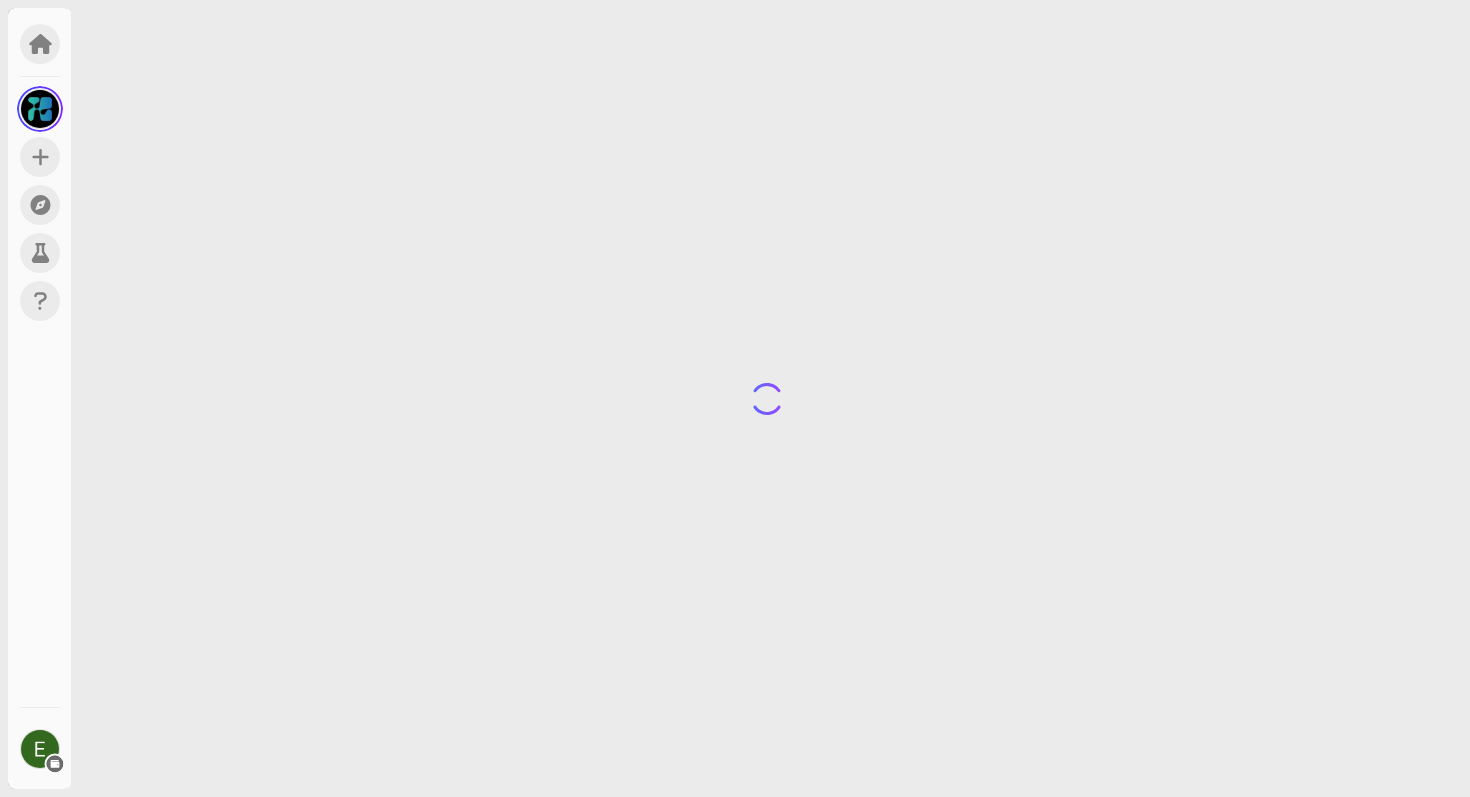 scroll, scrollTop: 0, scrollLeft: 0, axis: both 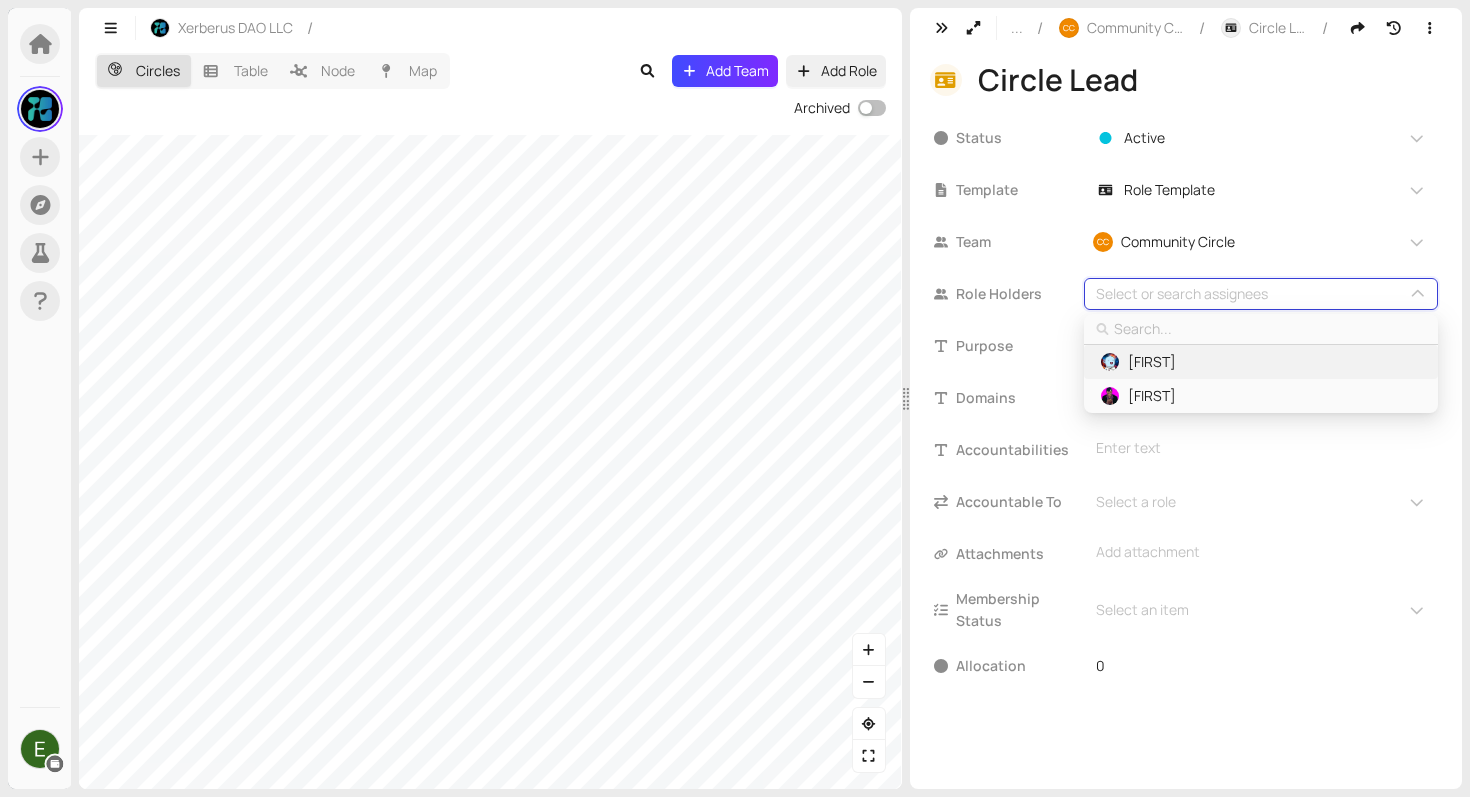 type on "a" 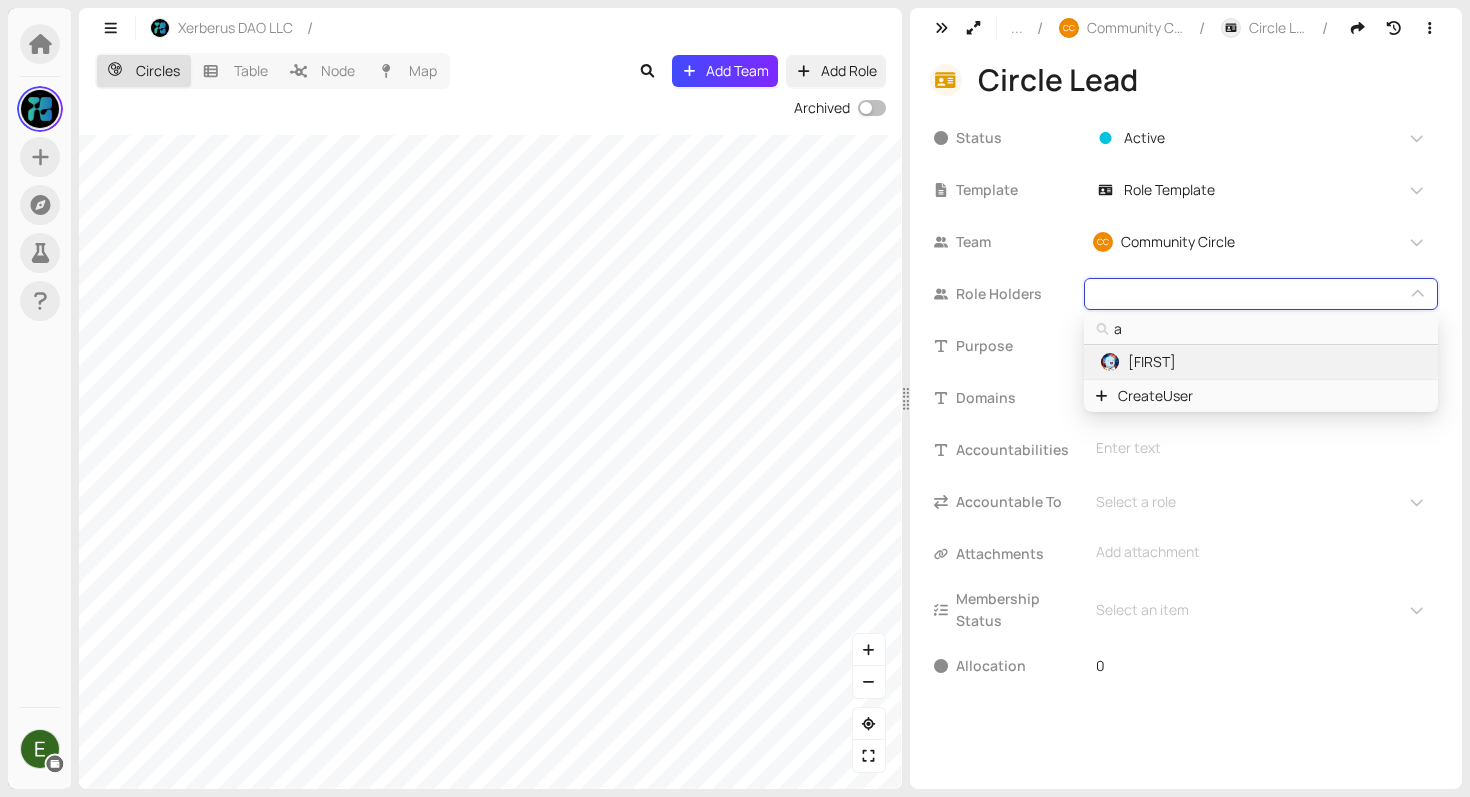 type on "an" 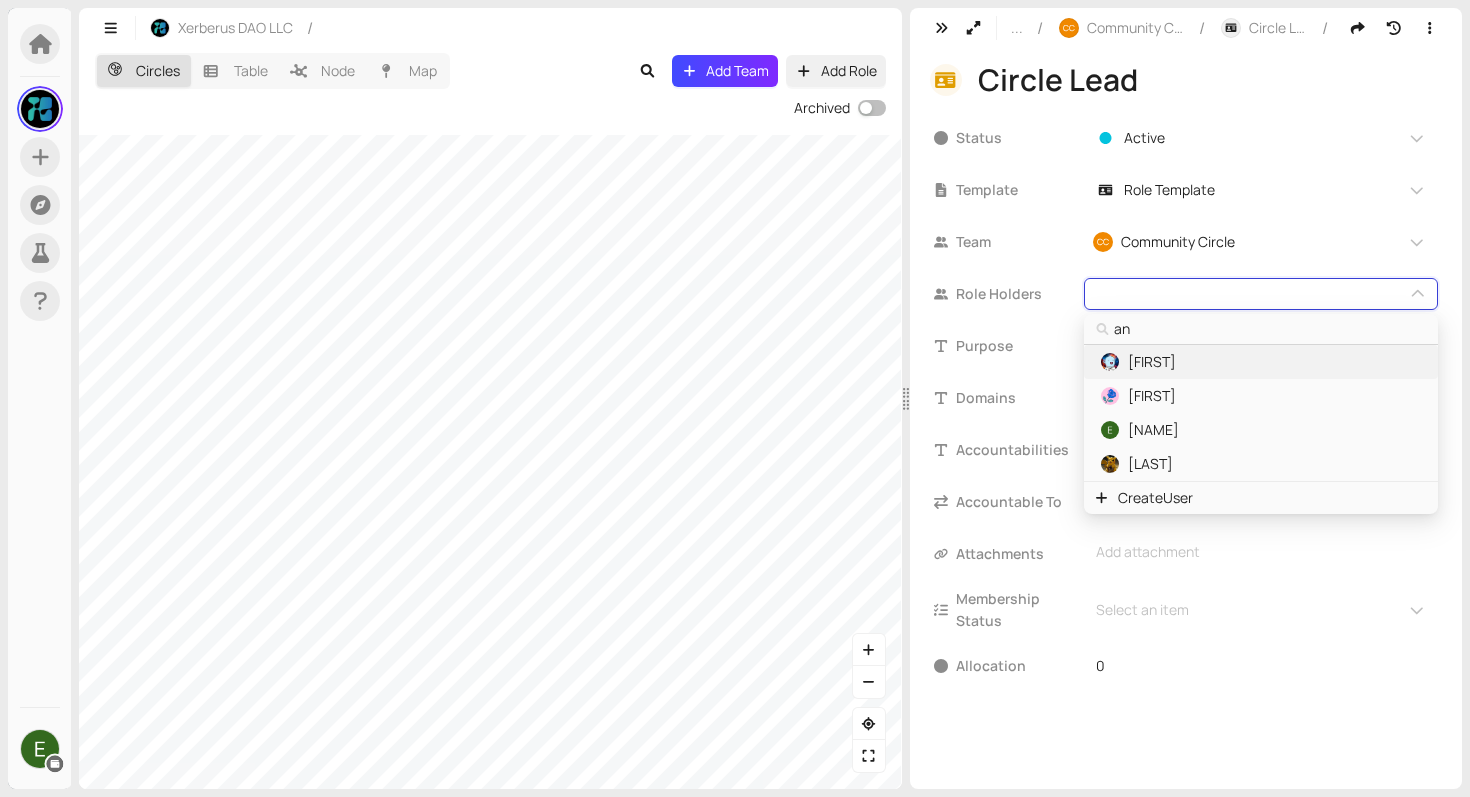 type on "ant" 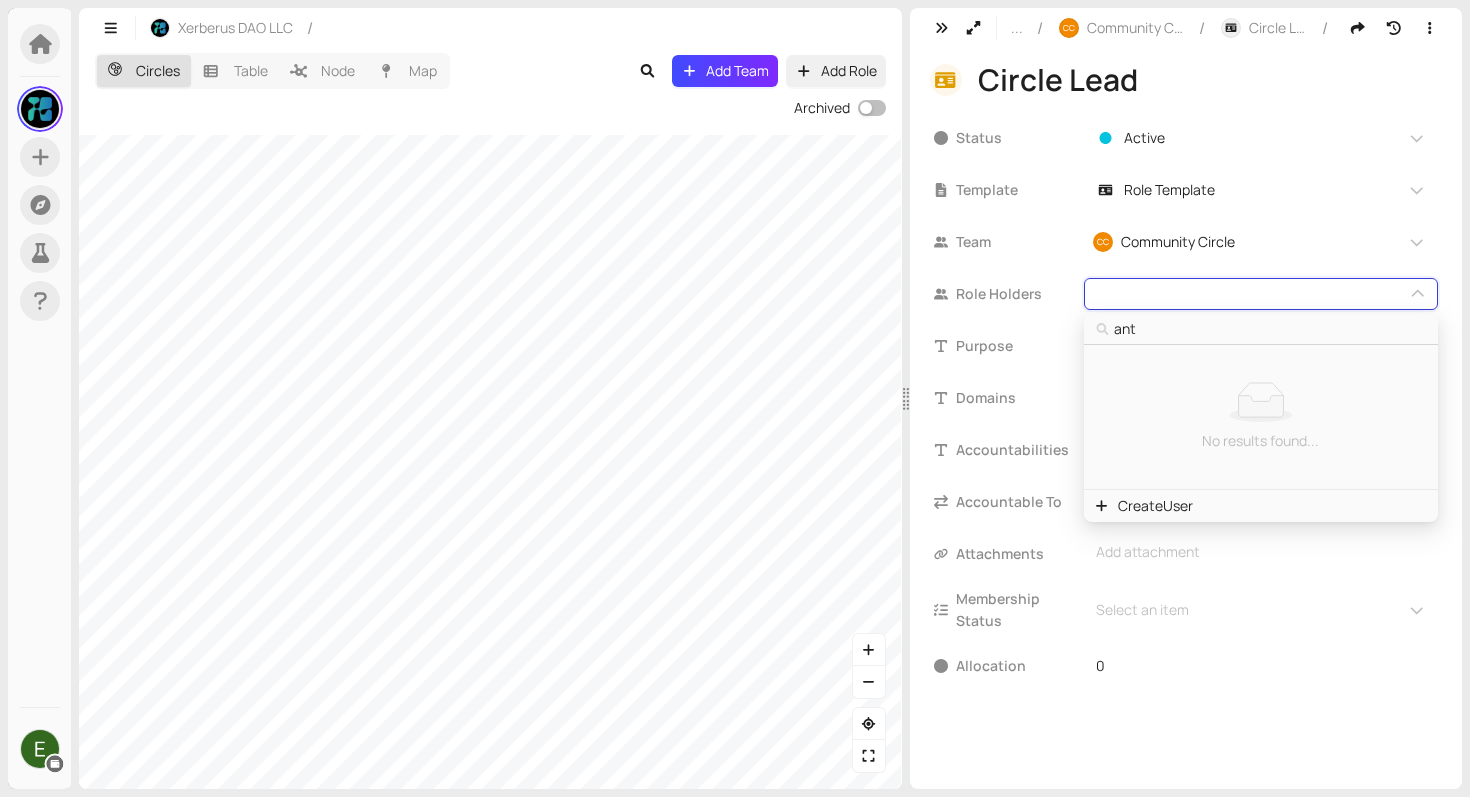 type on "anth" 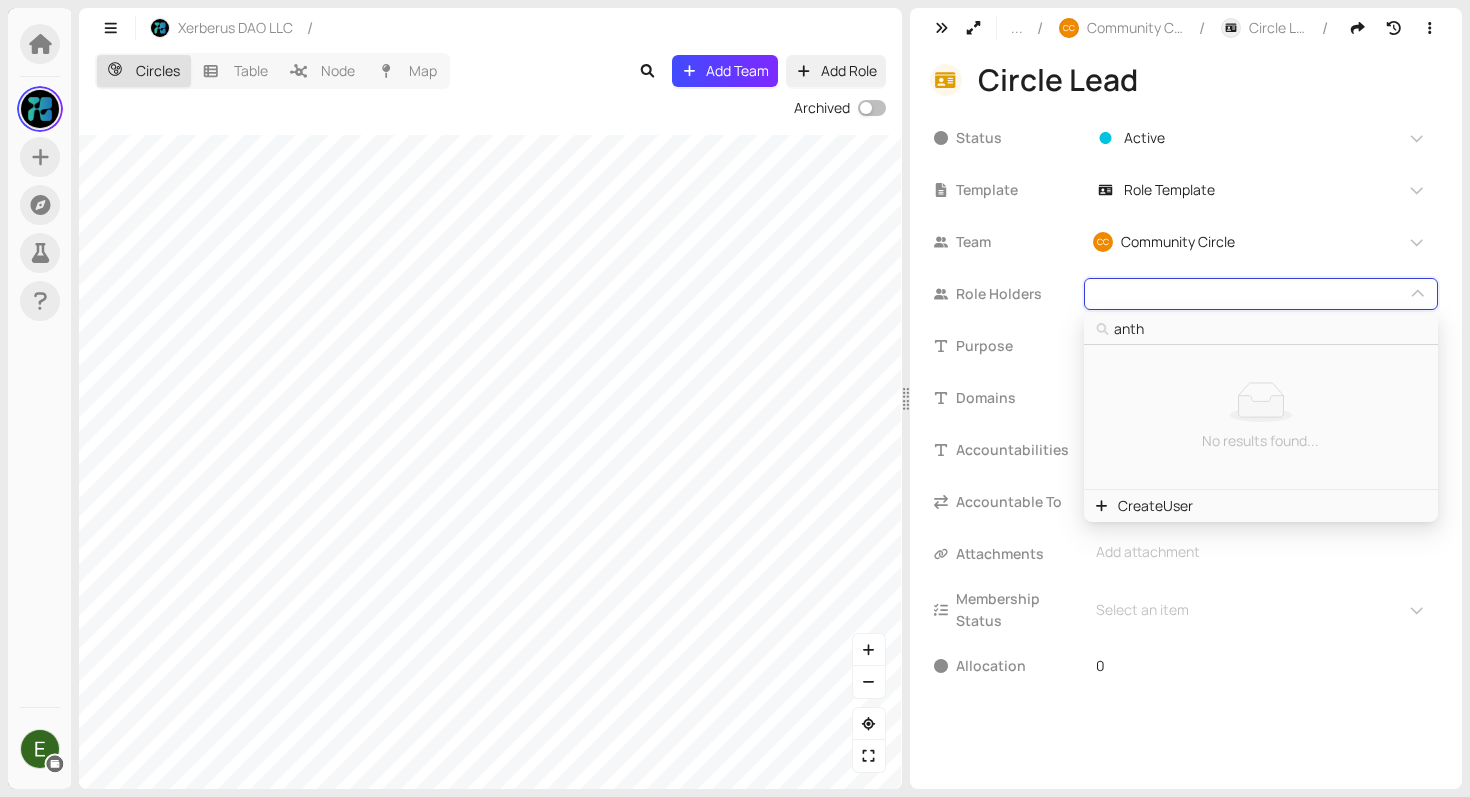 type on "[FIRST]" 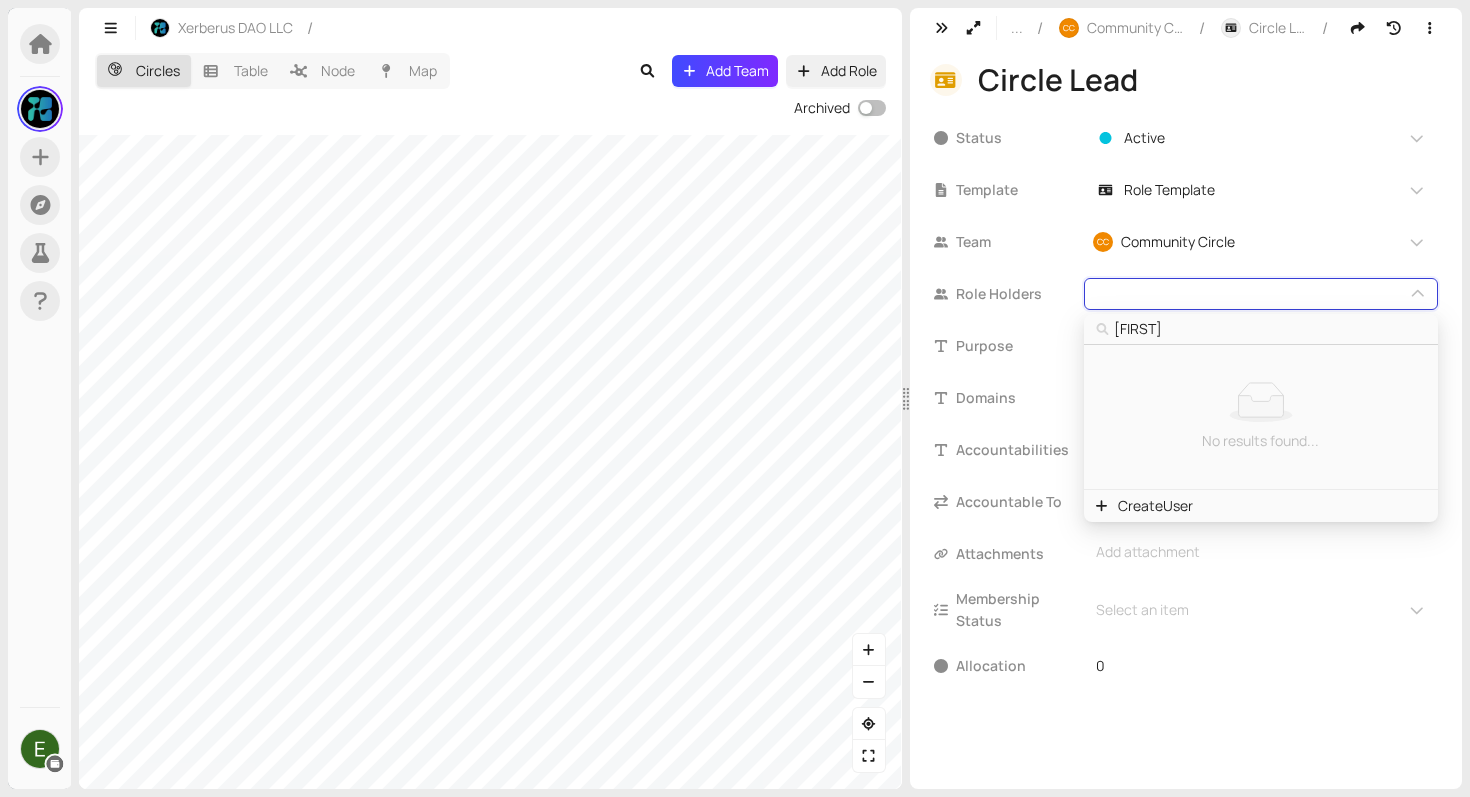 type on "[FIRST]" 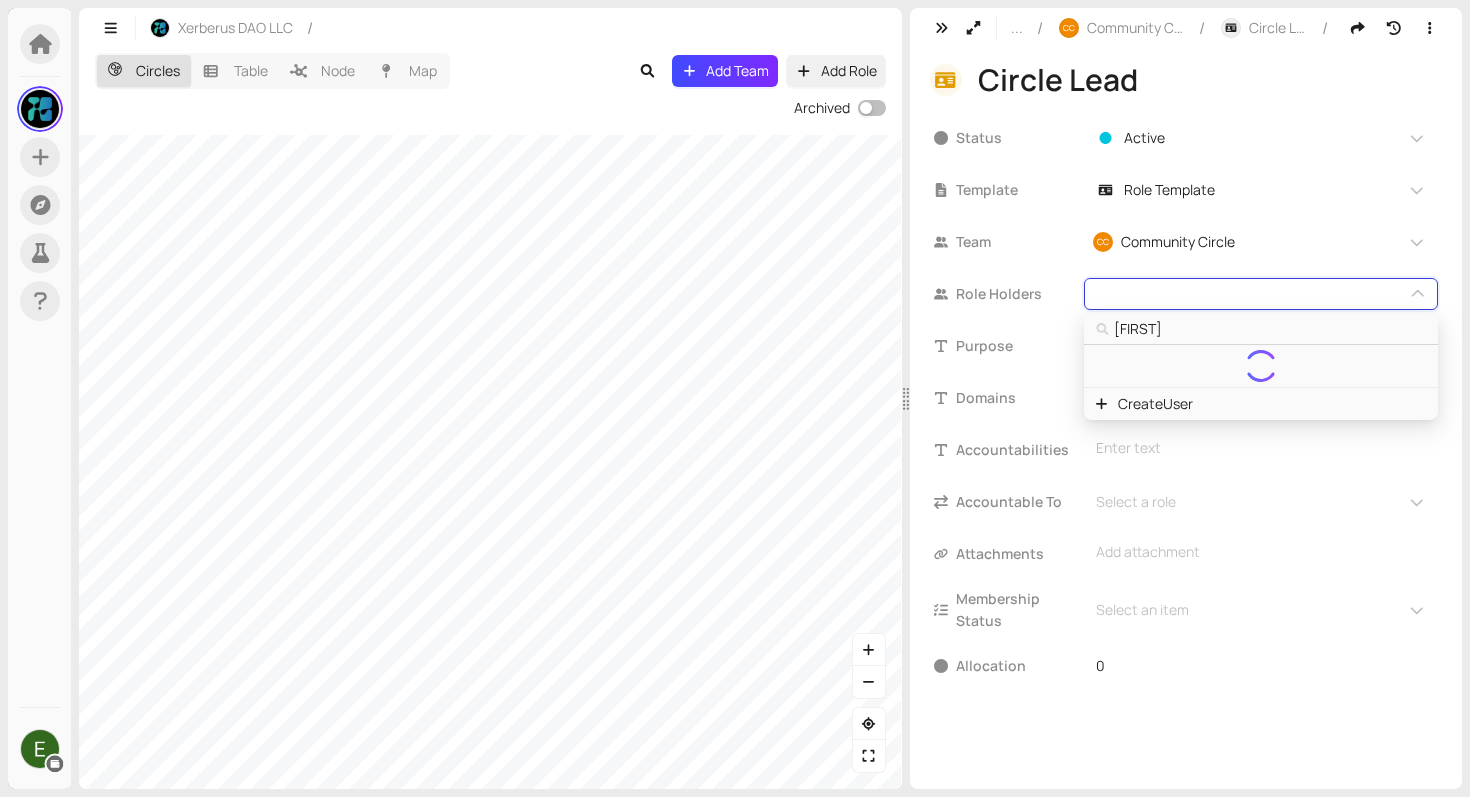 type on "[FIRST]" 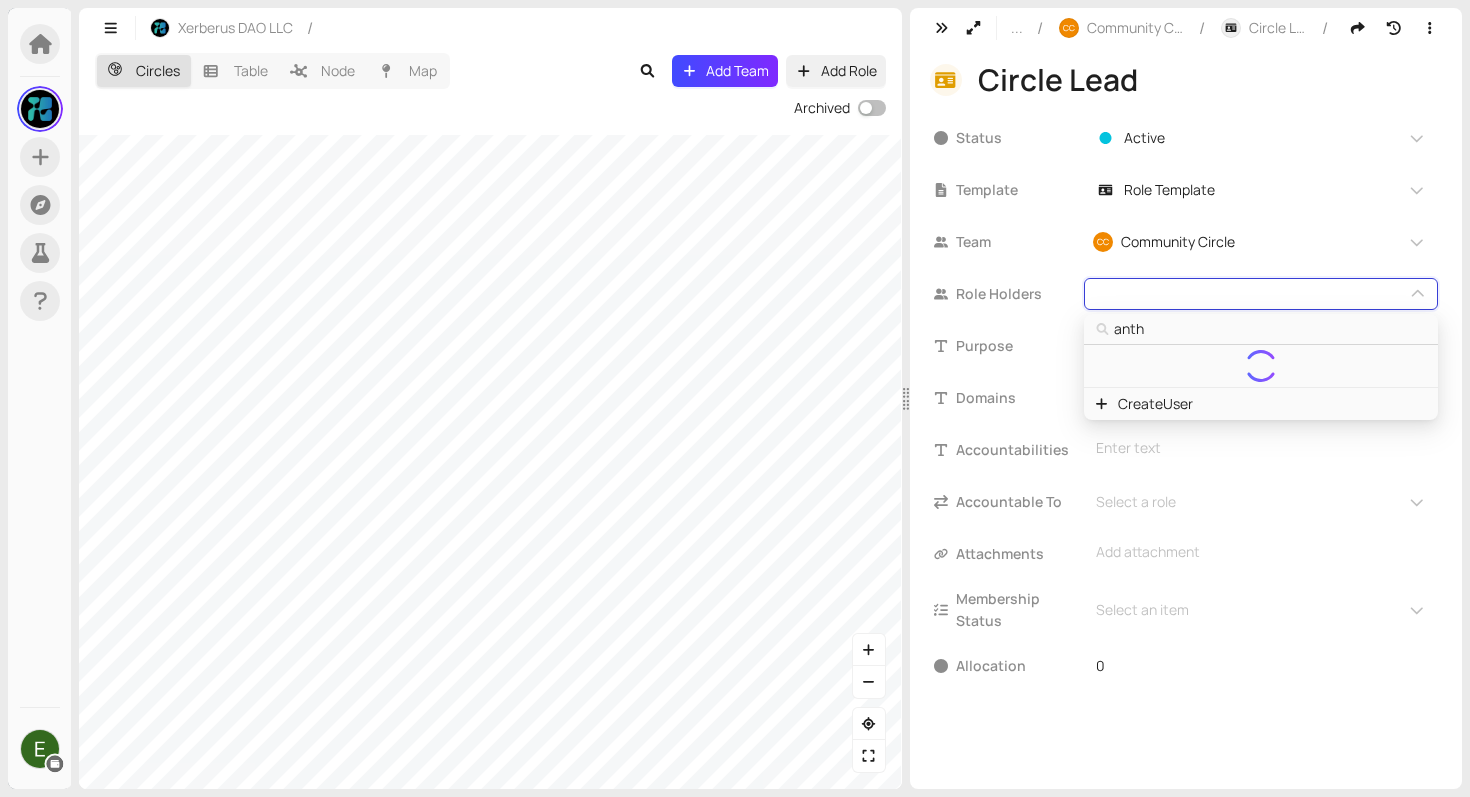 type on "ant" 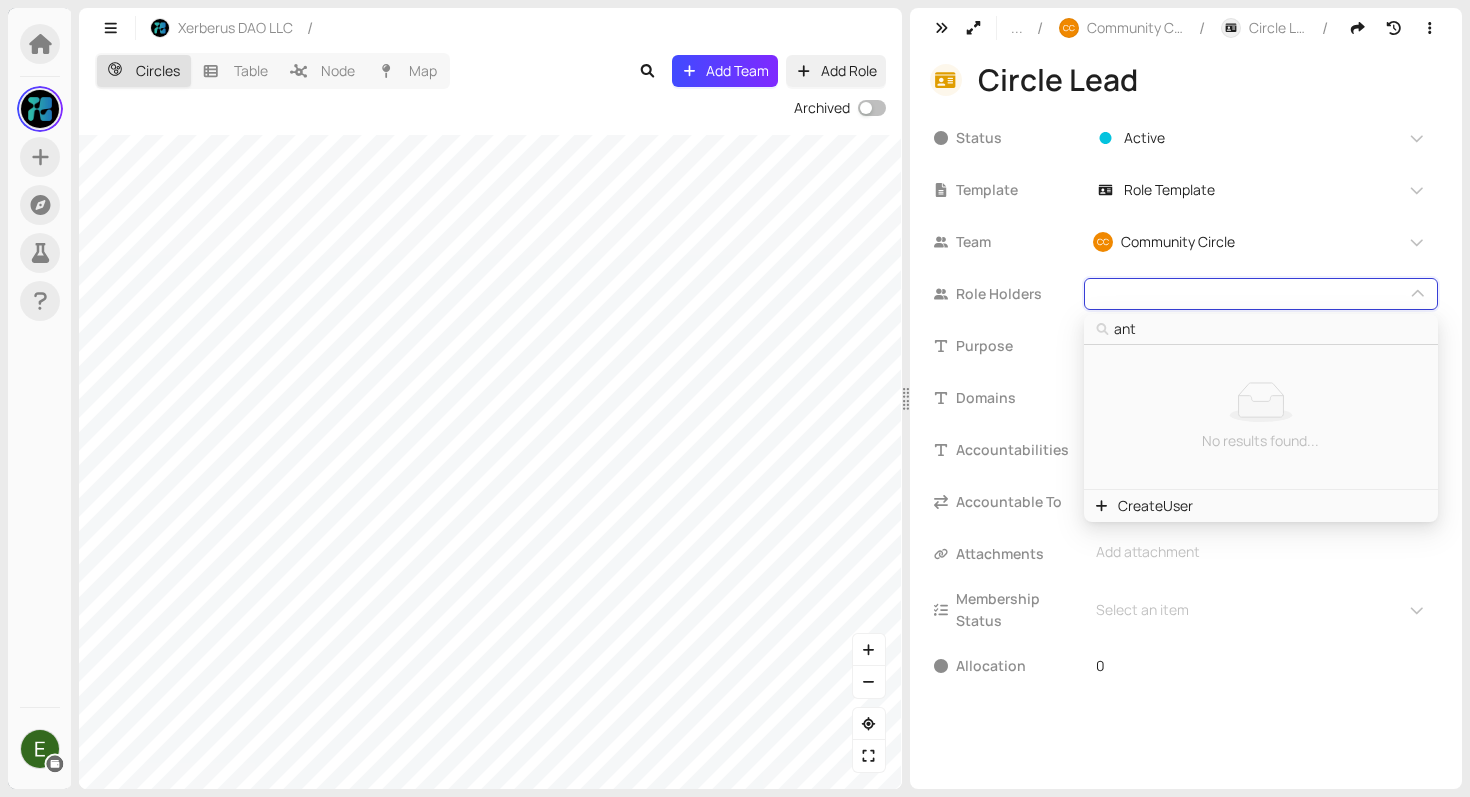 type on "an" 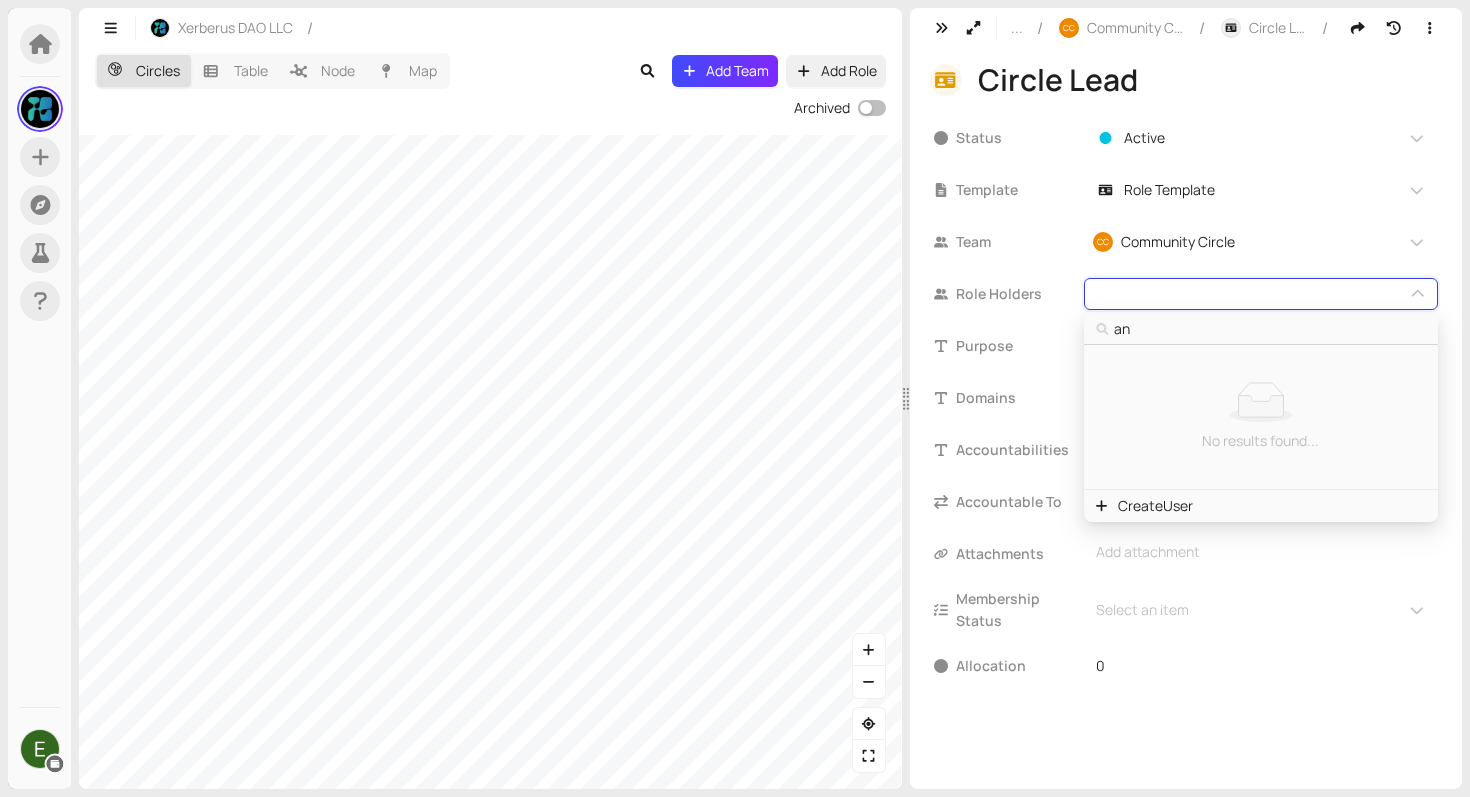 type on "a" 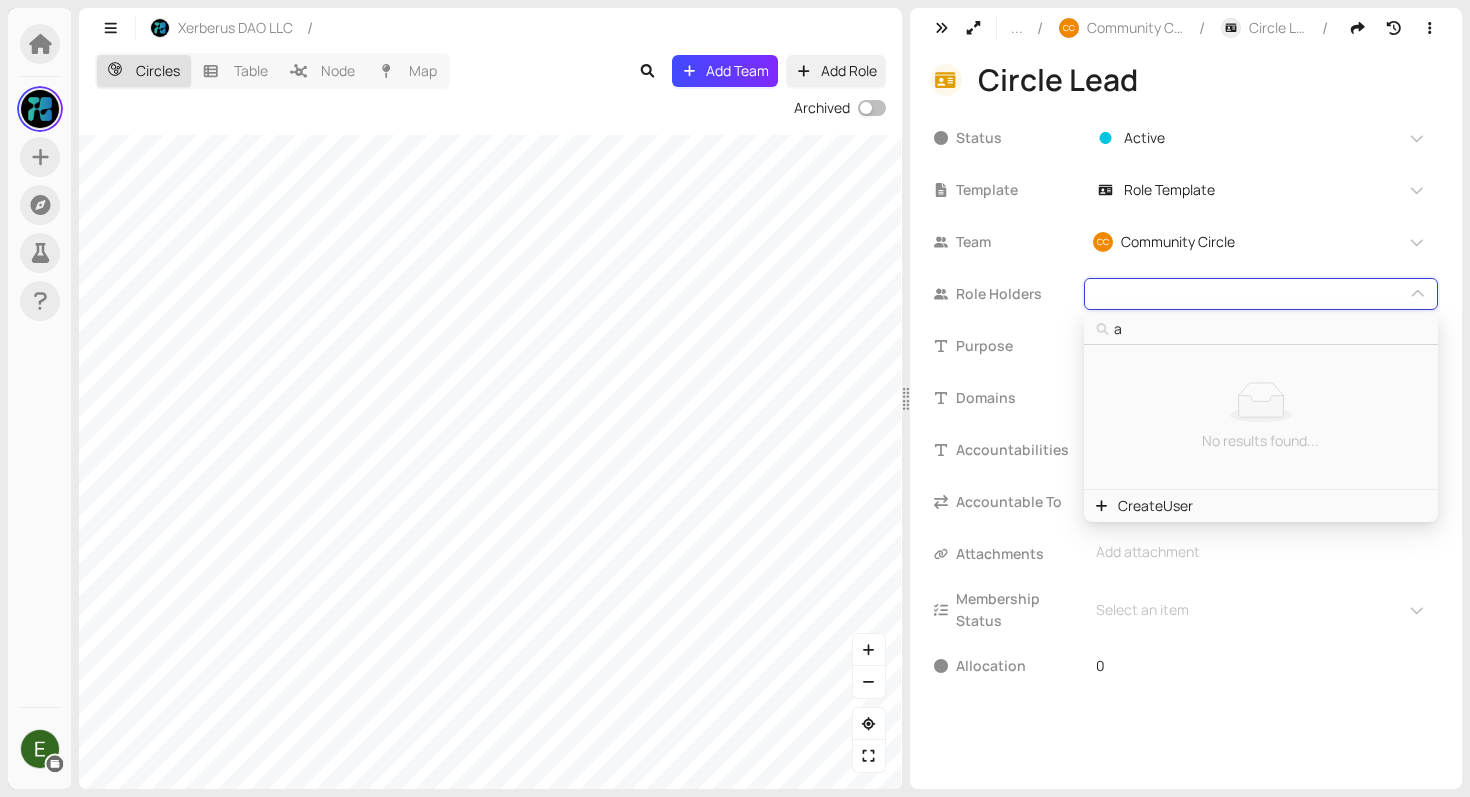 type 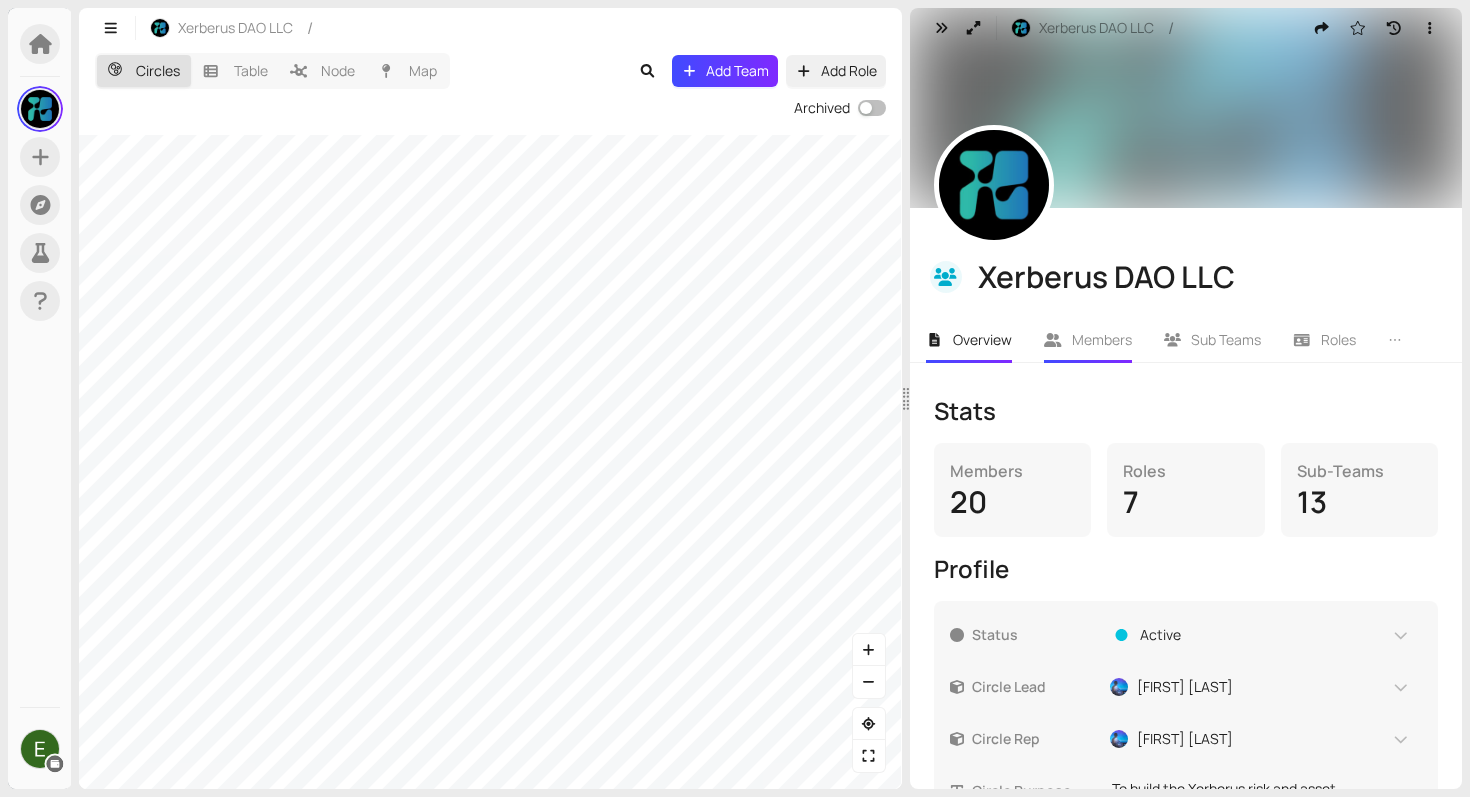 click on "Members" at bounding box center [1088, 340] 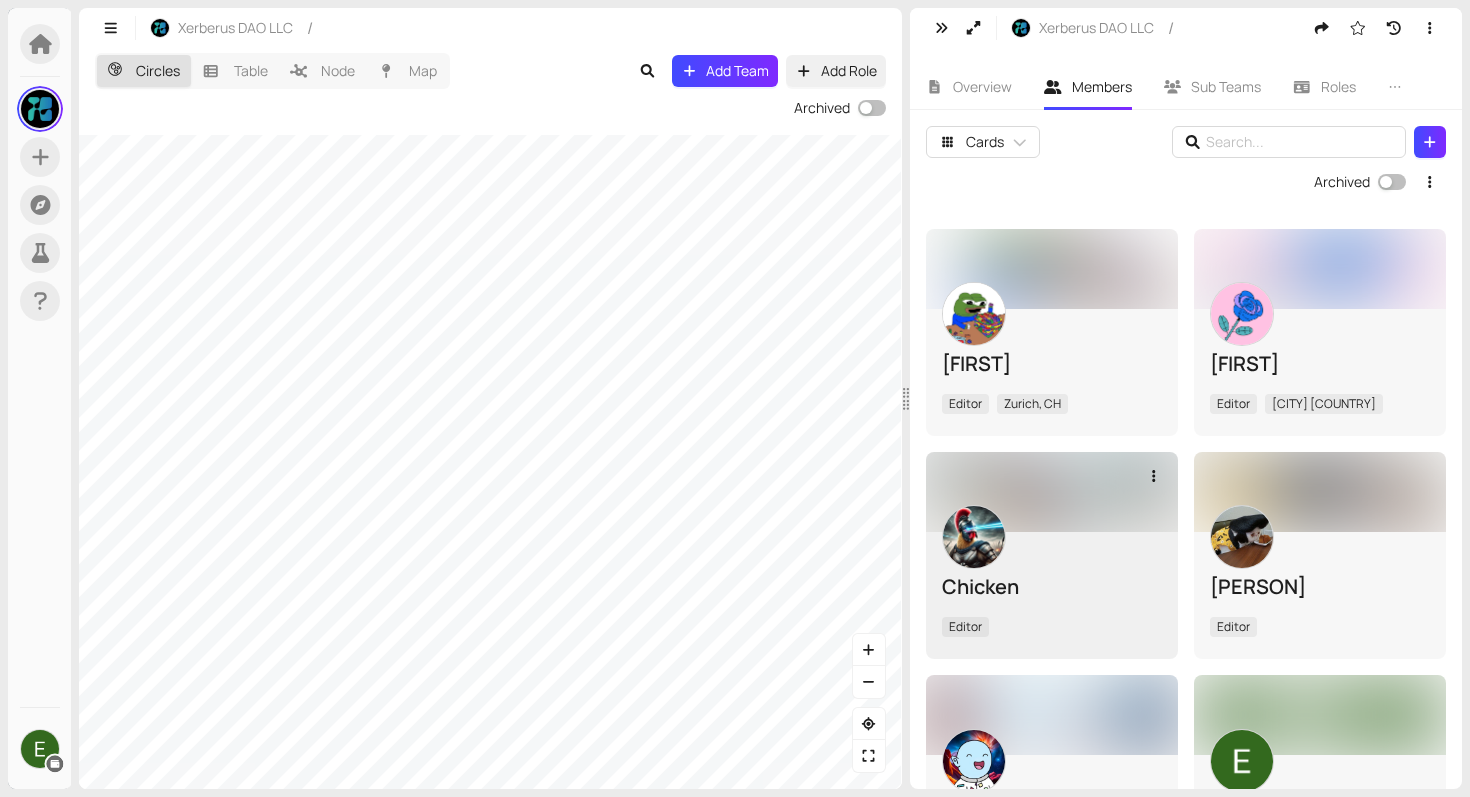 scroll, scrollTop: 0, scrollLeft: 0, axis: both 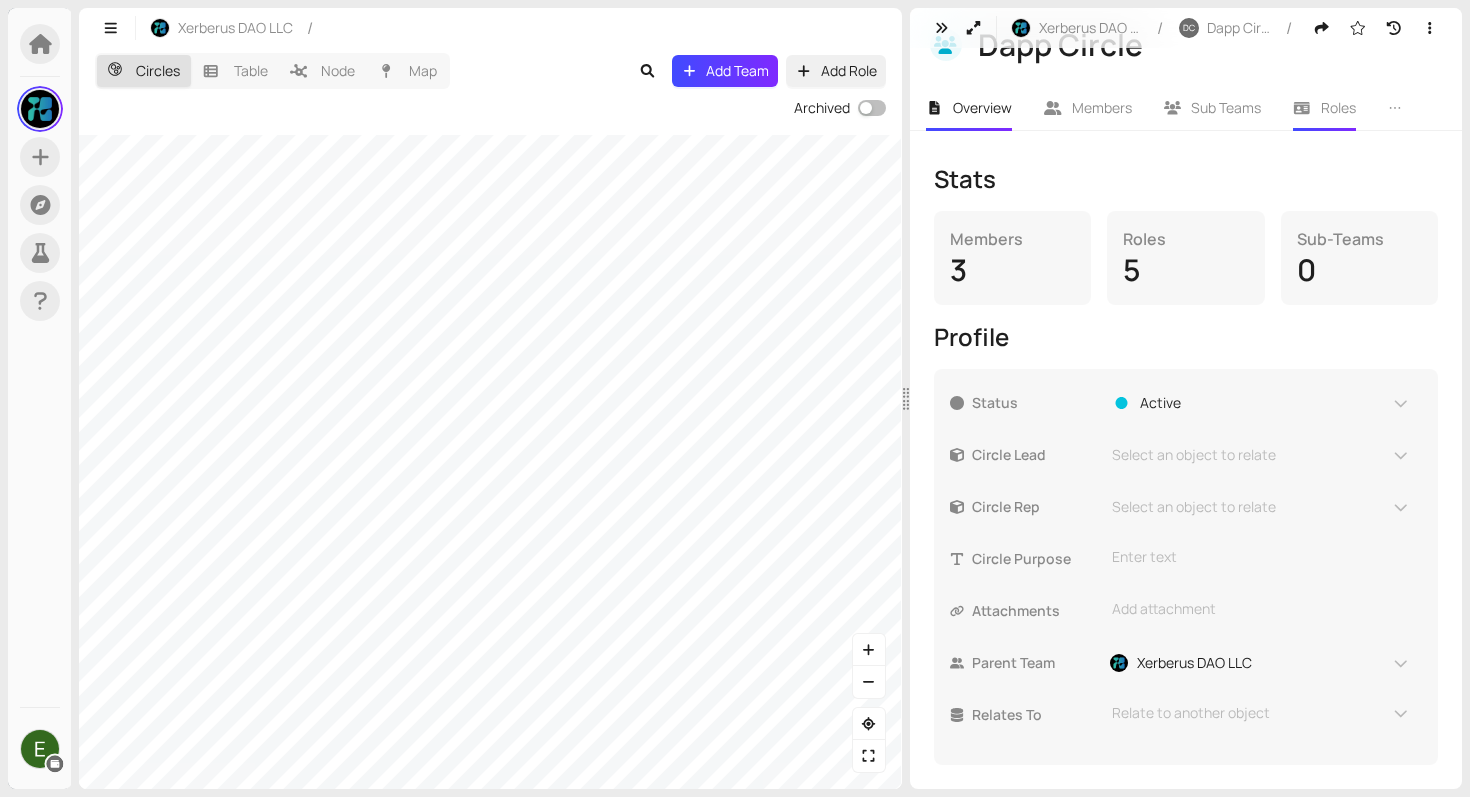 click on "Roles" at bounding box center [1338, 107] 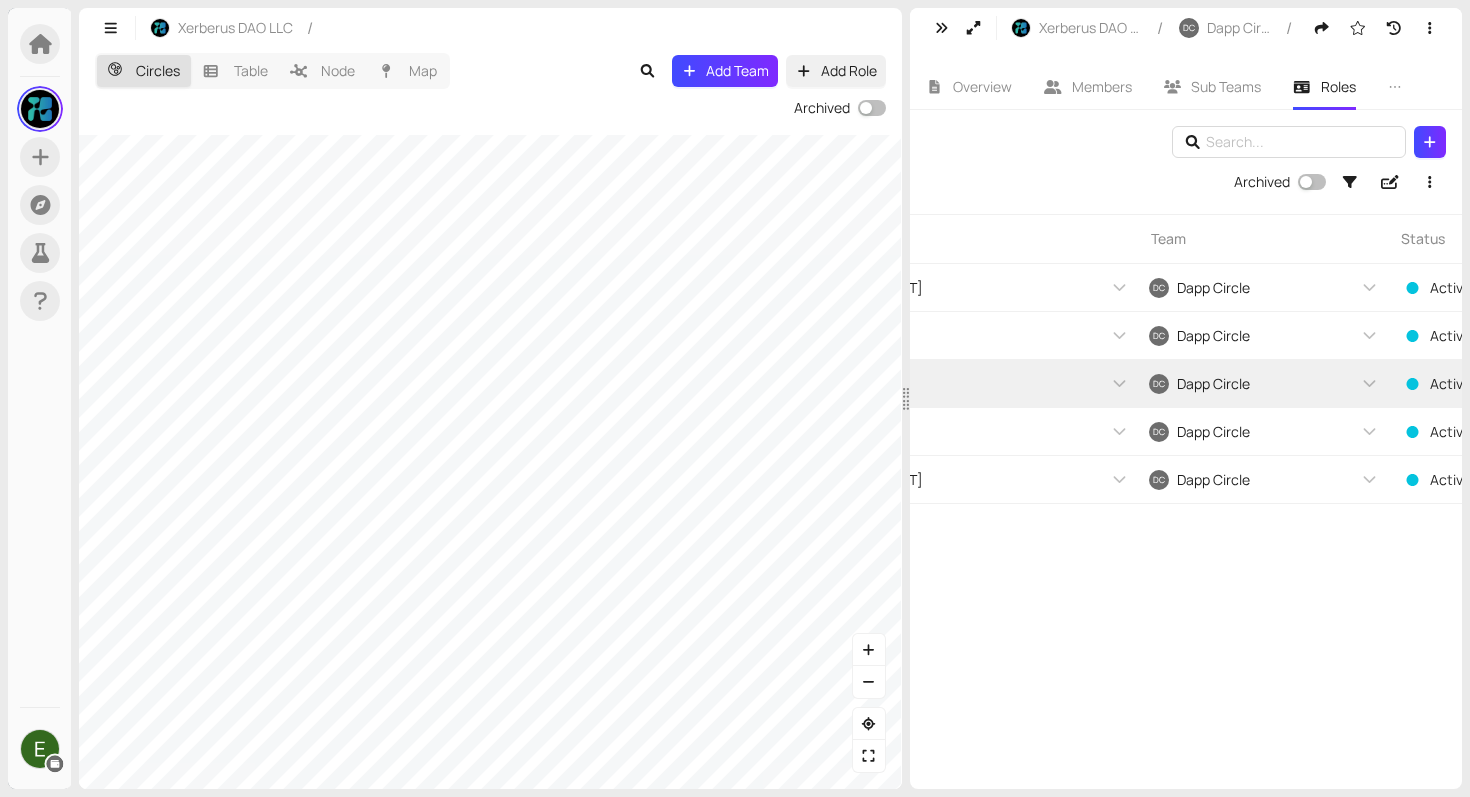 scroll, scrollTop: 0, scrollLeft: 1077, axis: horizontal 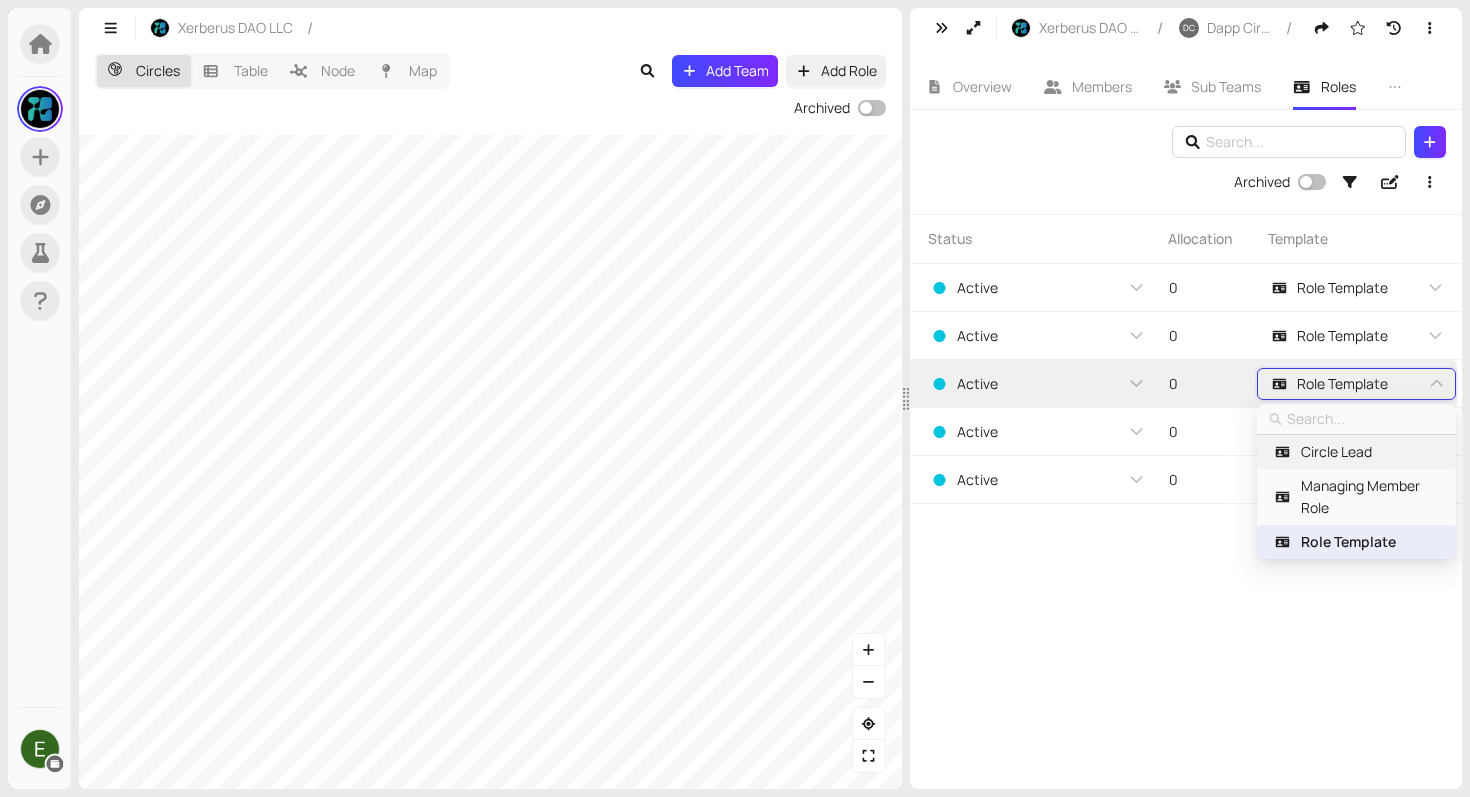 click on "Circle Lead" at bounding box center [1336, 452] 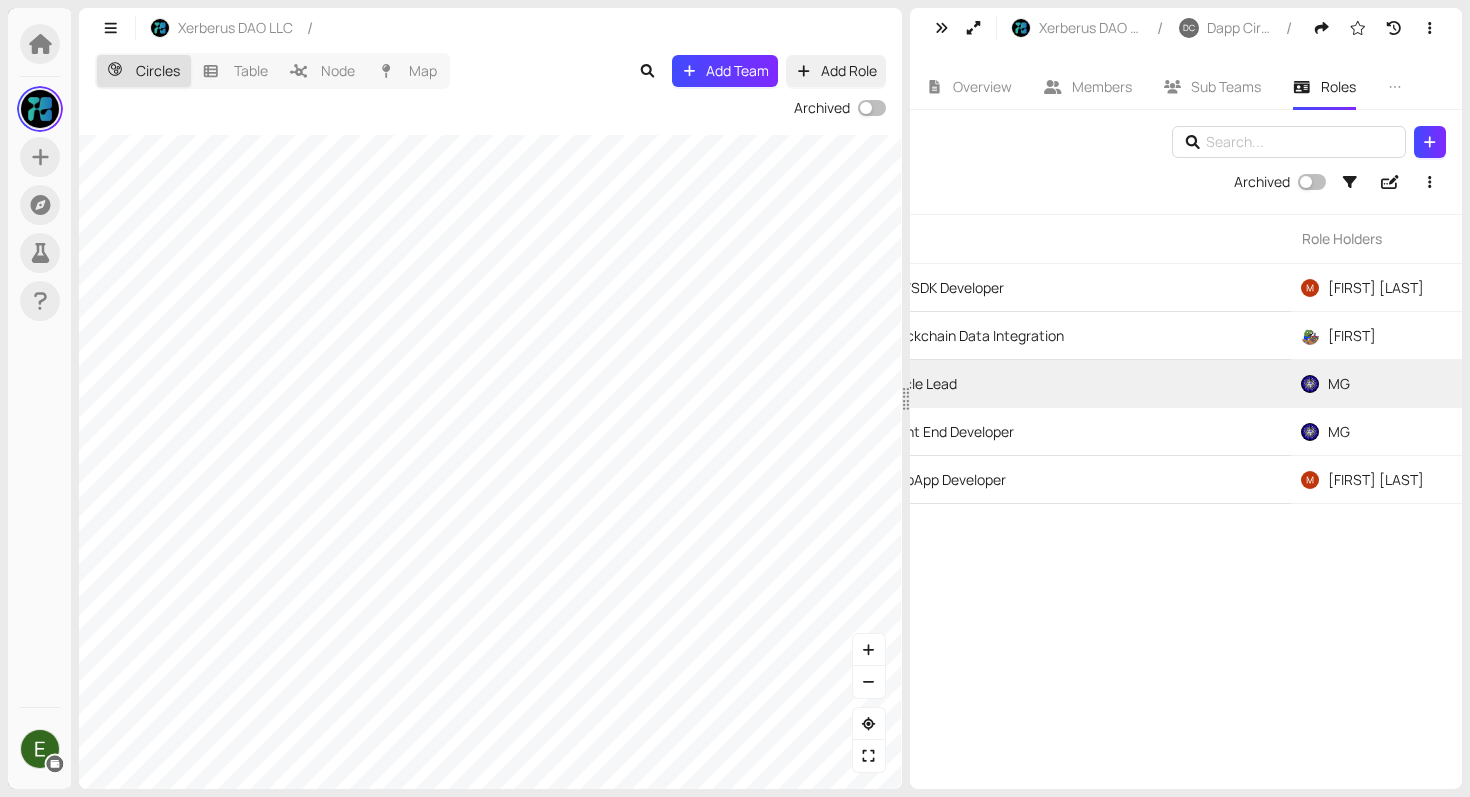 scroll, scrollTop: 0, scrollLeft: 0, axis: both 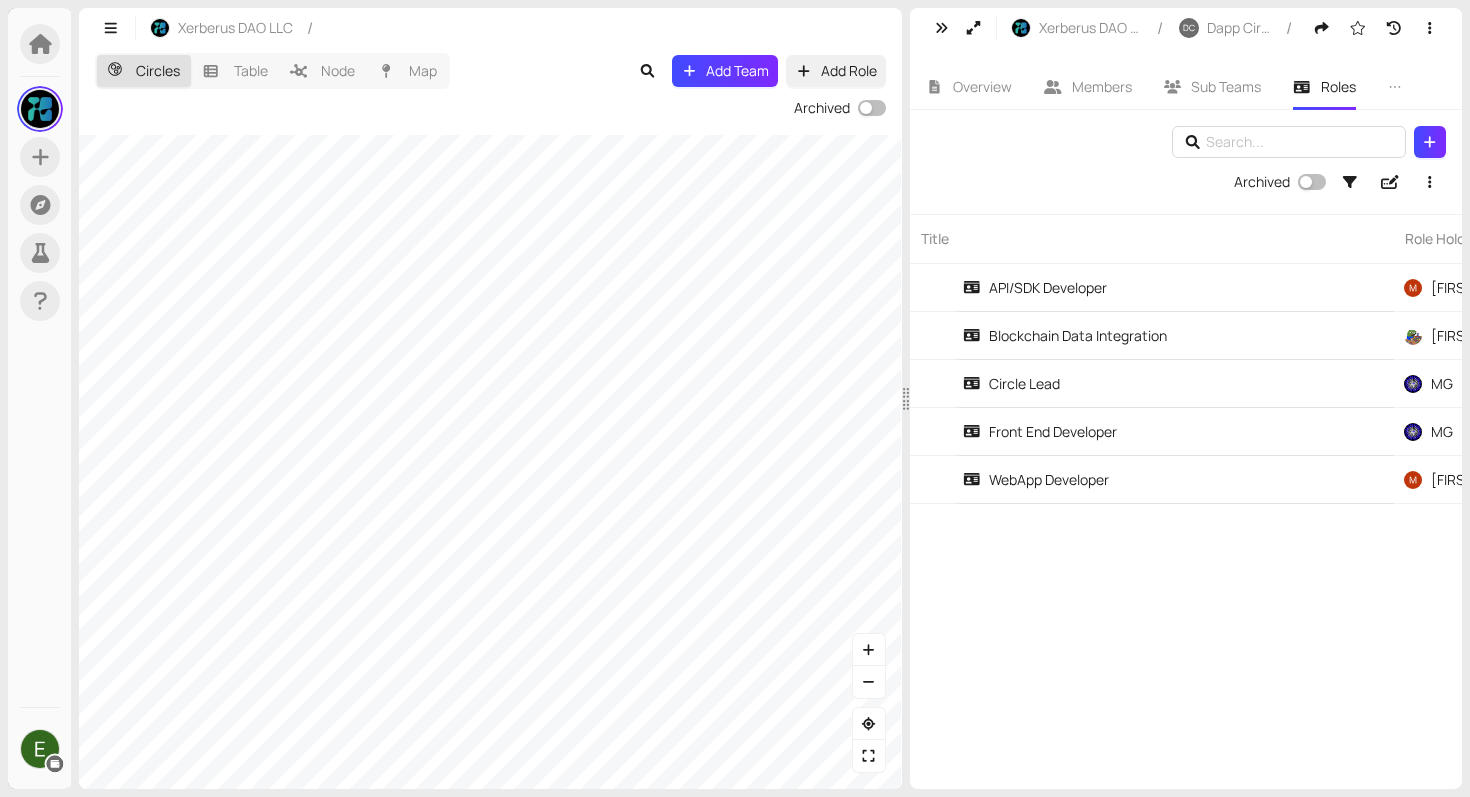 click at bounding box center (1186, 146) 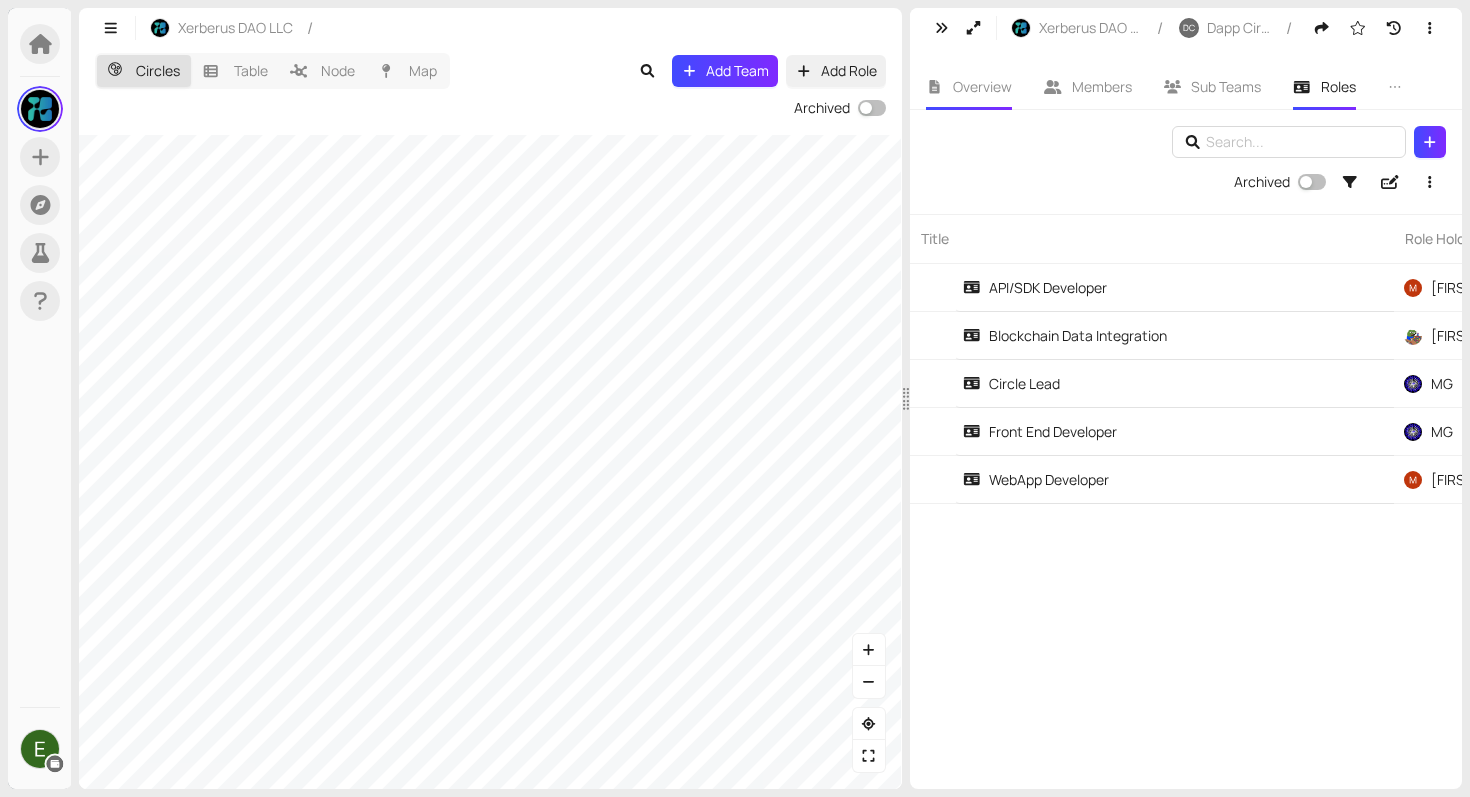 click on "Overview" at bounding box center [982, 86] 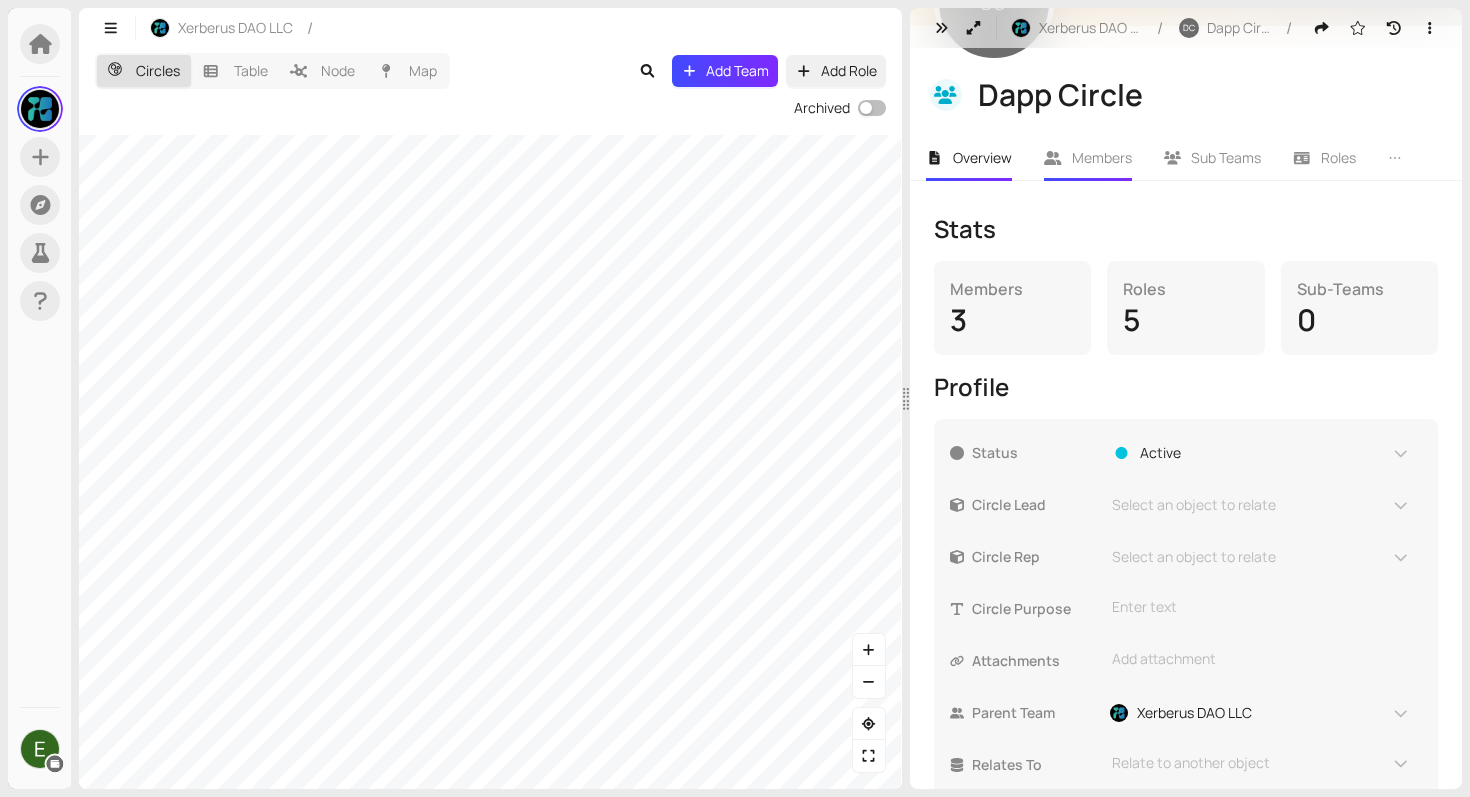scroll, scrollTop: 198, scrollLeft: 0, axis: vertical 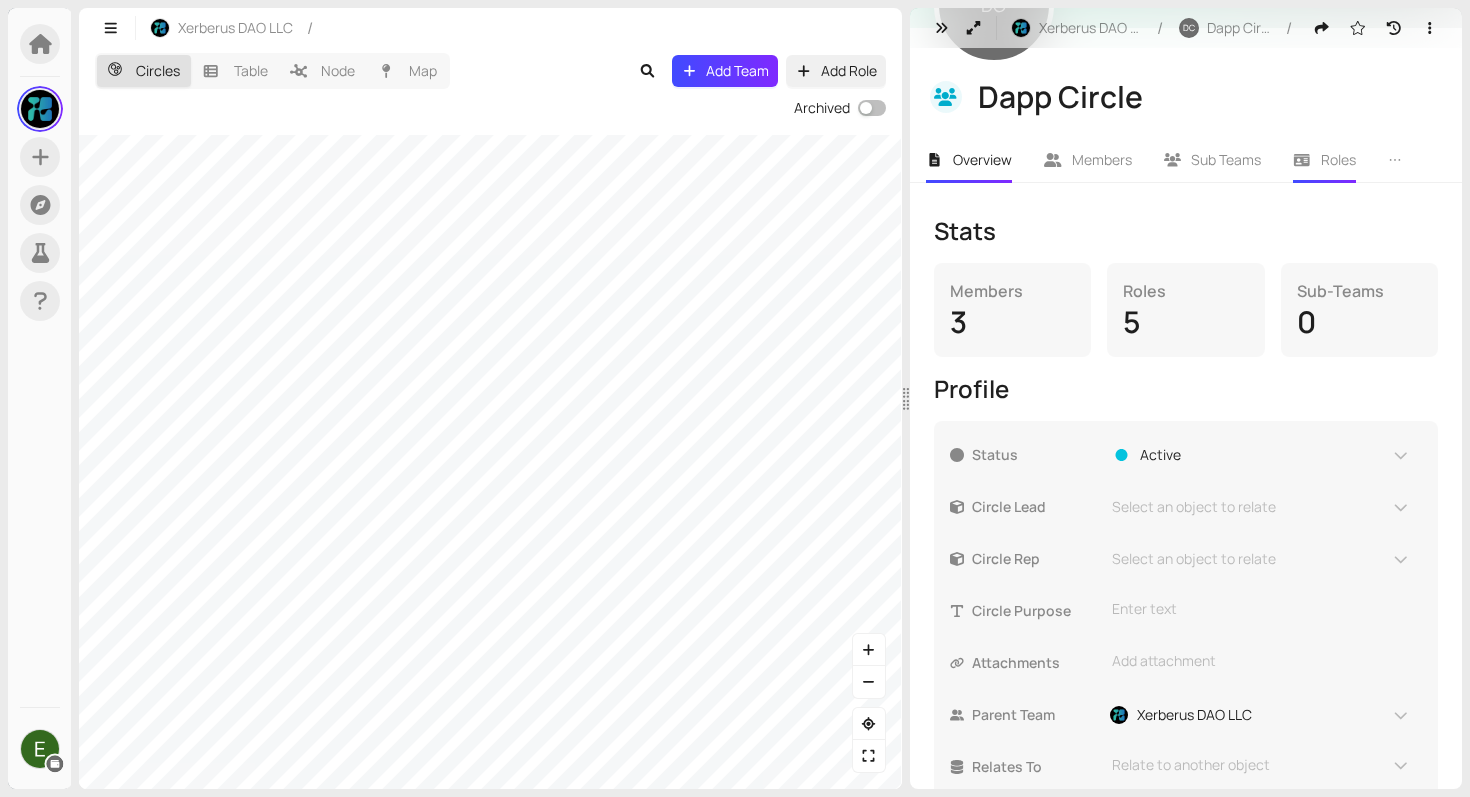 click on "Roles" at bounding box center (1324, 160) 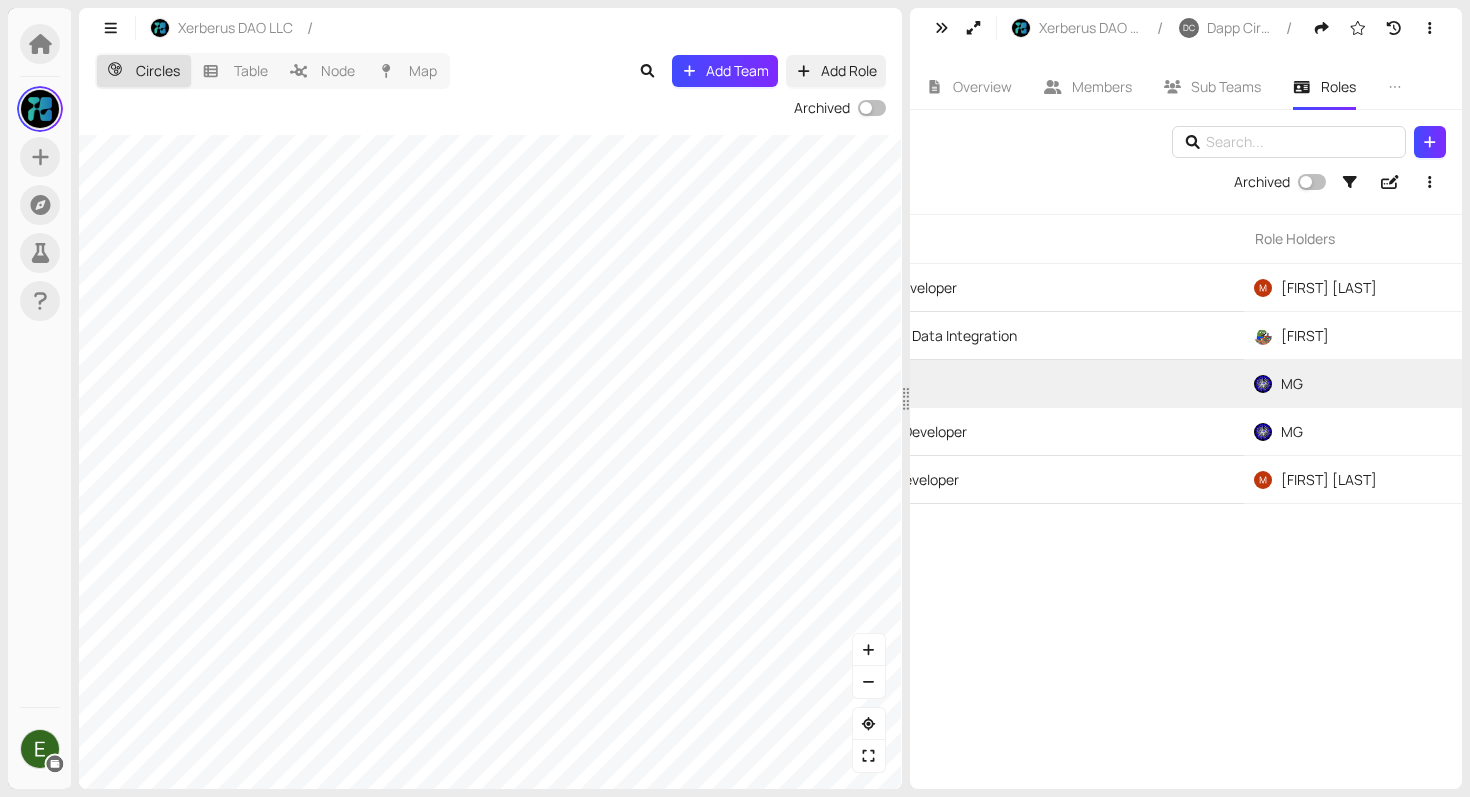 scroll, scrollTop: 0, scrollLeft: 0, axis: both 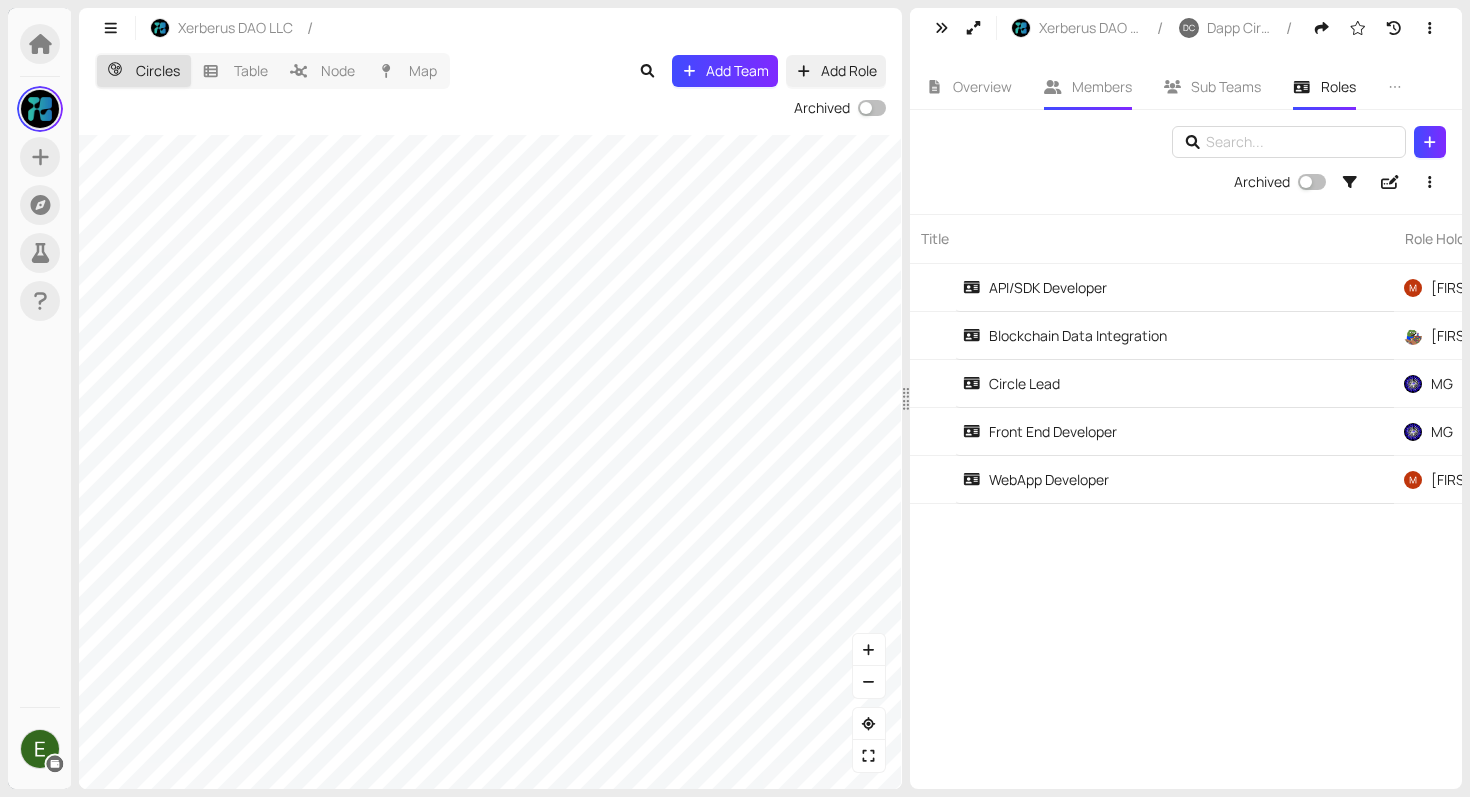 click on "Members" at bounding box center [1102, 86] 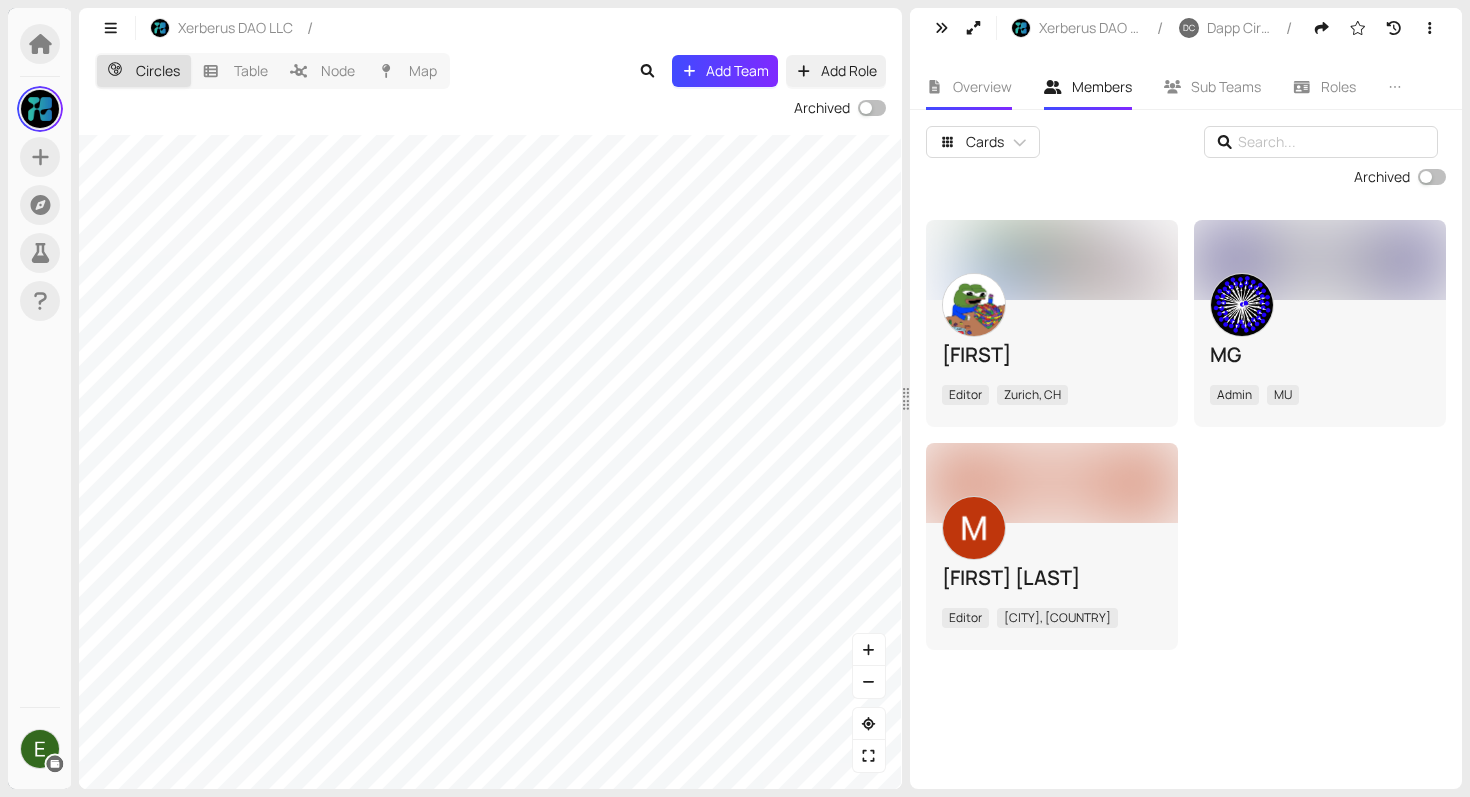 click on "Overview" at bounding box center (982, 86) 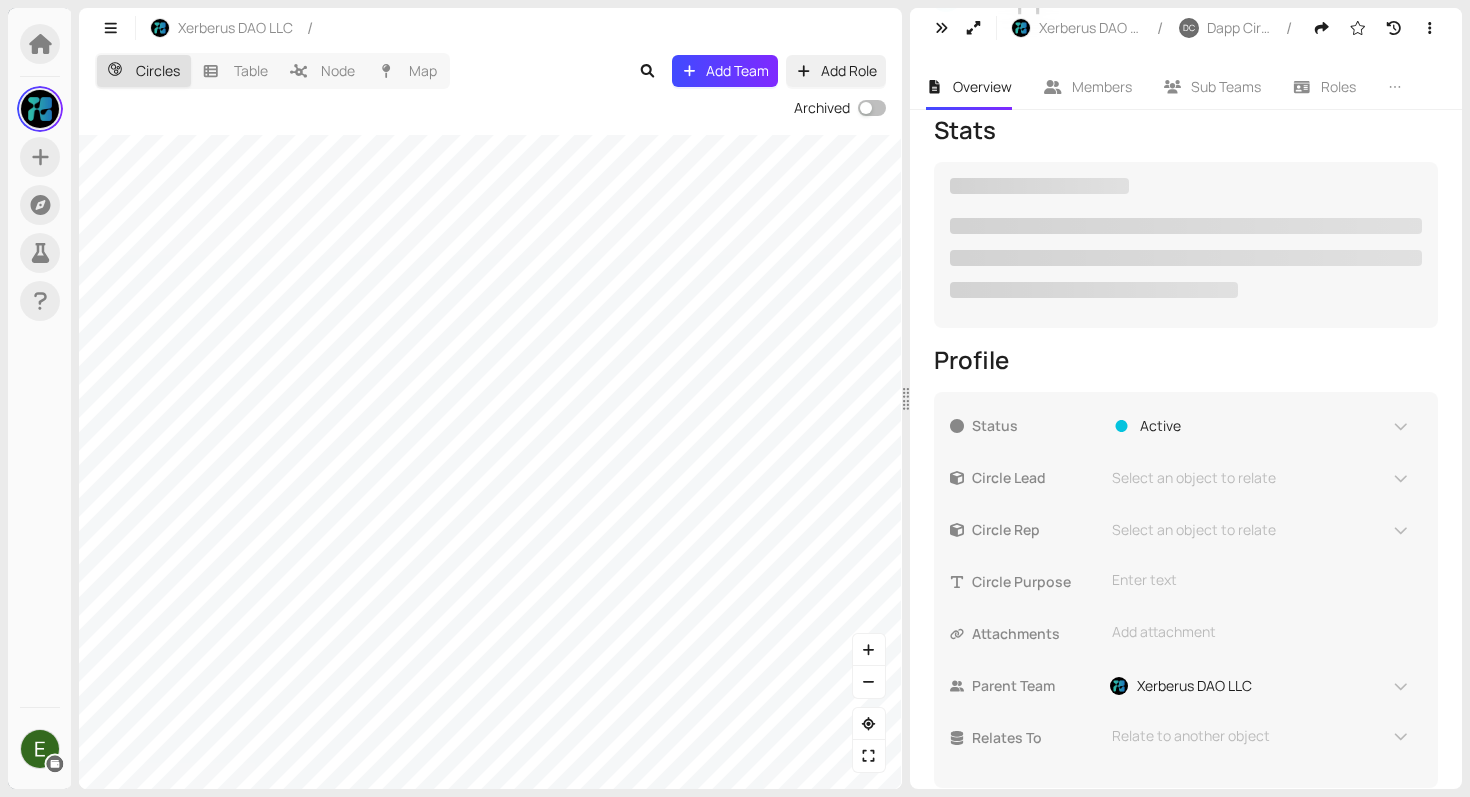 scroll, scrollTop: 232, scrollLeft: 0, axis: vertical 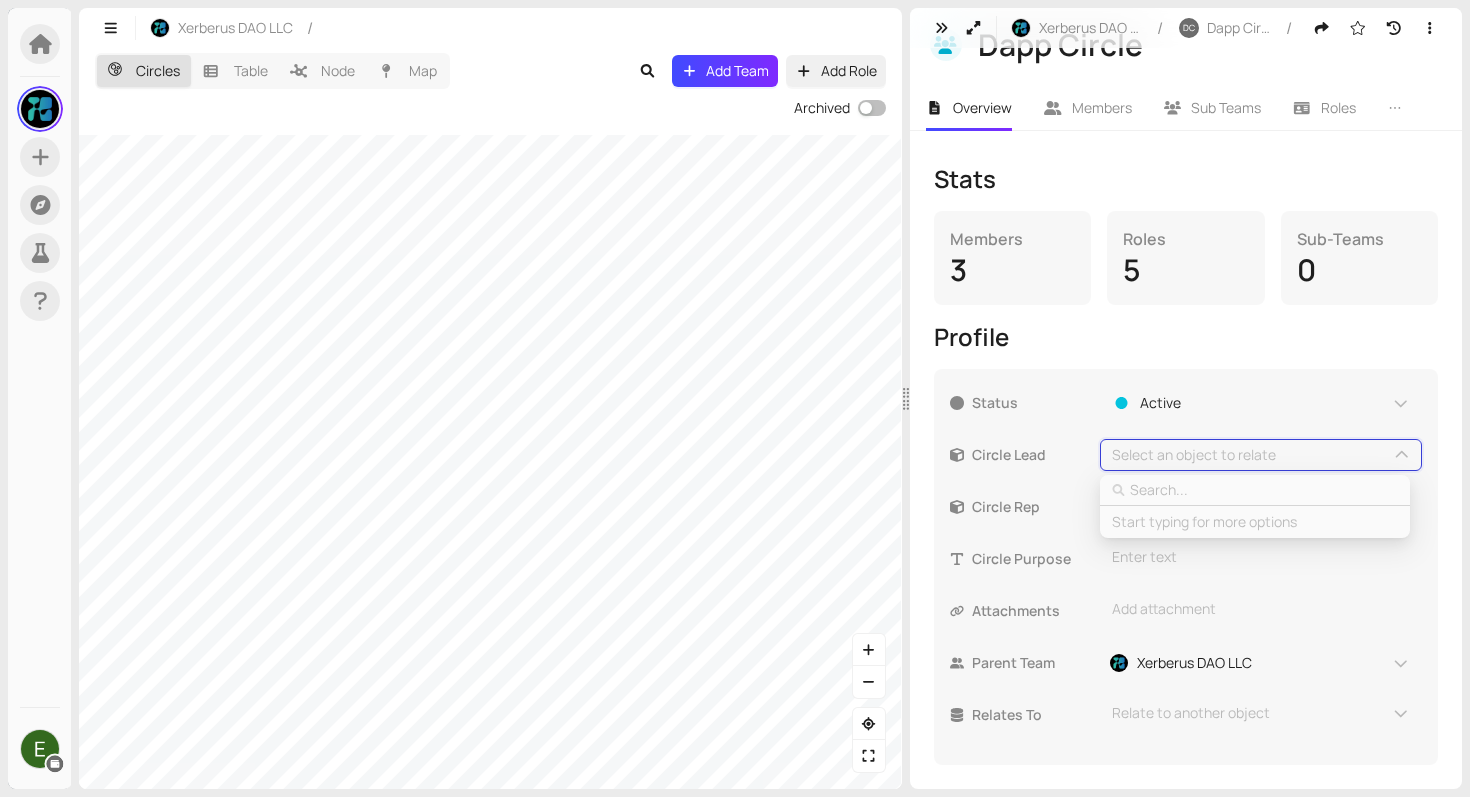 type on "m" 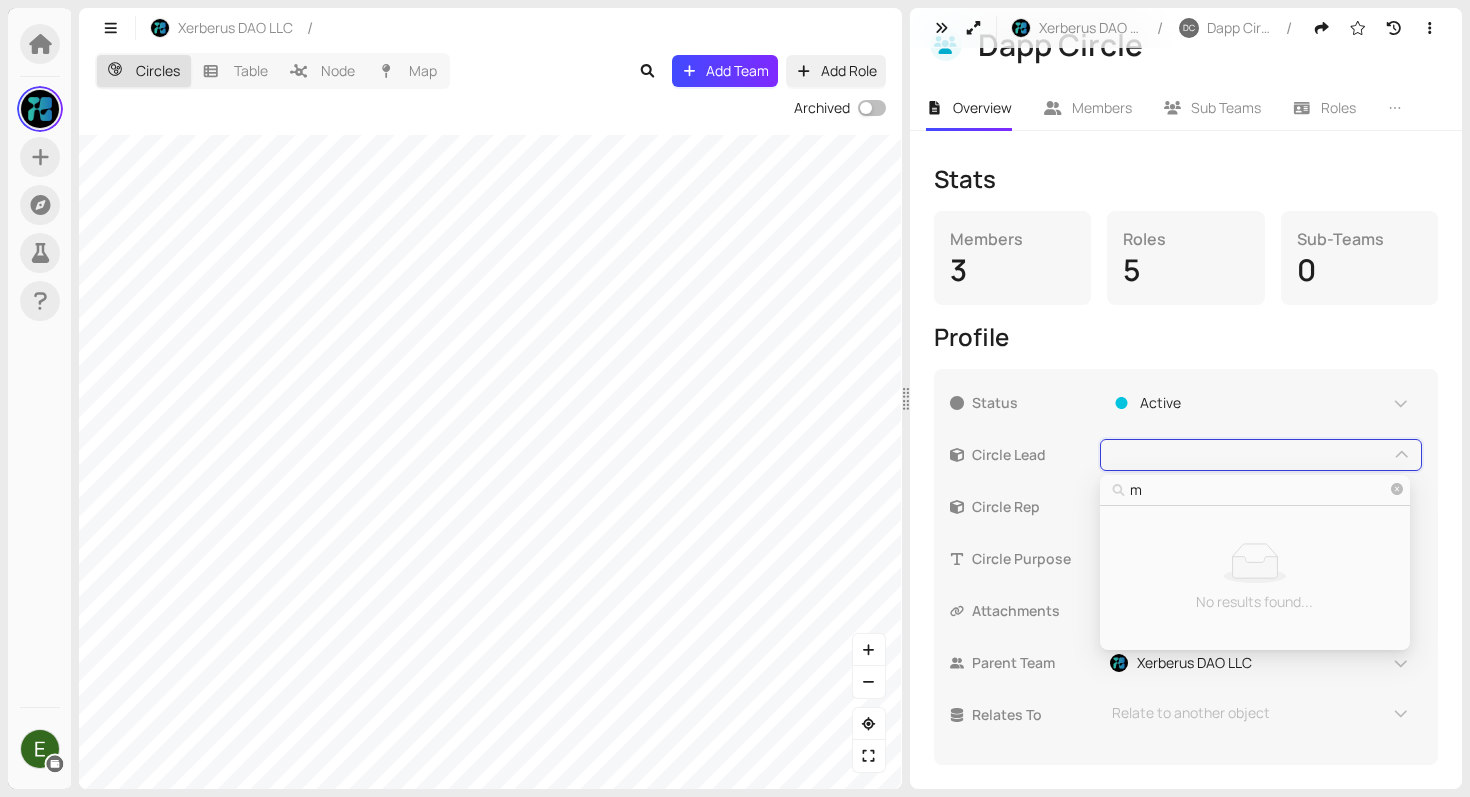 type on "mg" 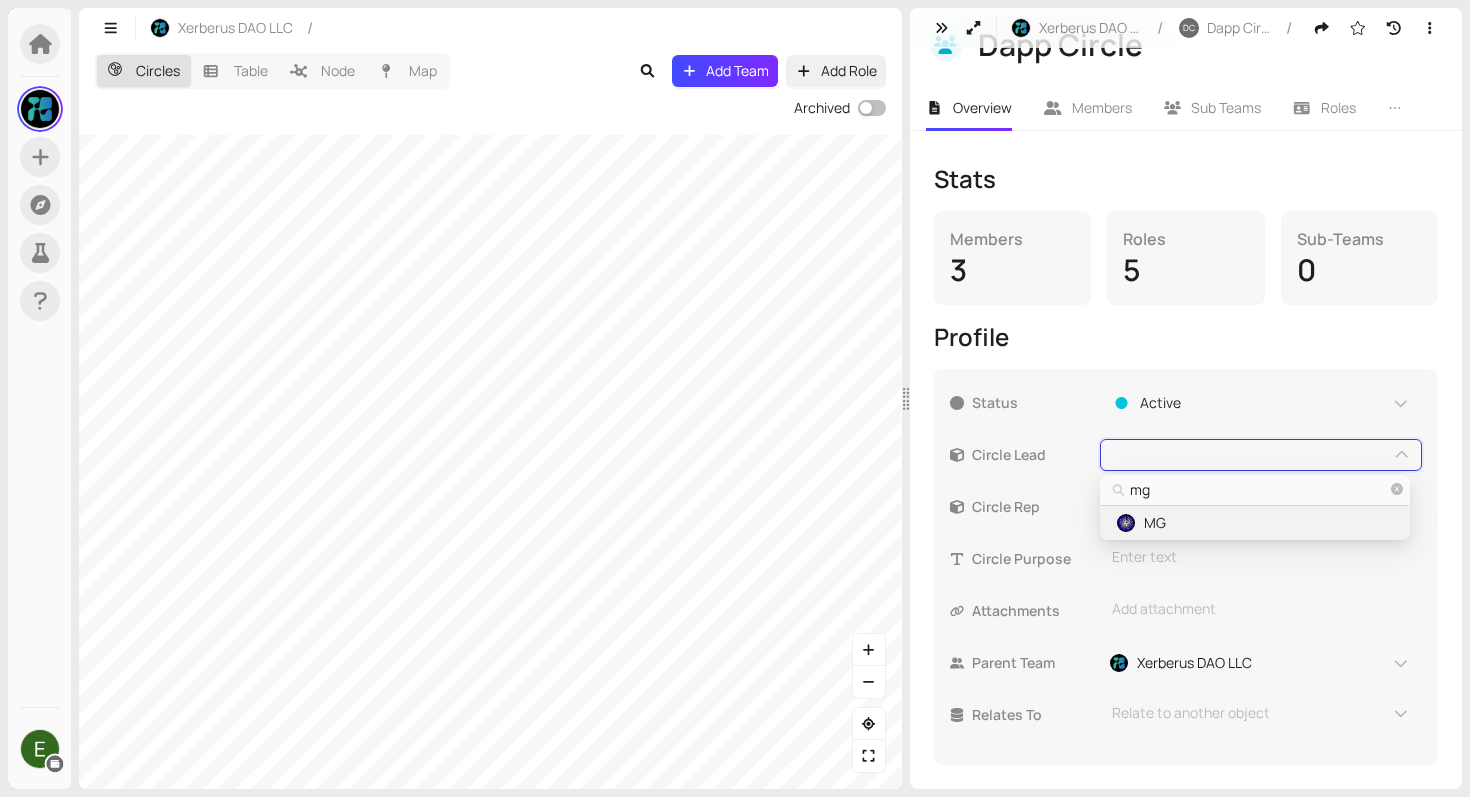 click on "MG" at bounding box center [1254, 523] 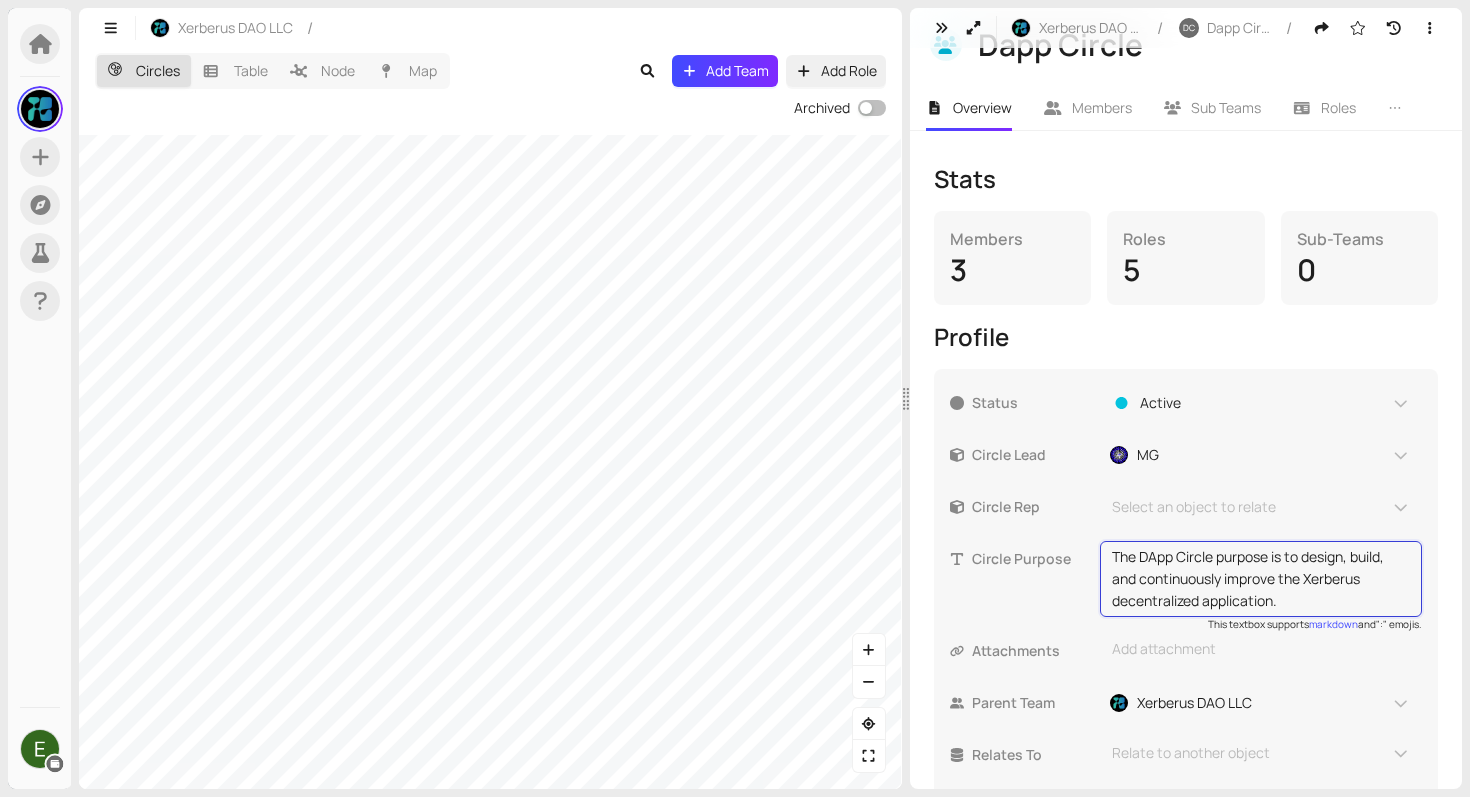 click on "The DApp Circle purpose is to design, build, and continuously improve the Xerberus decentralized application." at bounding box center [1261, 579] 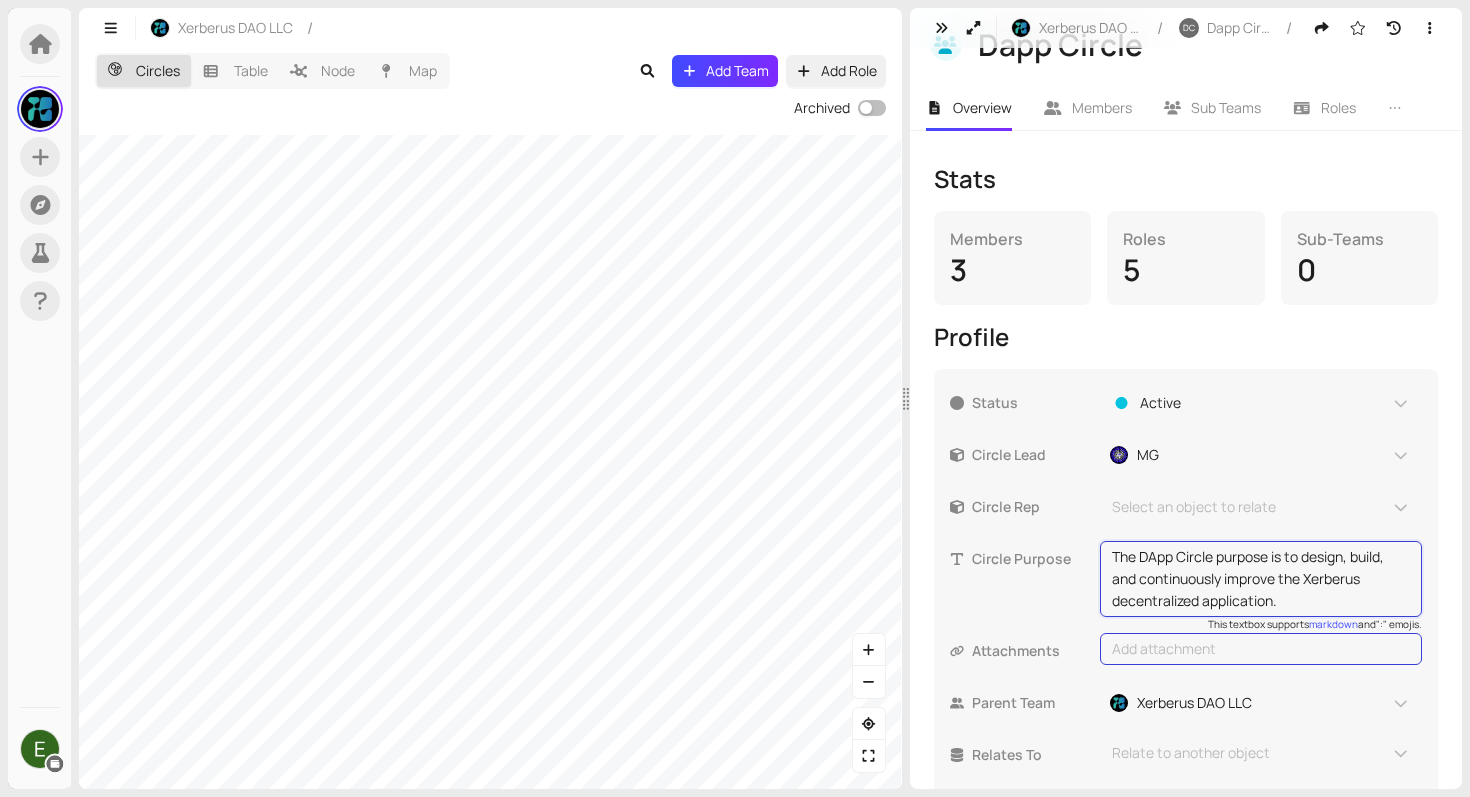 type on "The DApp Circle purpose is to design, build and continuously improve the Xerberus decentralized application." 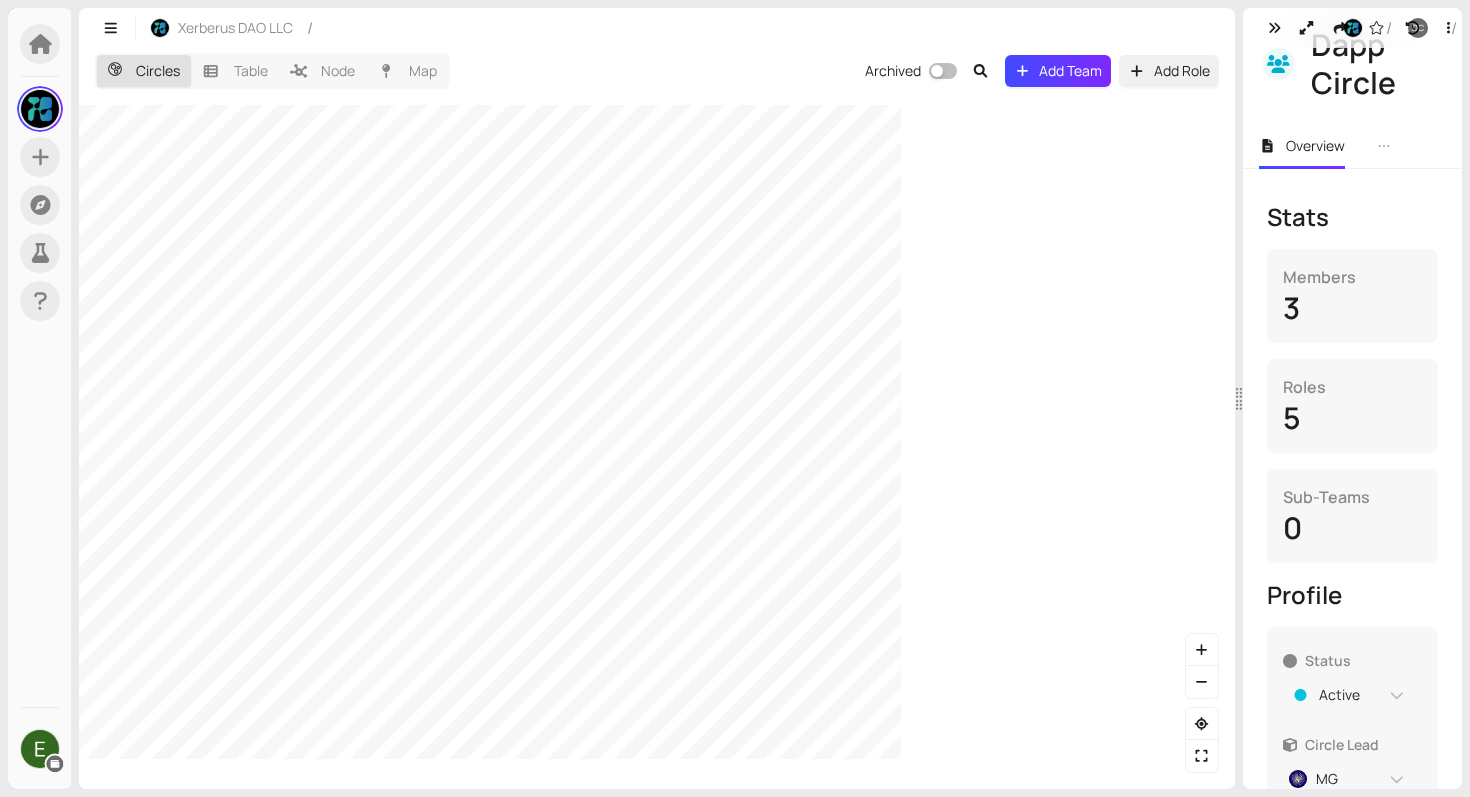 drag, startPoint x: 905, startPoint y: 342, endPoint x: 1238, endPoint y: 324, distance: 333.48615 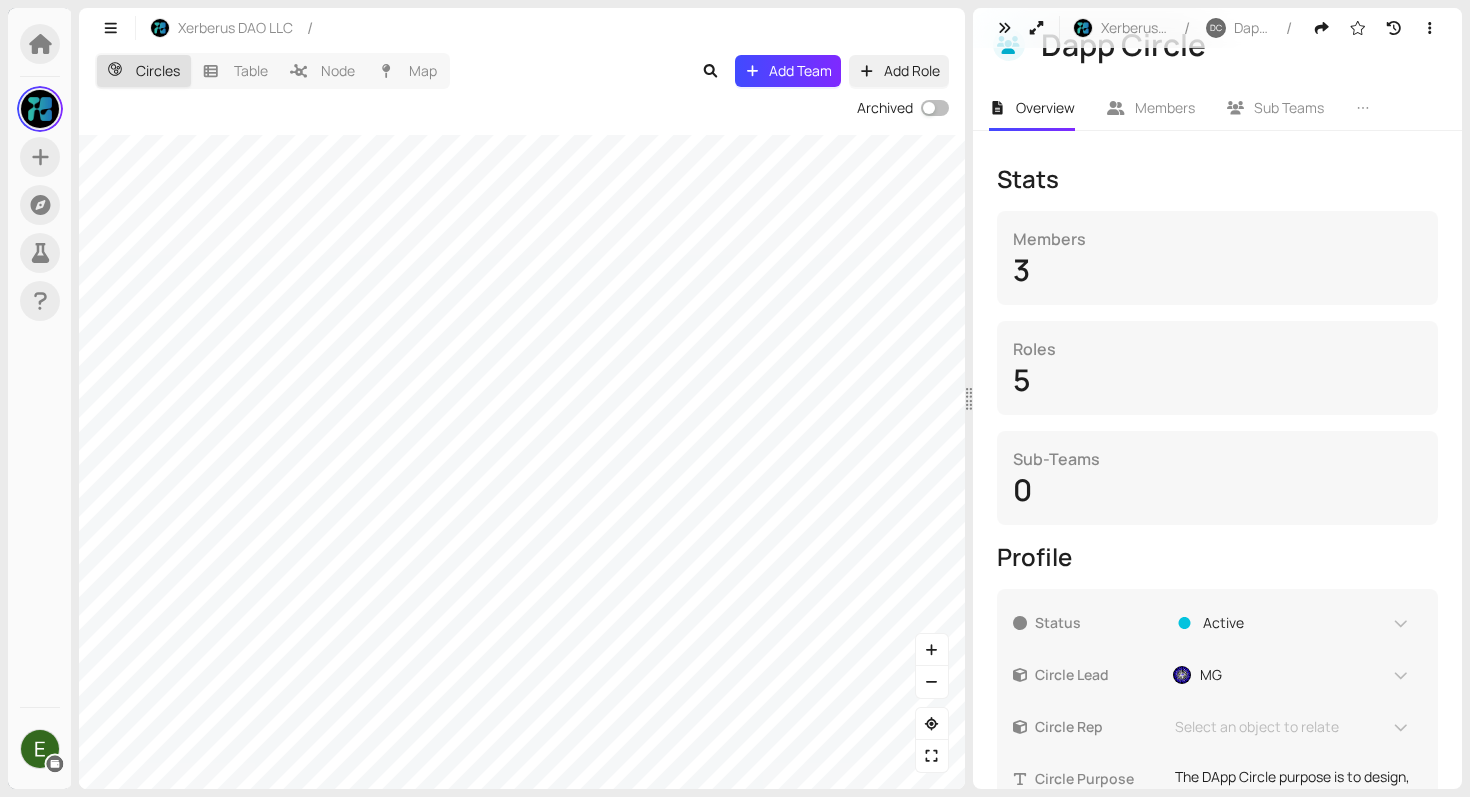 drag, startPoint x: 1236, startPoint y: 334, endPoint x: 966, endPoint y: 326, distance: 270.1185 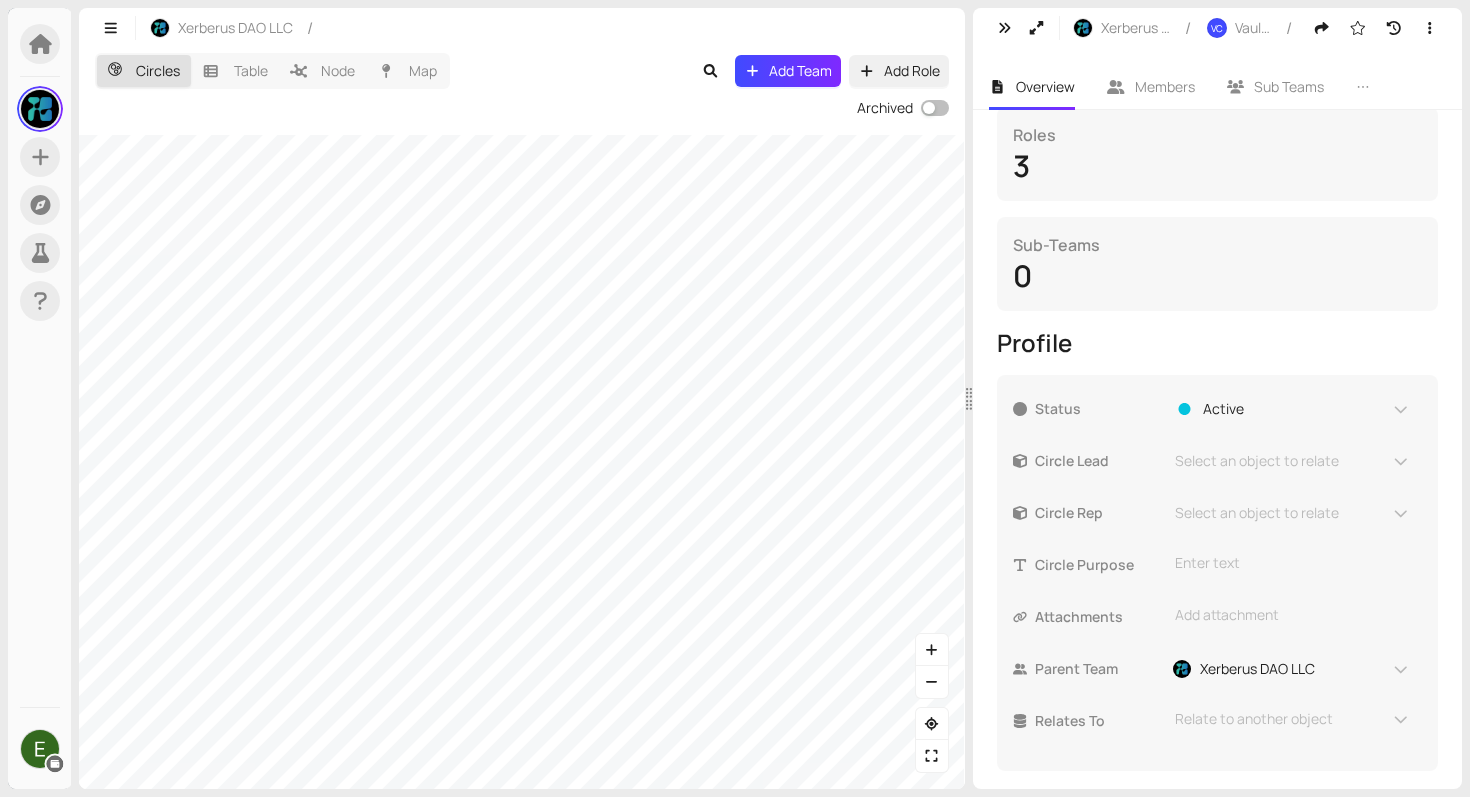 scroll, scrollTop: 452, scrollLeft: 0, axis: vertical 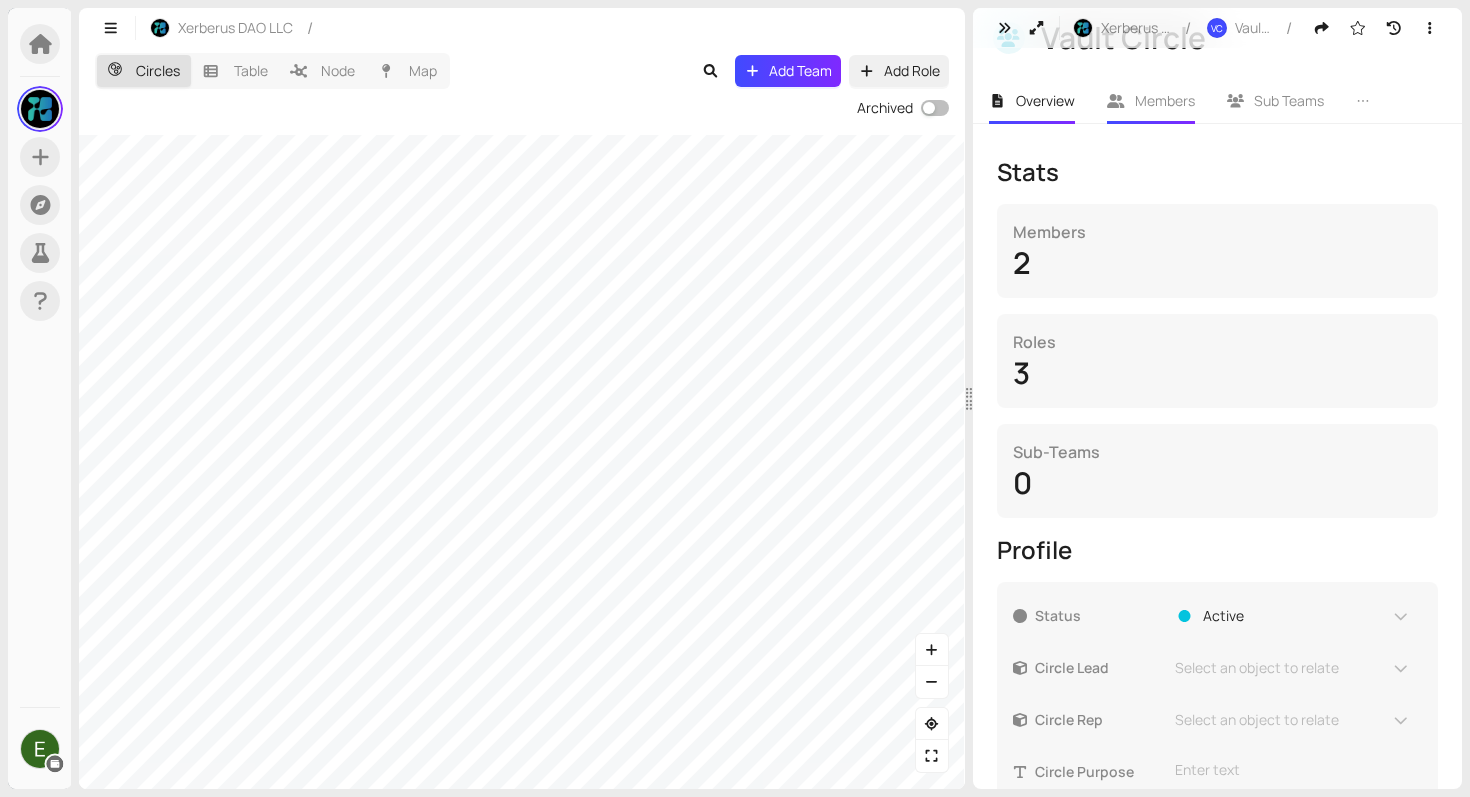 click on "Members" at bounding box center (1165, 100) 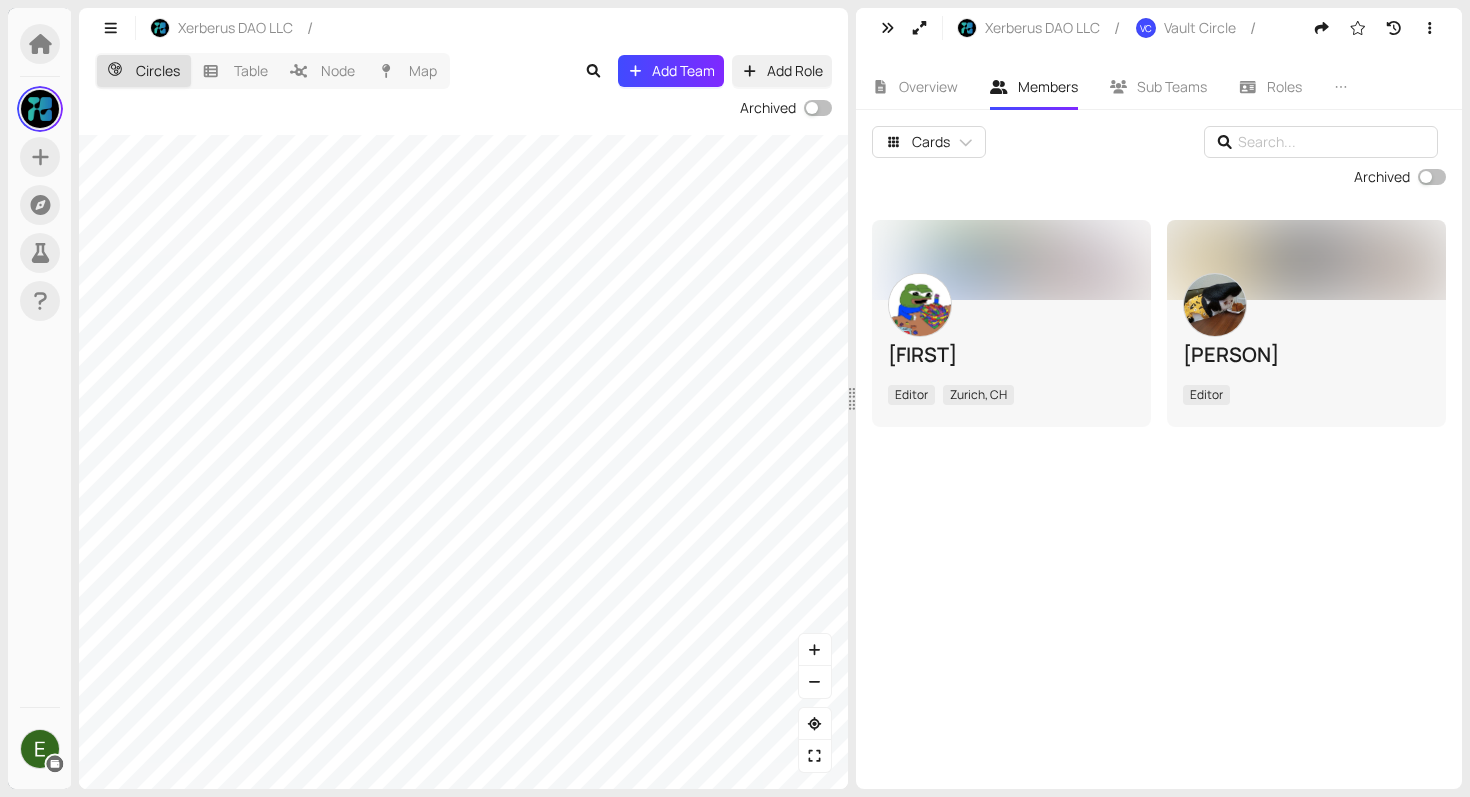 drag, startPoint x: 964, startPoint y: 202, endPoint x: 848, endPoint y: 215, distance: 116.72617 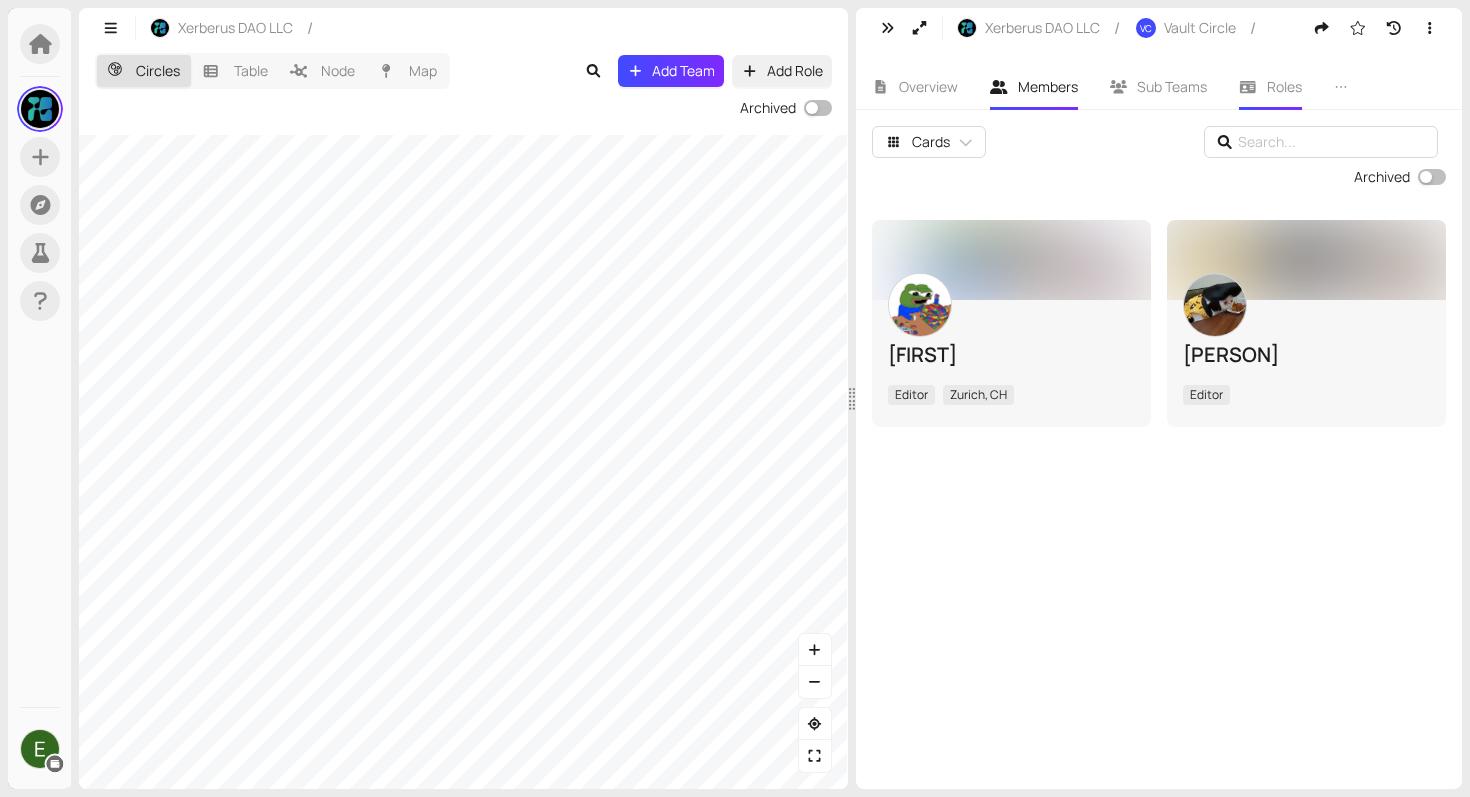 click on "Roles" at bounding box center (1284, 86) 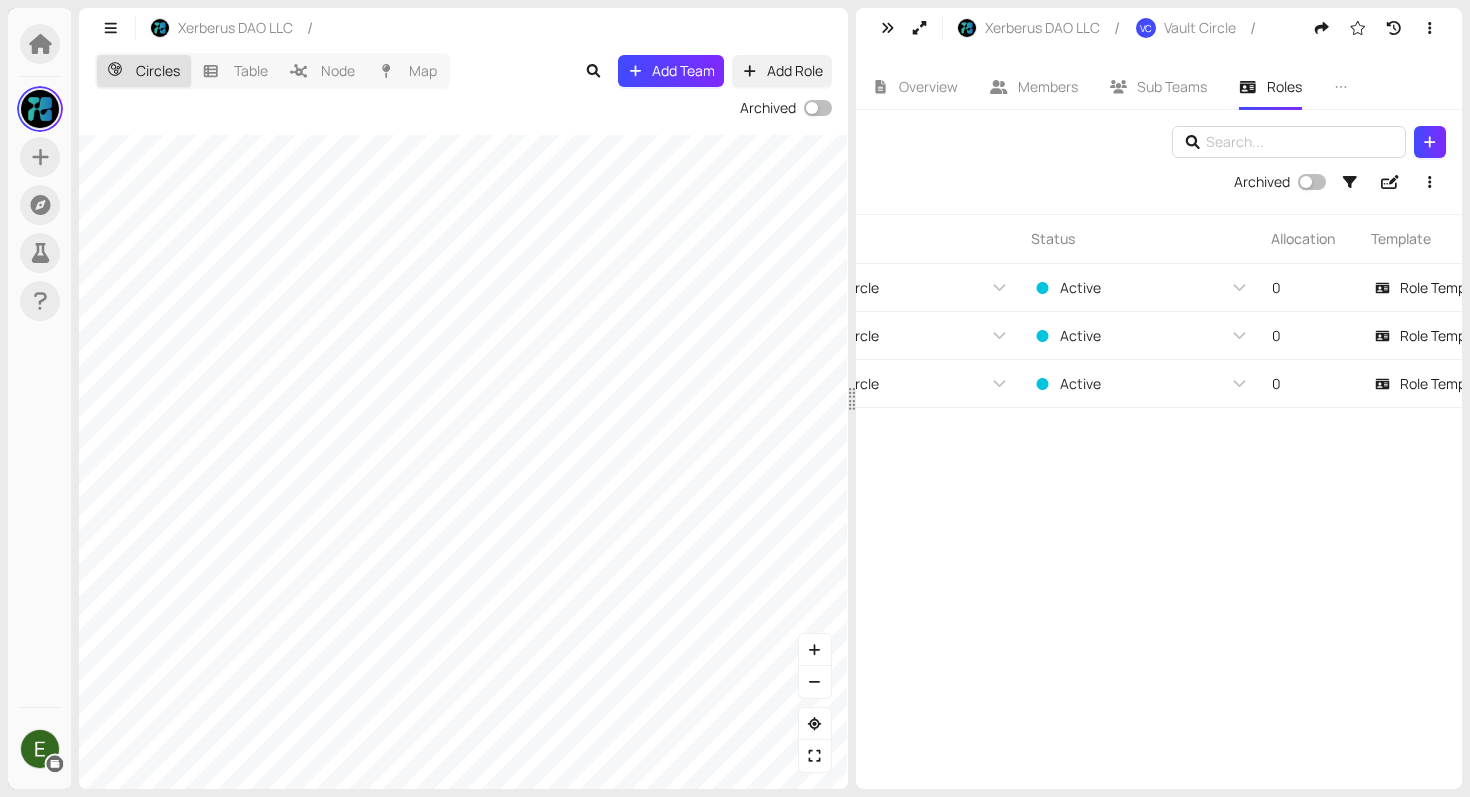 scroll, scrollTop: 0, scrollLeft: 1023, axis: horizontal 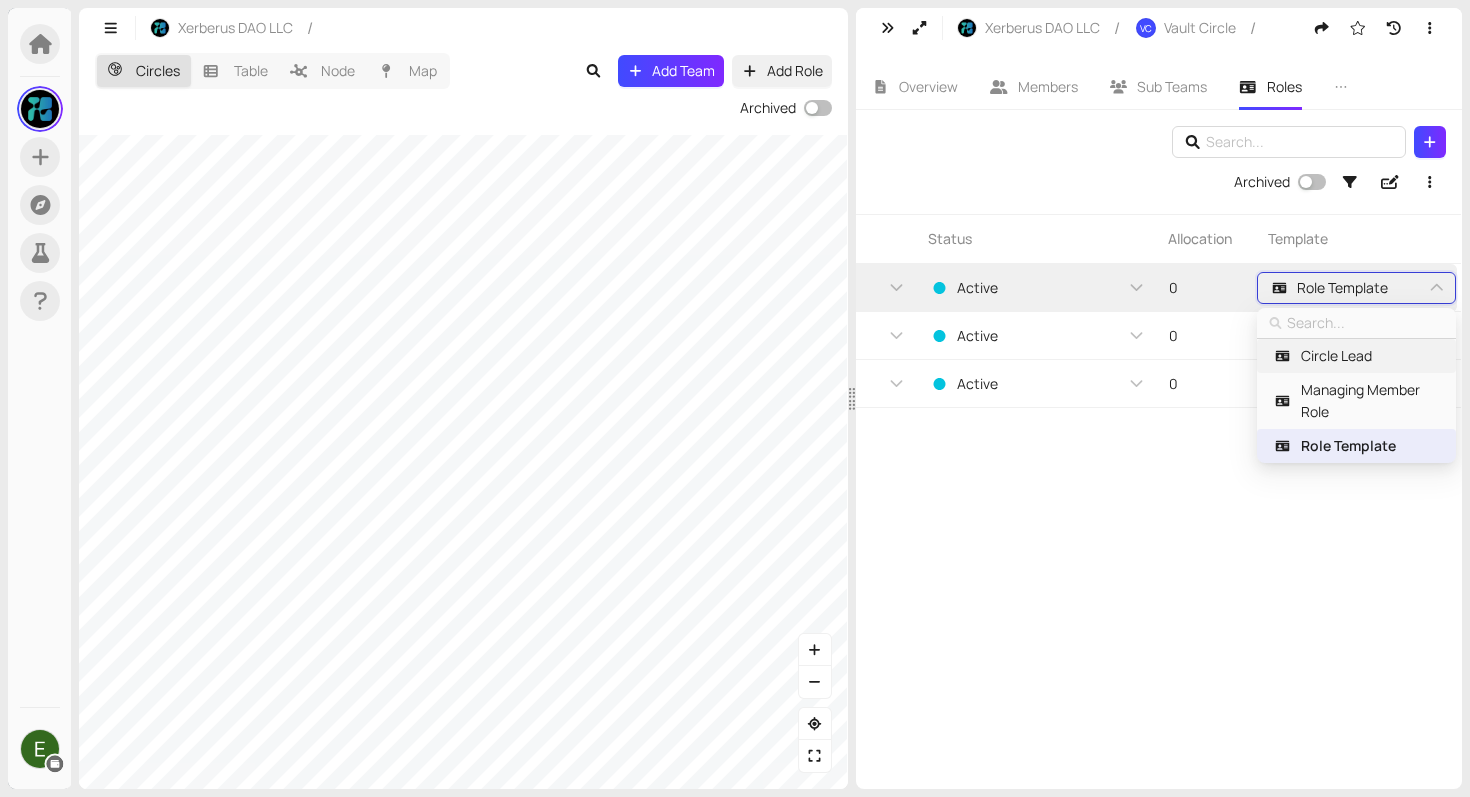 click on "Circle Lead" at bounding box center (1355, 356) 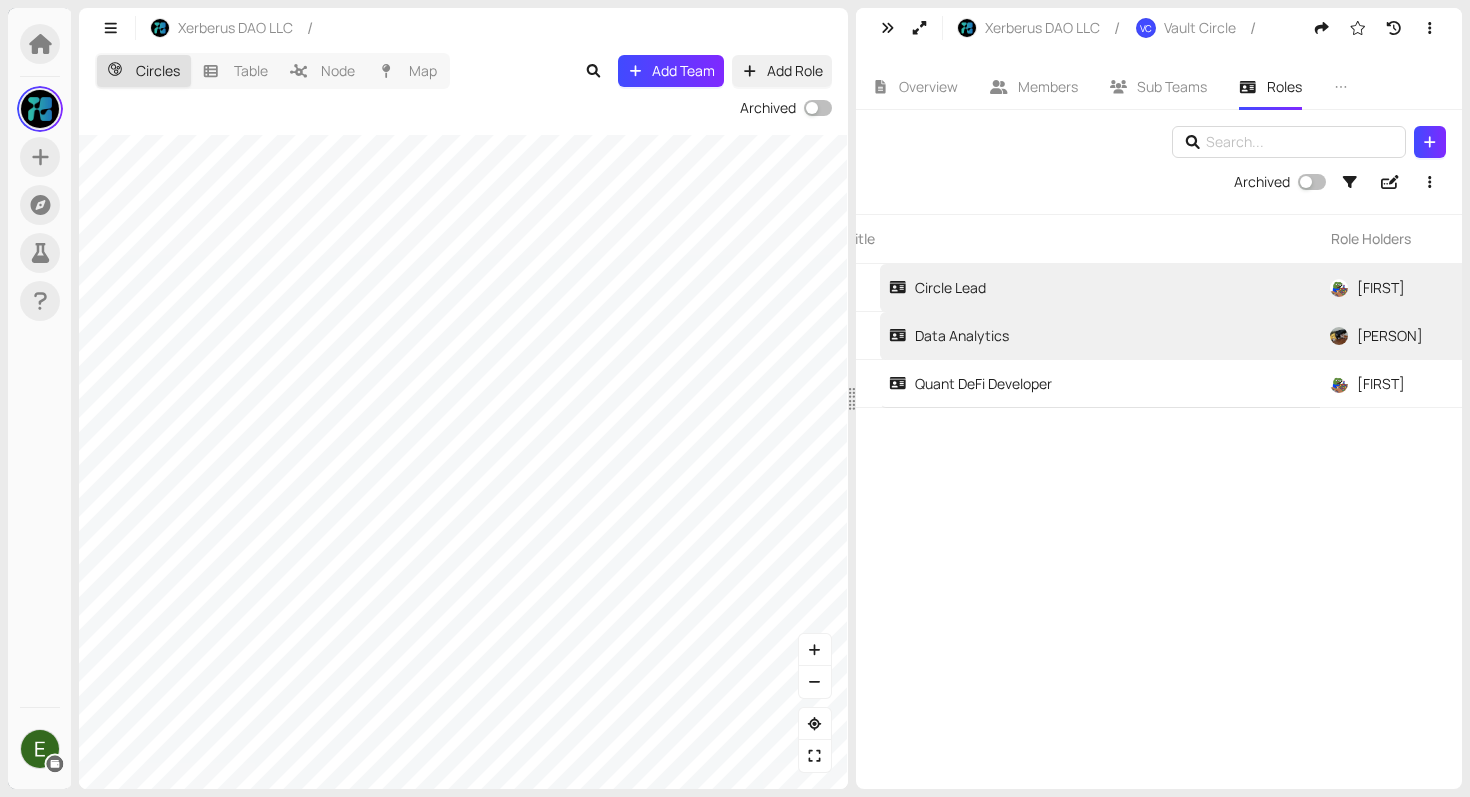 scroll, scrollTop: 0, scrollLeft: 0, axis: both 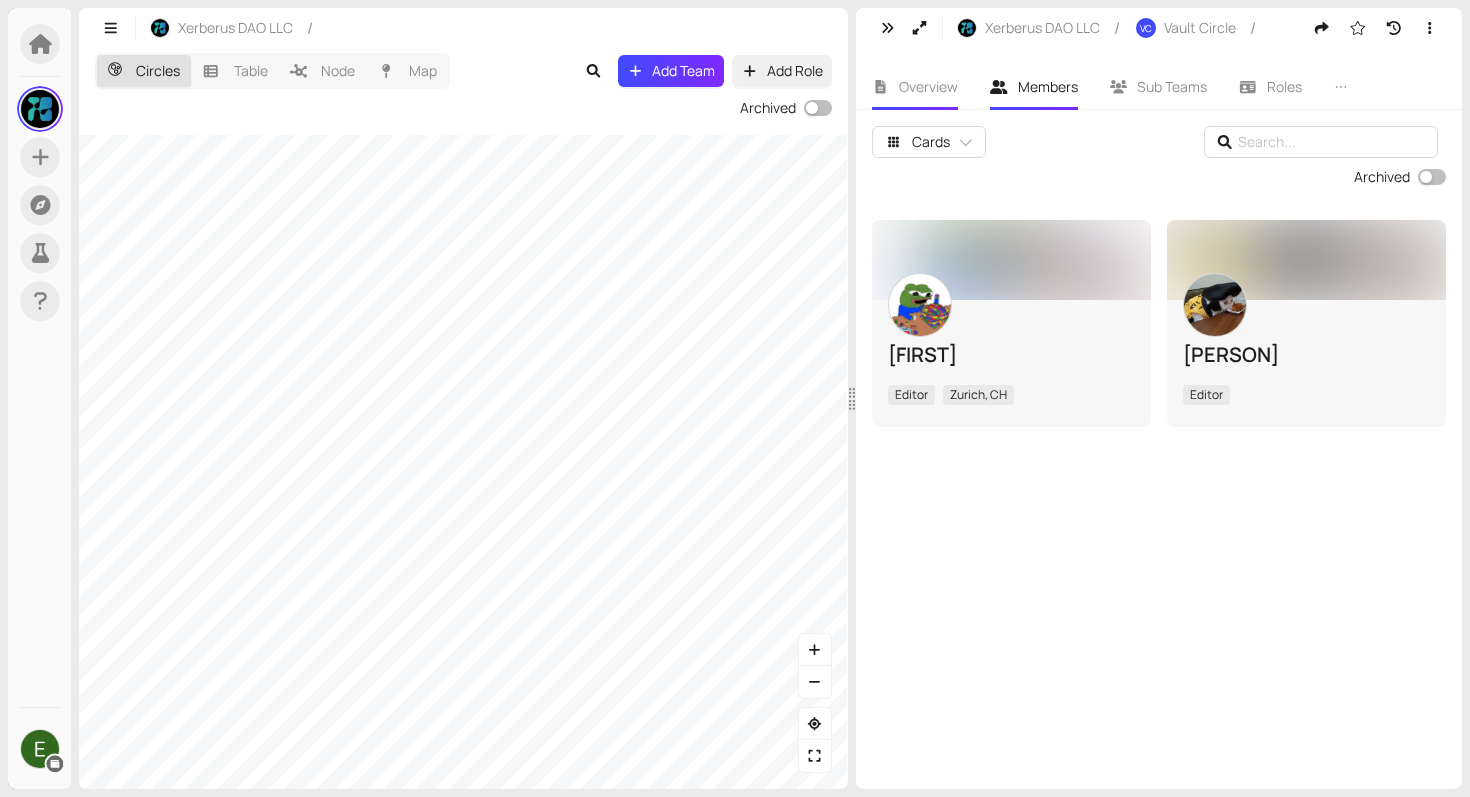 click on "Overview" at bounding box center [928, 86] 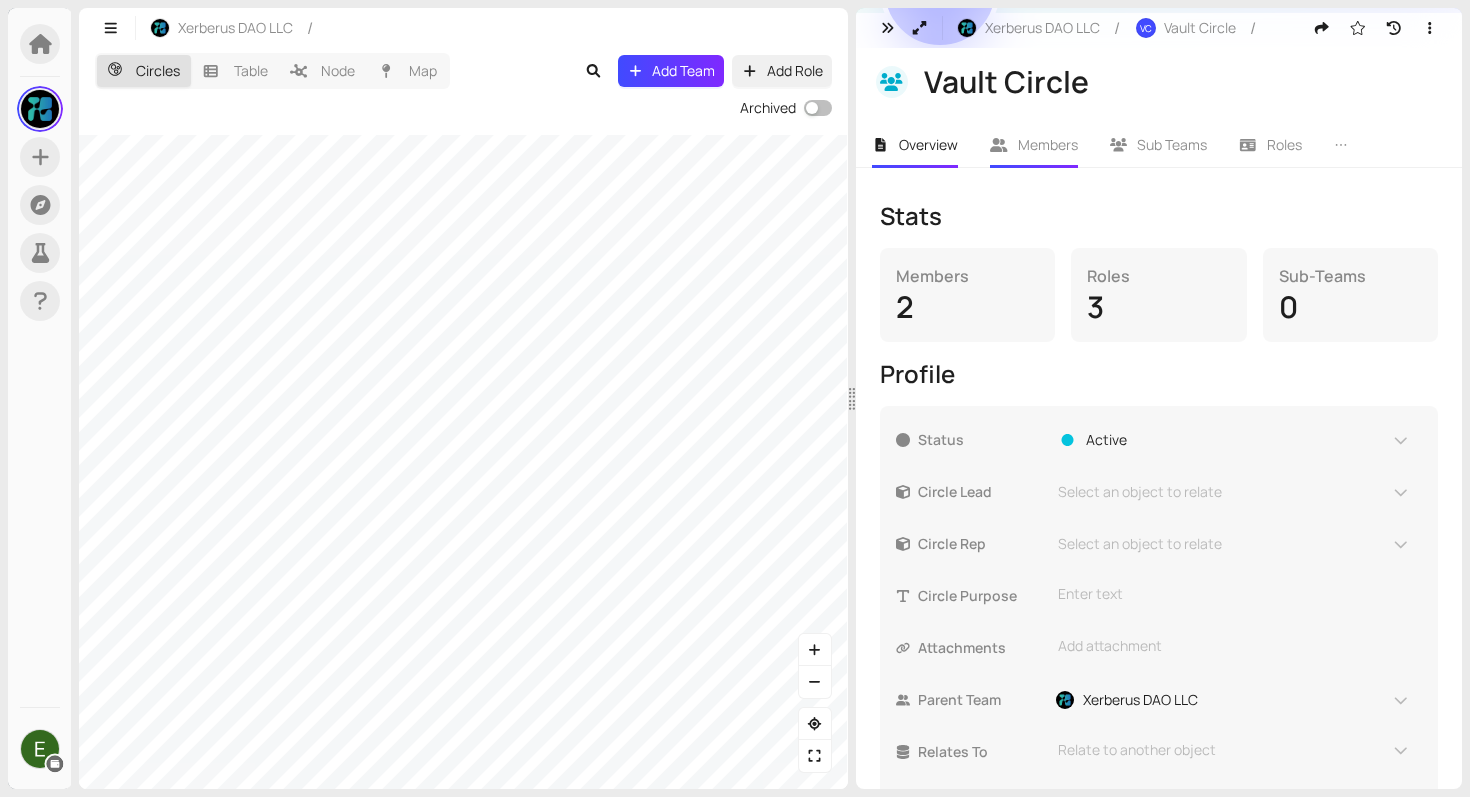 scroll, scrollTop: 204, scrollLeft: 0, axis: vertical 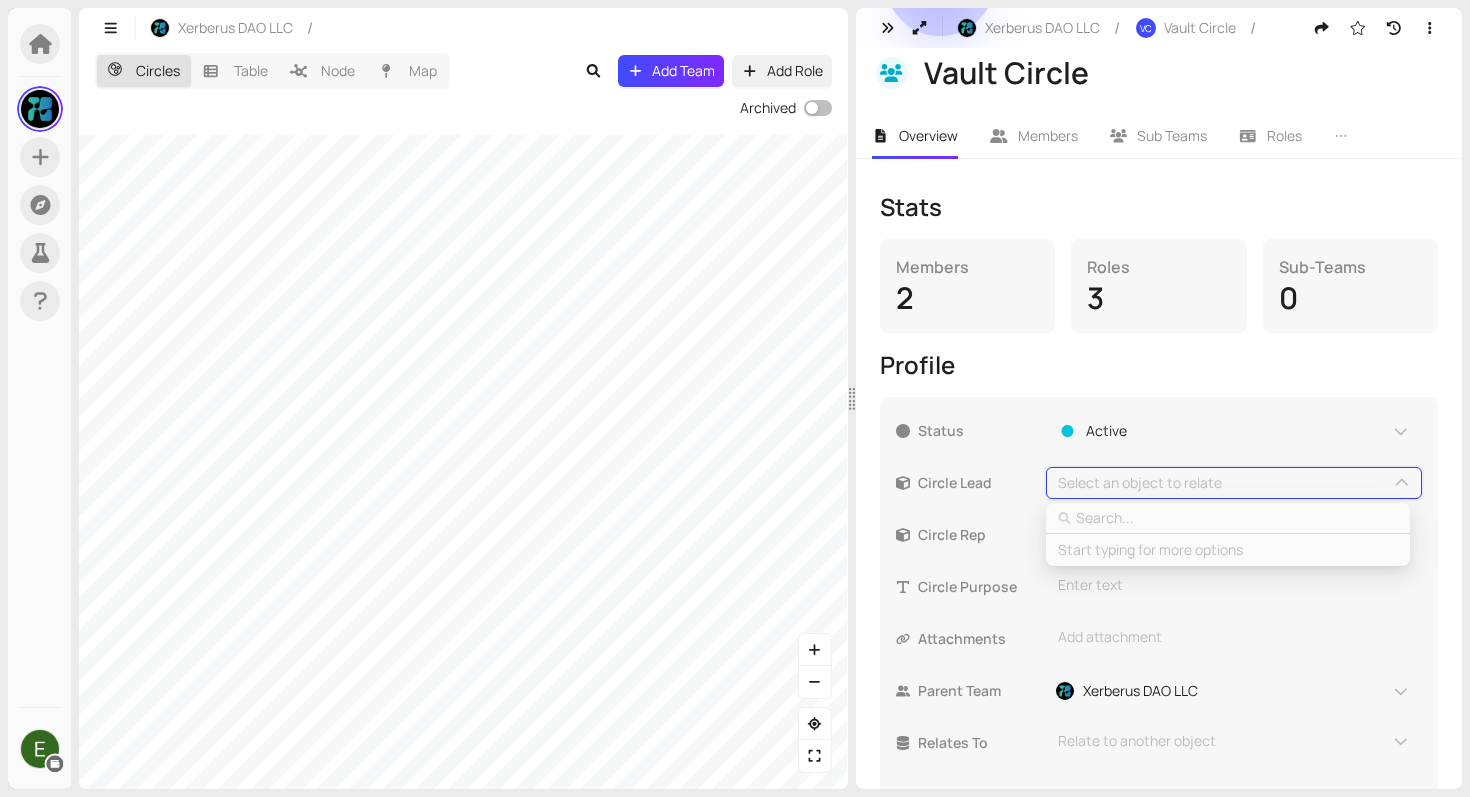 type on "a" 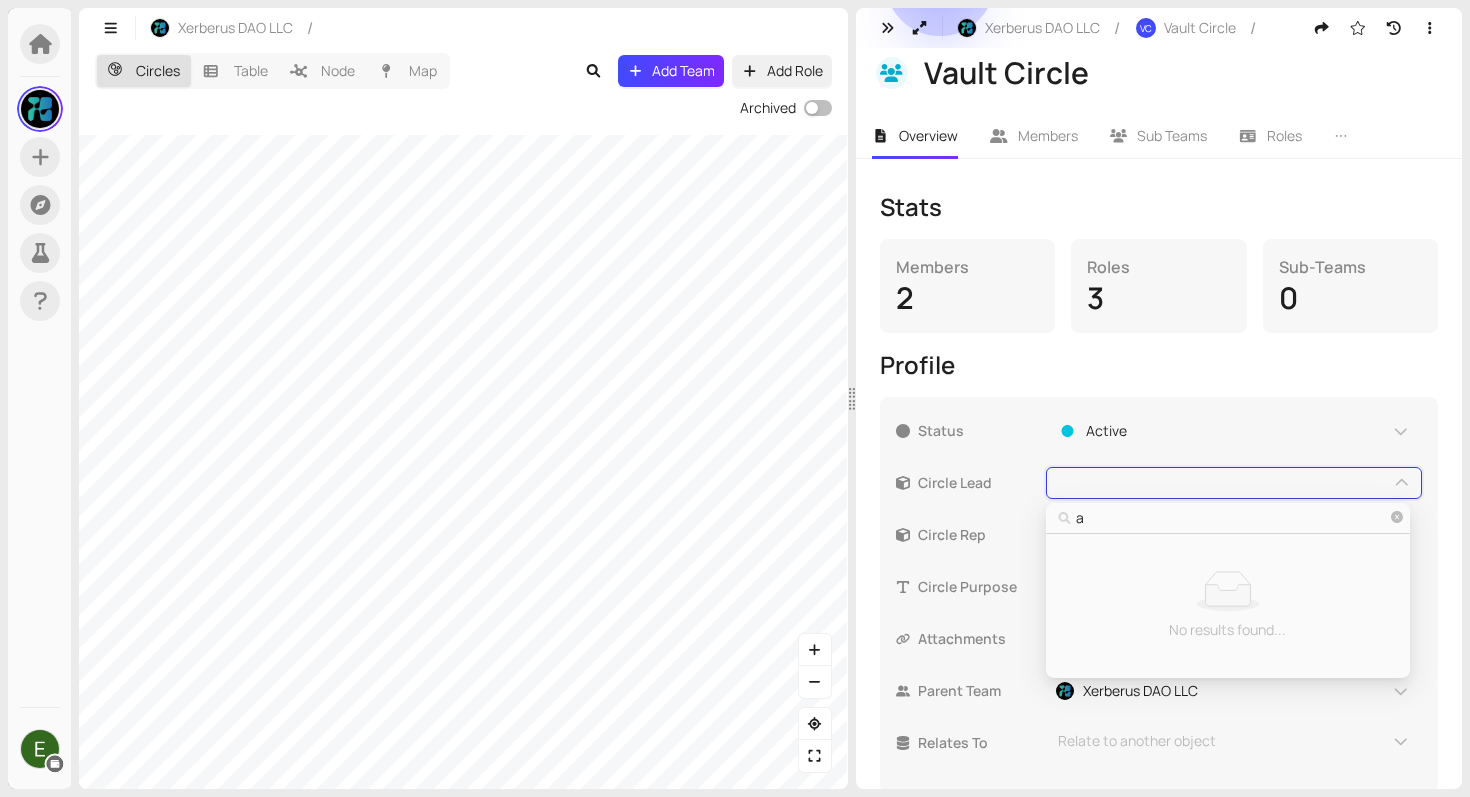 type on "am" 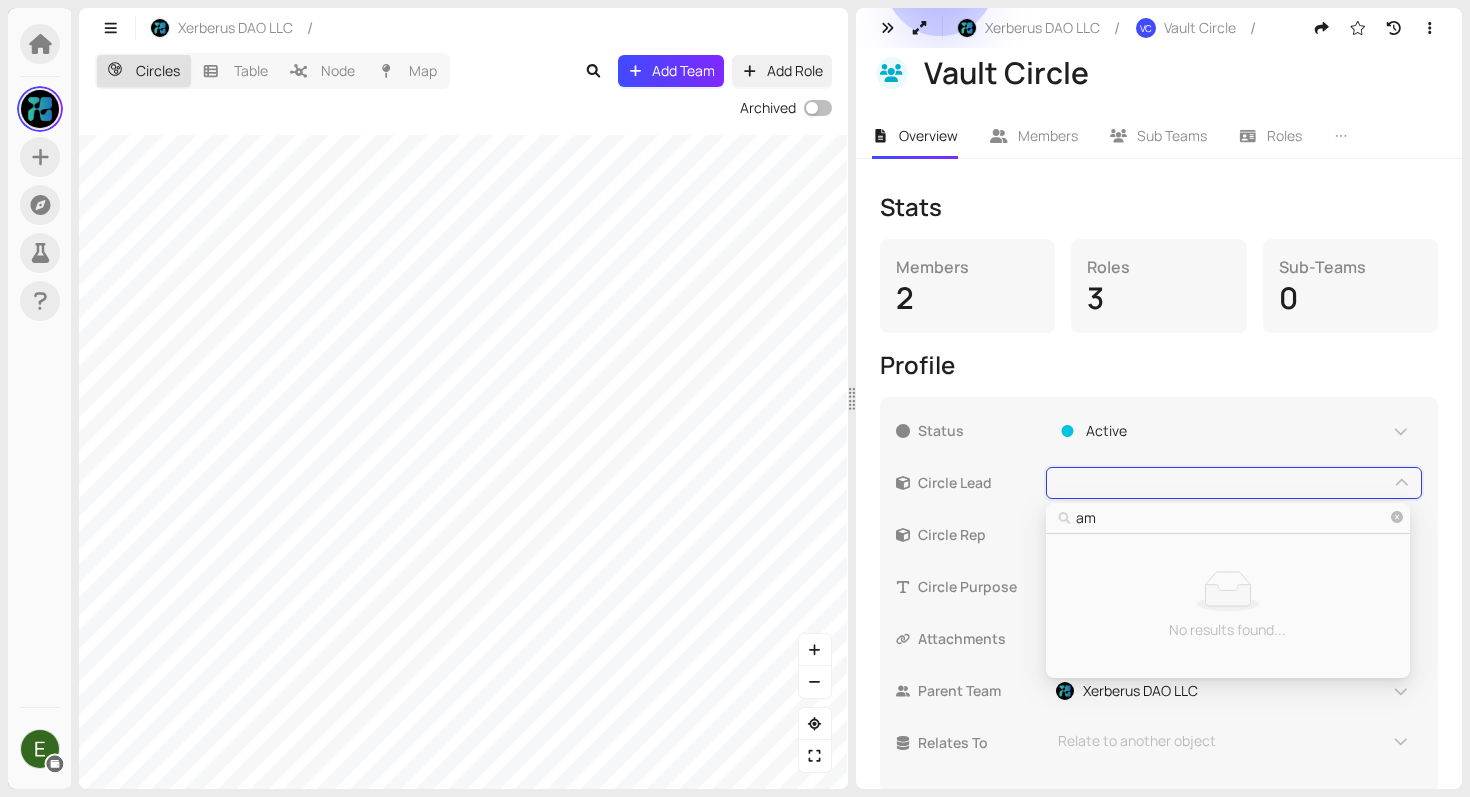 type on "ami" 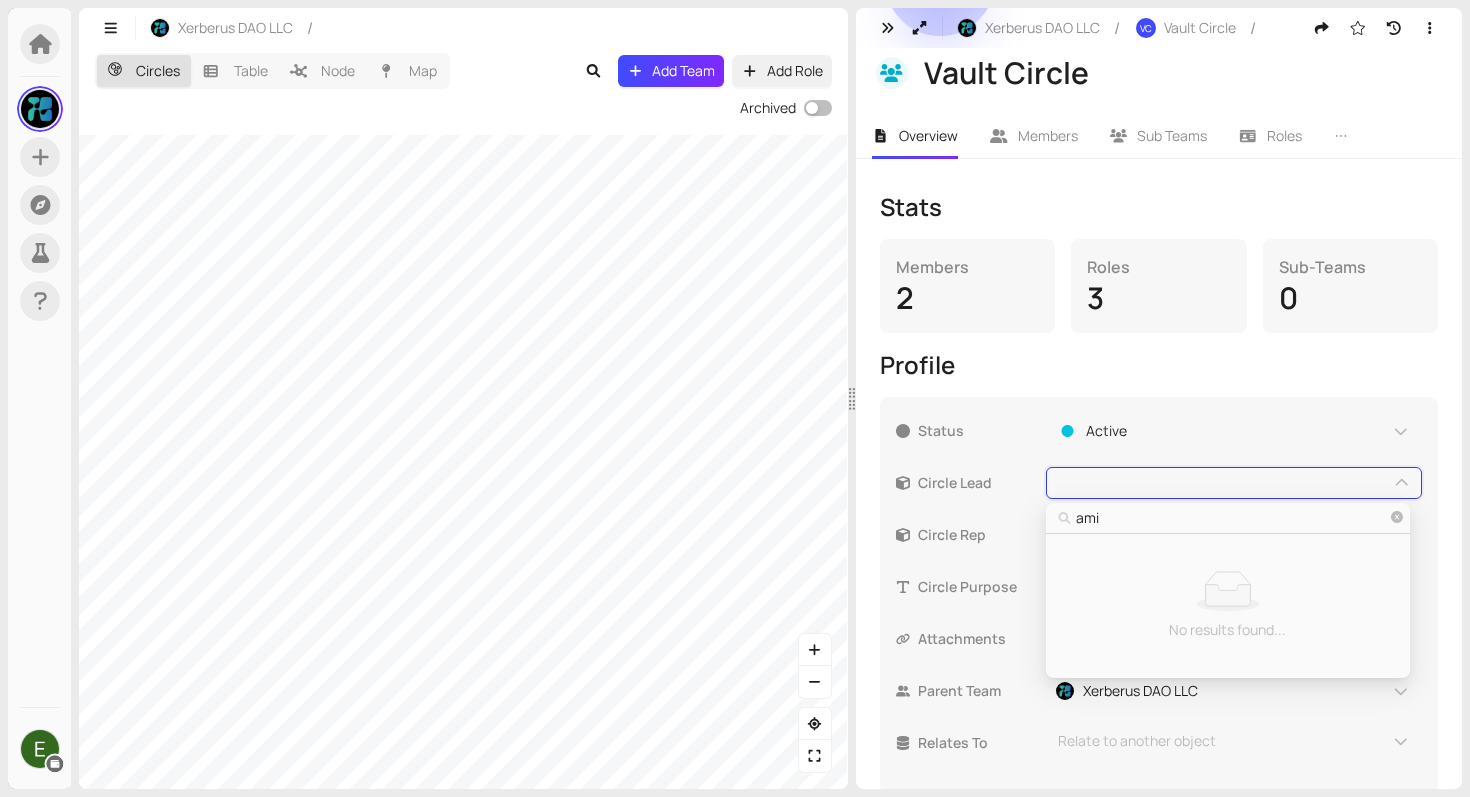type on "amin" 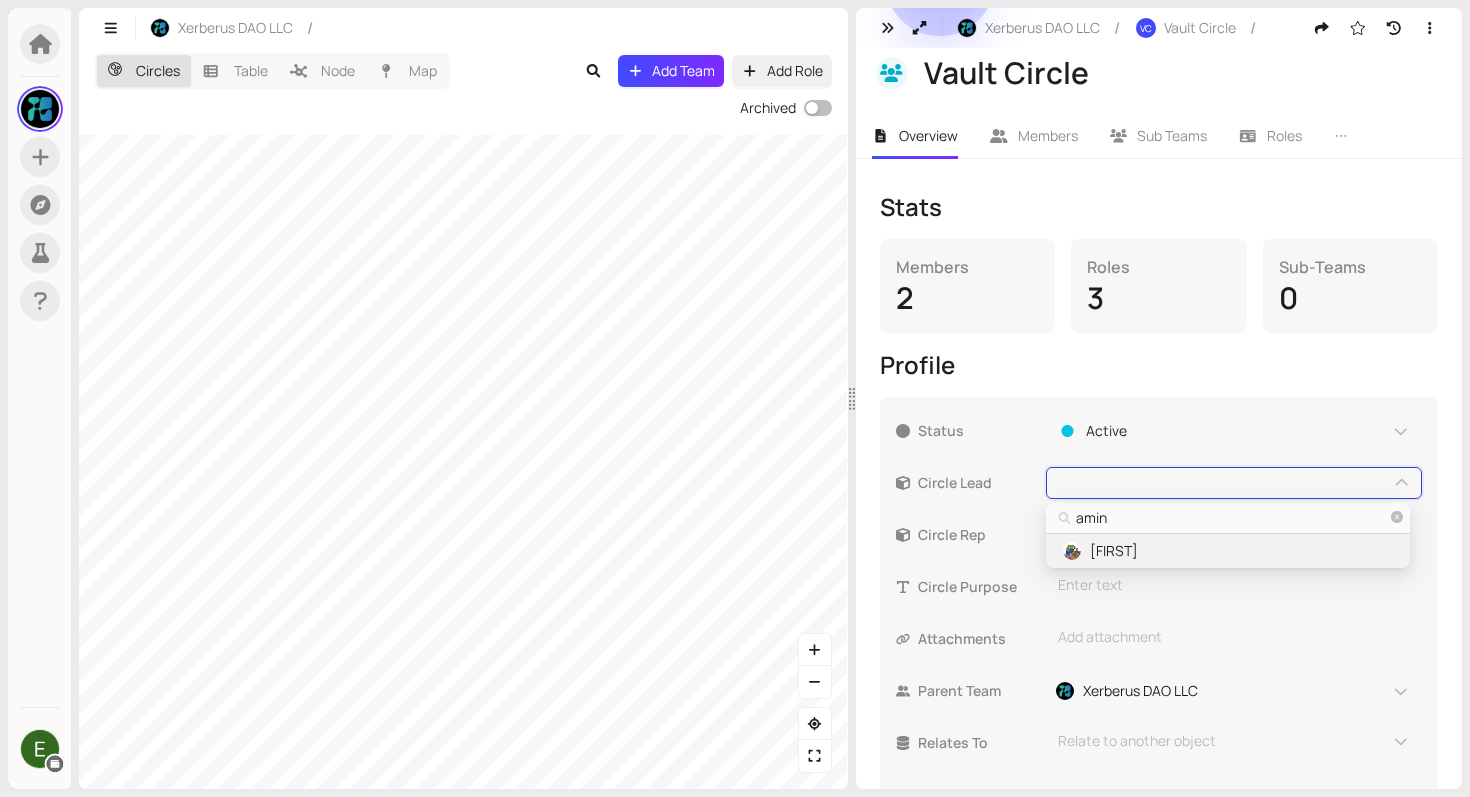 click on "[FIRST]" at bounding box center [1227, 551] 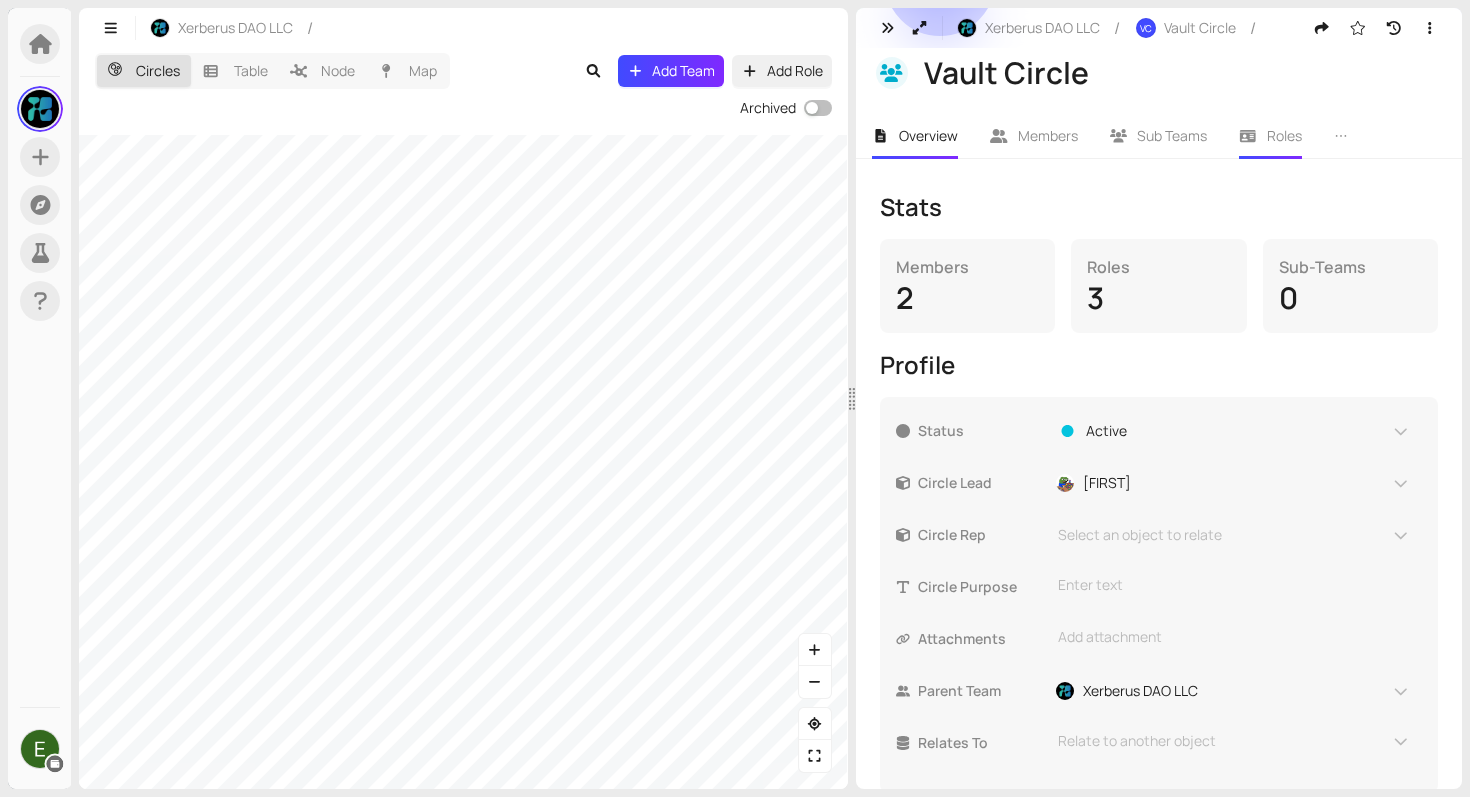 click on "Roles" at bounding box center (1284, 135) 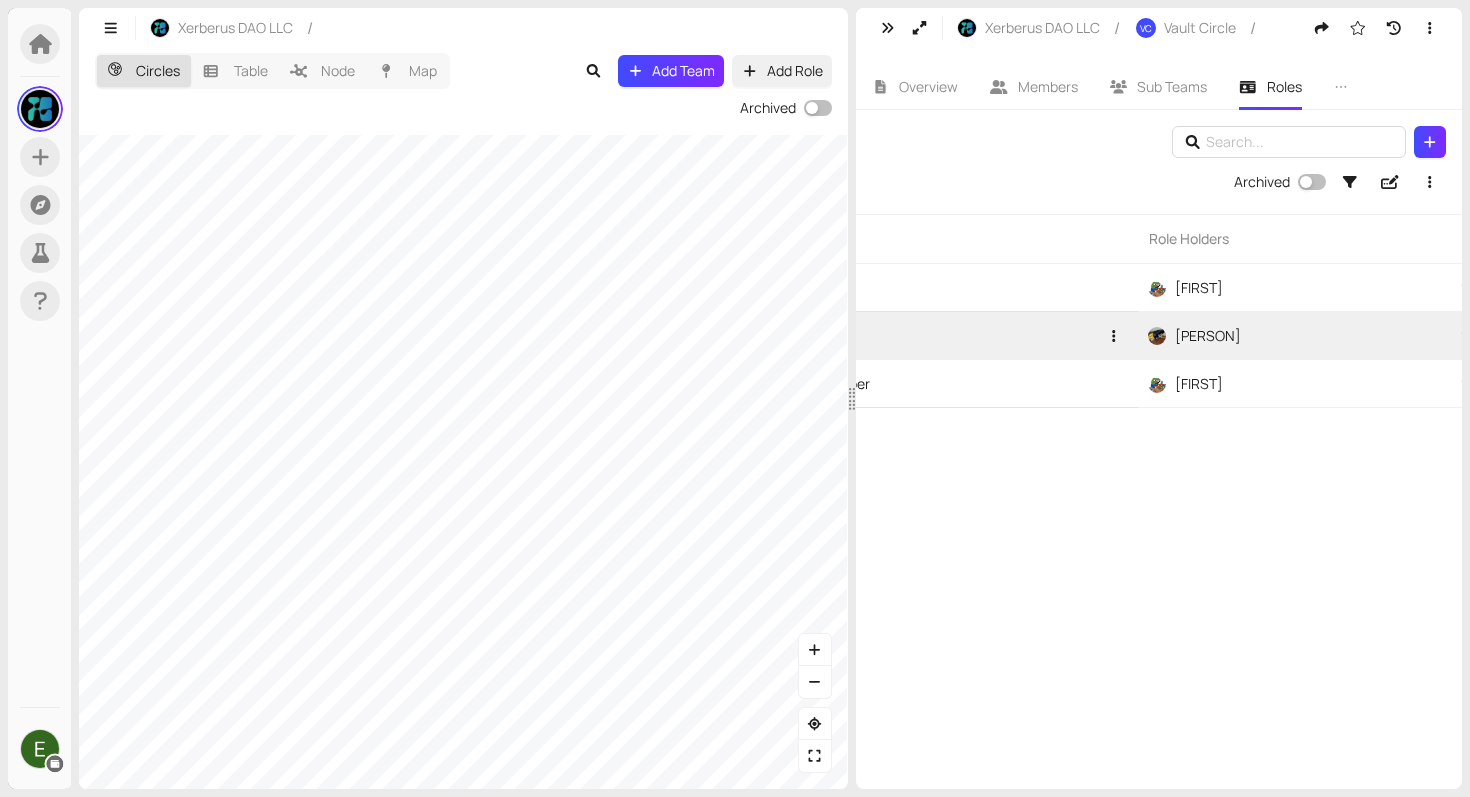 scroll, scrollTop: 0, scrollLeft: 0, axis: both 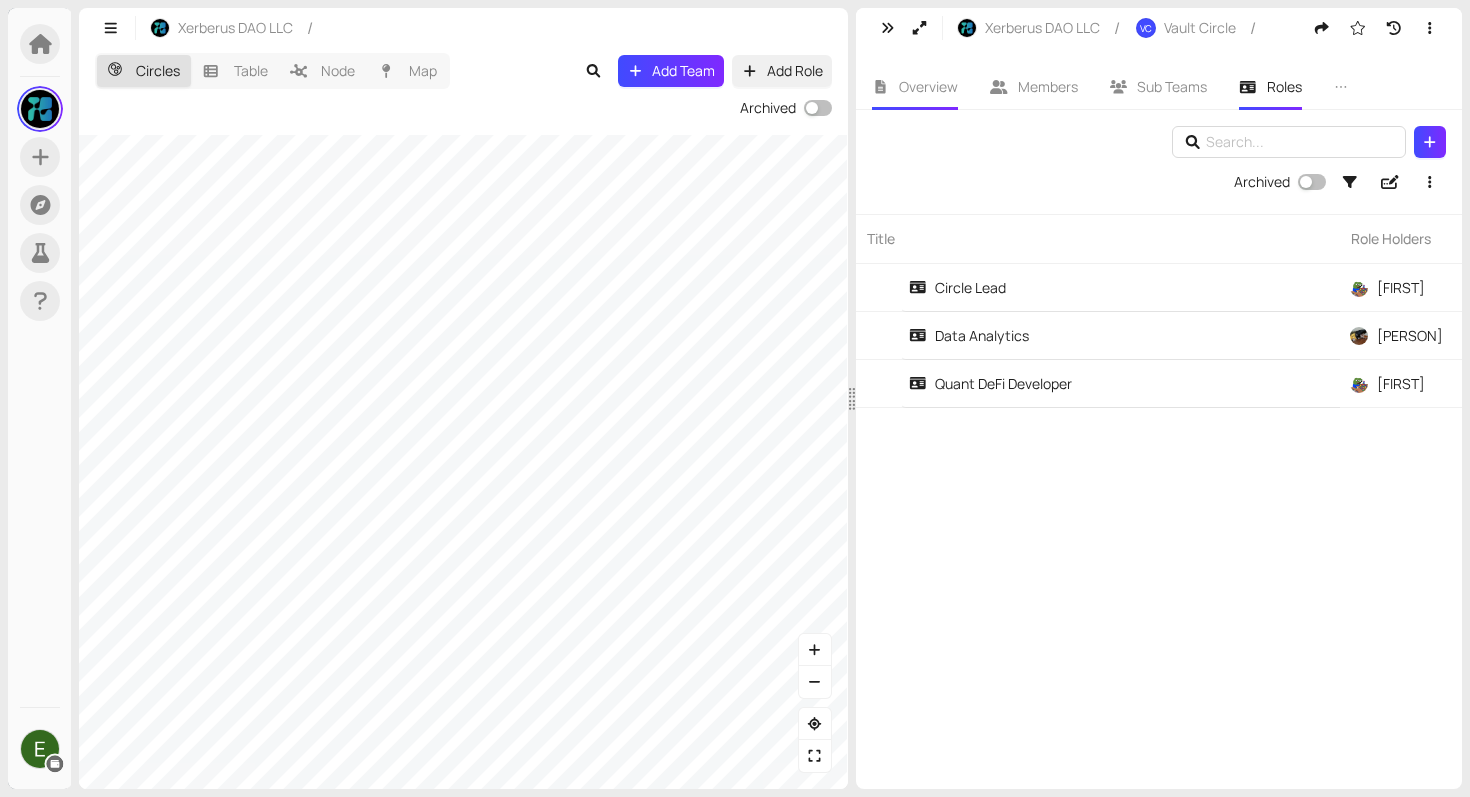 click on "Overview" at bounding box center [915, 87] 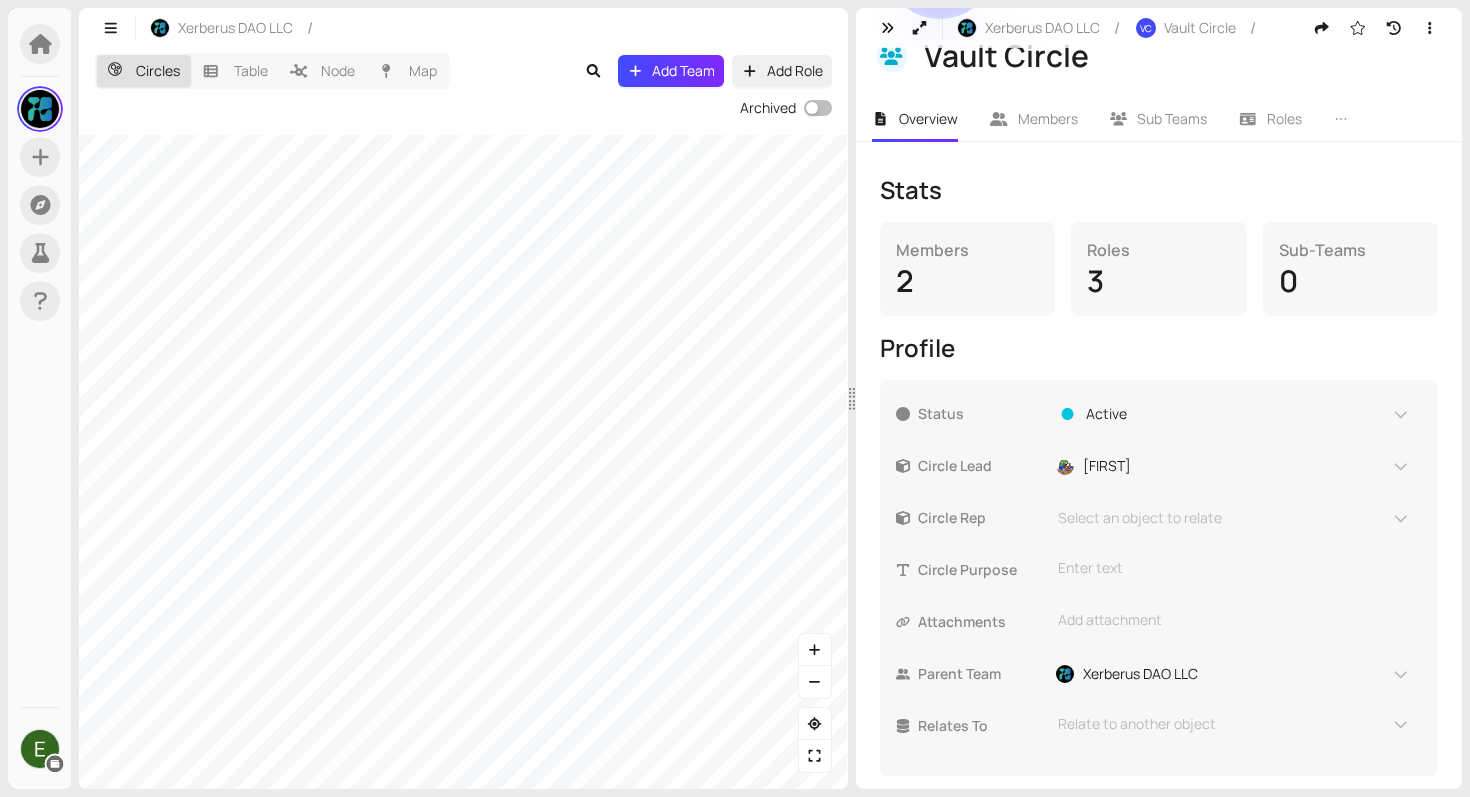 scroll, scrollTop: 232, scrollLeft: 0, axis: vertical 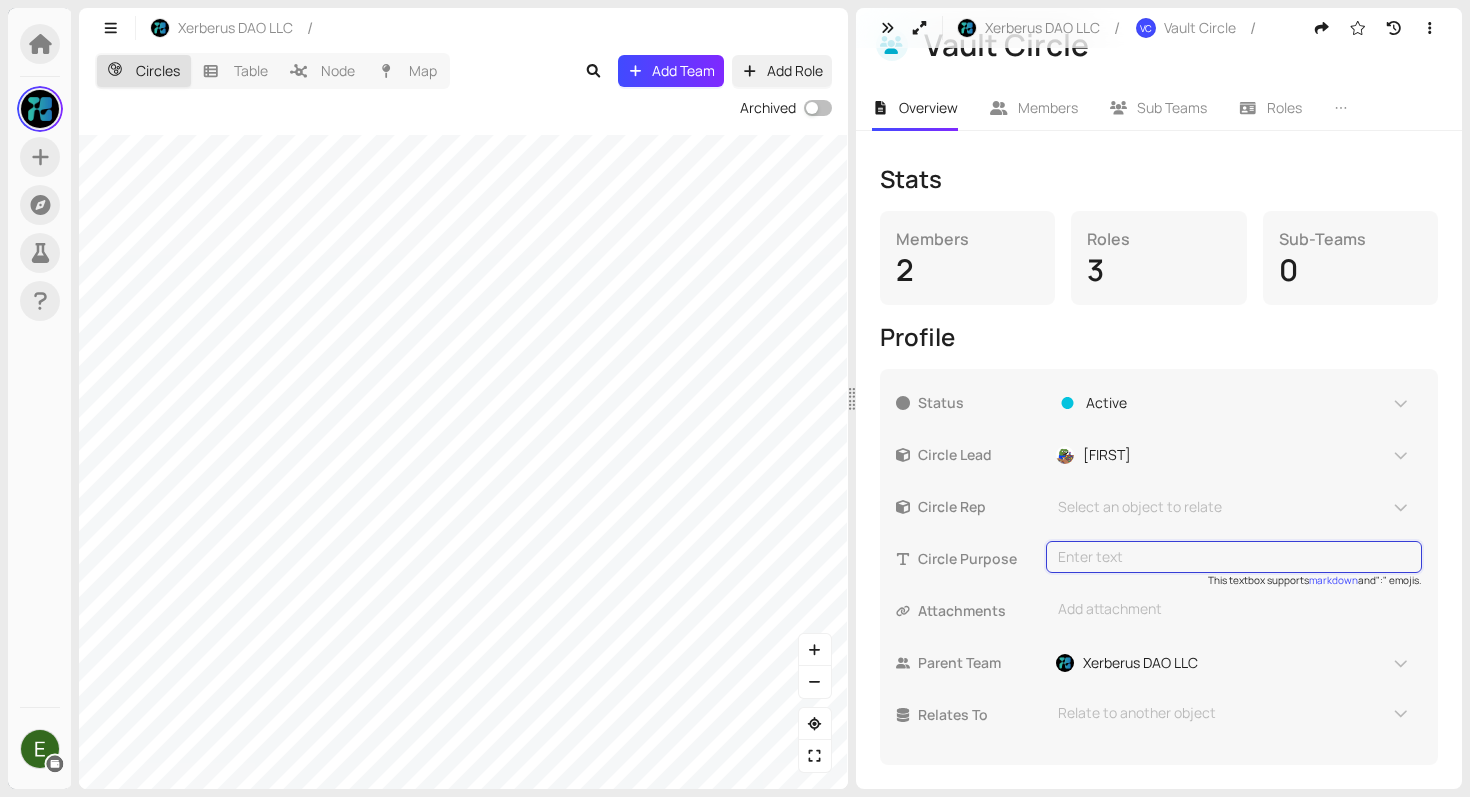 type on "The Vault Circle purpose is to design, develop and optimize vaults strategies and provide robust data analytics to support secure, high-performing and market-leading tokenized portfolios for Xerberus." 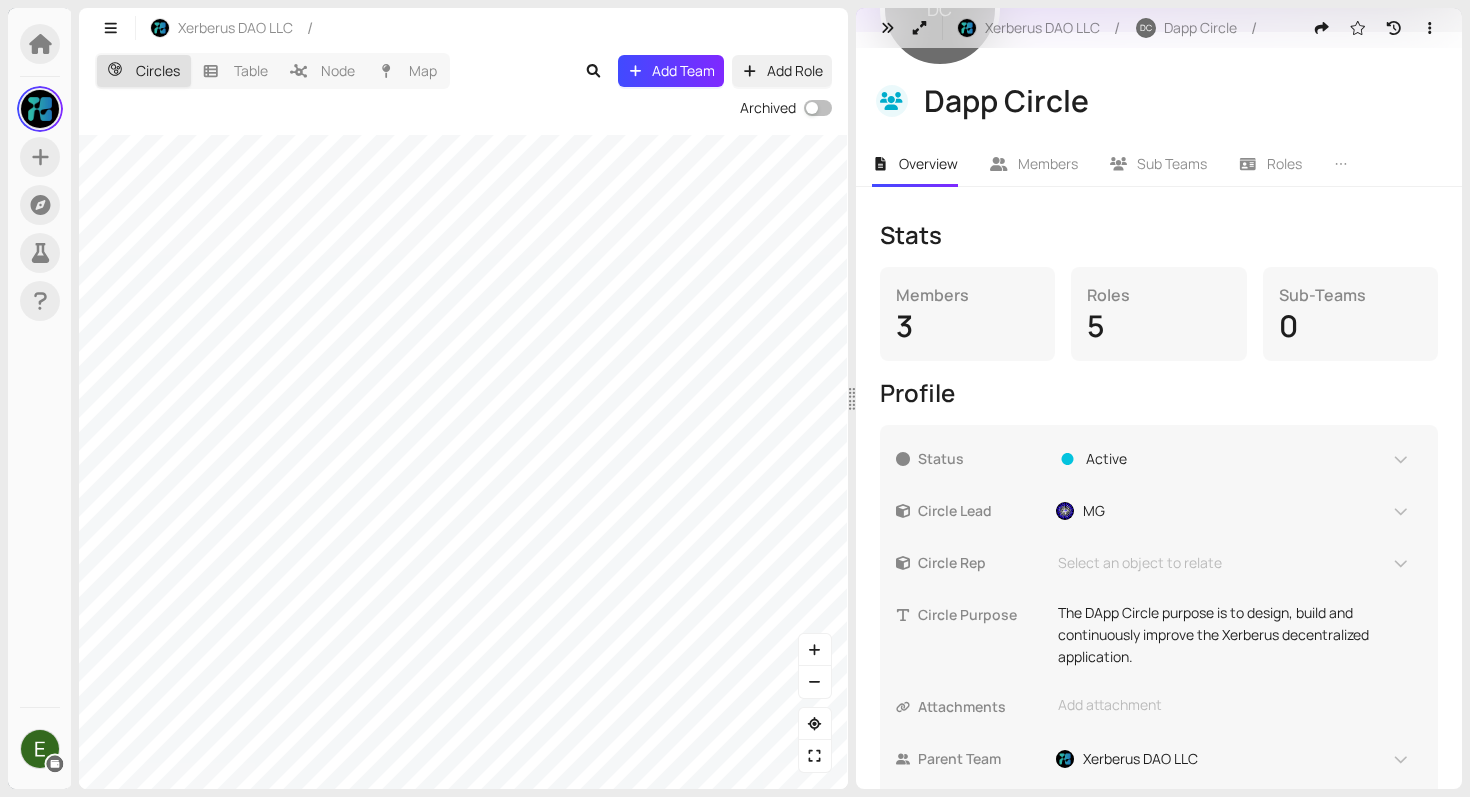 scroll, scrollTop: 272, scrollLeft: 0, axis: vertical 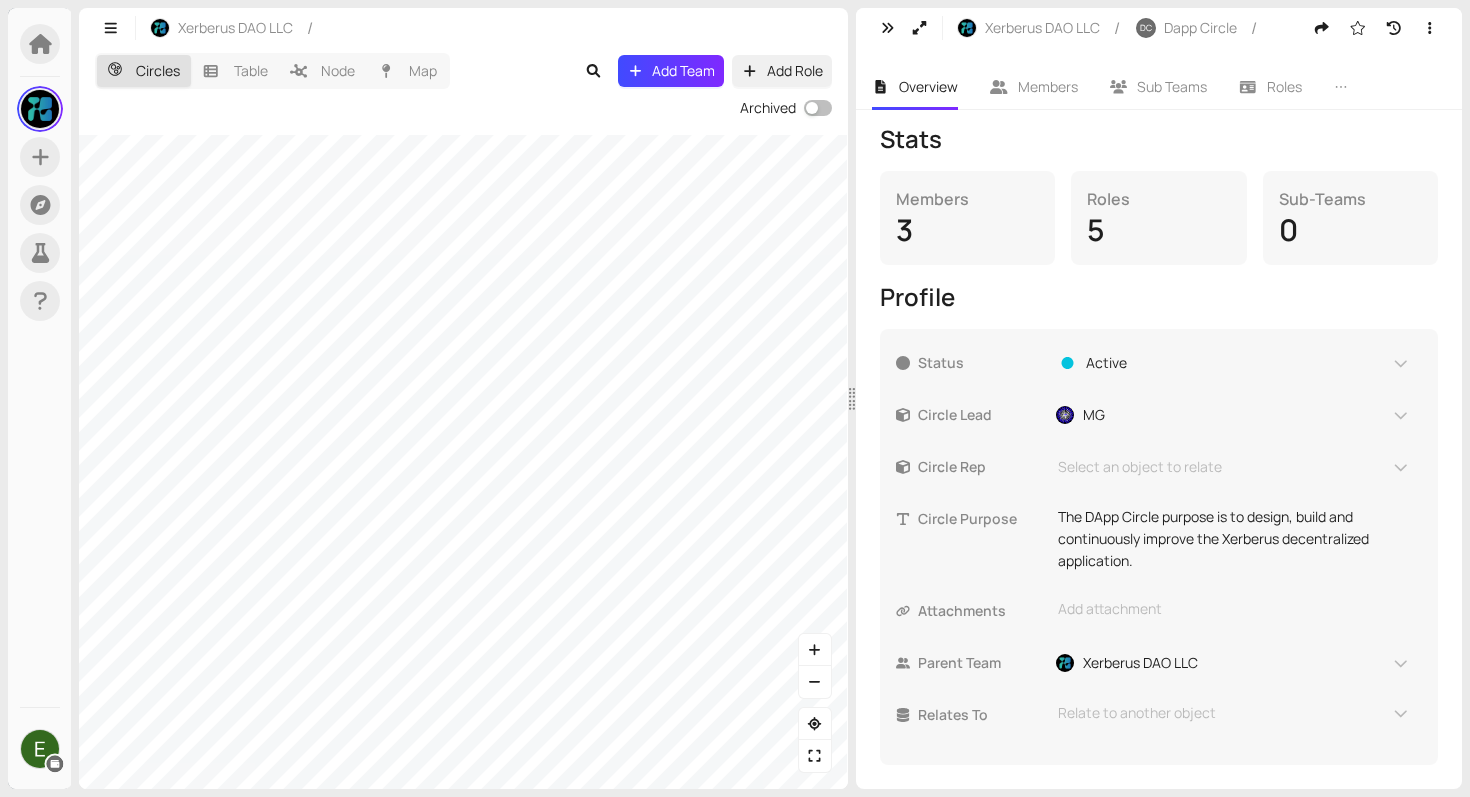 click on "Circles Table Node Map Add Team Add Role Archived" at bounding box center (463, 418) 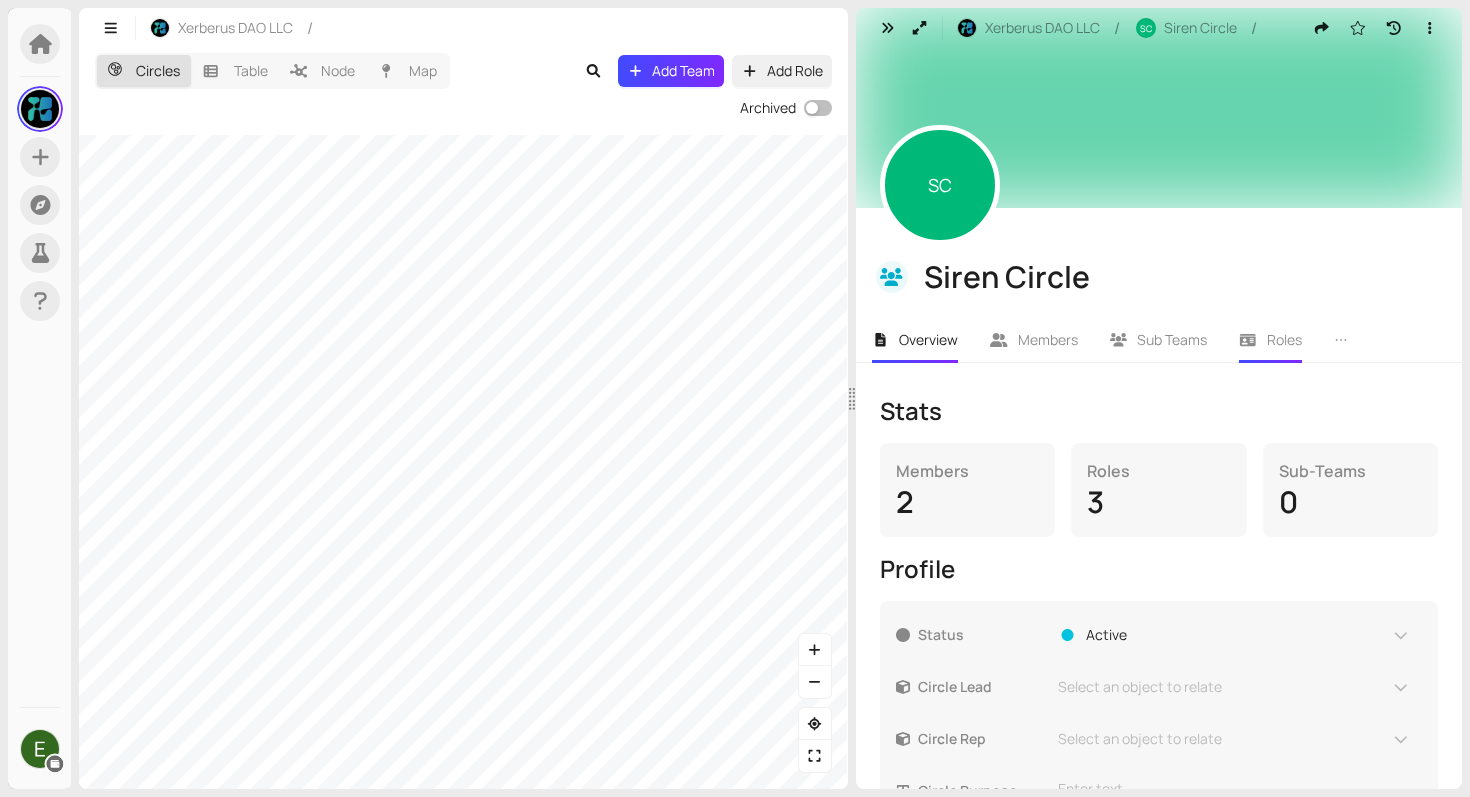 click on "Roles" at bounding box center (1270, 340) 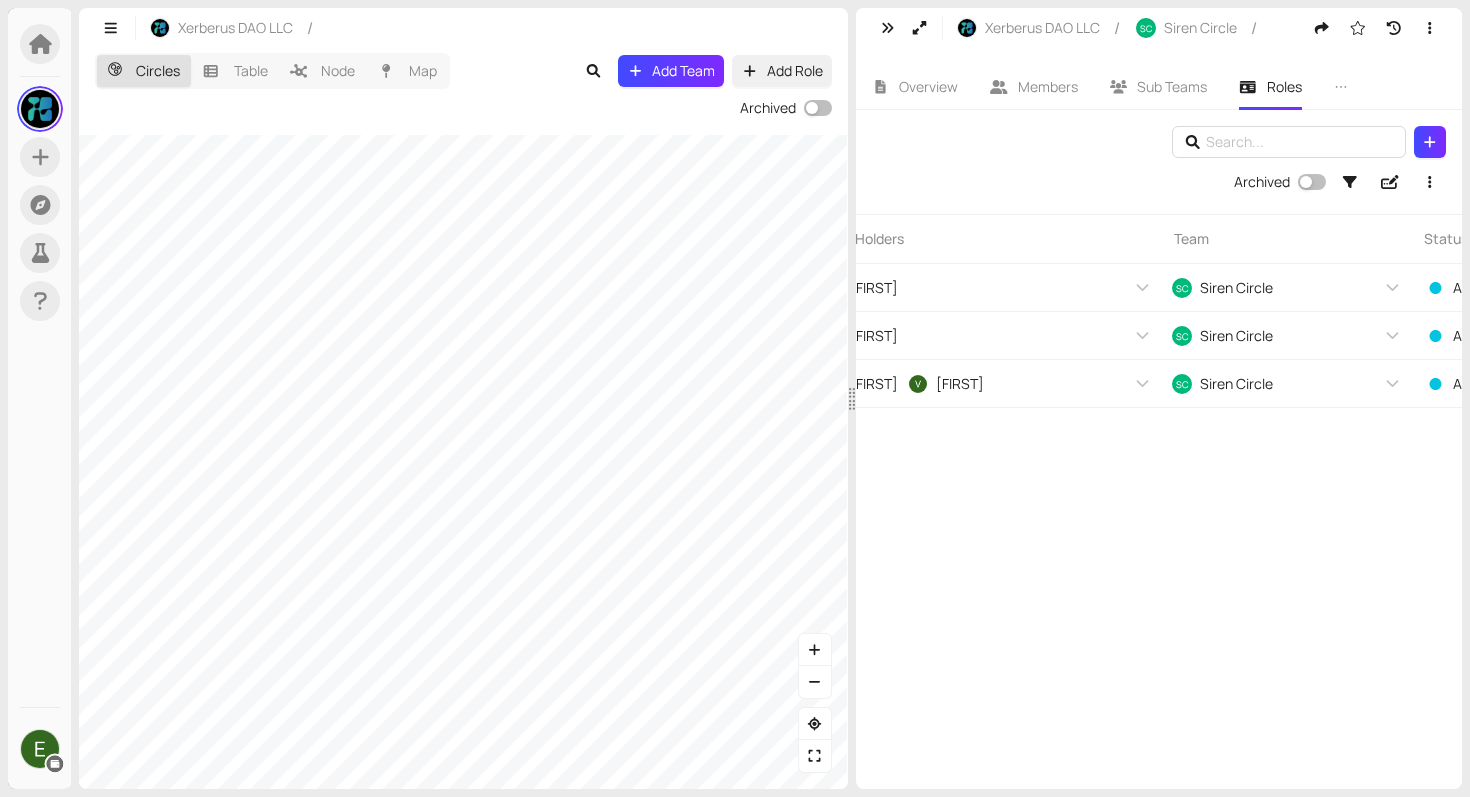 scroll, scrollTop: 0, scrollLeft: 1023, axis: horizontal 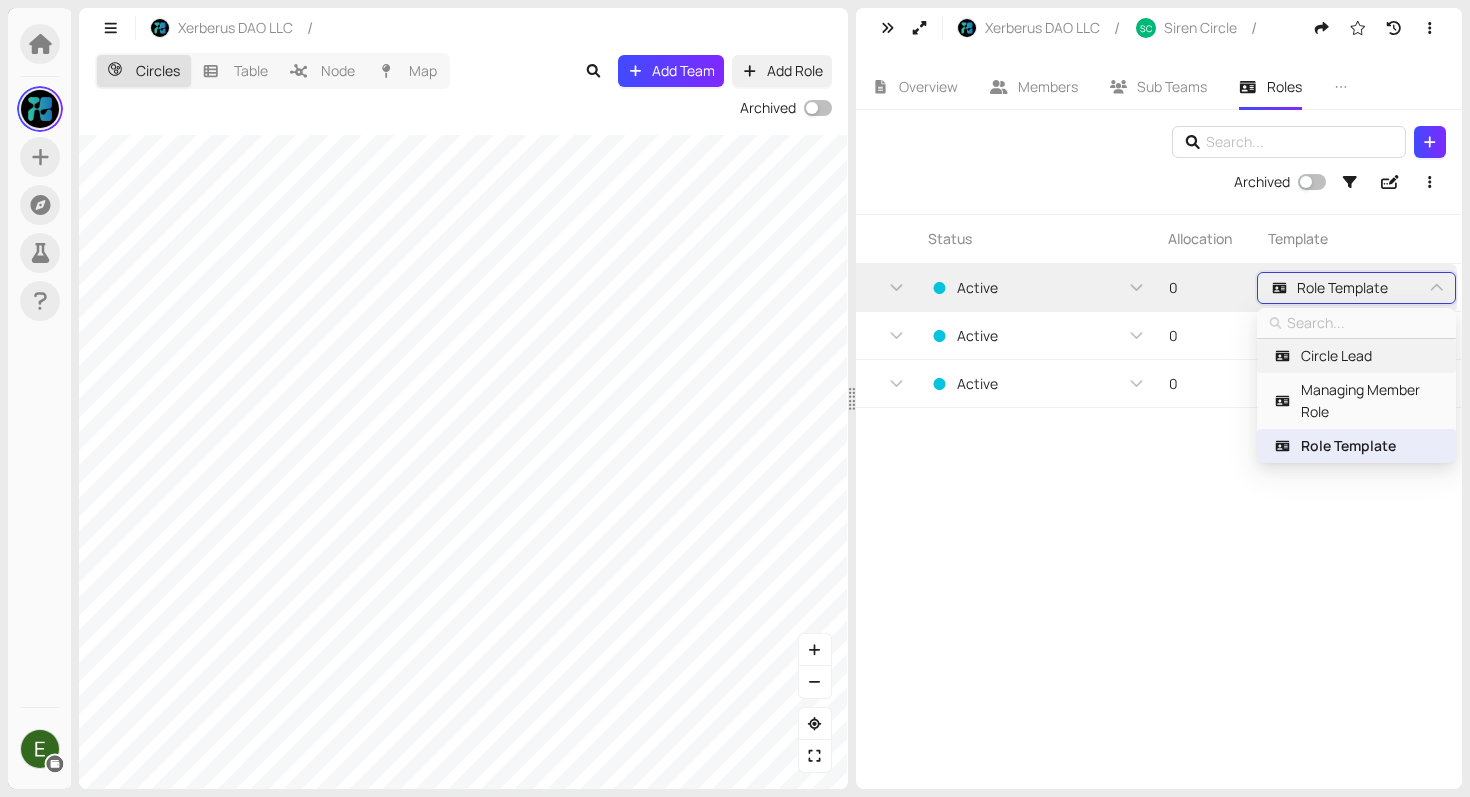 click on "Circle Lead" at bounding box center (1336, 356) 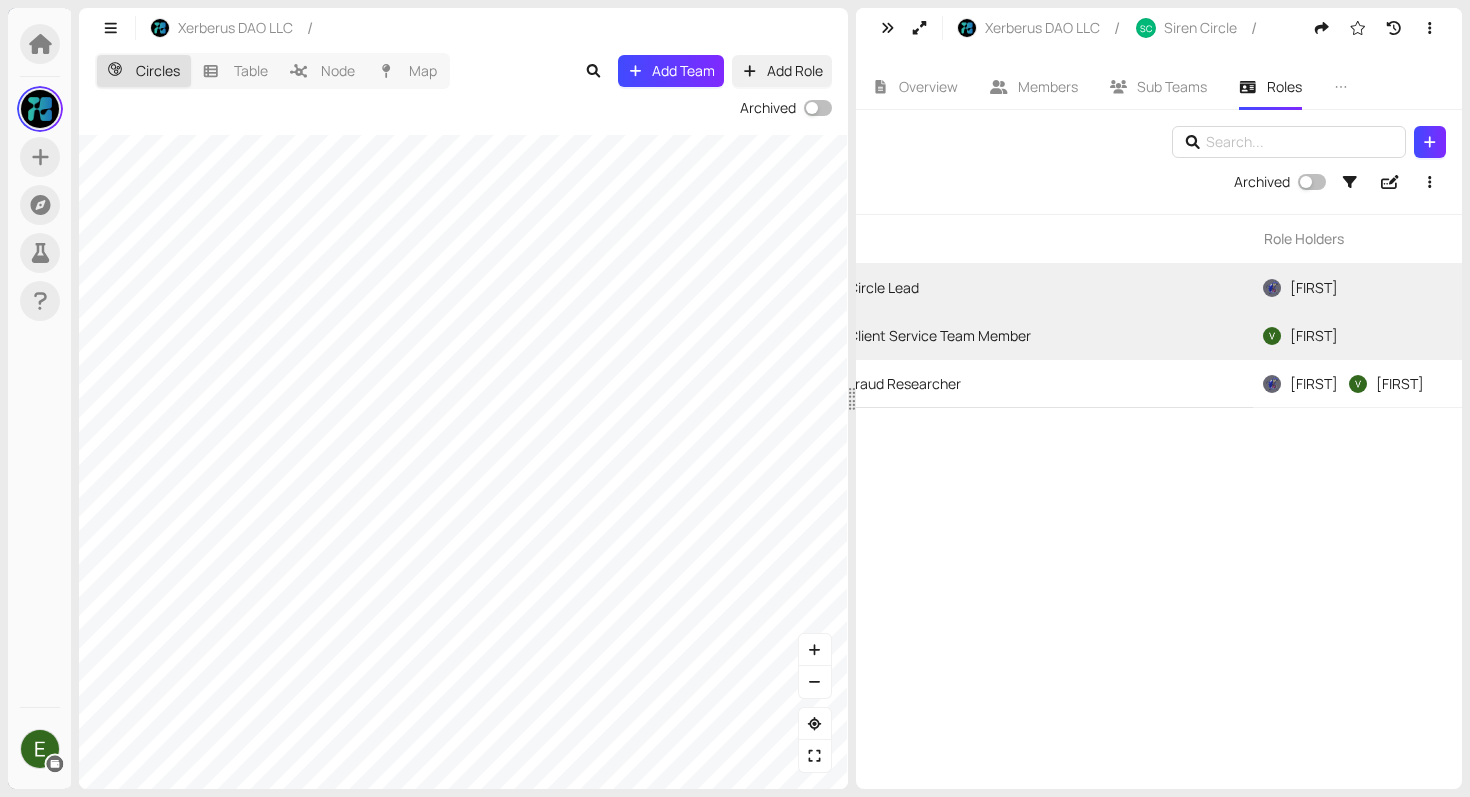 scroll, scrollTop: 0, scrollLeft: 57, axis: horizontal 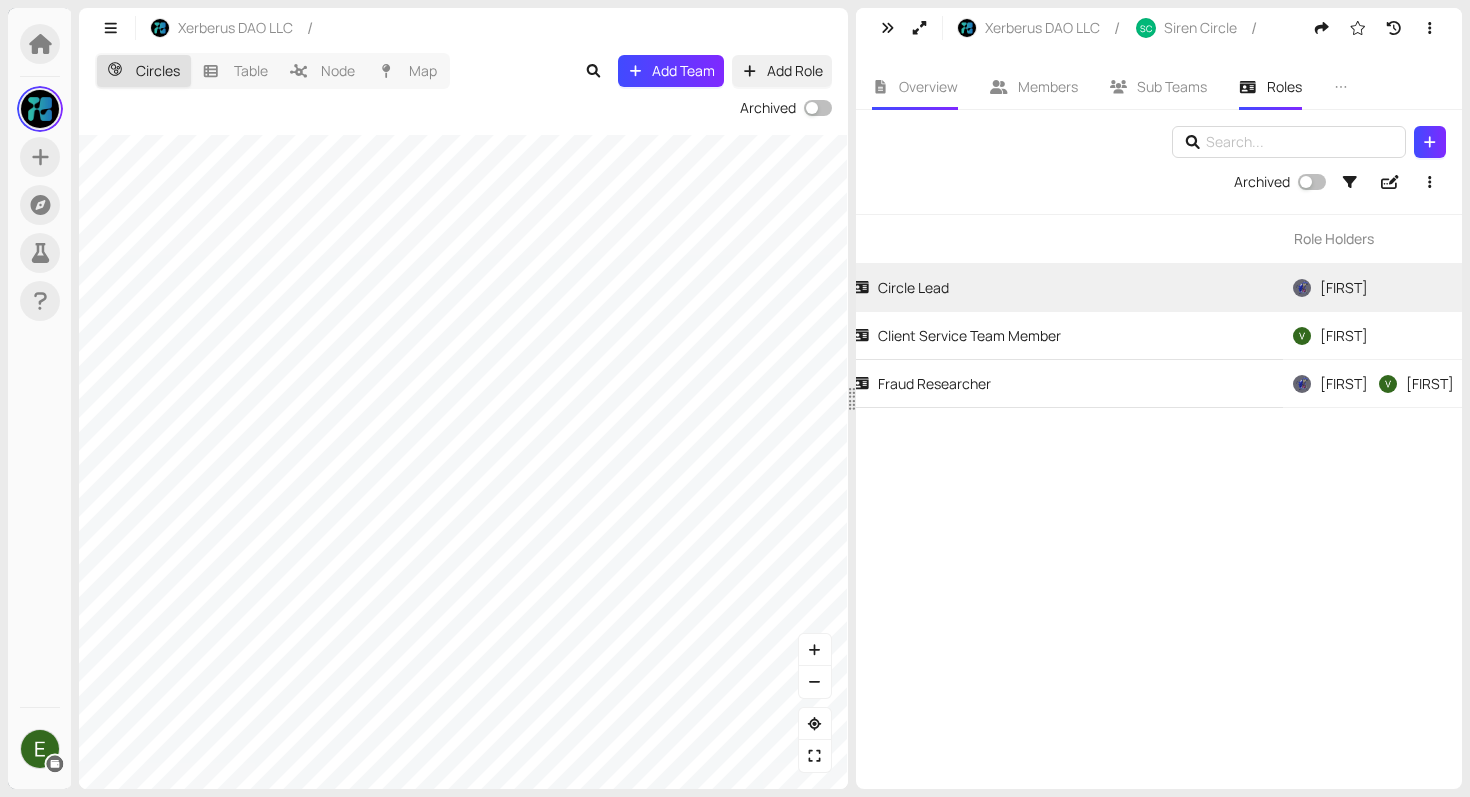 click on "Overview" at bounding box center [915, 87] 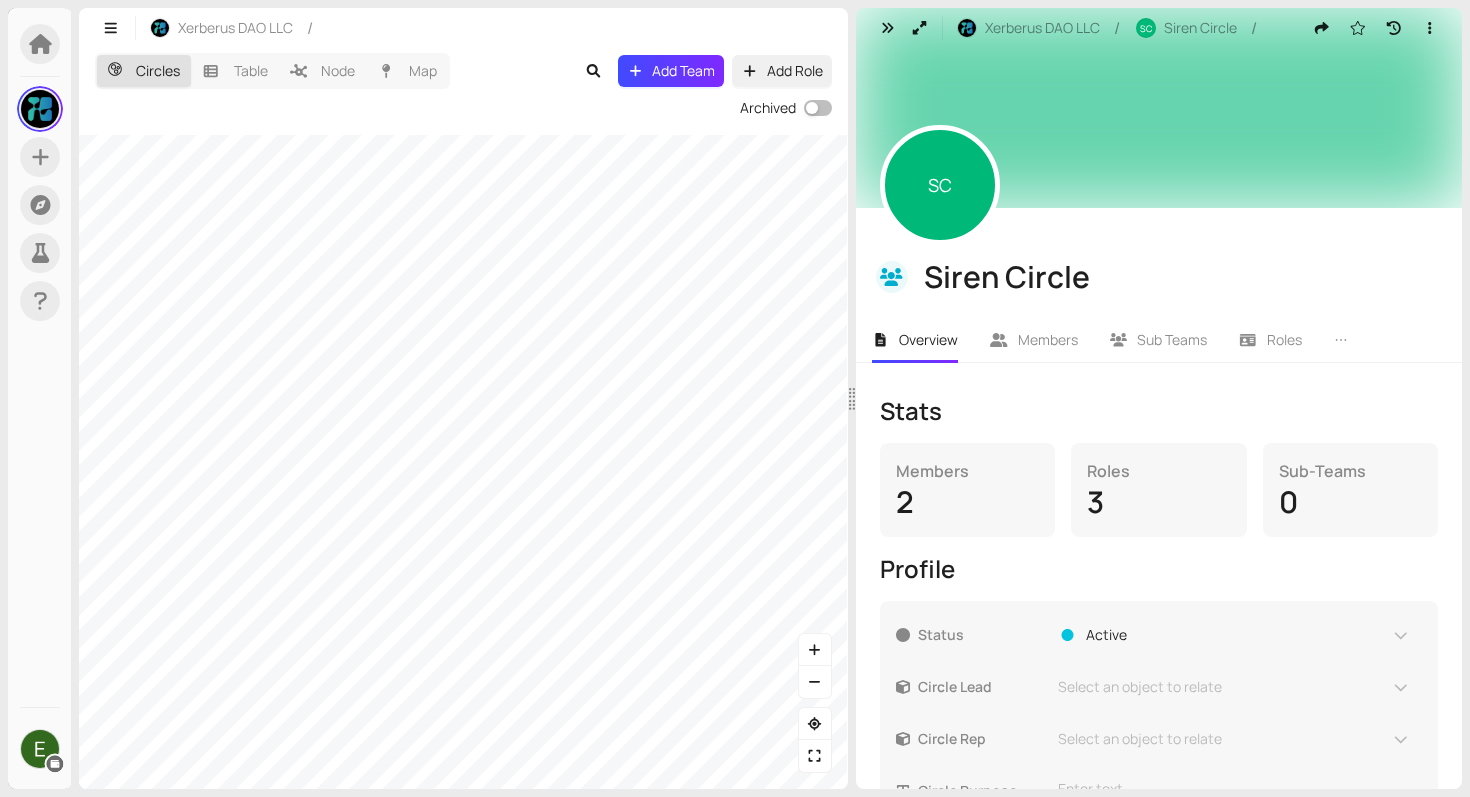 scroll, scrollTop: 232, scrollLeft: 0, axis: vertical 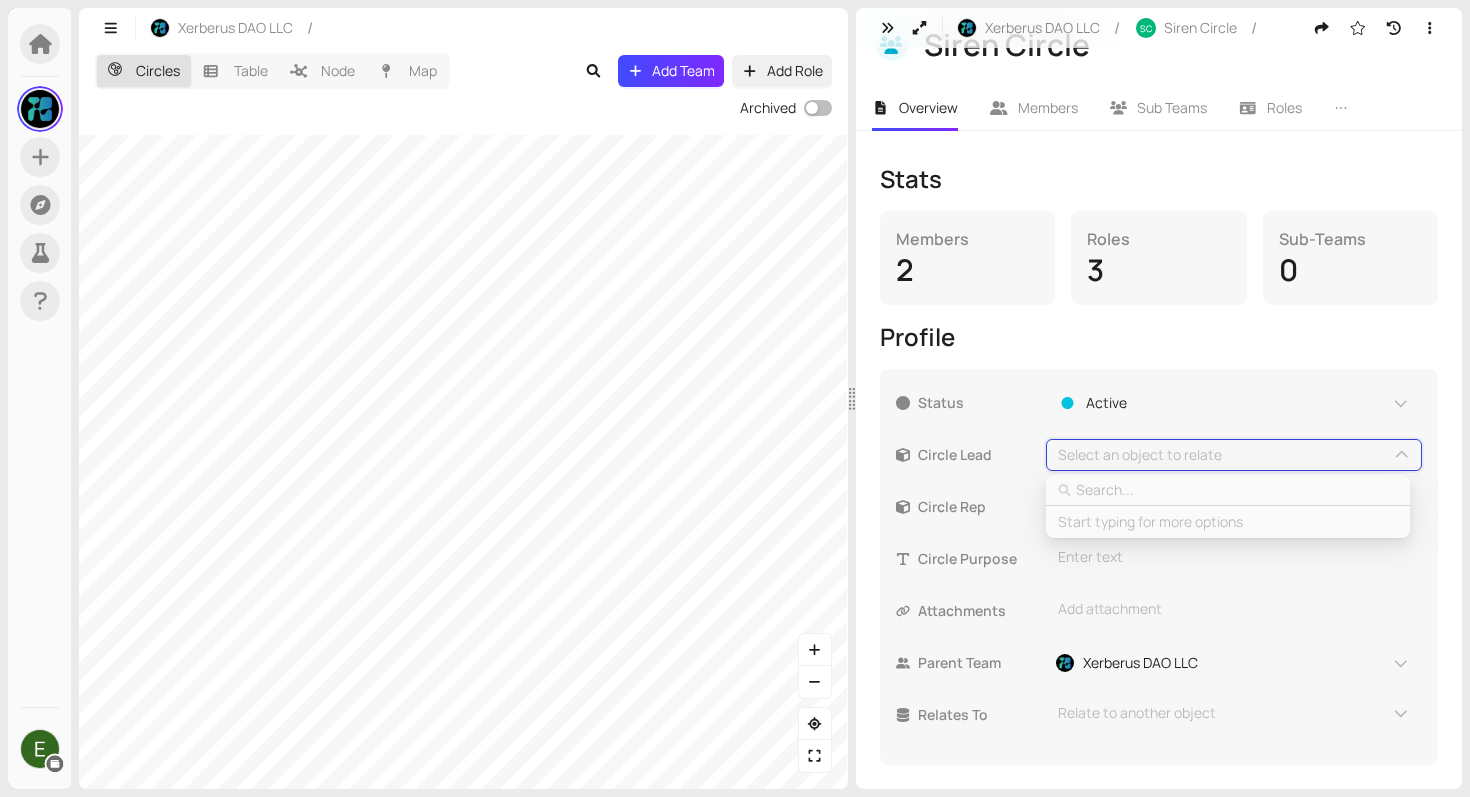 type on "n" 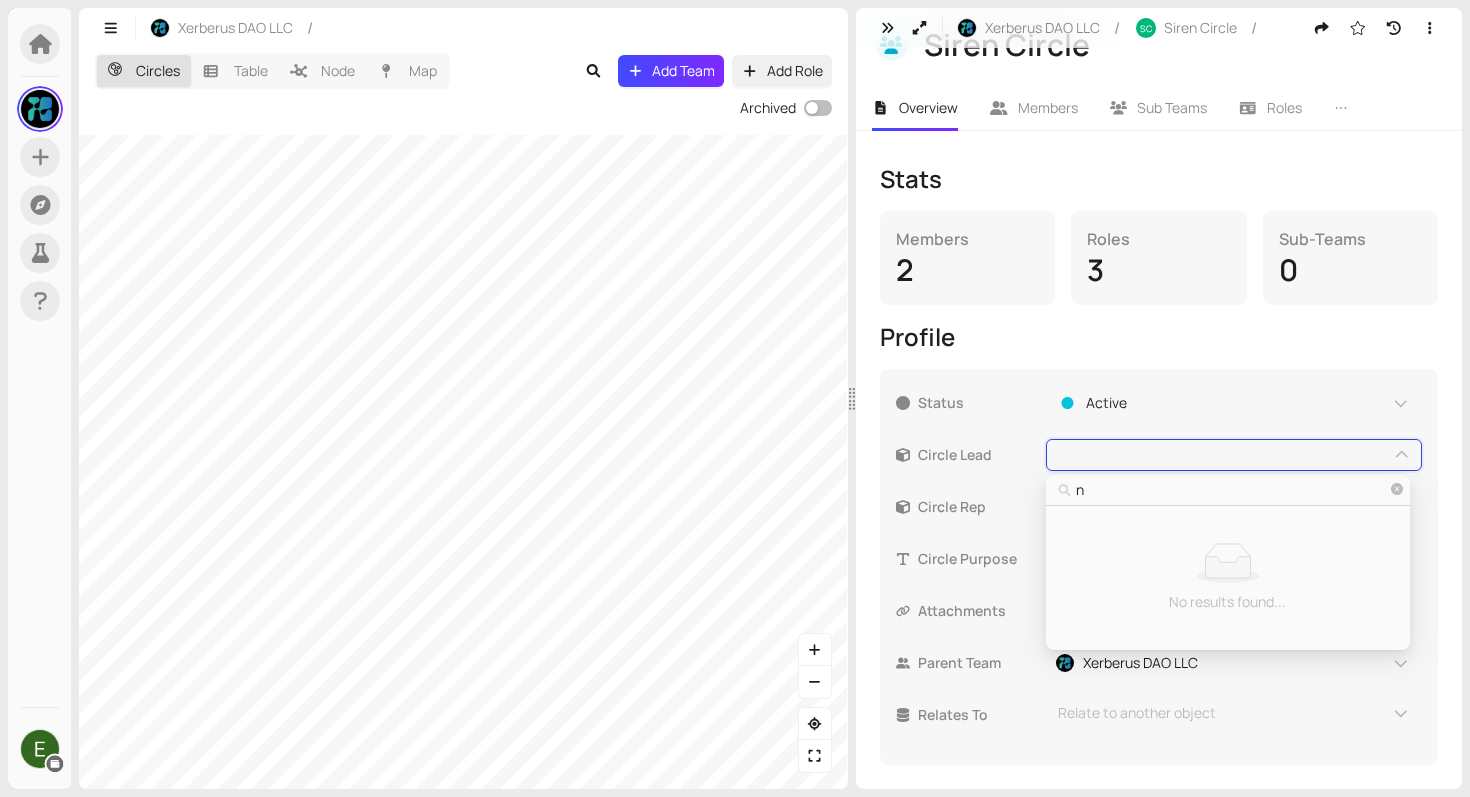 type on "no" 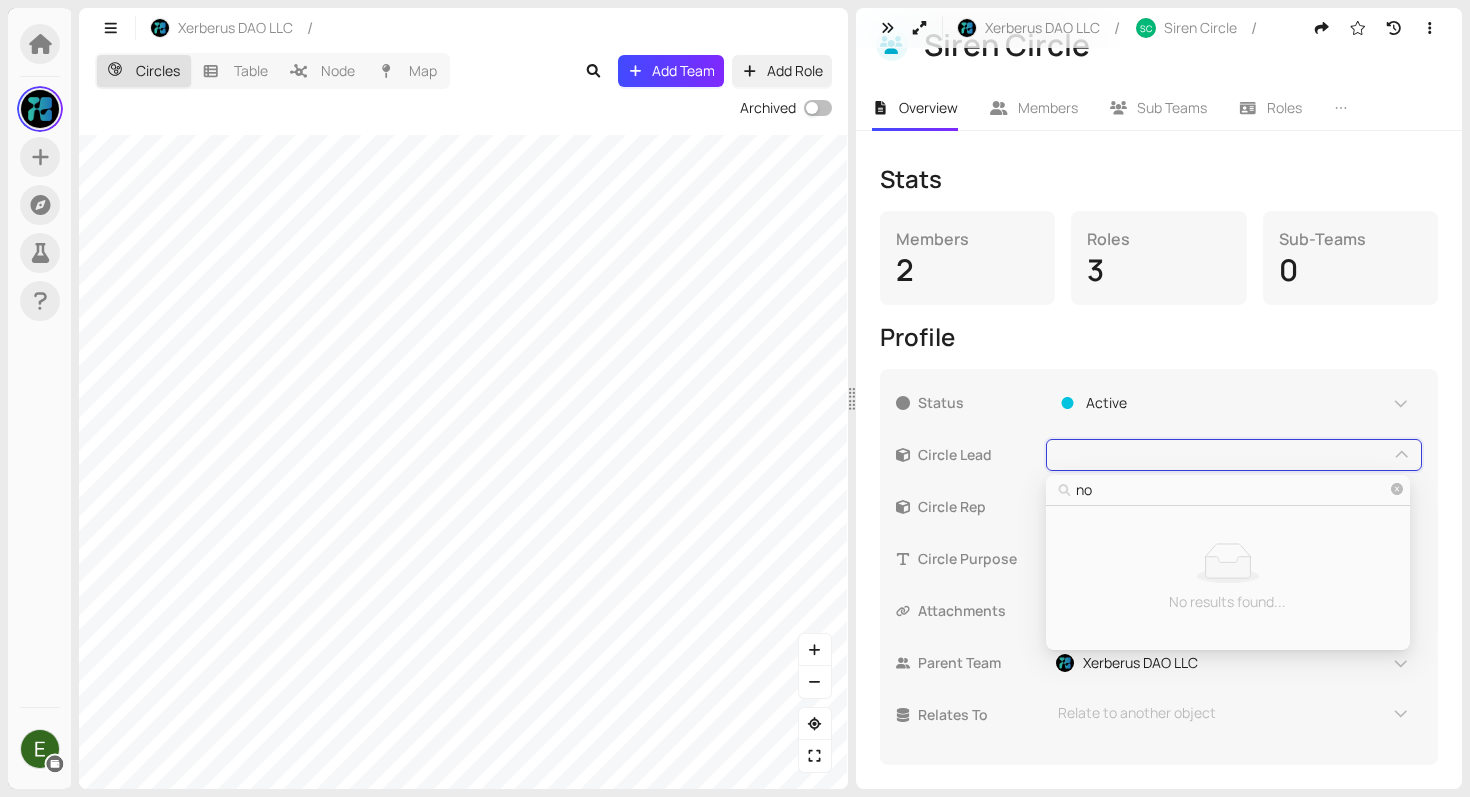 type on "[FIRST]" 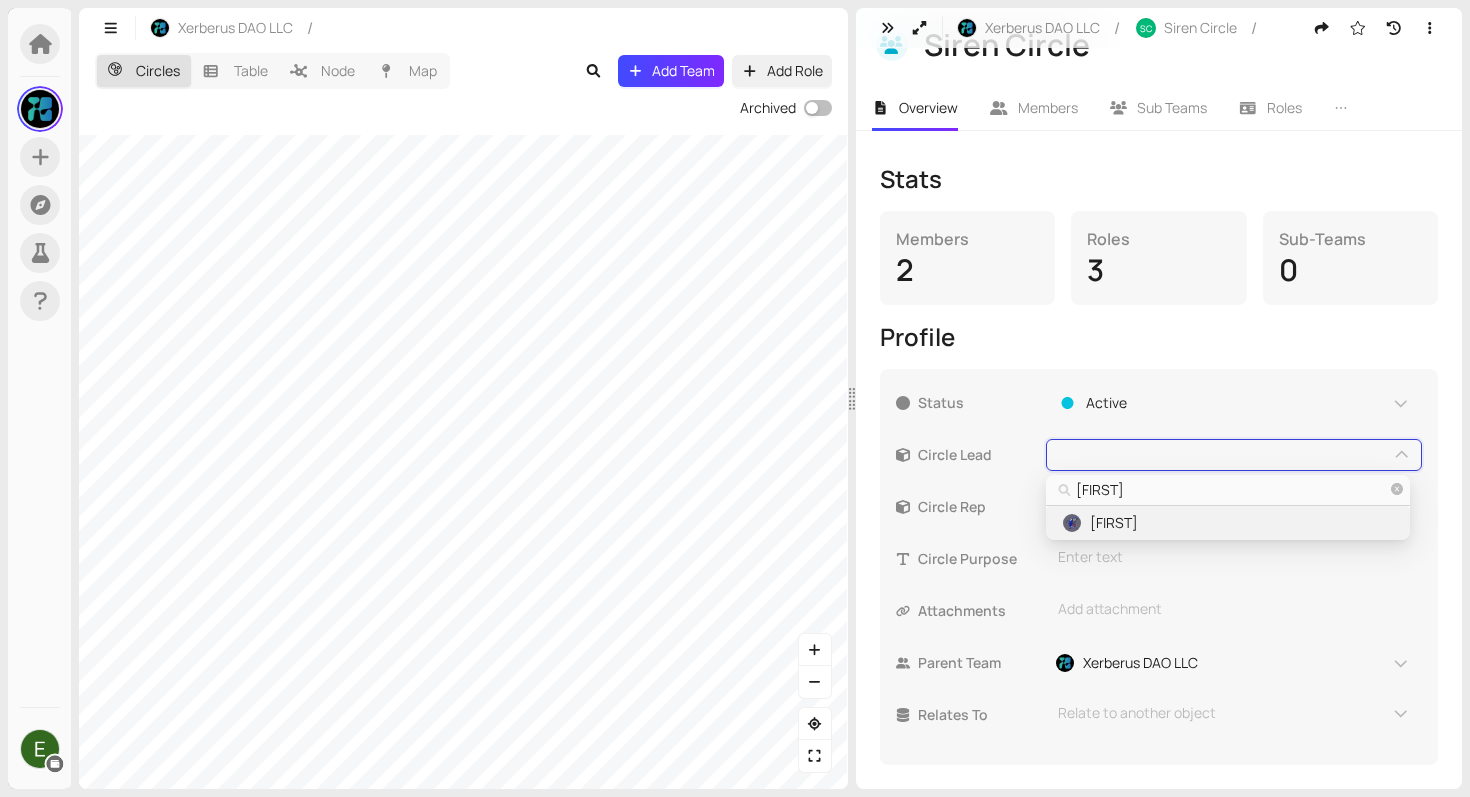 click on "[FIRST]" at bounding box center (1114, 523) 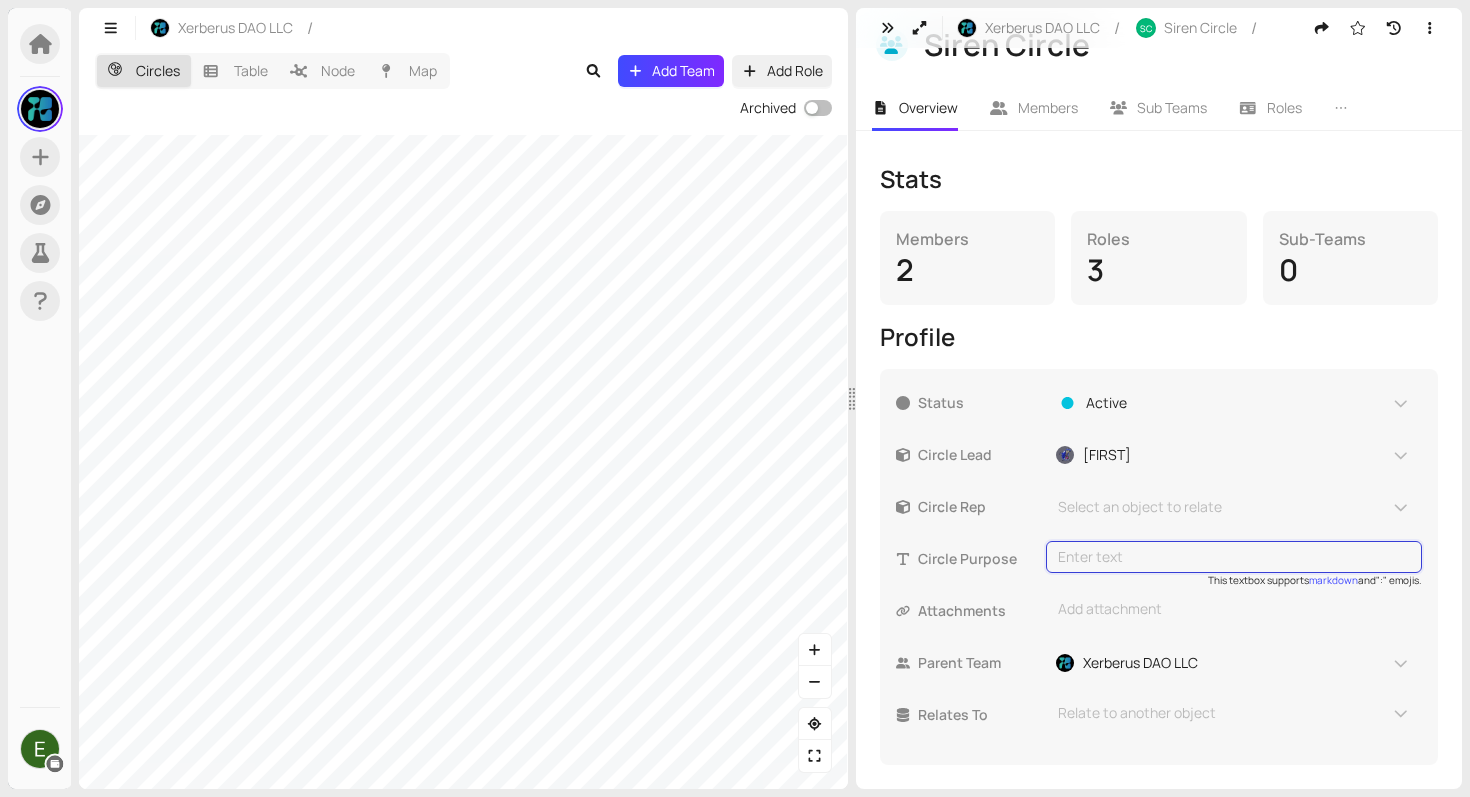 type on "The Siren Circle purpose is to design, develop and operate the Siren software in order to research fraud cases." 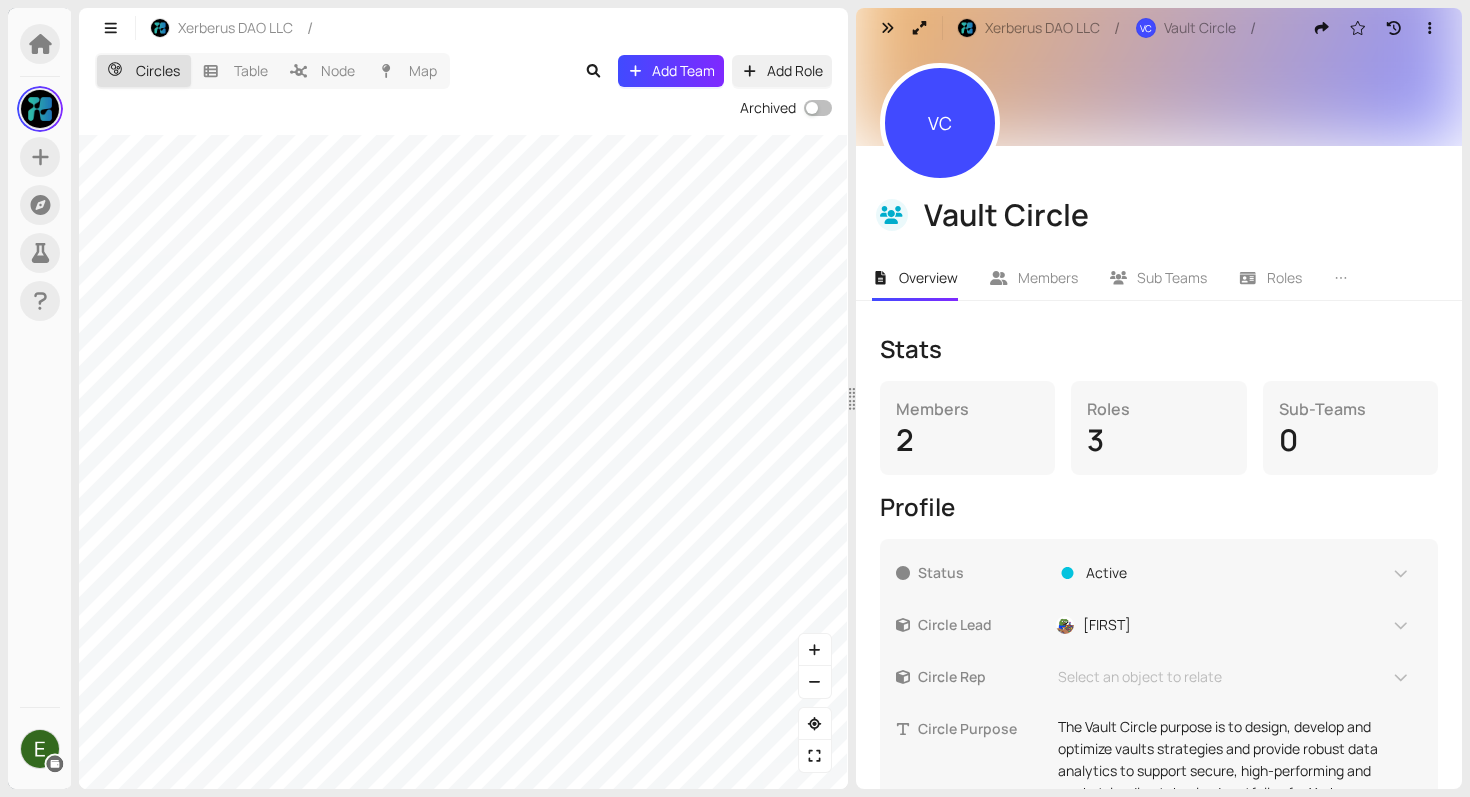 scroll, scrollTop: 0, scrollLeft: 0, axis: both 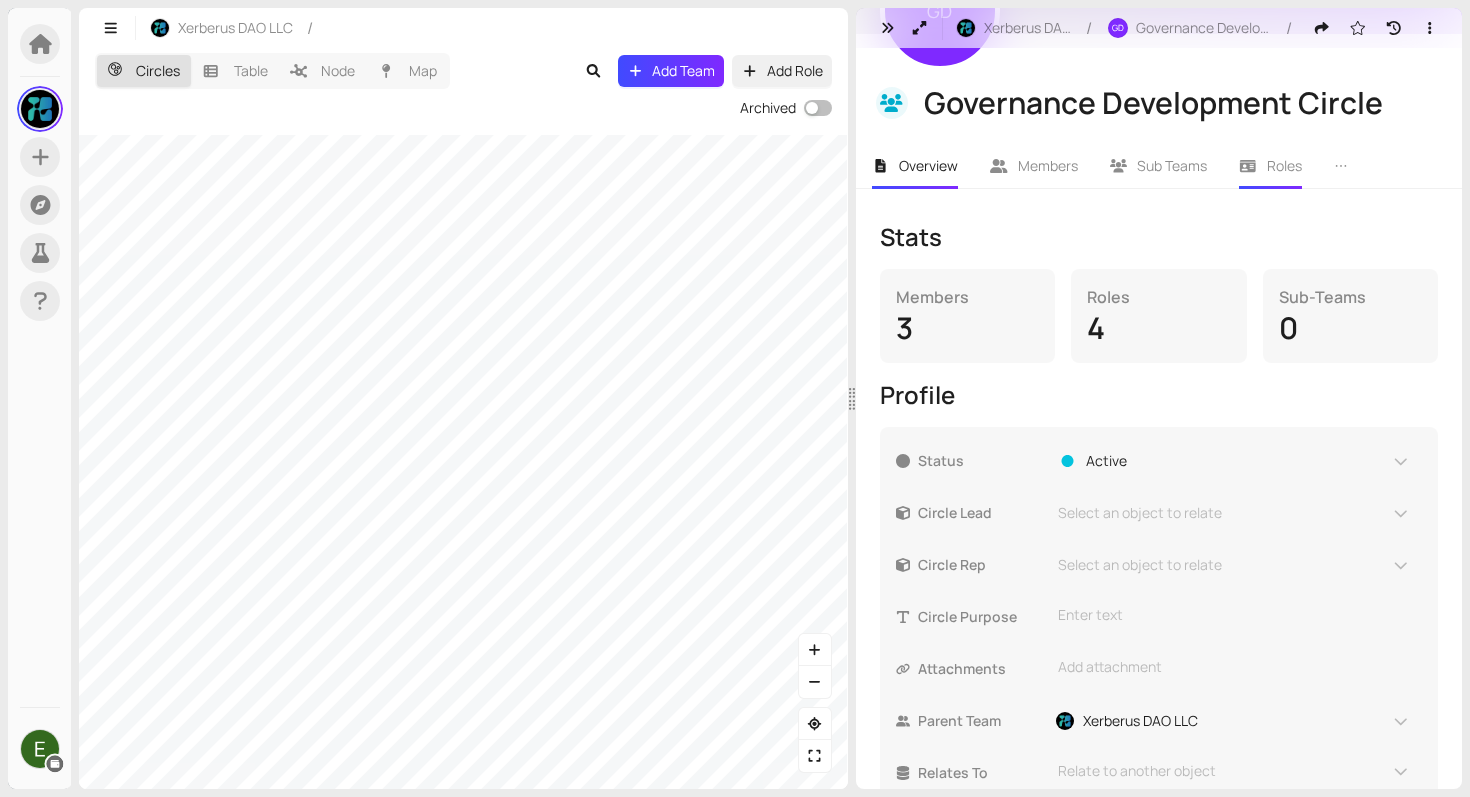 click on "Roles" at bounding box center [1284, 165] 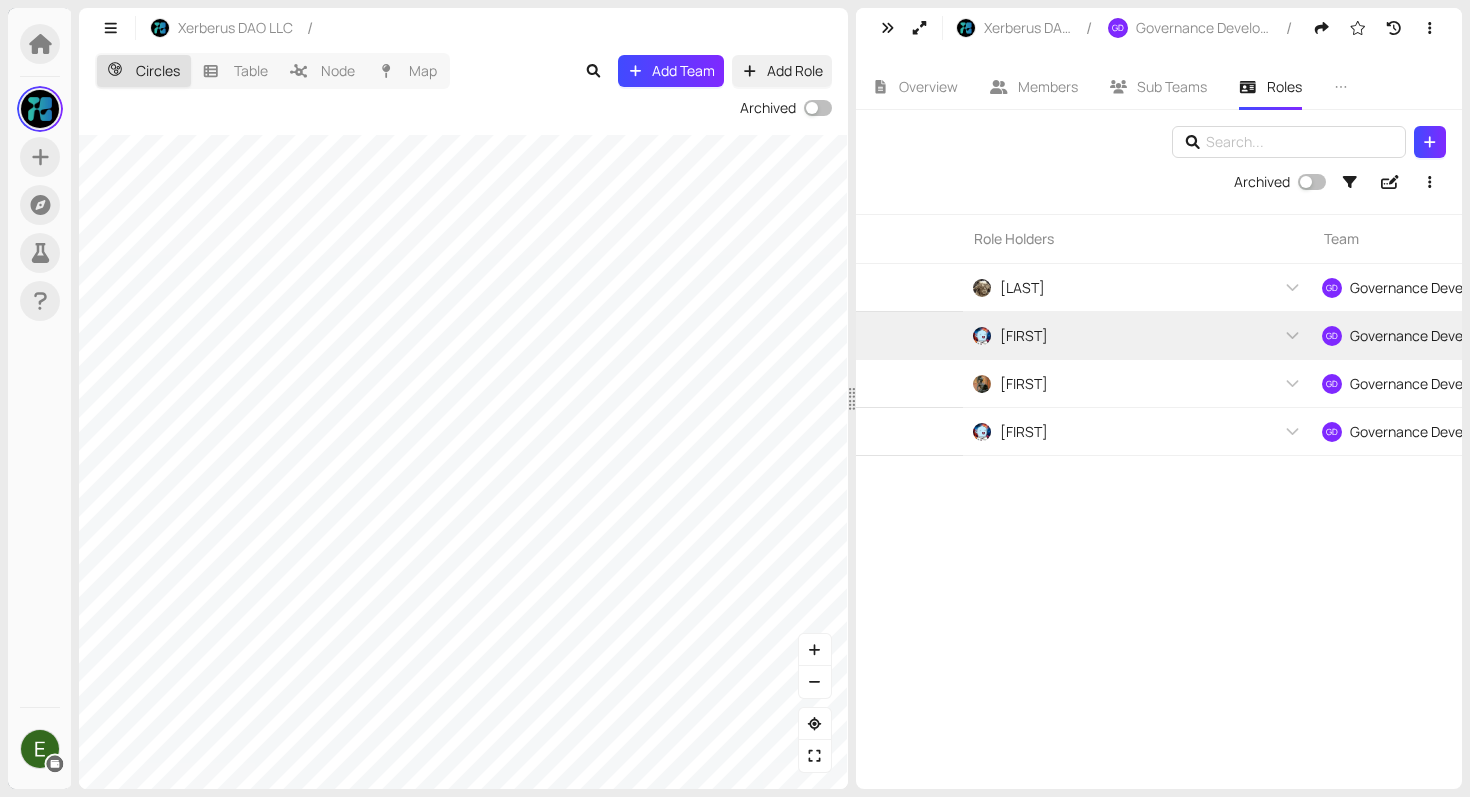 scroll, scrollTop: 0, scrollLeft: 0, axis: both 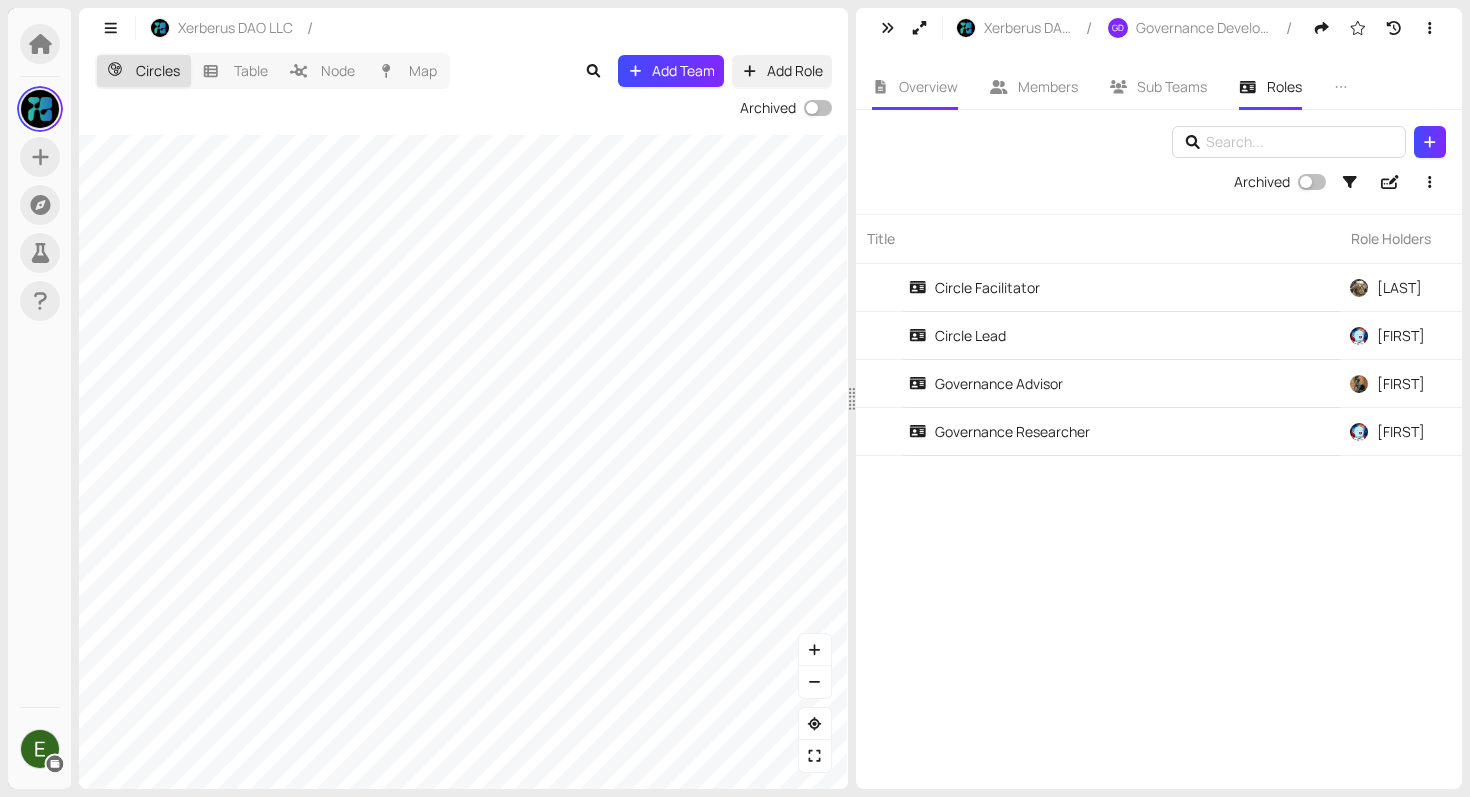 click on "Overview" at bounding box center (928, 86) 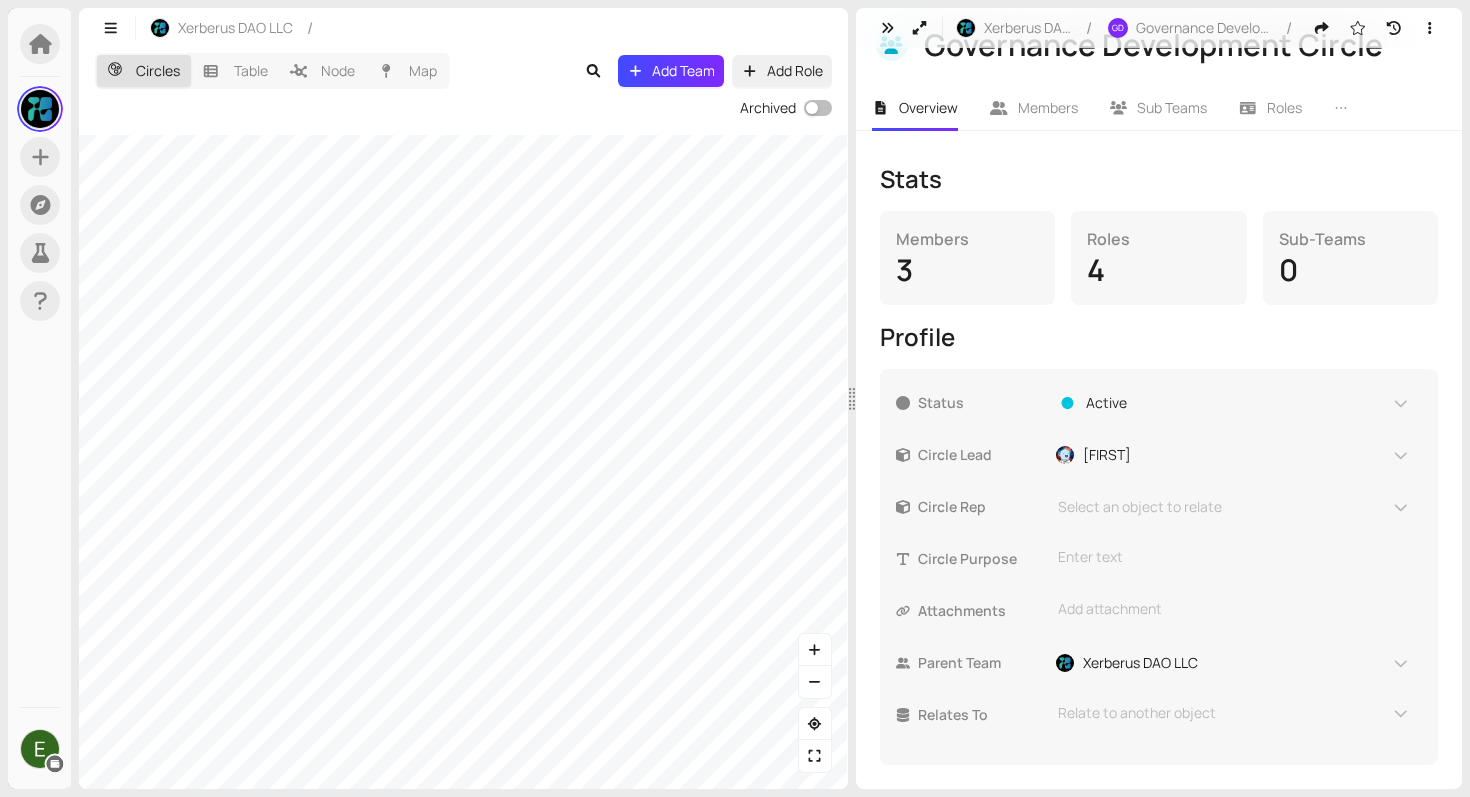 scroll, scrollTop: 232, scrollLeft: 0, axis: vertical 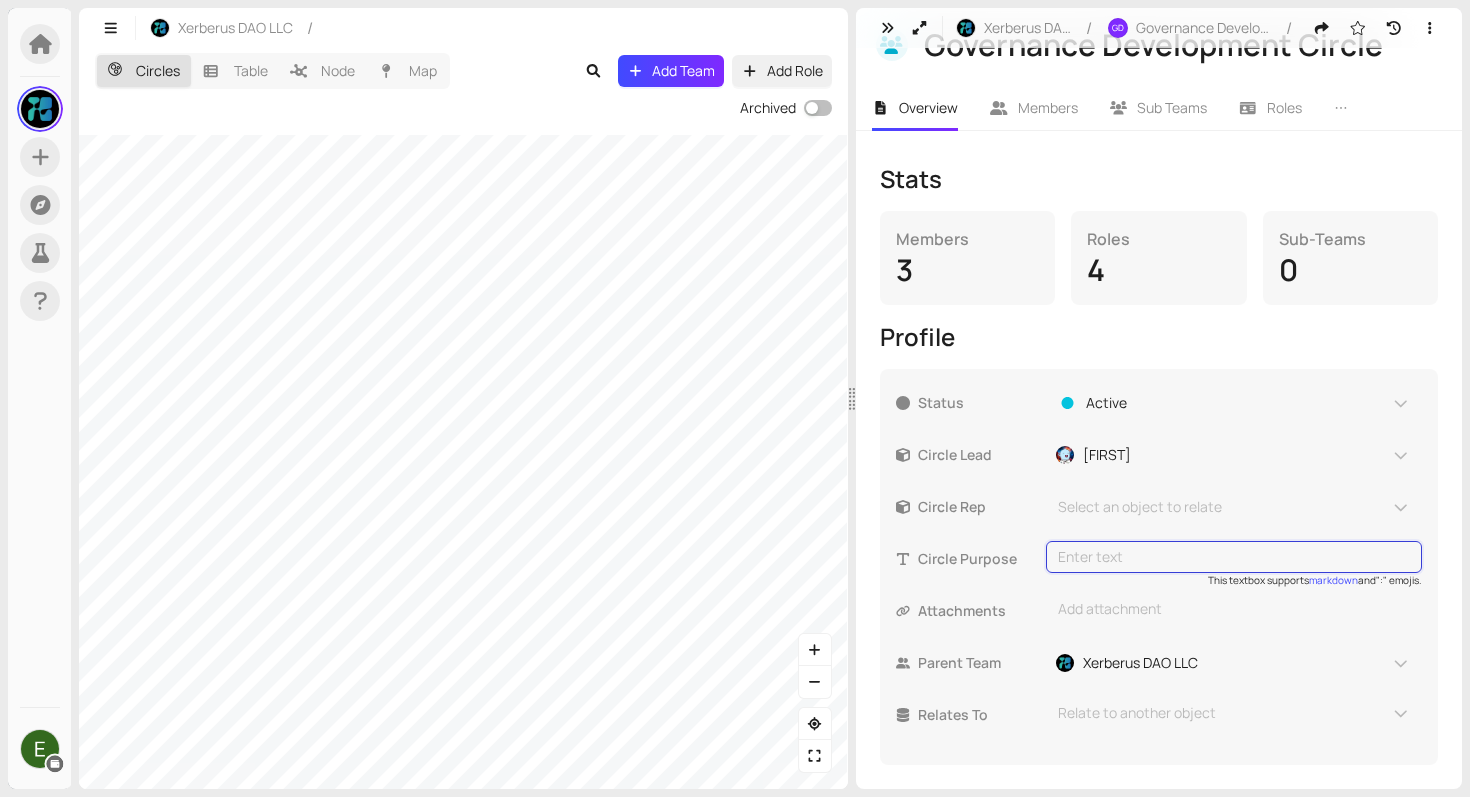type on "The Governance Development Circle purpose is to research, design and evolve the governance model inspired by Holacracy for Xerberus." 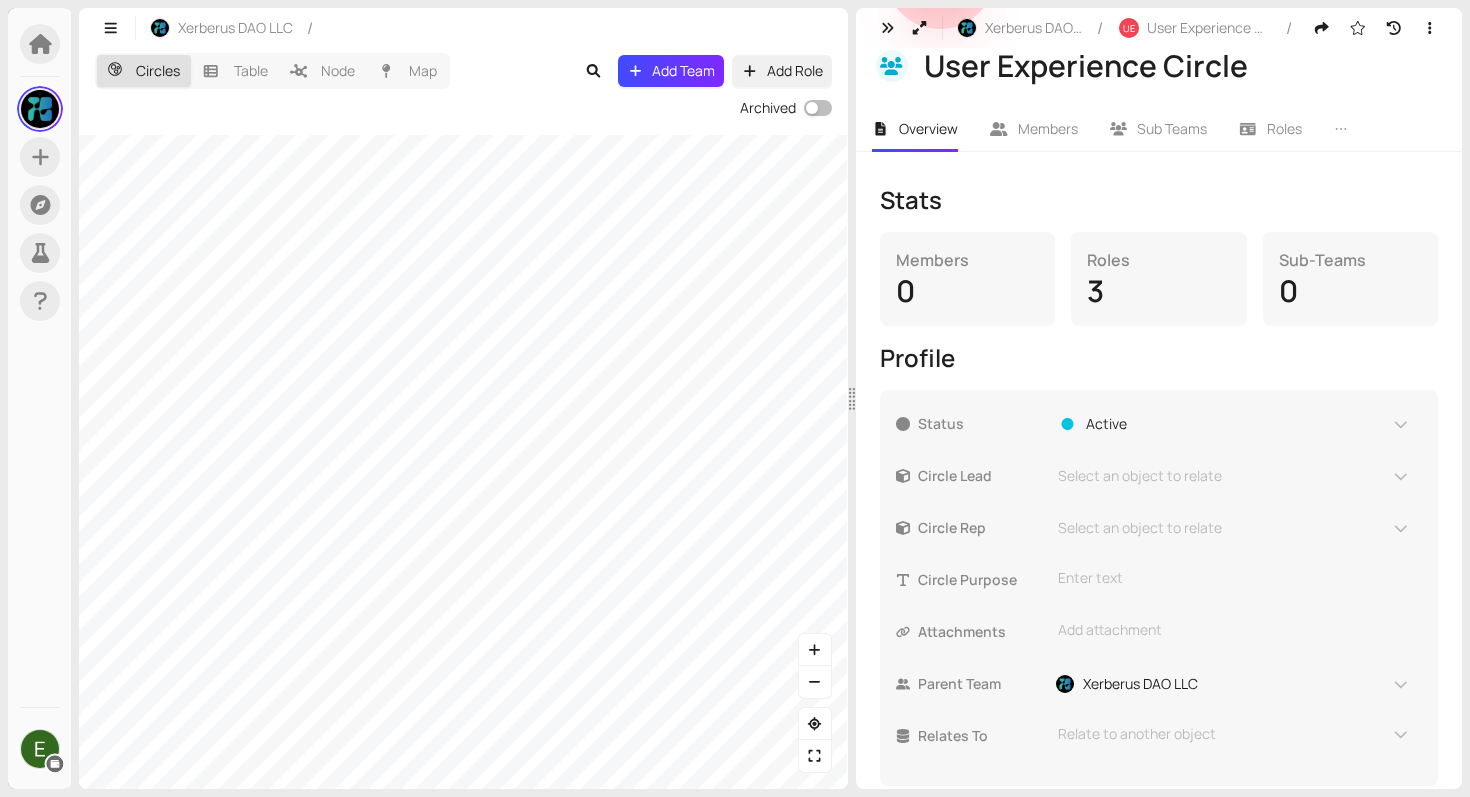 scroll, scrollTop: 224, scrollLeft: 0, axis: vertical 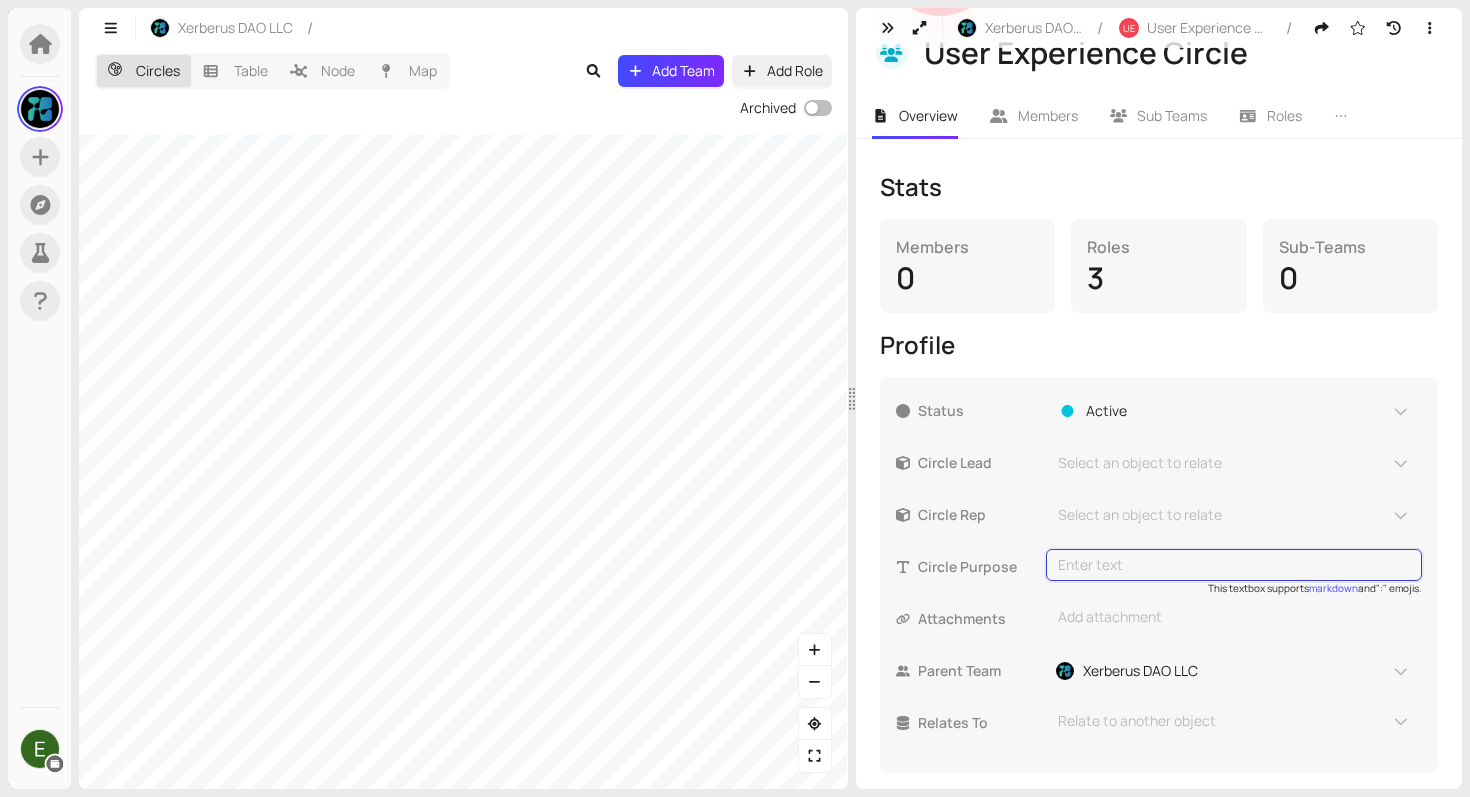 type on "The User Experience Circle purpose is to ensure a delightful and effective user experience for Xerberus users, partners, investors and community members, encompassing both the user interface and the quality/usability of the project's documentation." 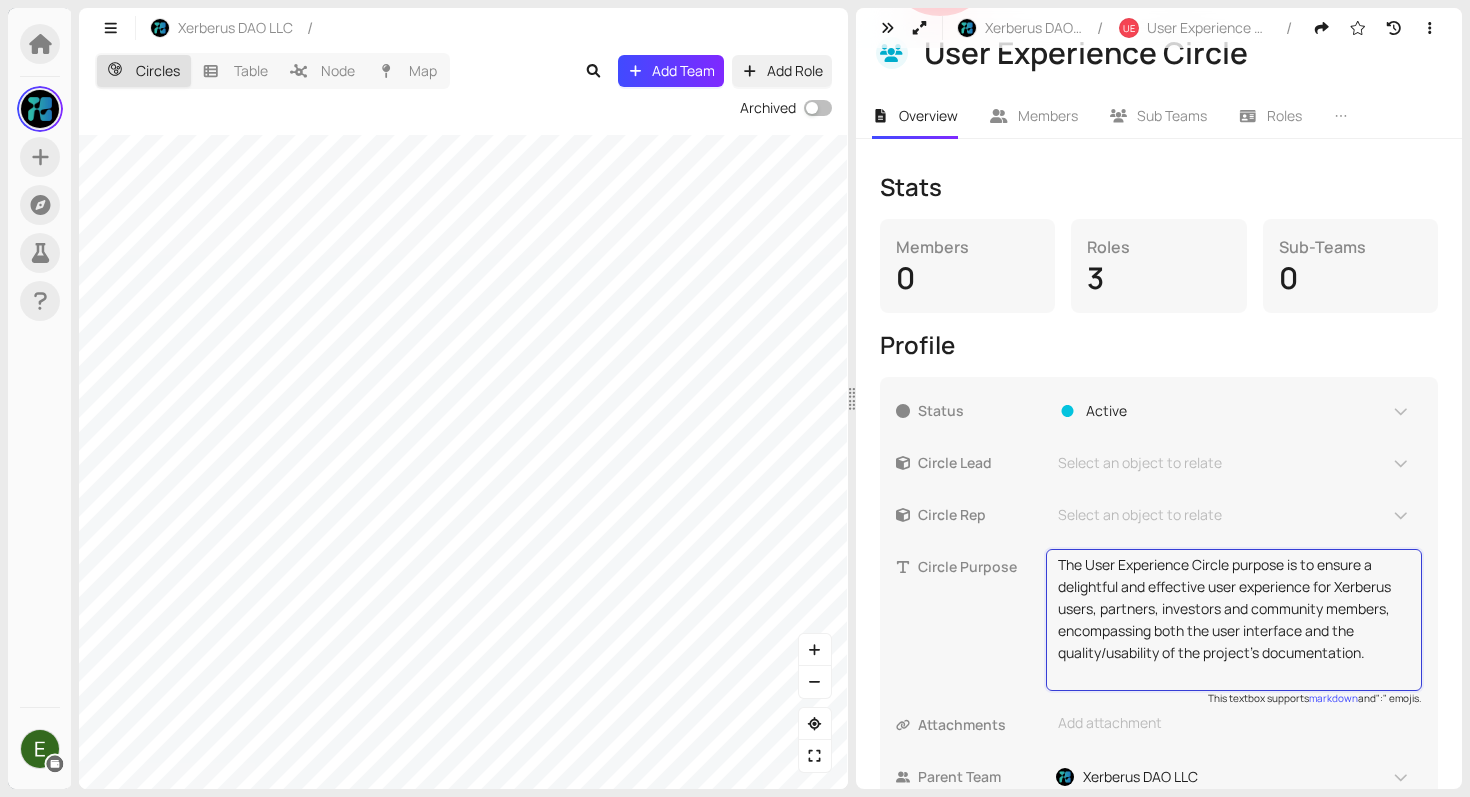 scroll, scrollTop: 20, scrollLeft: 0, axis: vertical 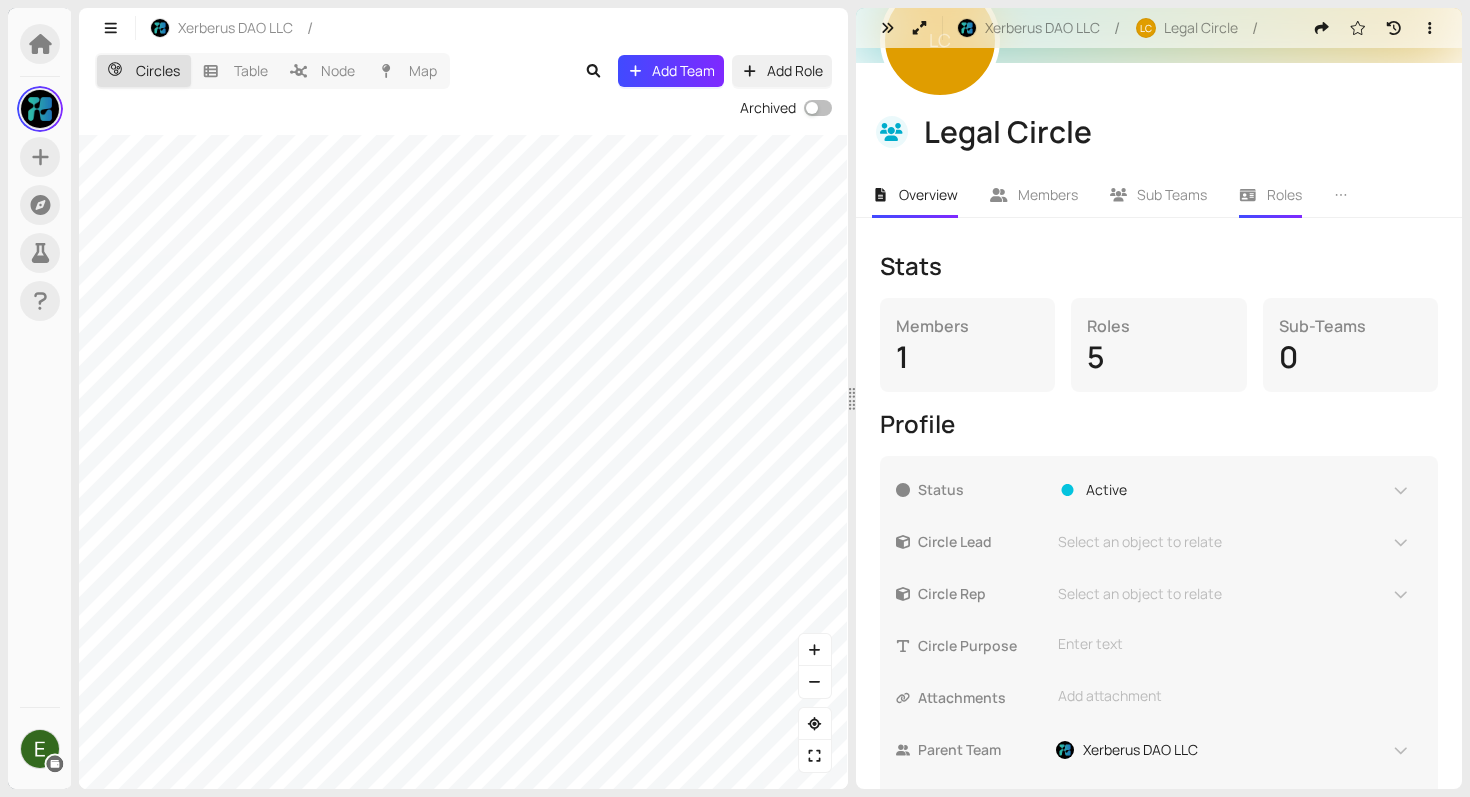 click on "Roles" at bounding box center (1284, 194) 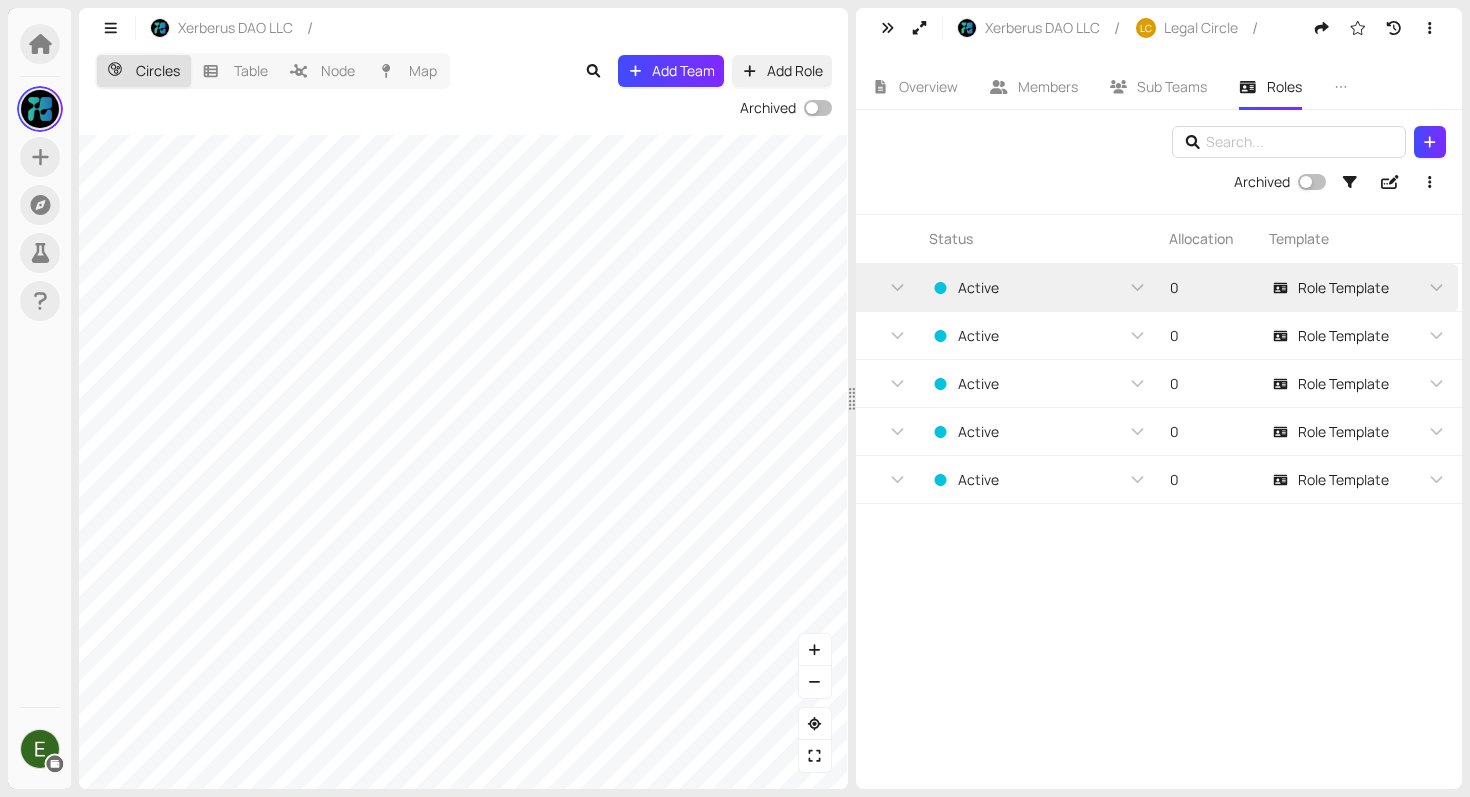 scroll, scrollTop: 0, scrollLeft: 1023, axis: horizontal 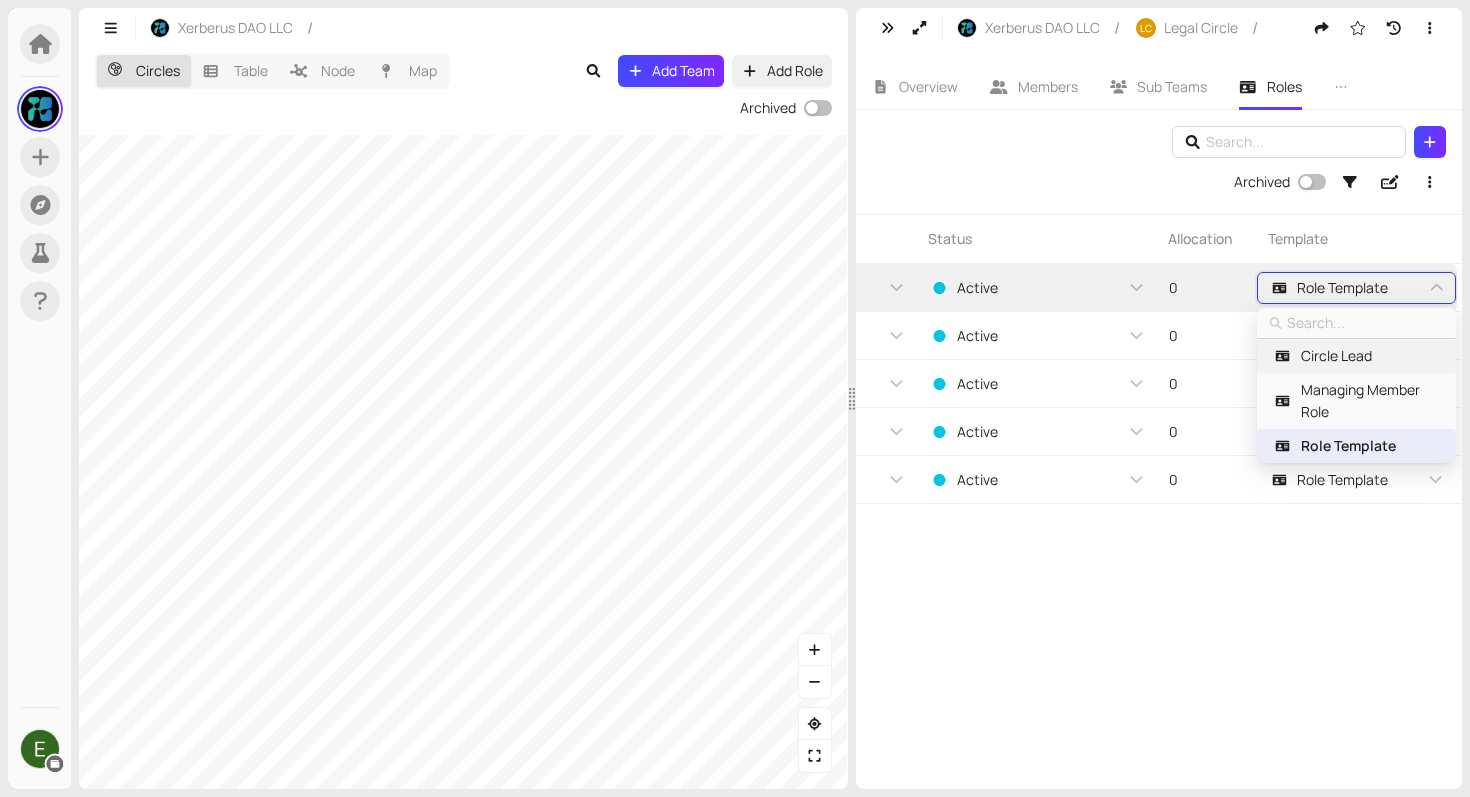 click on "Circle Lead" at bounding box center (1336, 356) 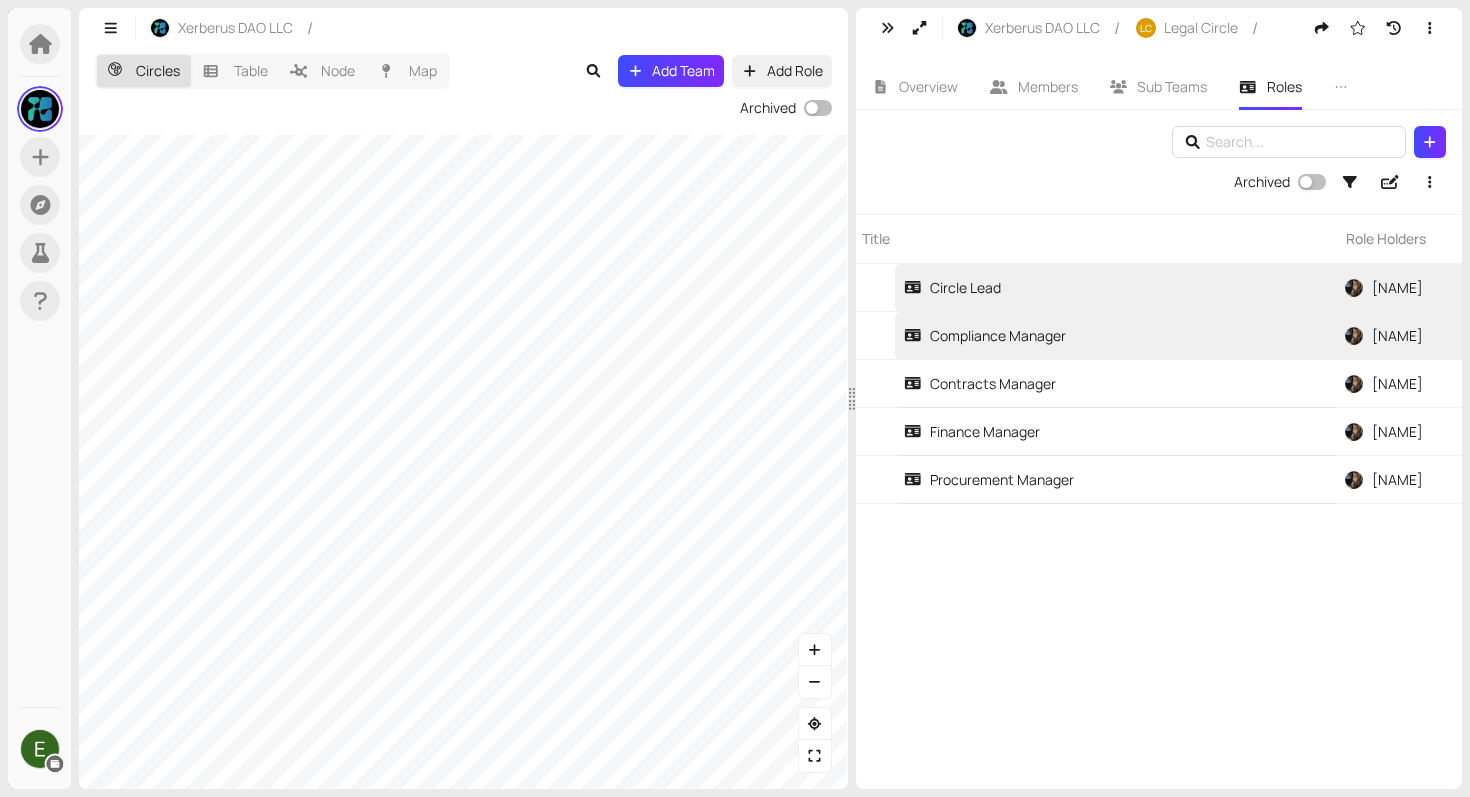 scroll, scrollTop: 0, scrollLeft: 0, axis: both 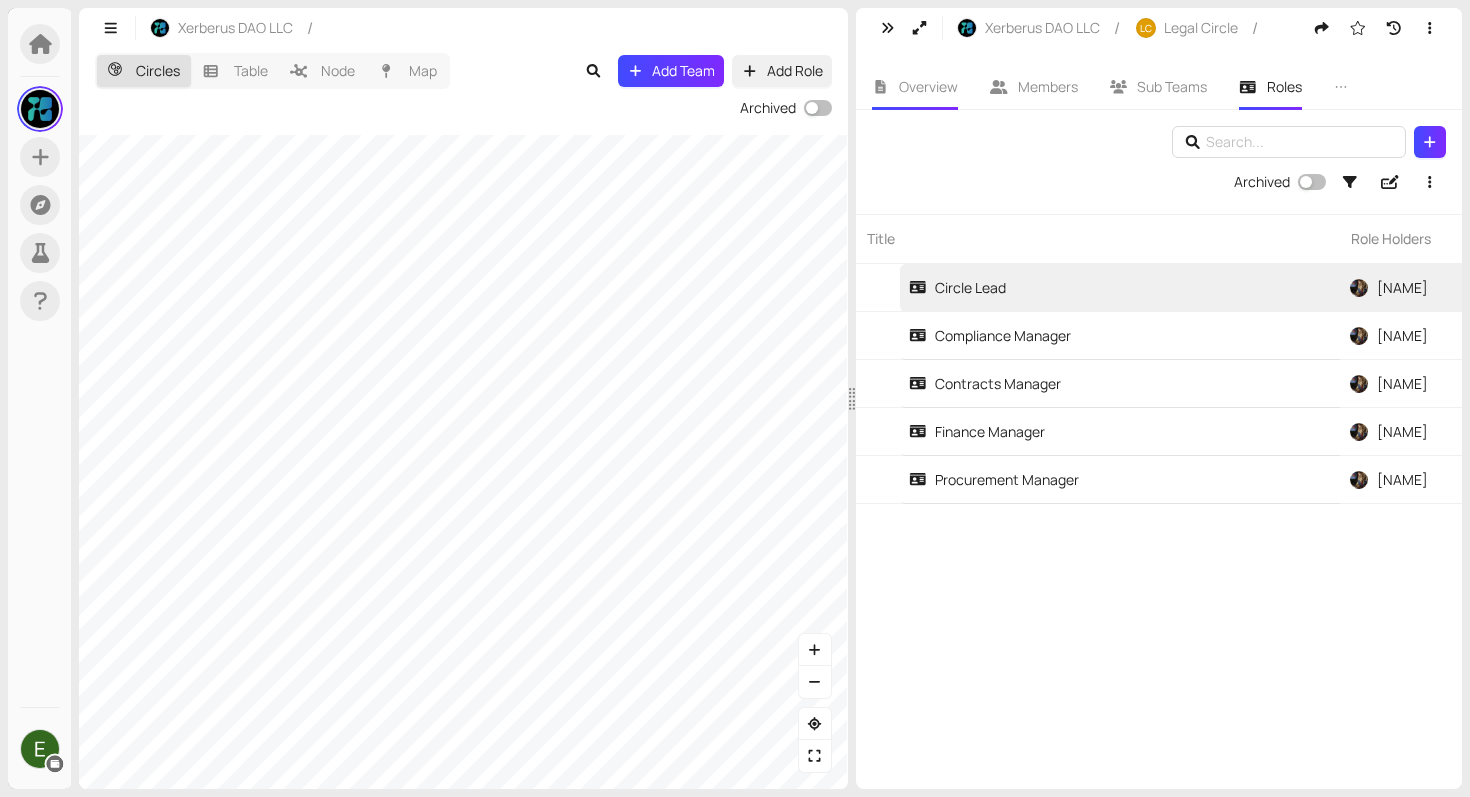 click on "Overview" at bounding box center [915, 87] 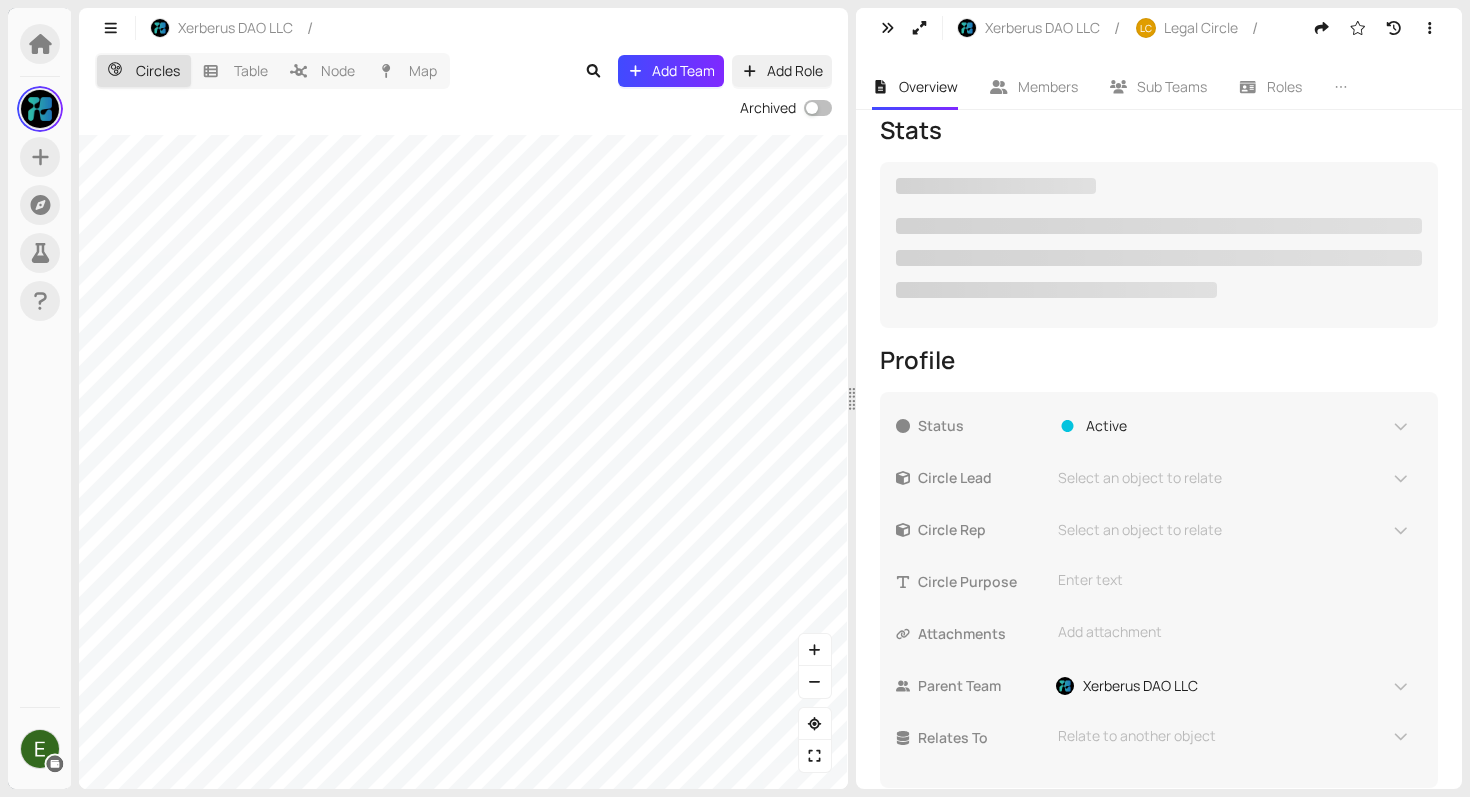 scroll, scrollTop: 304, scrollLeft: 0, axis: vertical 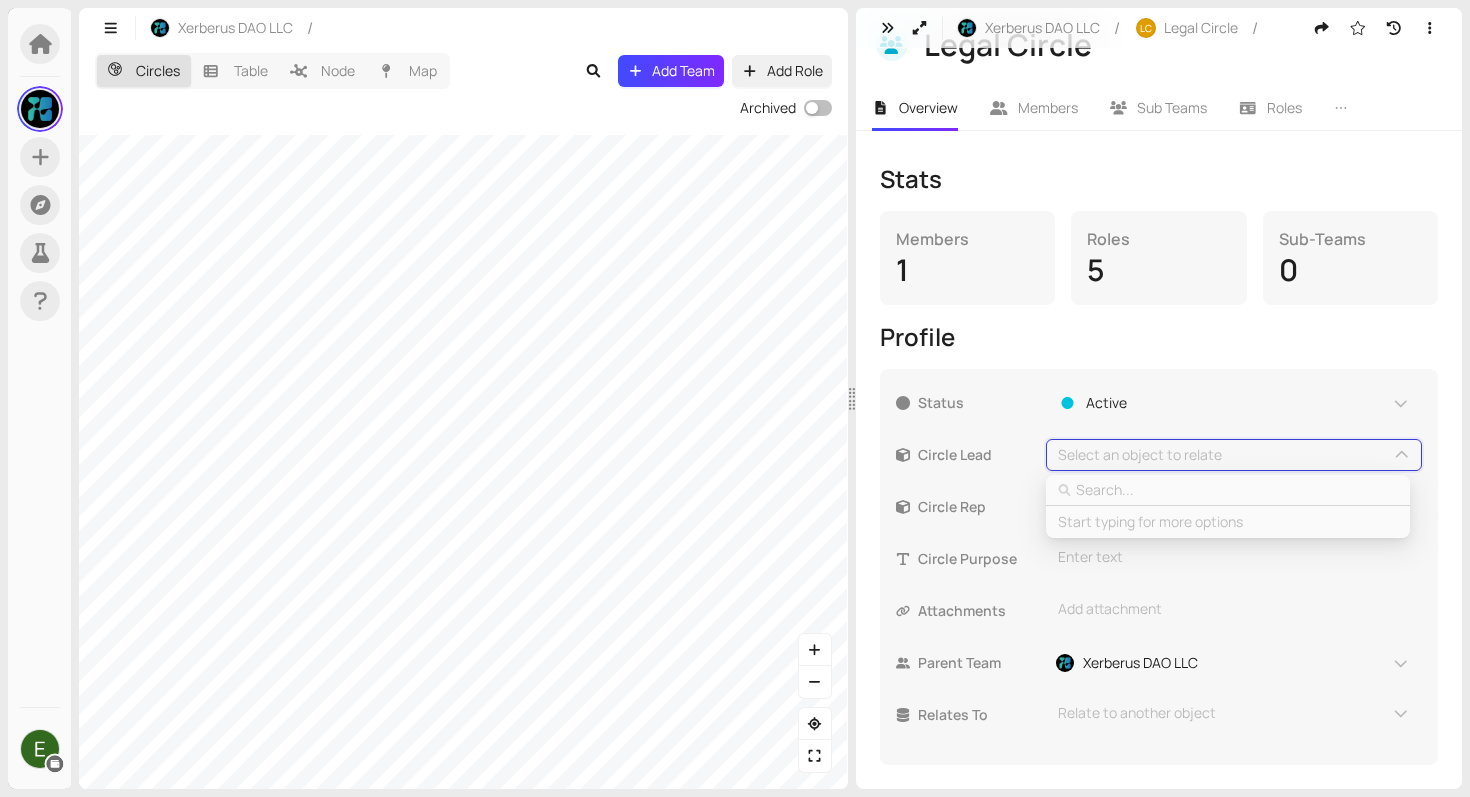 type on "m" 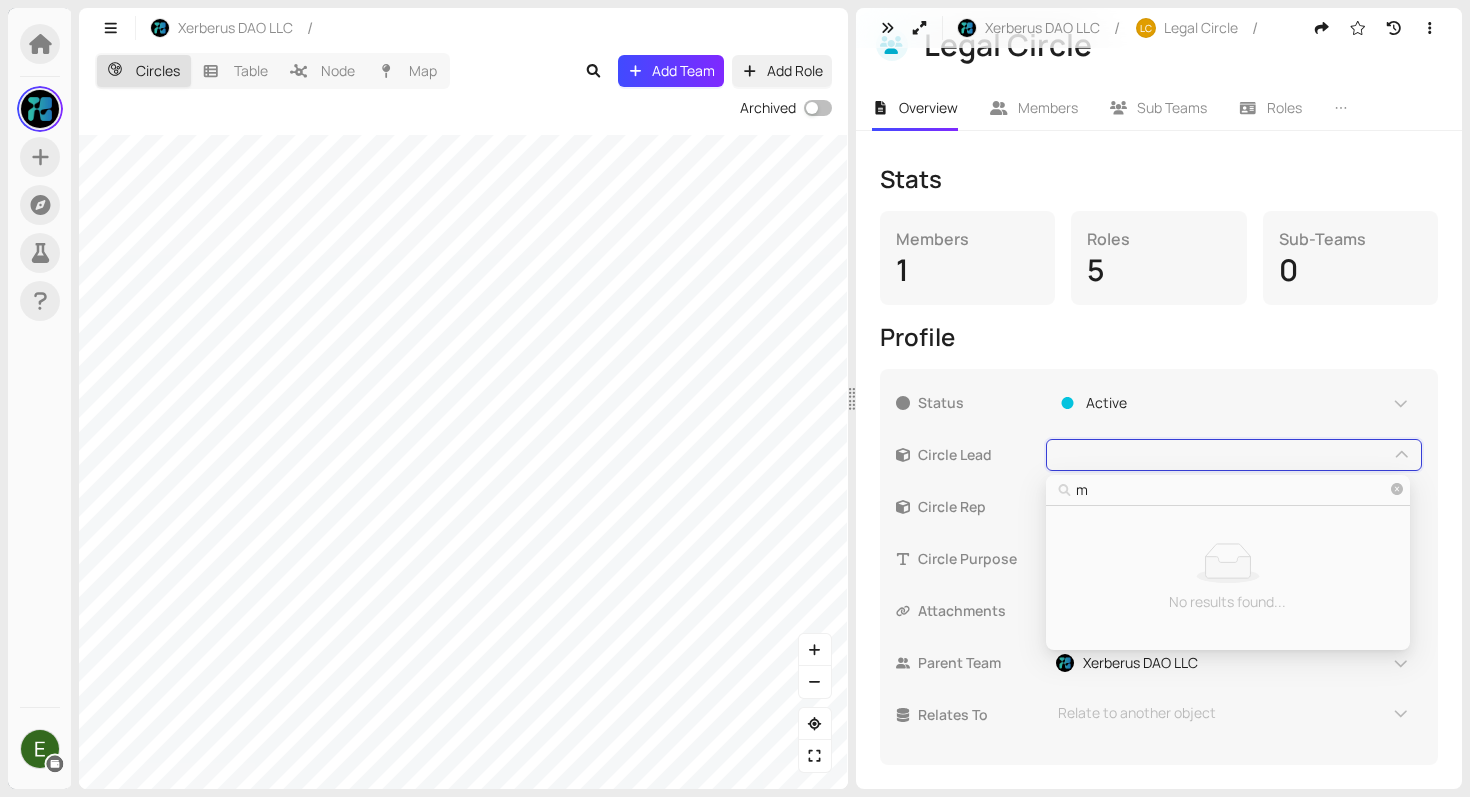 type on "ma" 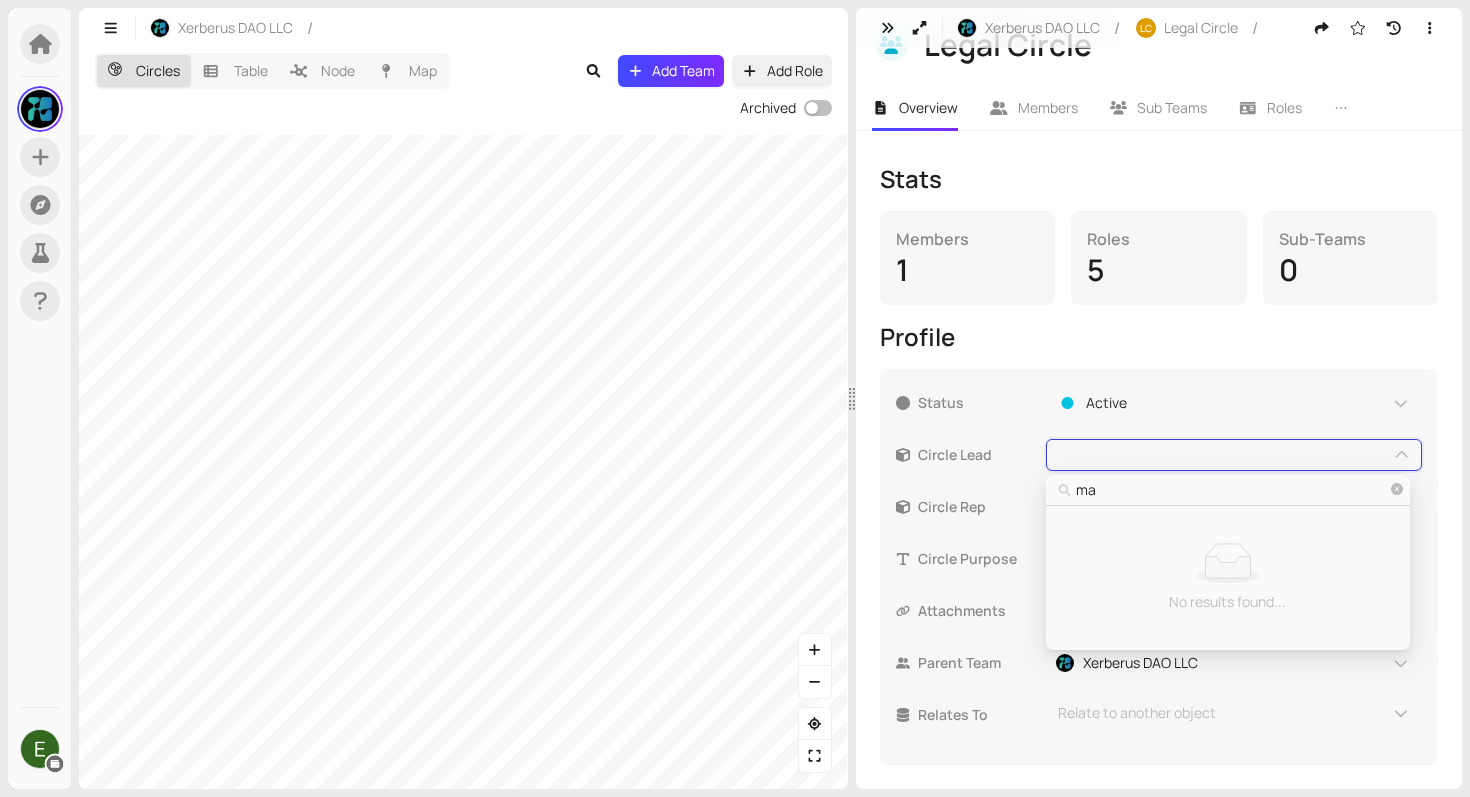 type on "mar" 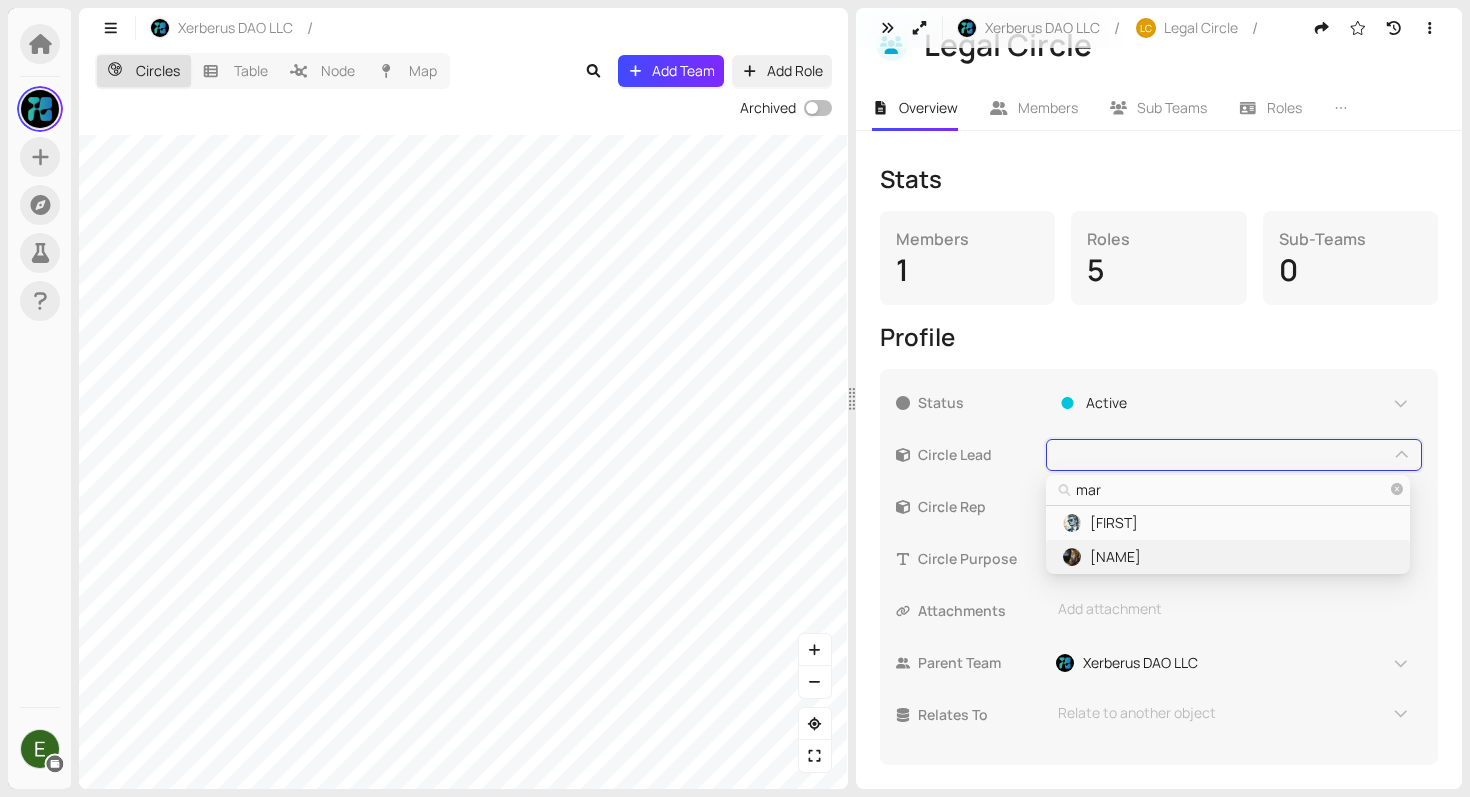 click on "[NAME]" at bounding box center (1115, 557) 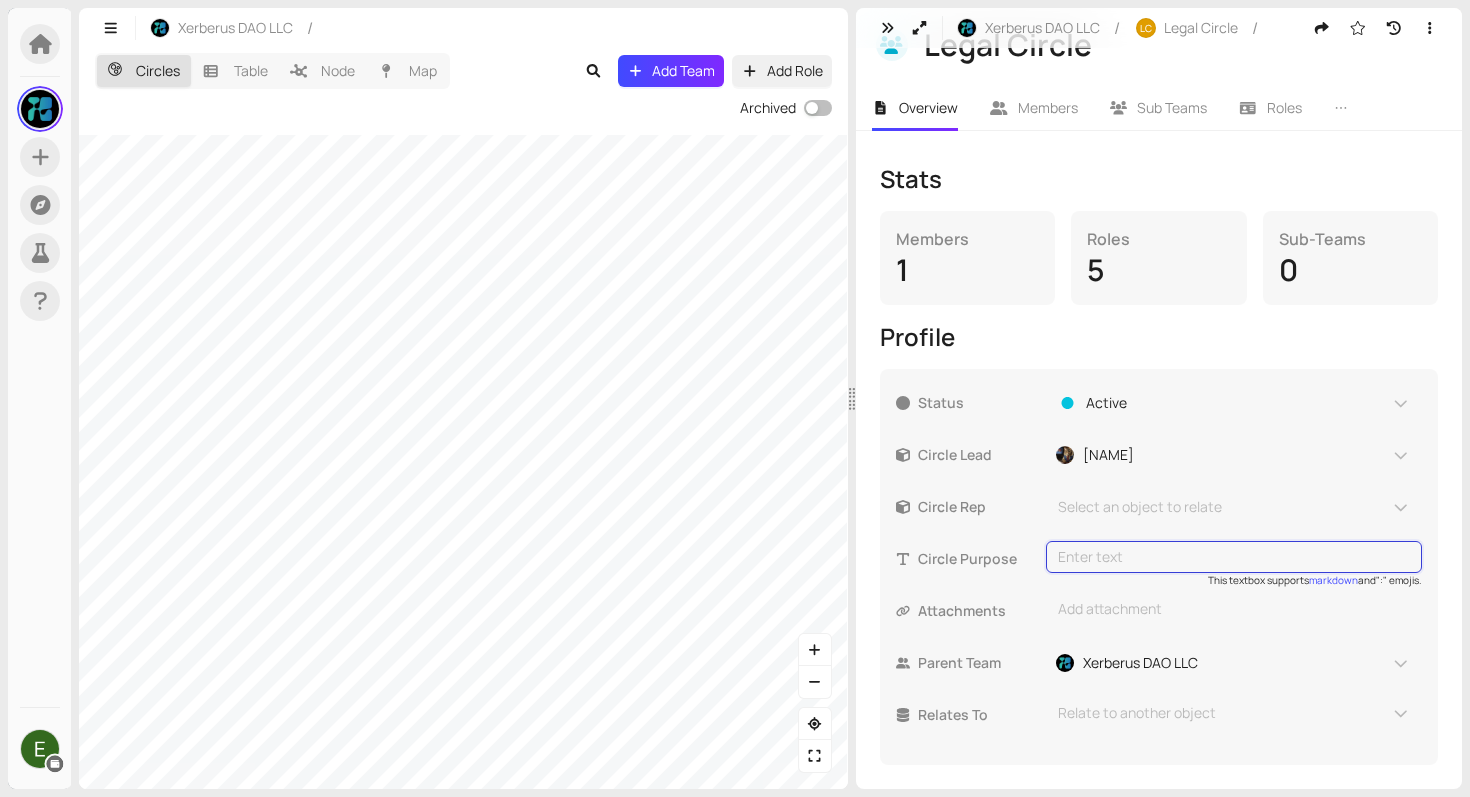 type on "The Legal Circle purpose is to safeguard Xerberus’ operations by ensuring financial integrity, proper procurement practices, contractual security and full compliance with internal policies and external regulations." 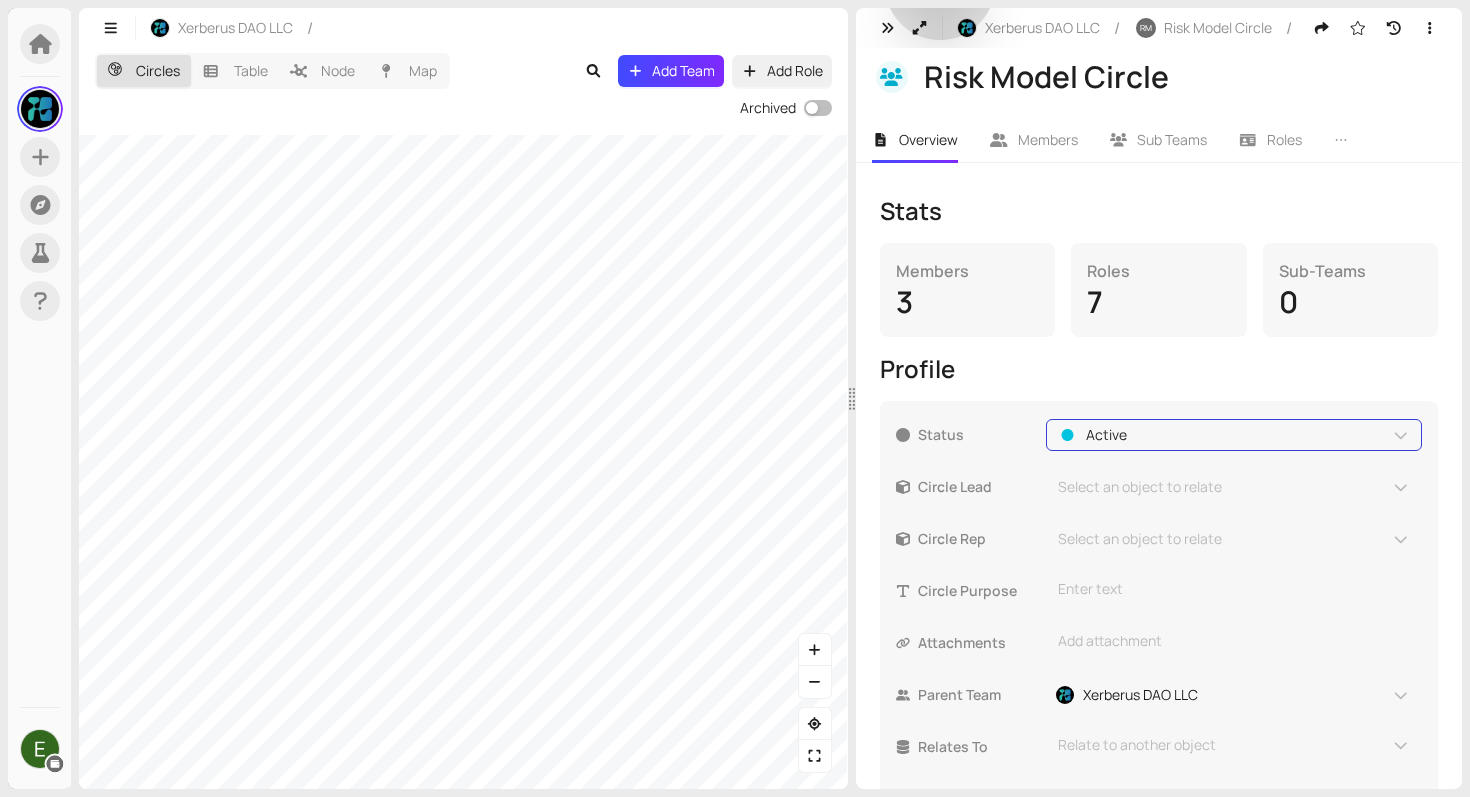 scroll, scrollTop: 201, scrollLeft: 0, axis: vertical 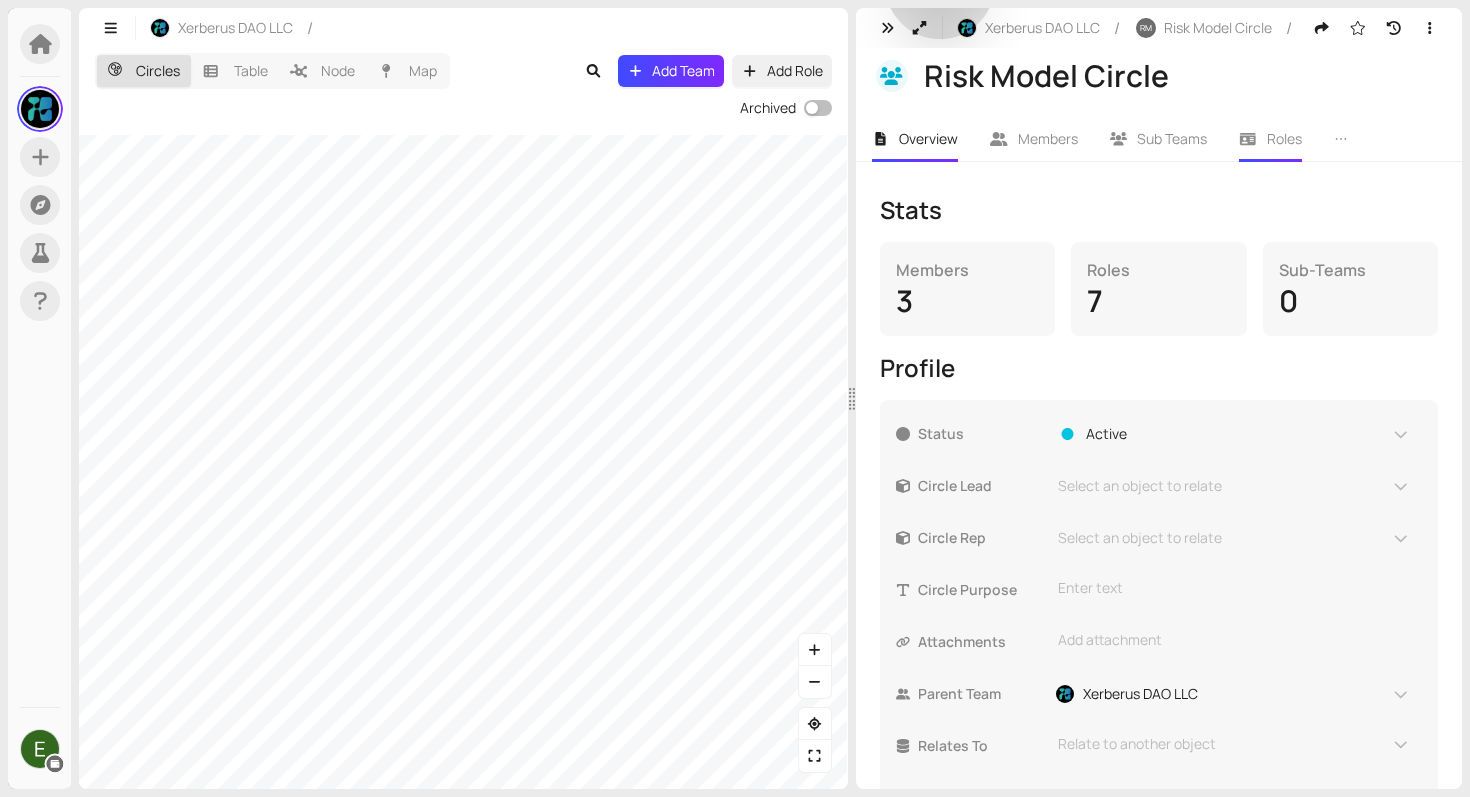 click on "Roles" at bounding box center (1270, 139) 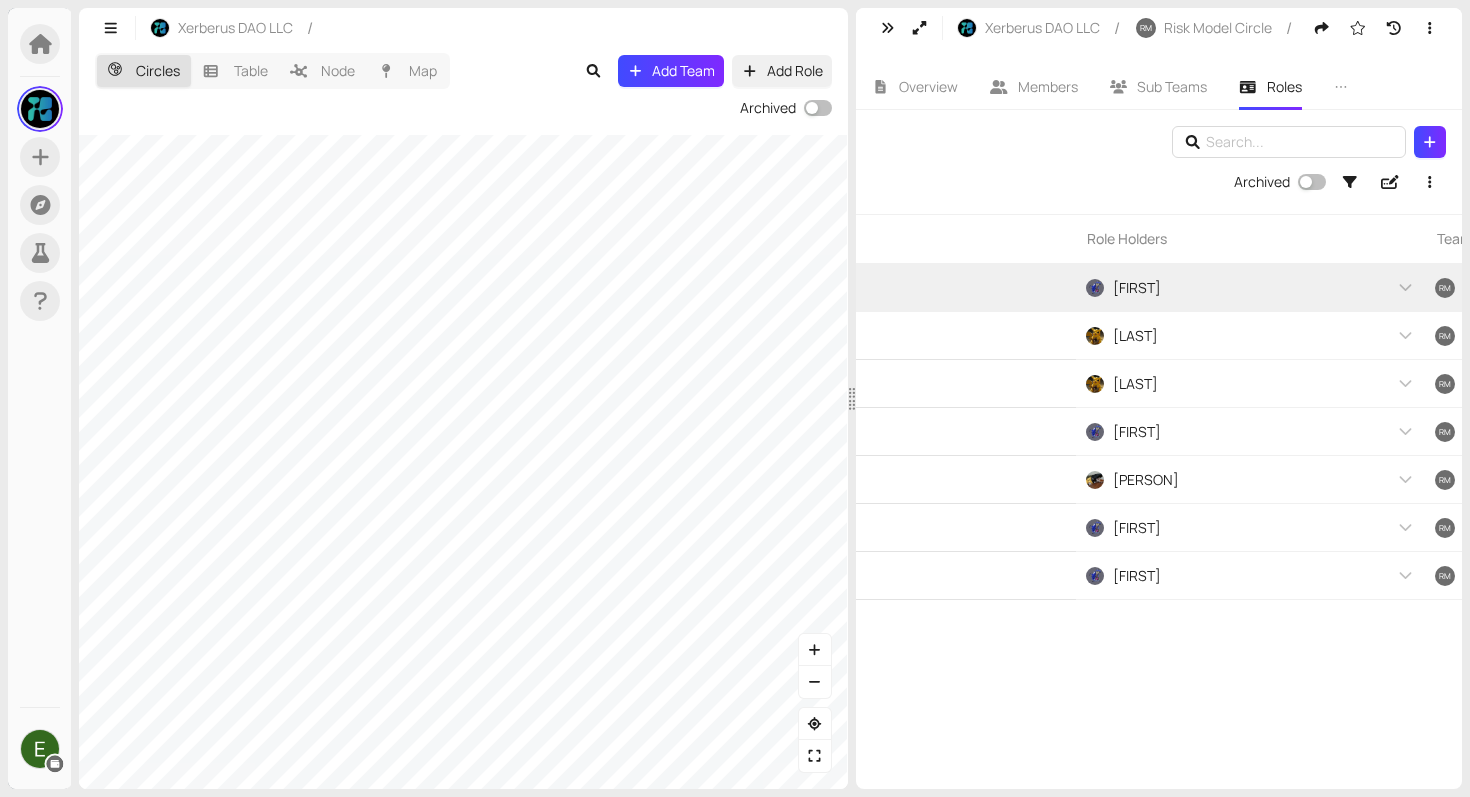 scroll, scrollTop: 0, scrollLeft: 0, axis: both 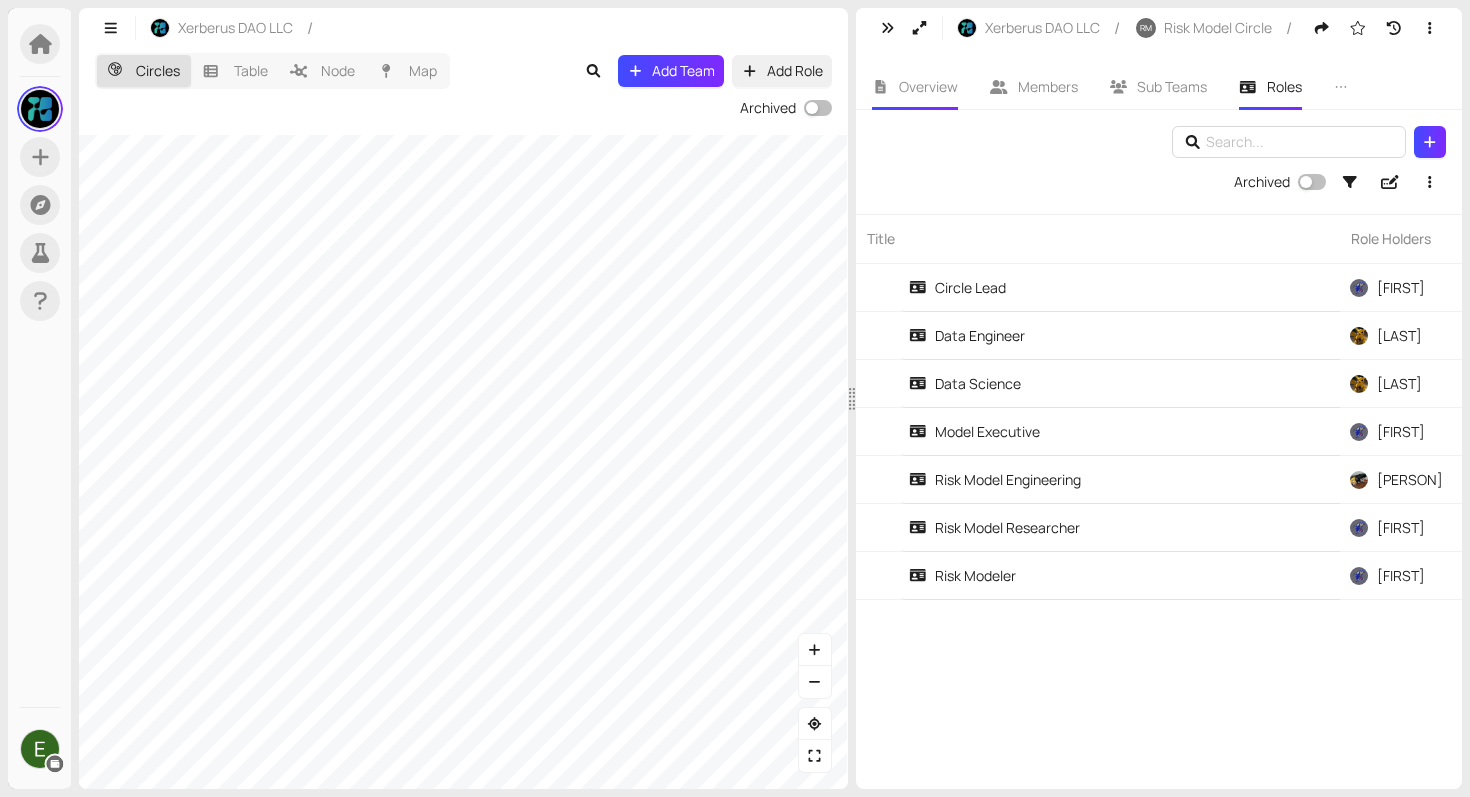 click on "Overview" at bounding box center [915, 87] 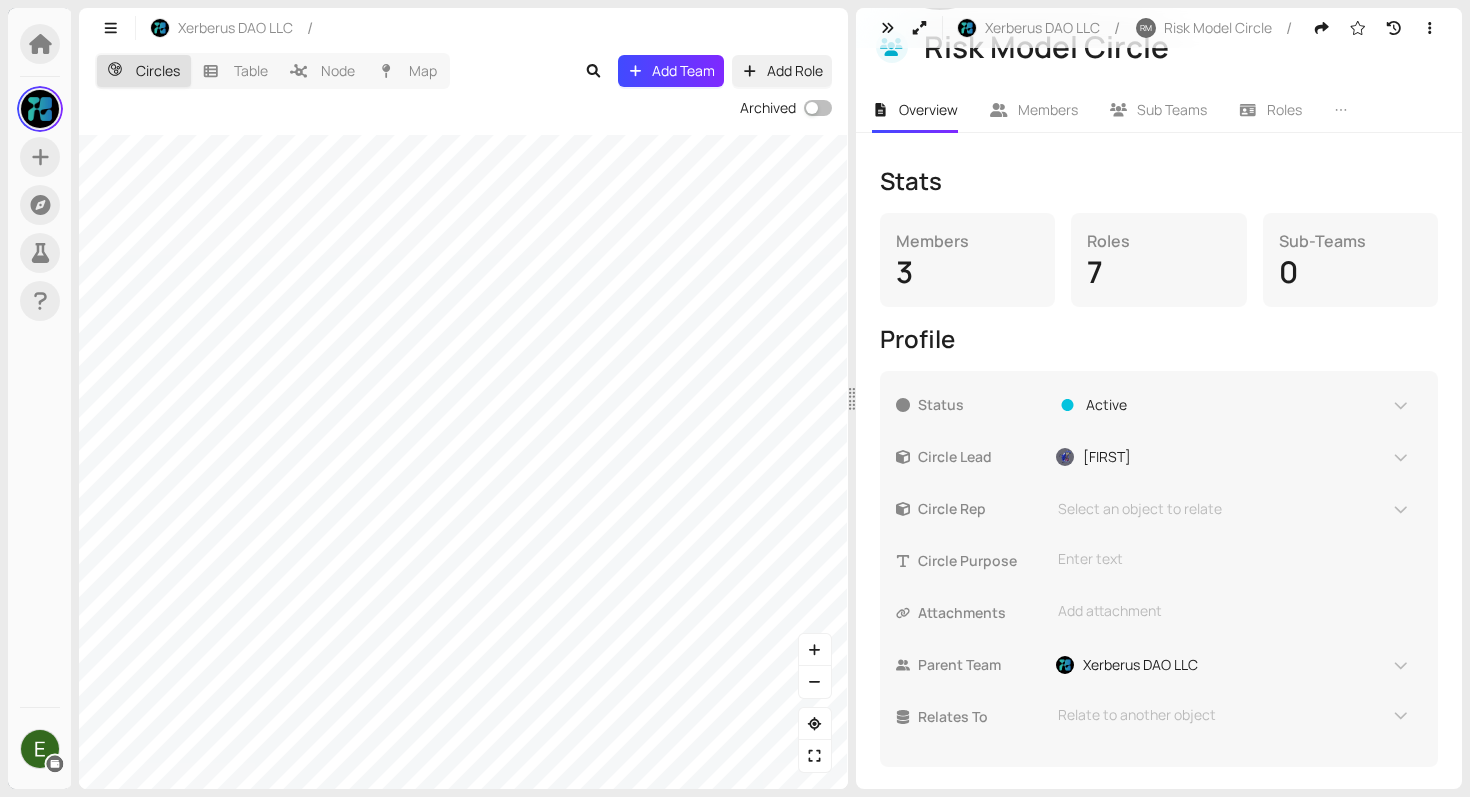 scroll, scrollTop: 232, scrollLeft: 0, axis: vertical 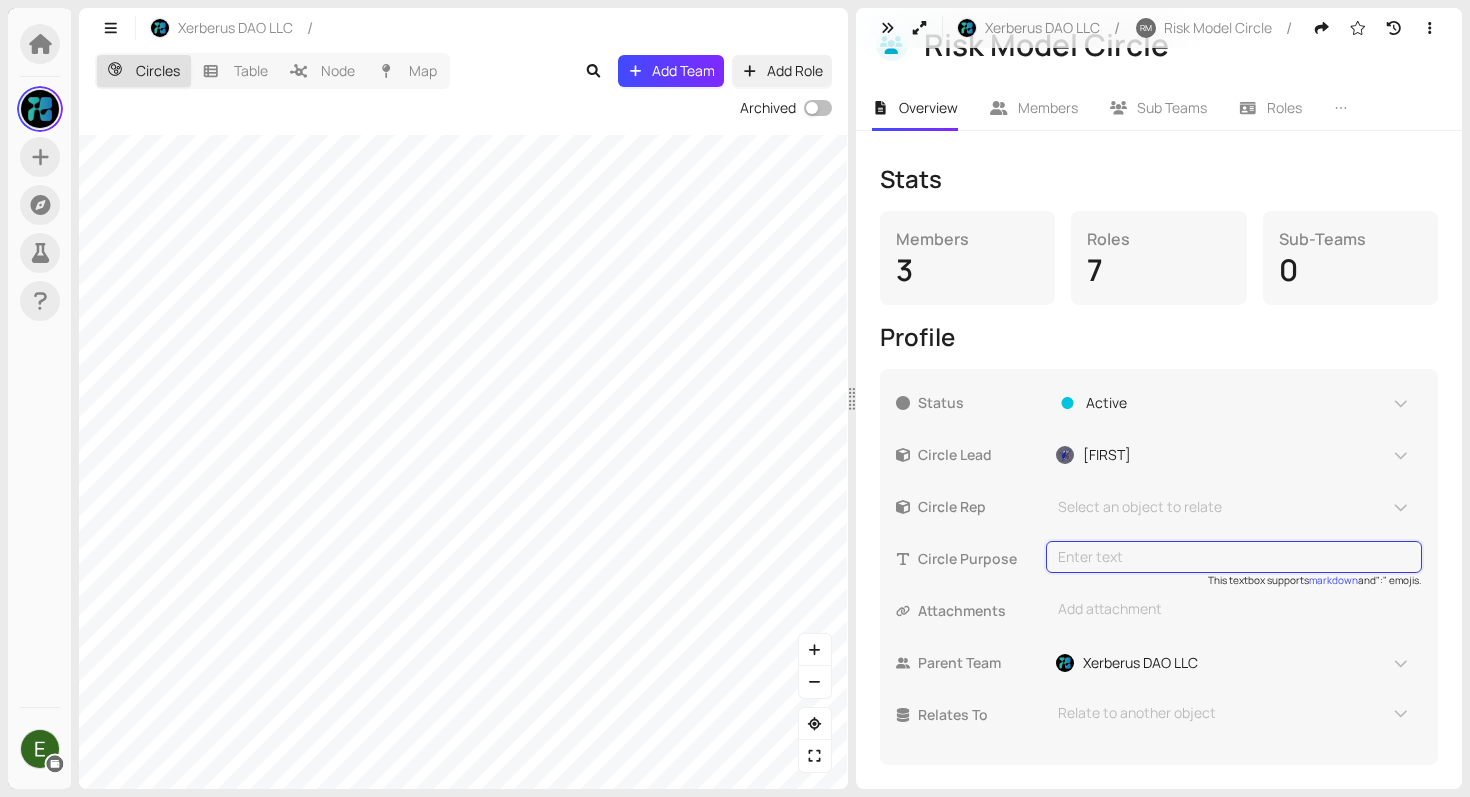 type on "The Risk Model Circle purpose is to research, engineer, and operate robust, open, and hard‑to‑game risk models and data pipelines that quantify token/pool risk and surface fraud signals." 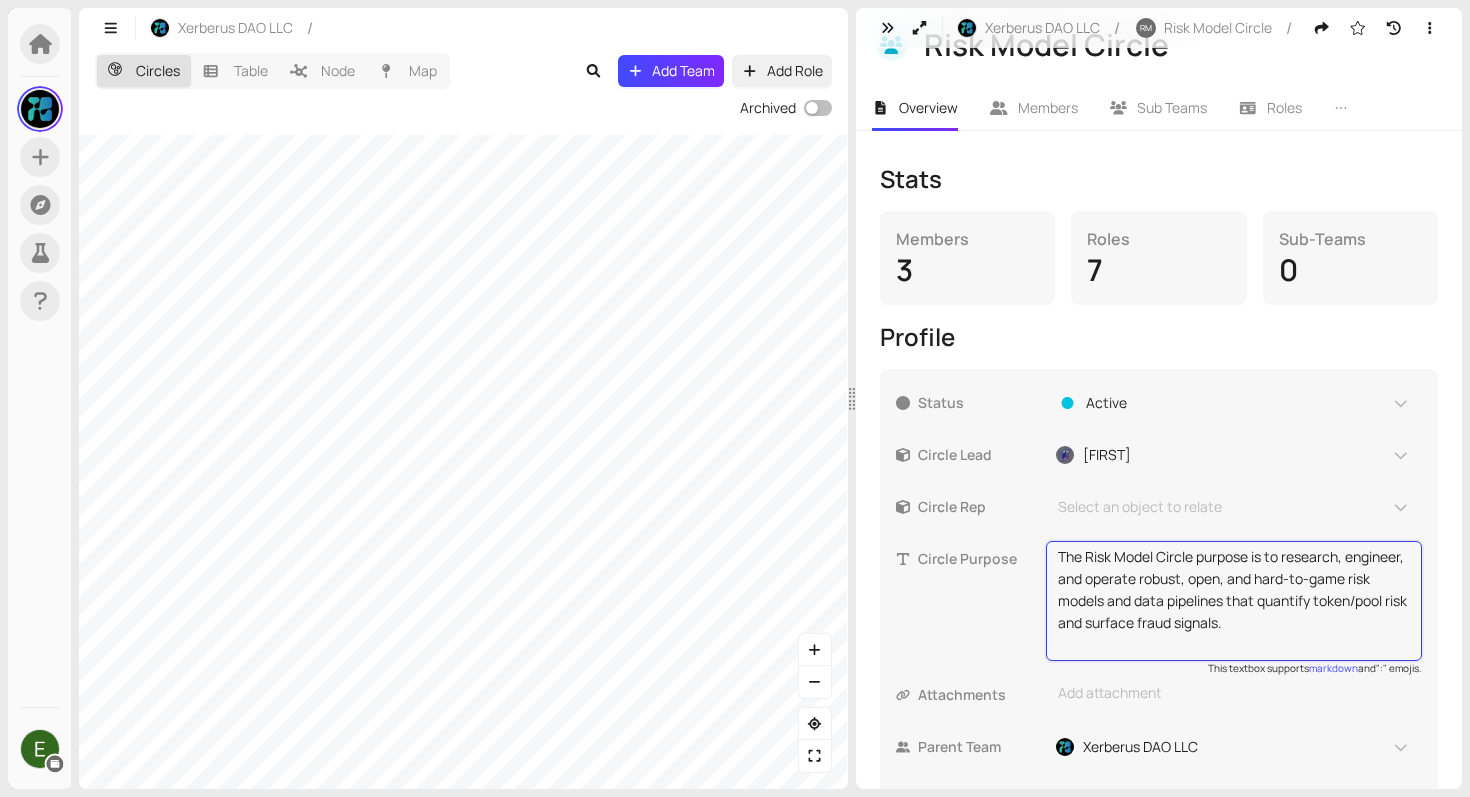 click on "Circle Purpose  The Risk Model Circle purpose is to research, engineer, and operate robust, open, and hard‑to‑game risk models and data pipelines that quantify token/pool risk and surface fraud signals.
This textbox supports   markdown  and  ":" emojis." at bounding box center [1159, 601] 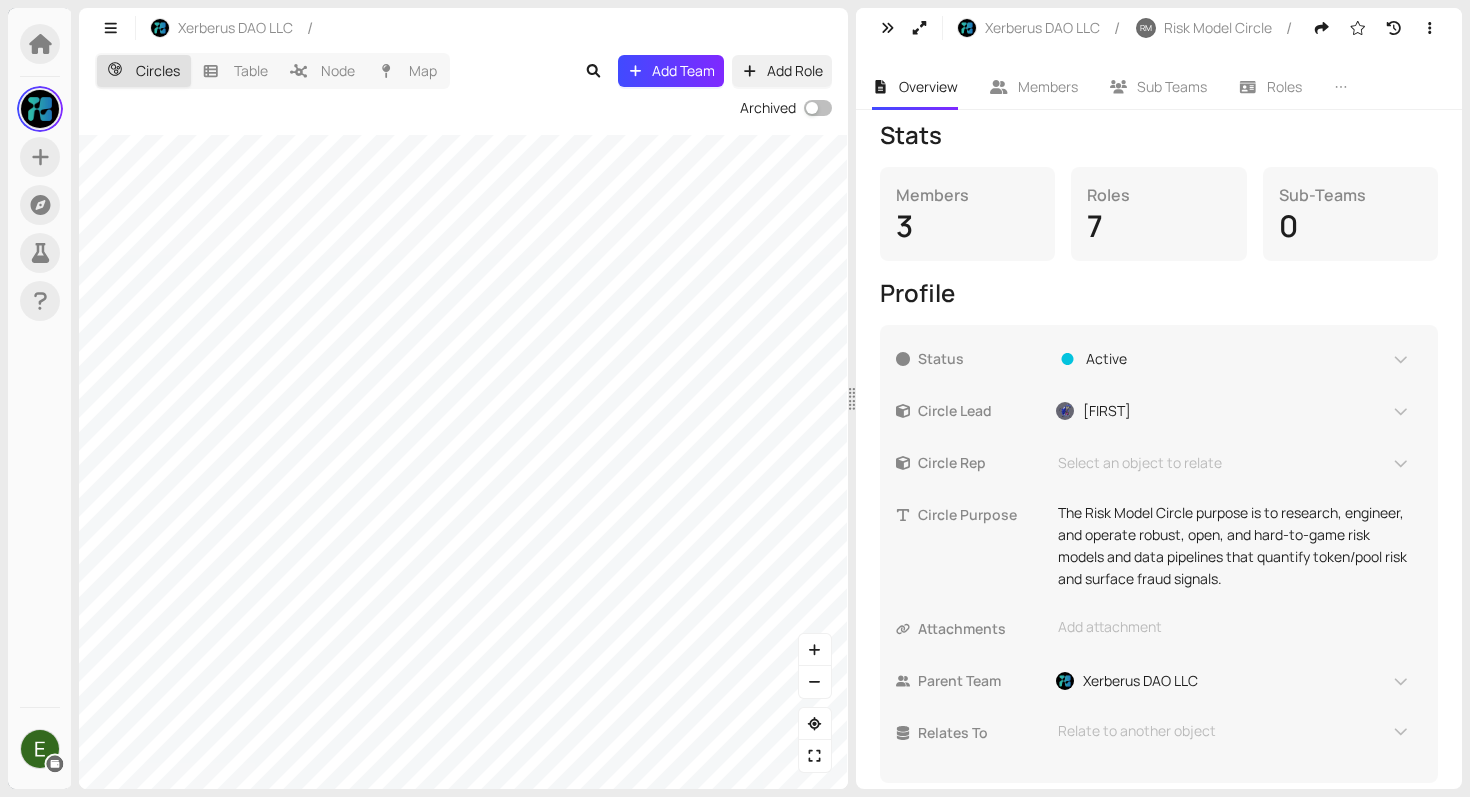 scroll, scrollTop: 294, scrollLeft: 0, axis: vertical 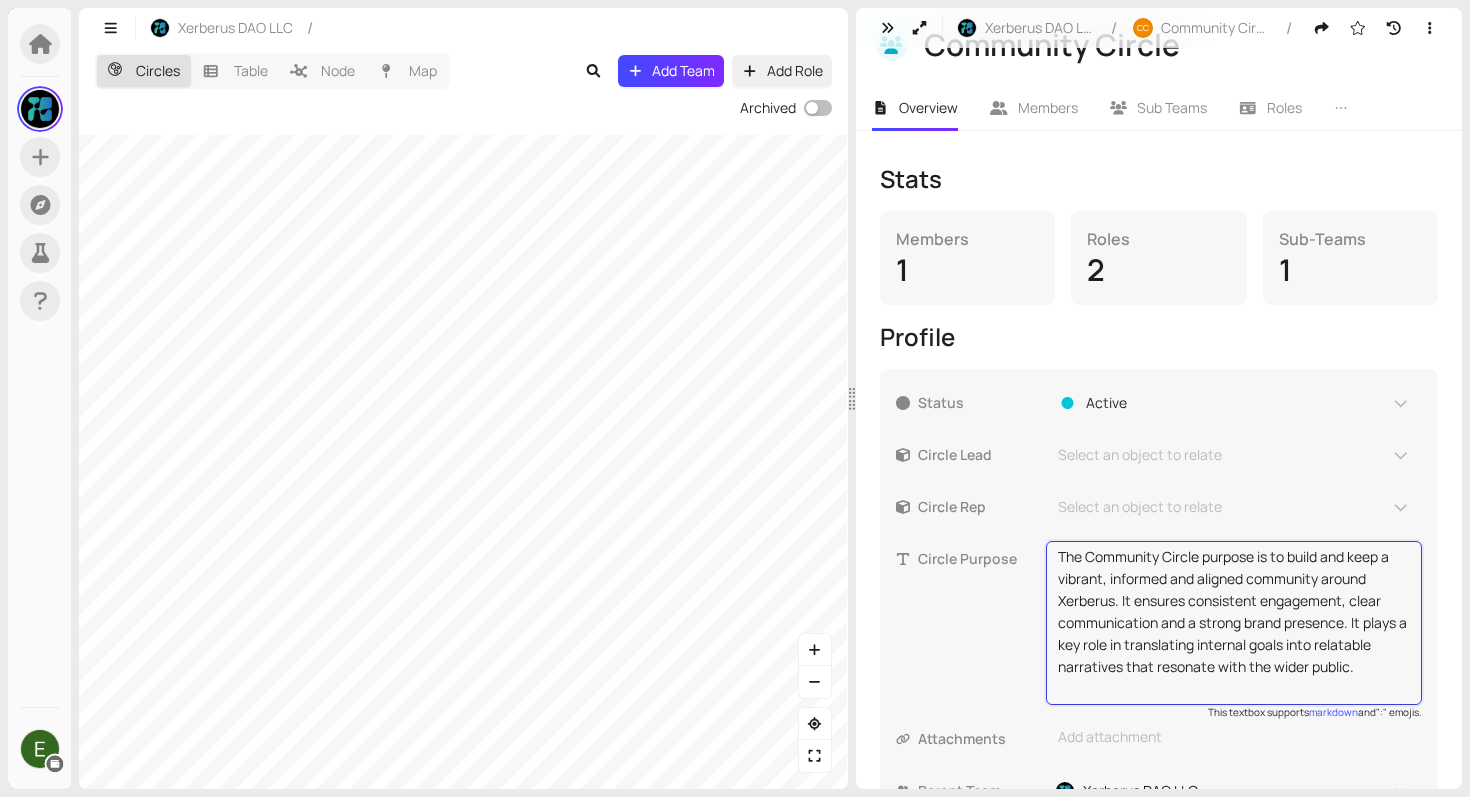 drag, startPoint x: 1123, startPoint y: 589, endPoint x: 1146, endPoint y: 673, distance: 87.0919 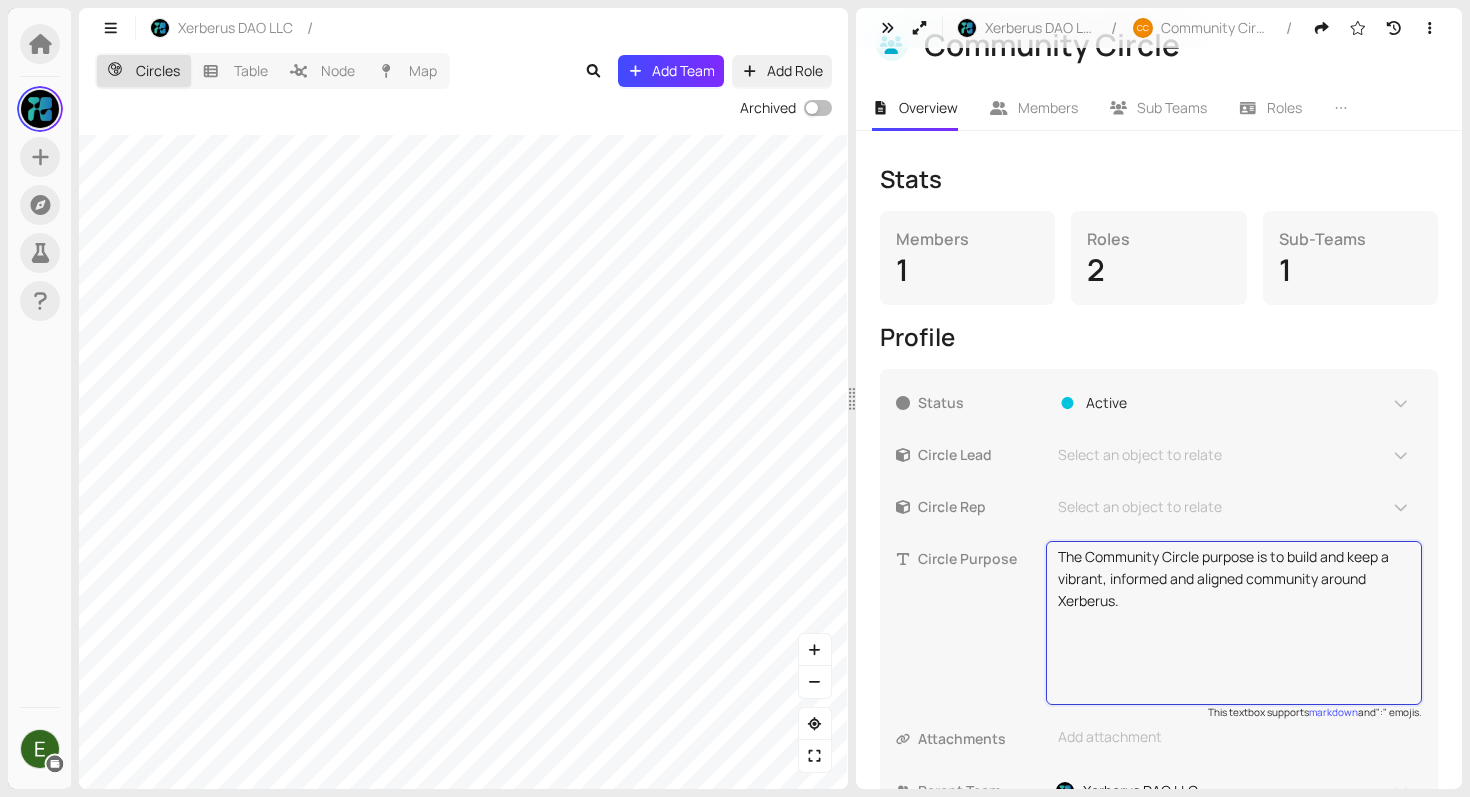 scroll, scrollTop: 0, scrollLeft: 0, axis: both 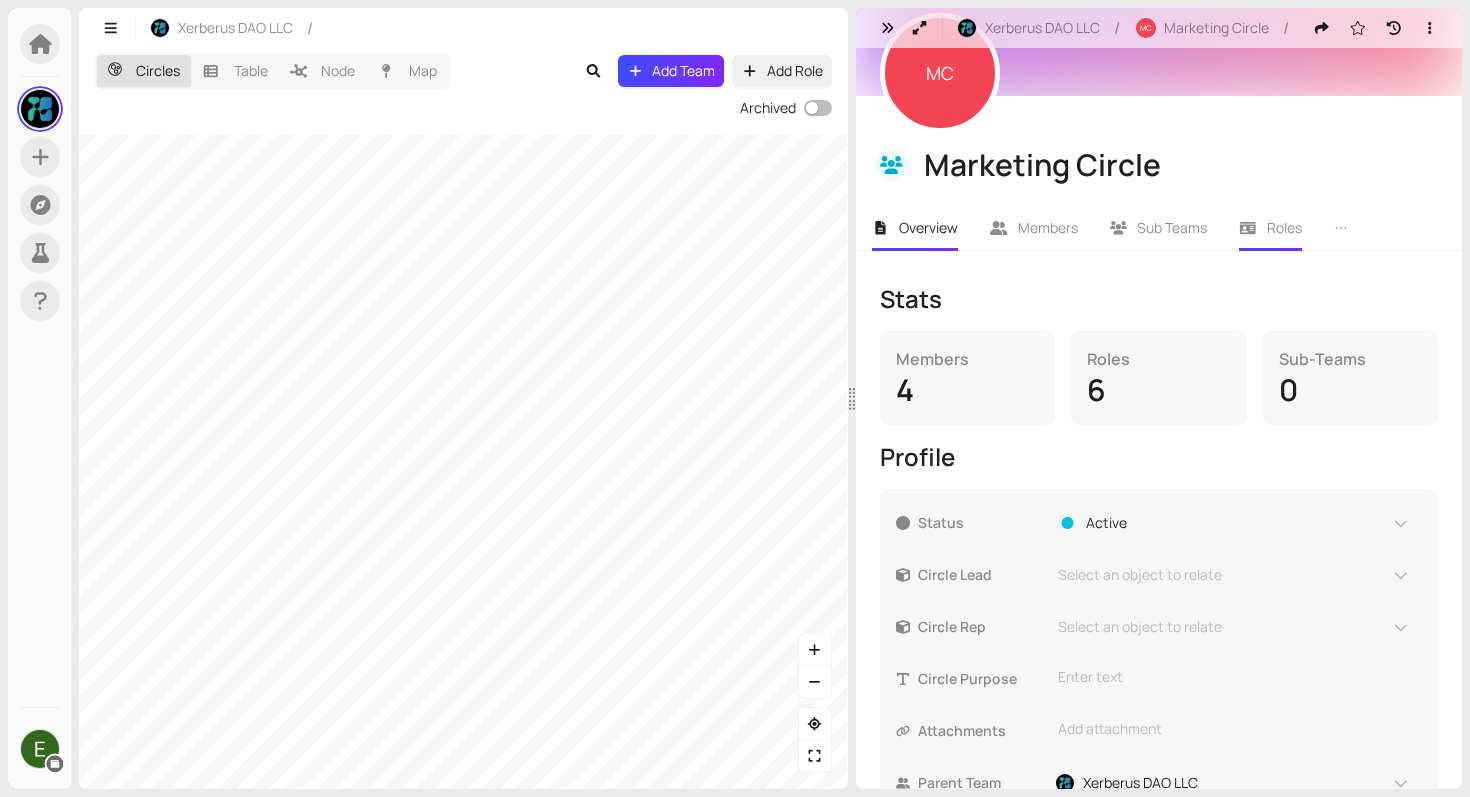 click on "Roles" at bounding box center [1270, 228] 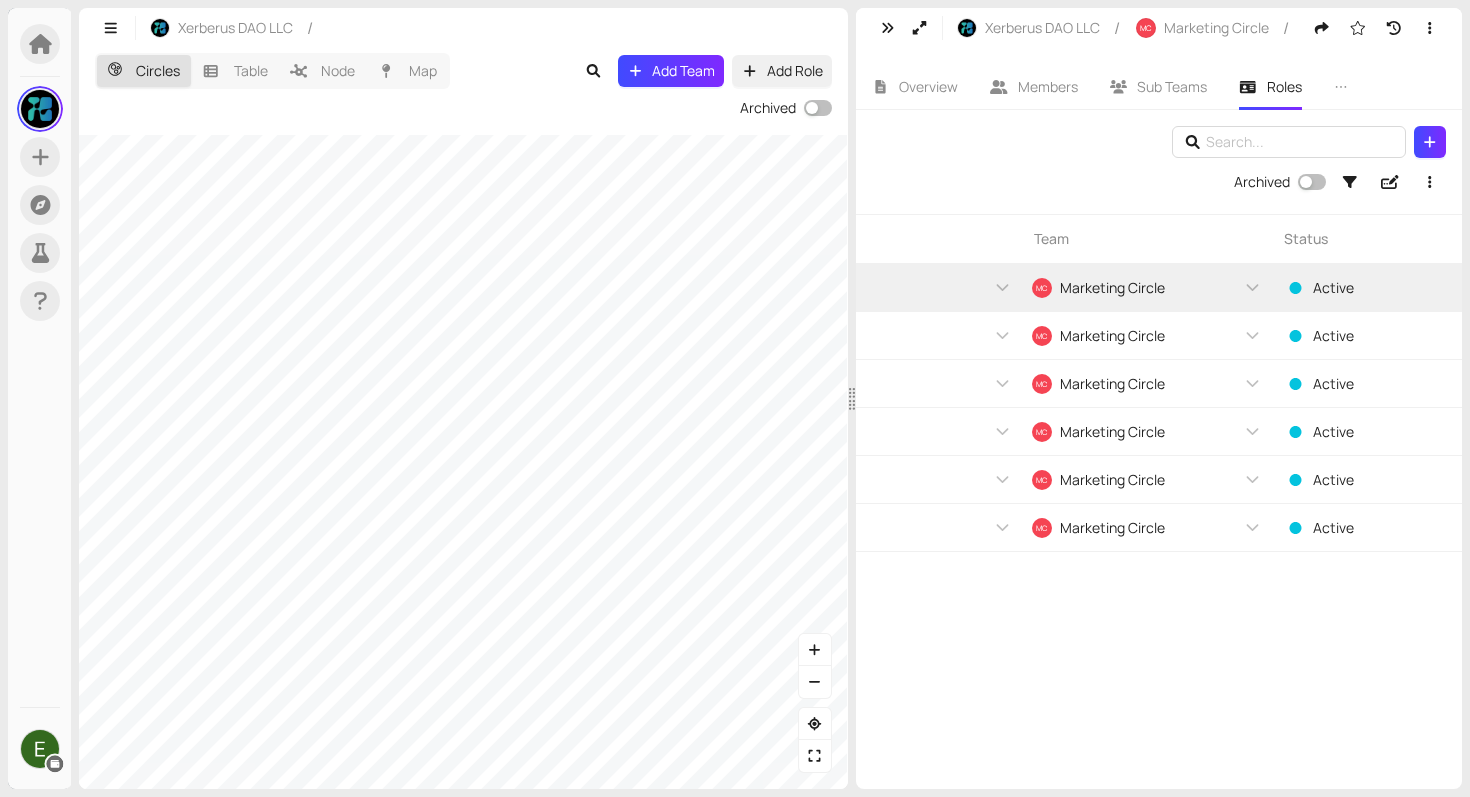 scroll, scrollTop: 0, scrollLeft: 1023, axis: horizontal 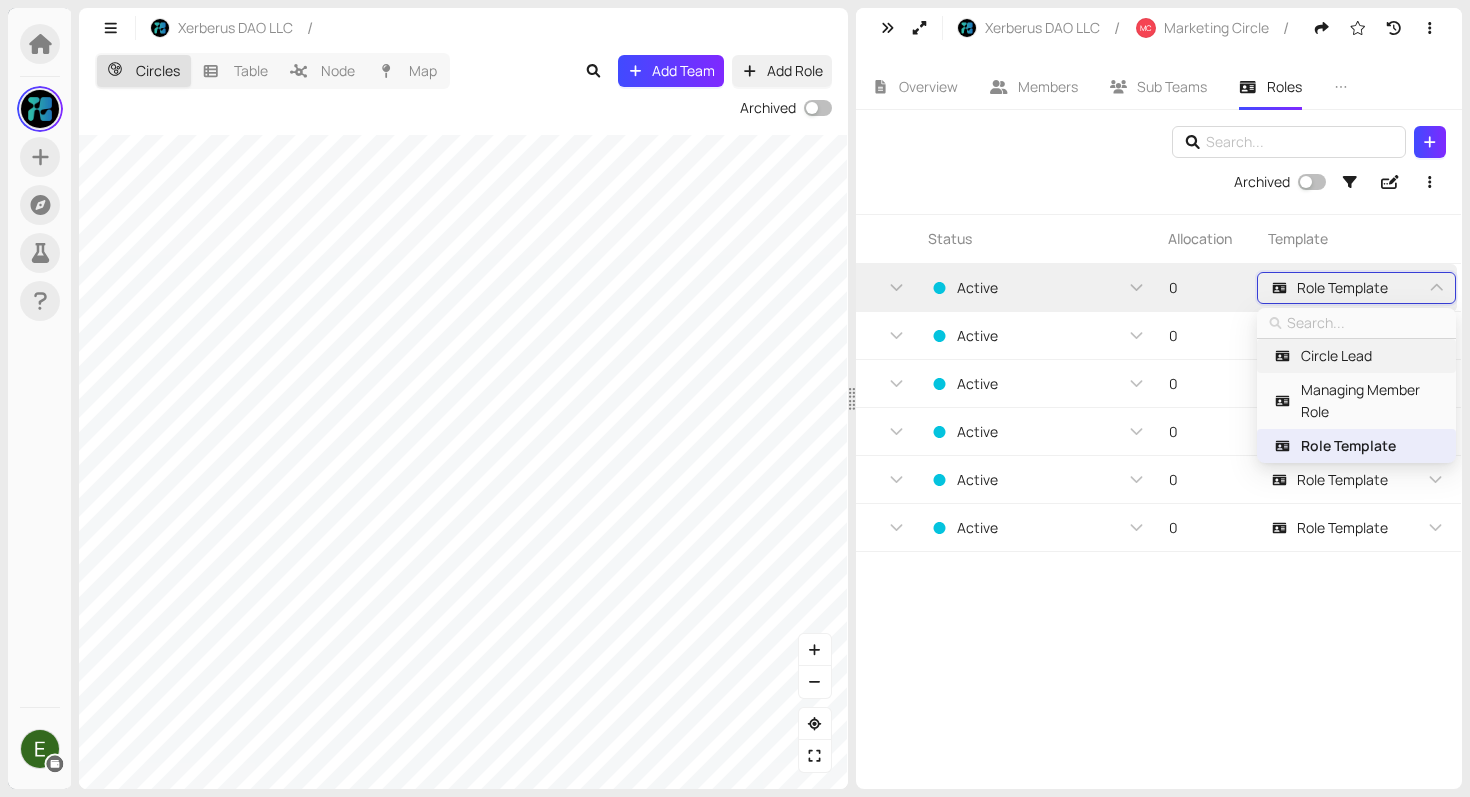 click on "Circle Lead" at bounding box center [1336, 356] 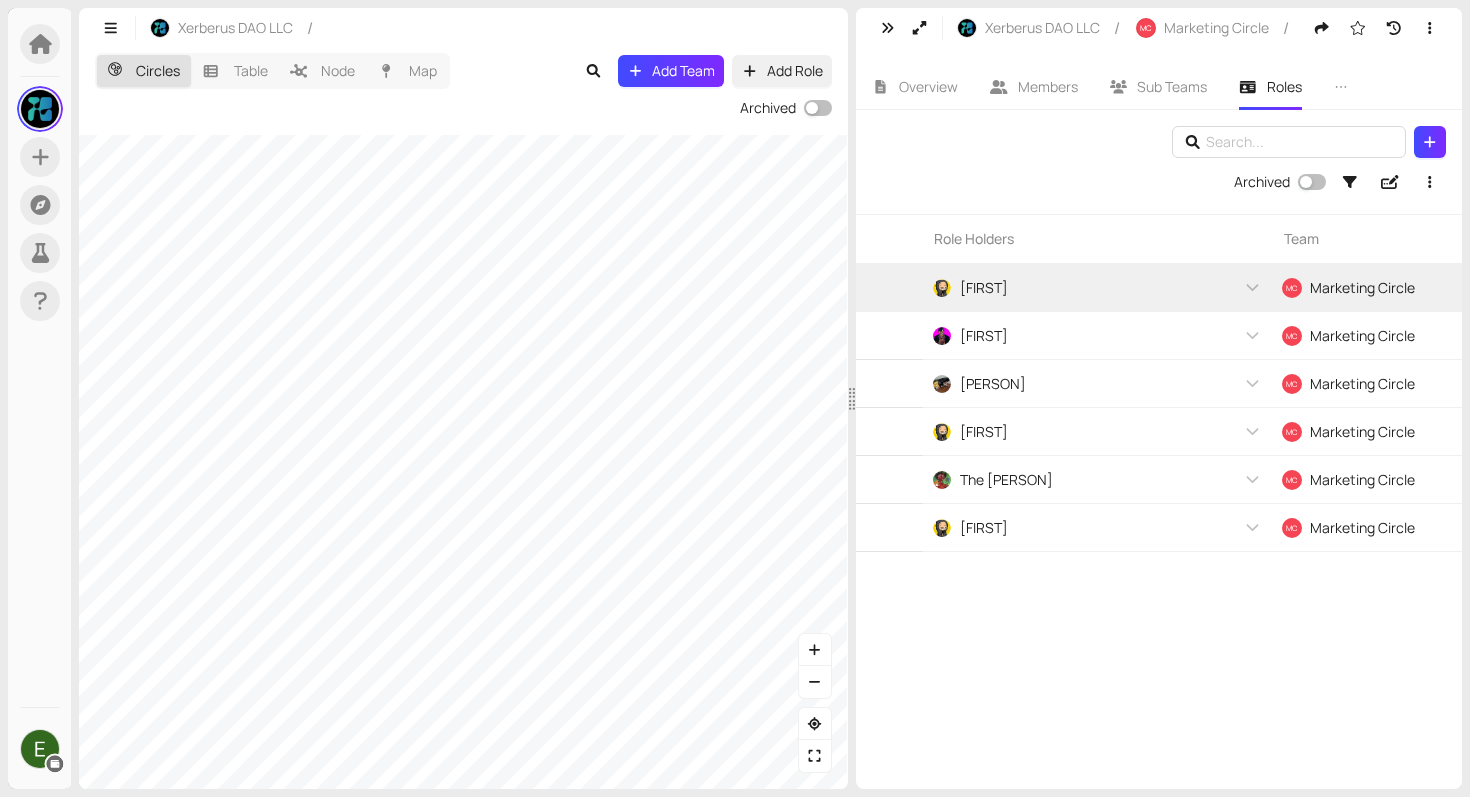 scroll, scrollTop: 0, scrollLeft: 0, axis: both 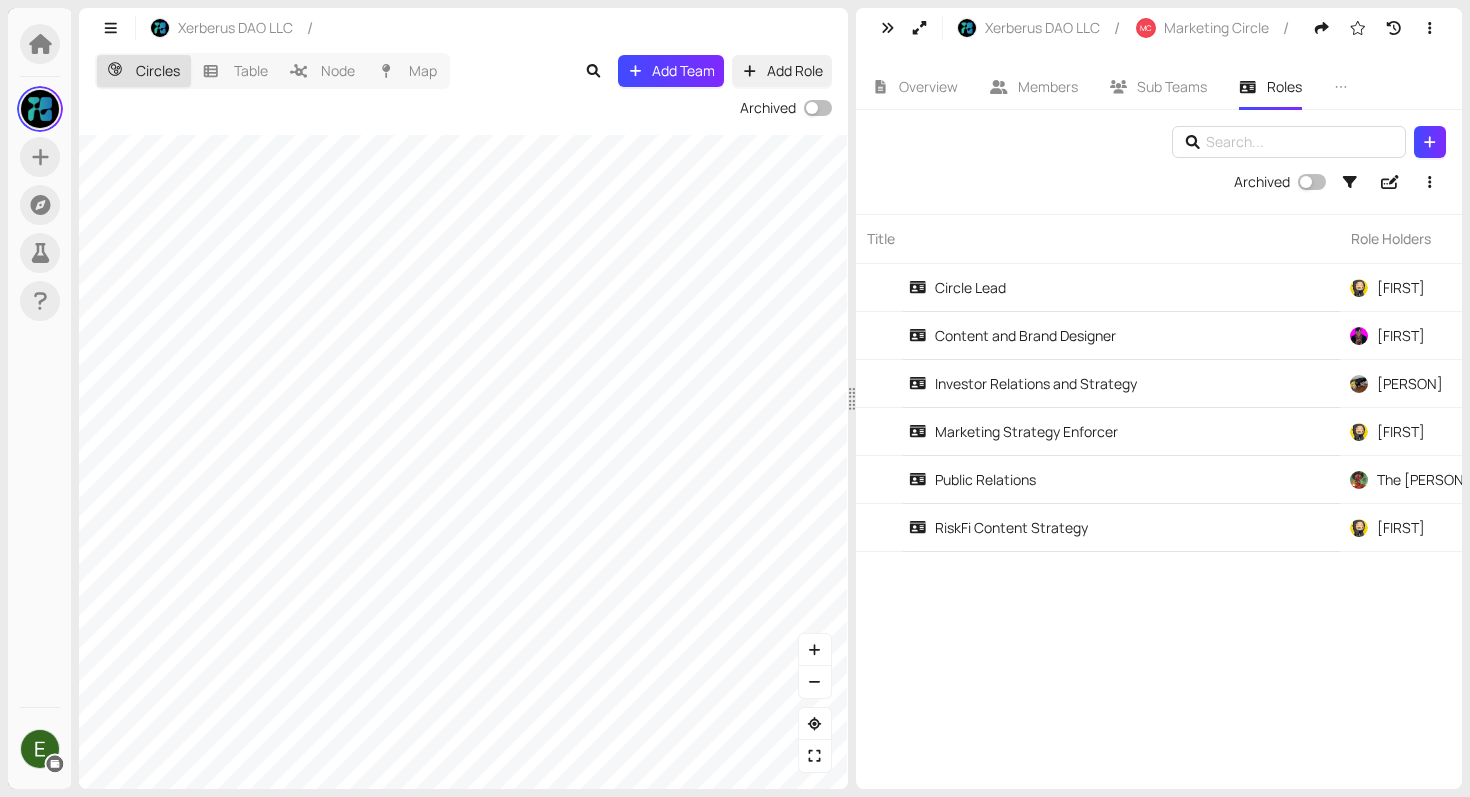 click on "Circle Lead [FIRST] [LAST] +  0  ... MC Marketing Circle Active 0 Circle Lead Content and Brand Designer [FIRST] +  0  ... MC Marketing Circle Active 0 Role Template Investor Relations and Strategy [PERSON] +  0  ... MC Marketing Circle Active 0 Role Template Marketing Strategy Enforcer [FIRST] +  0  ... MC Marketing Circle Active 0 Role Template Public Relations The [PERSON] +  0  ... MC Marketing Circle Active 0 Role Template RiskFi Content Strategy [FIRST] +  0  ... MC Marketing Circle Active 0 Role Template Discard Save" at bounding box center [1159, 449] 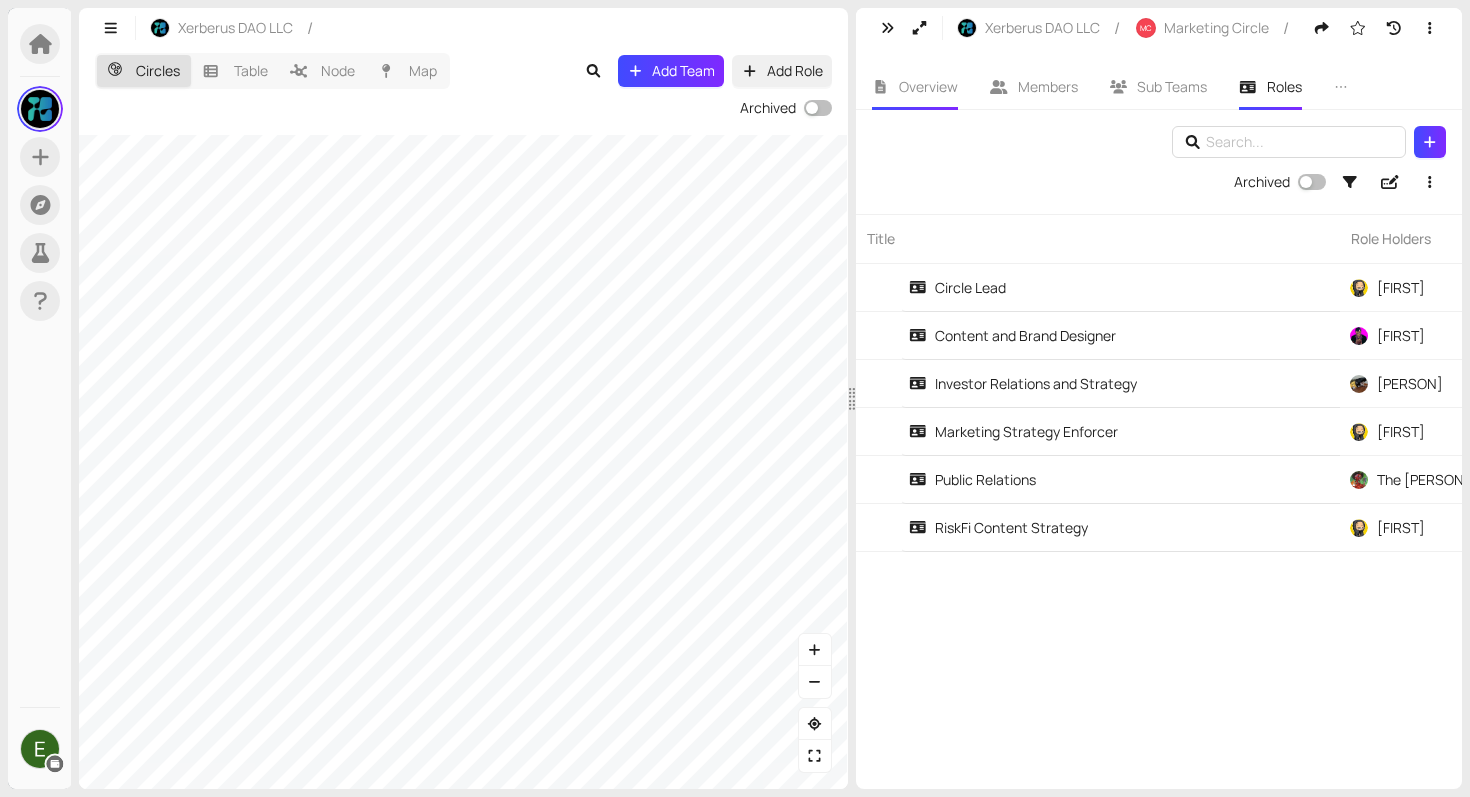 click on "Overview" at bounding box center [928, 86] 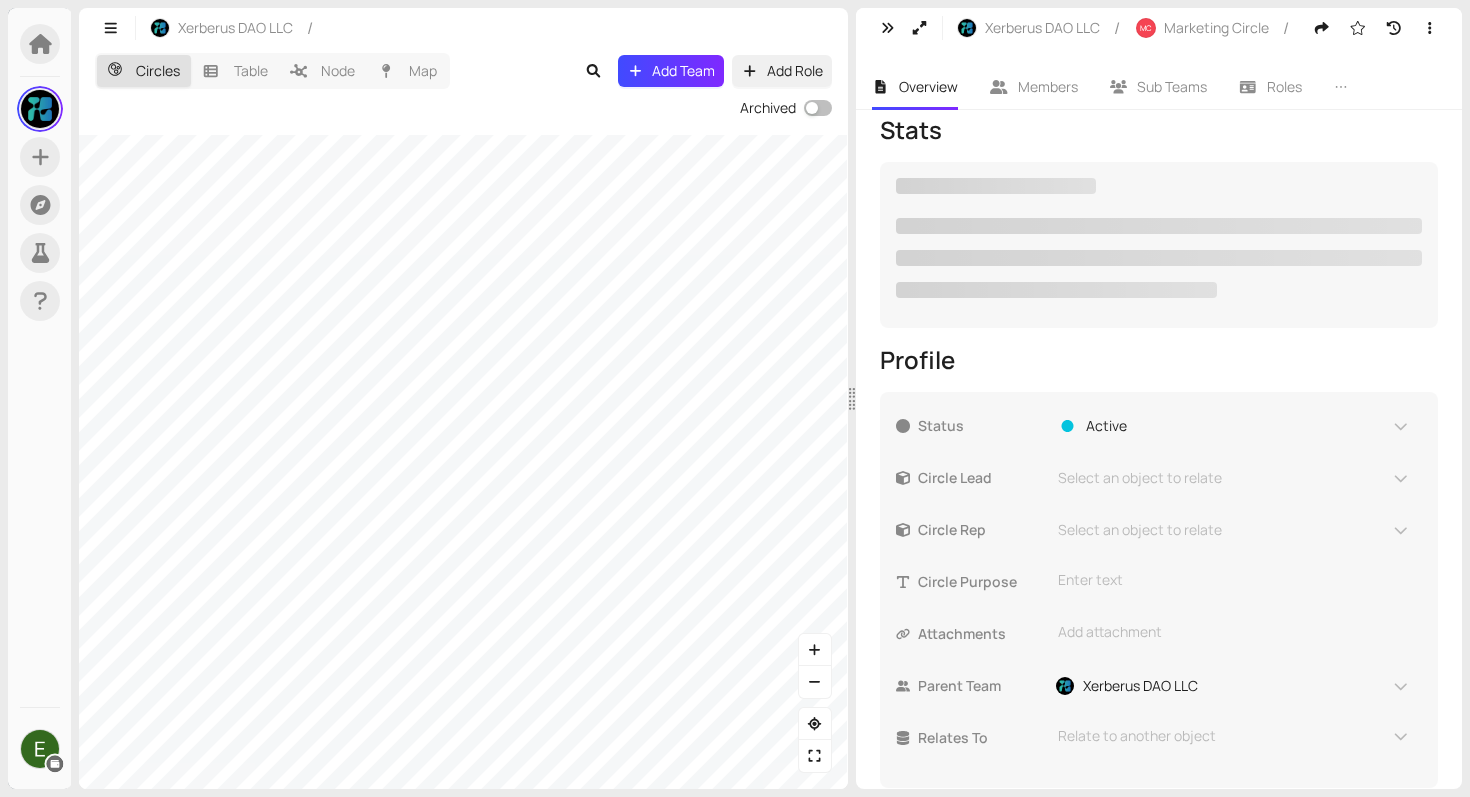 scroll, scrollTop: 232, scrollLeft: 0, axis: vertical 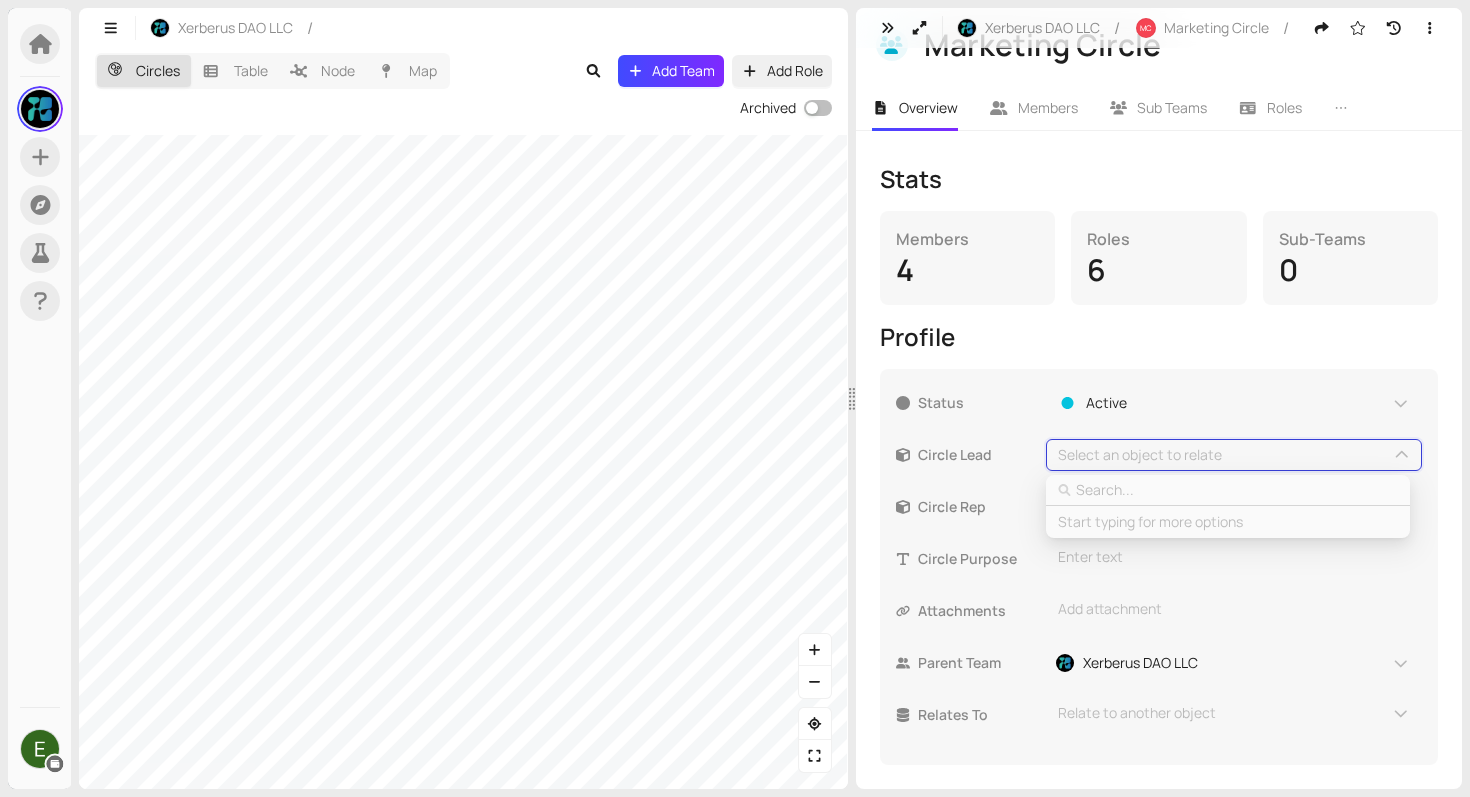 type on "l" 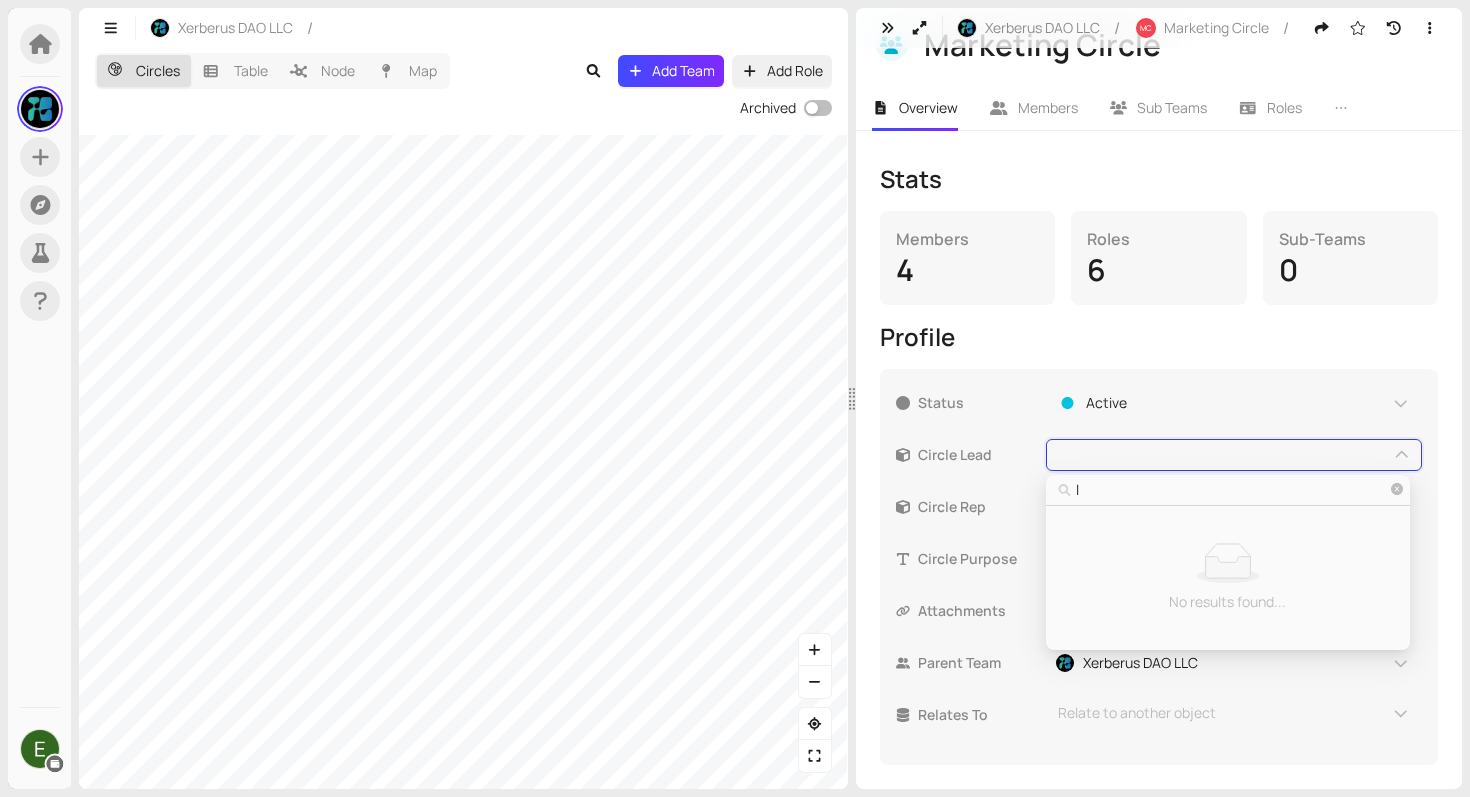 type on "lo" 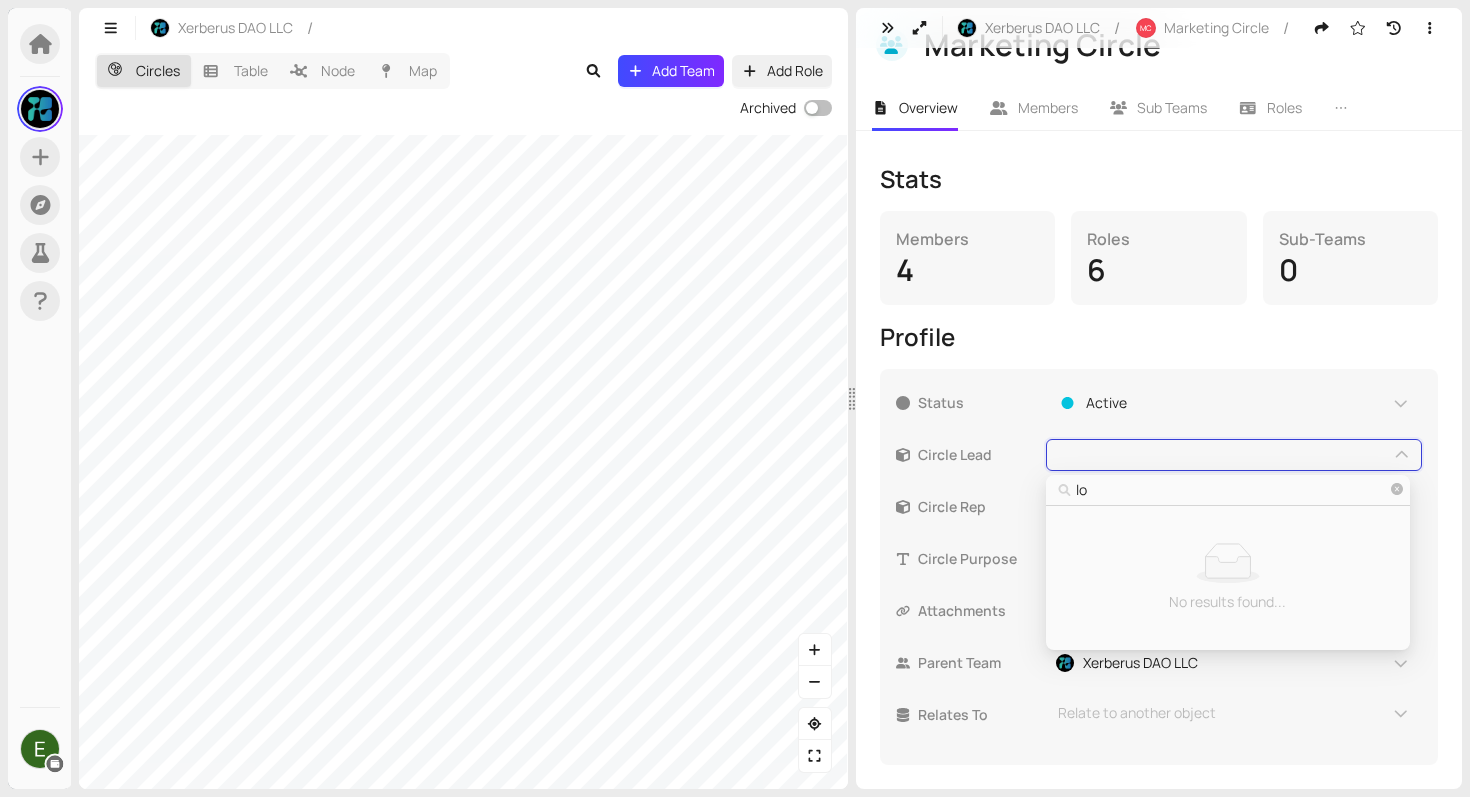 type on "lor" 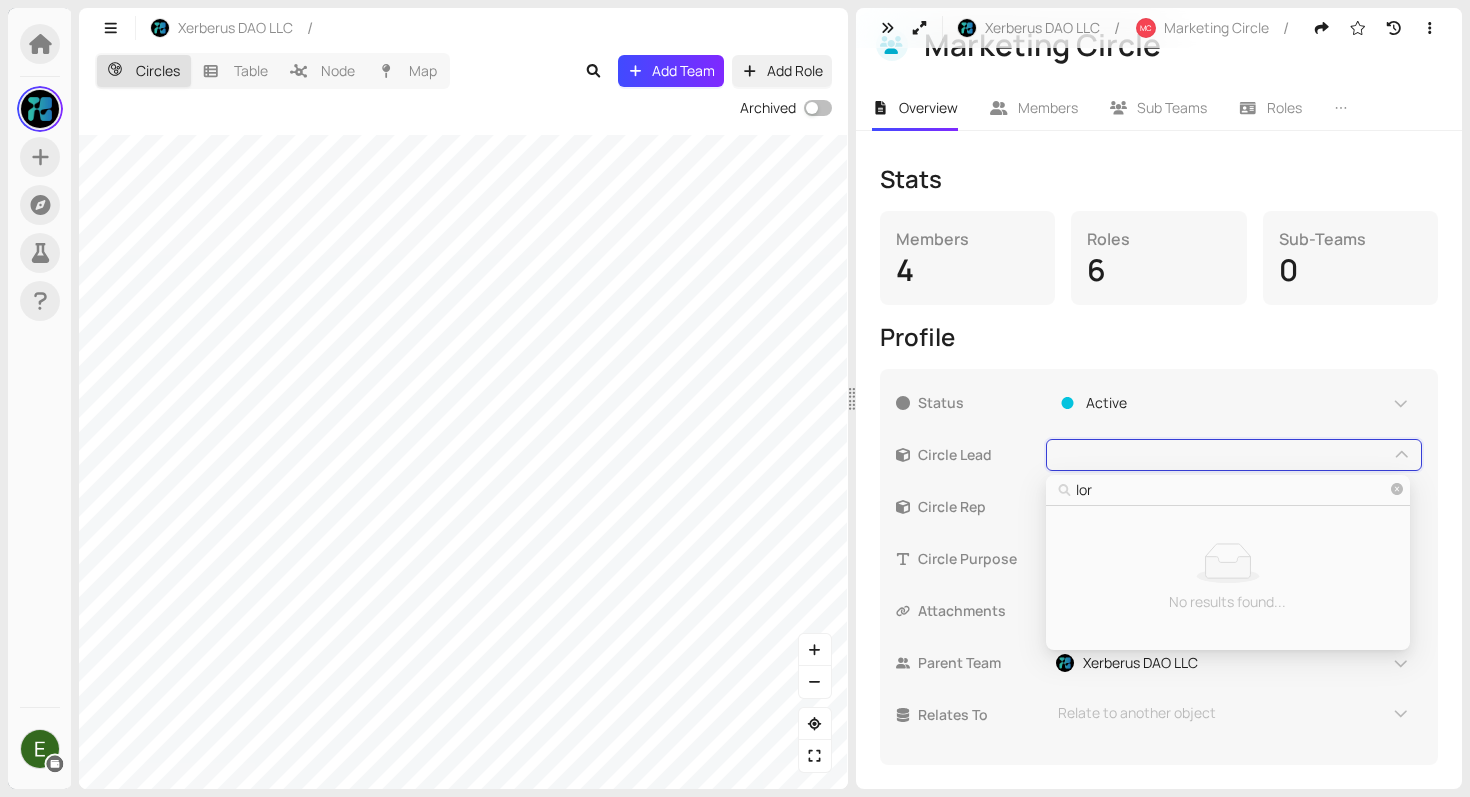 type on "lore" 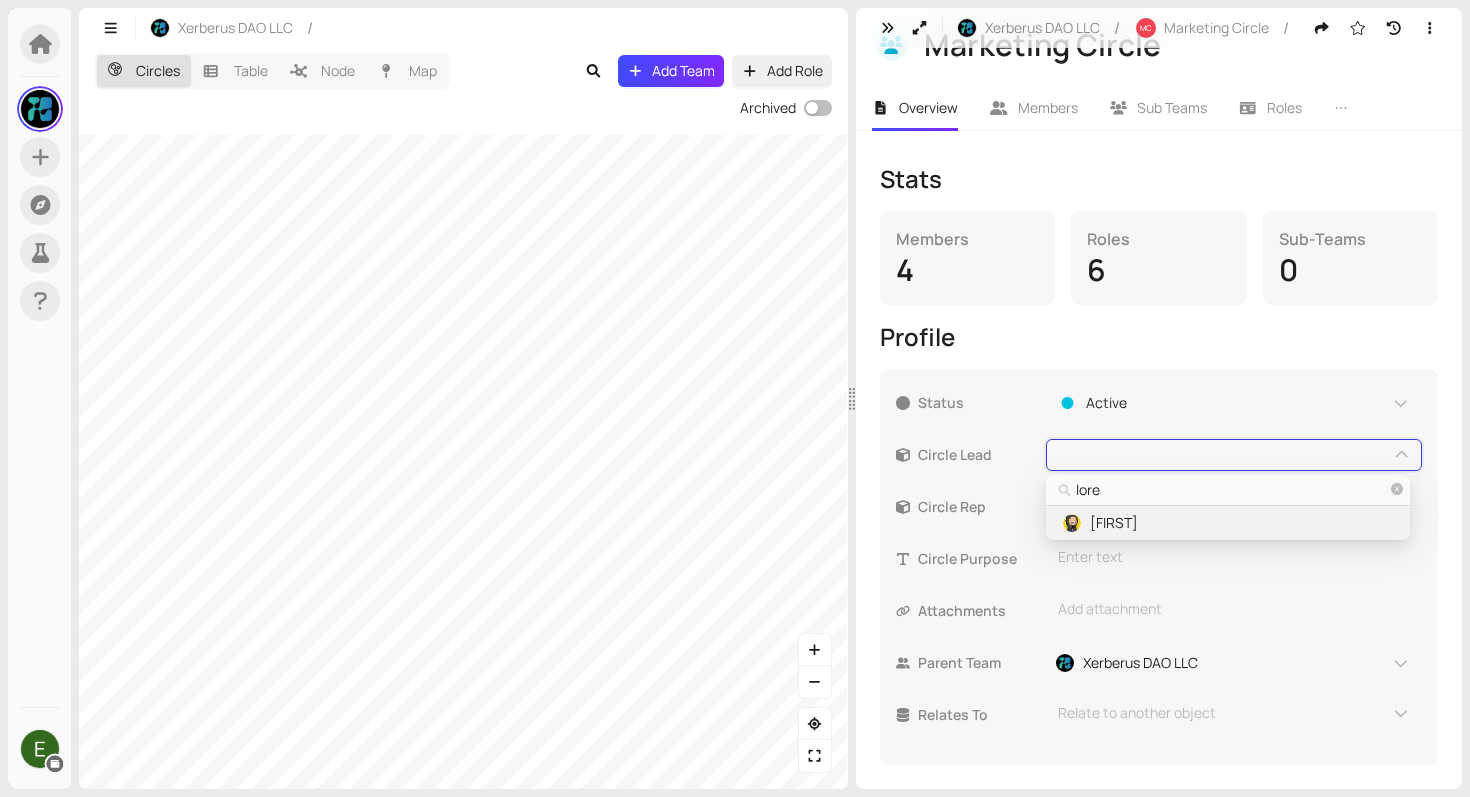 click on "[FIRST]" at bounding box center (1114, 523) 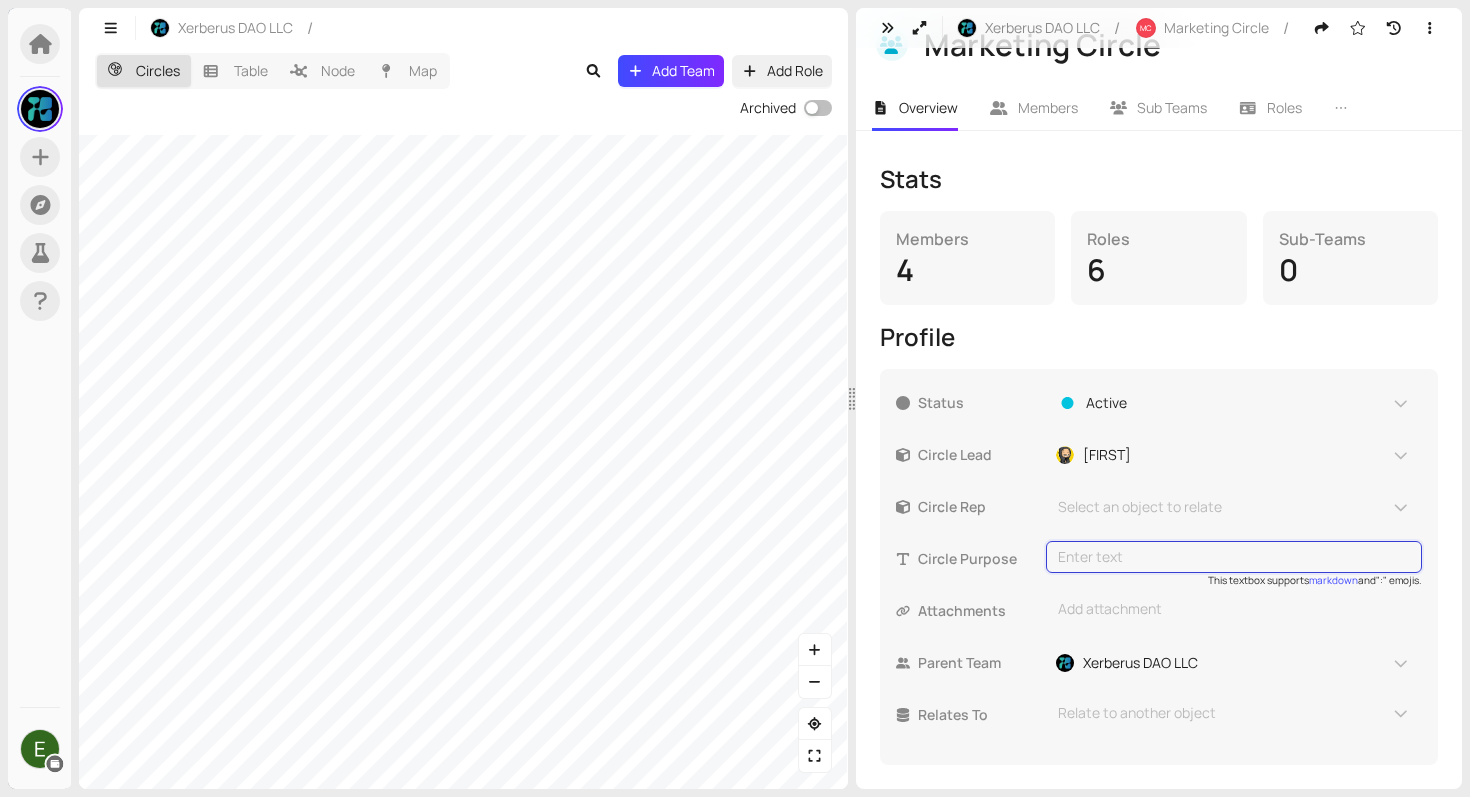 type on "The Marketing Circle purpose is to grow the visibility, credibility and appeal of Xerberus as a world-class RiskFi platform and brand. By shaping and broadcasting the project’s narrative across internal and external audiences, creating a clear and compelling identity that drives community engagement, investor trust and token adoption." 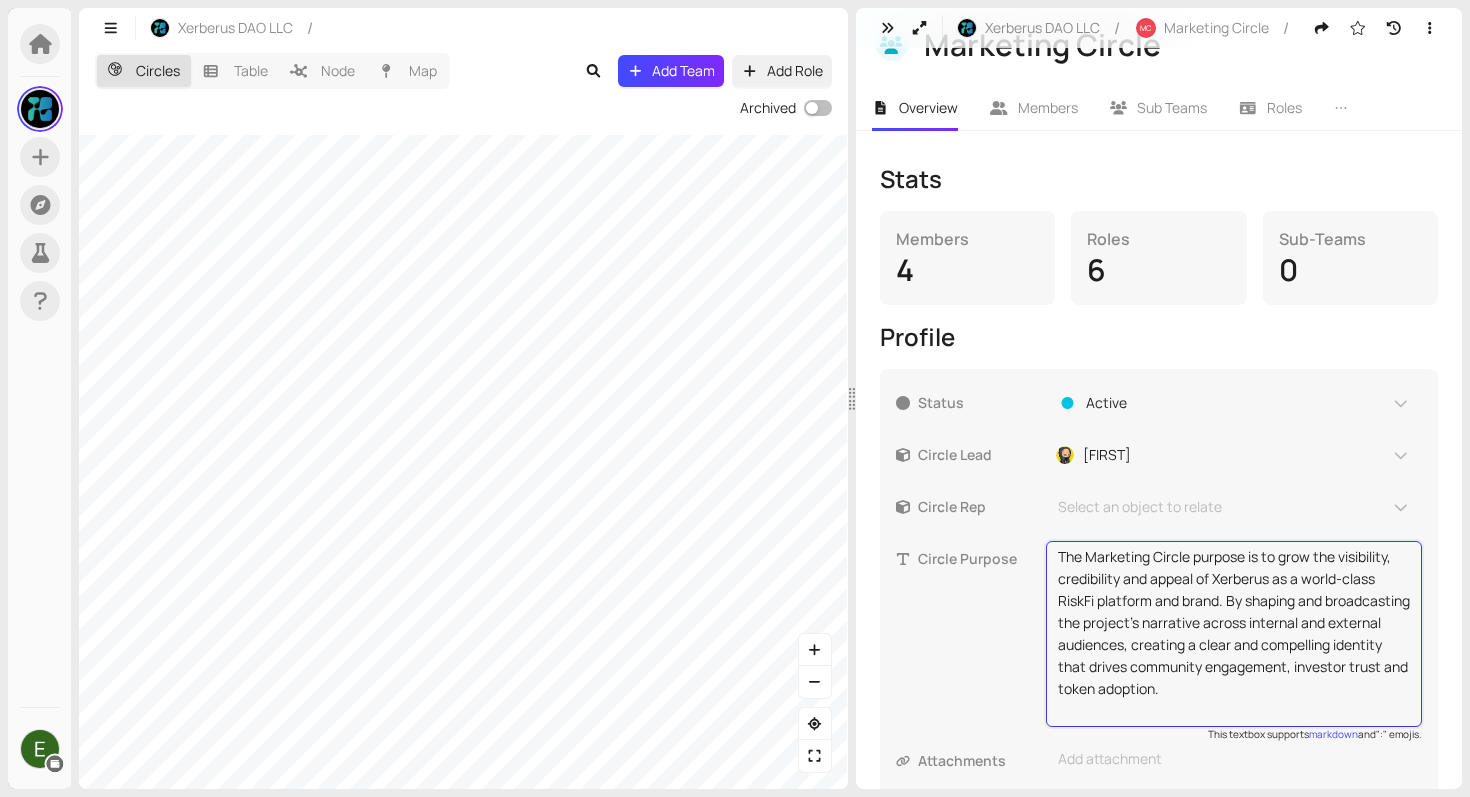 click on "[BRAND]" at bounding box center (1159, 535) 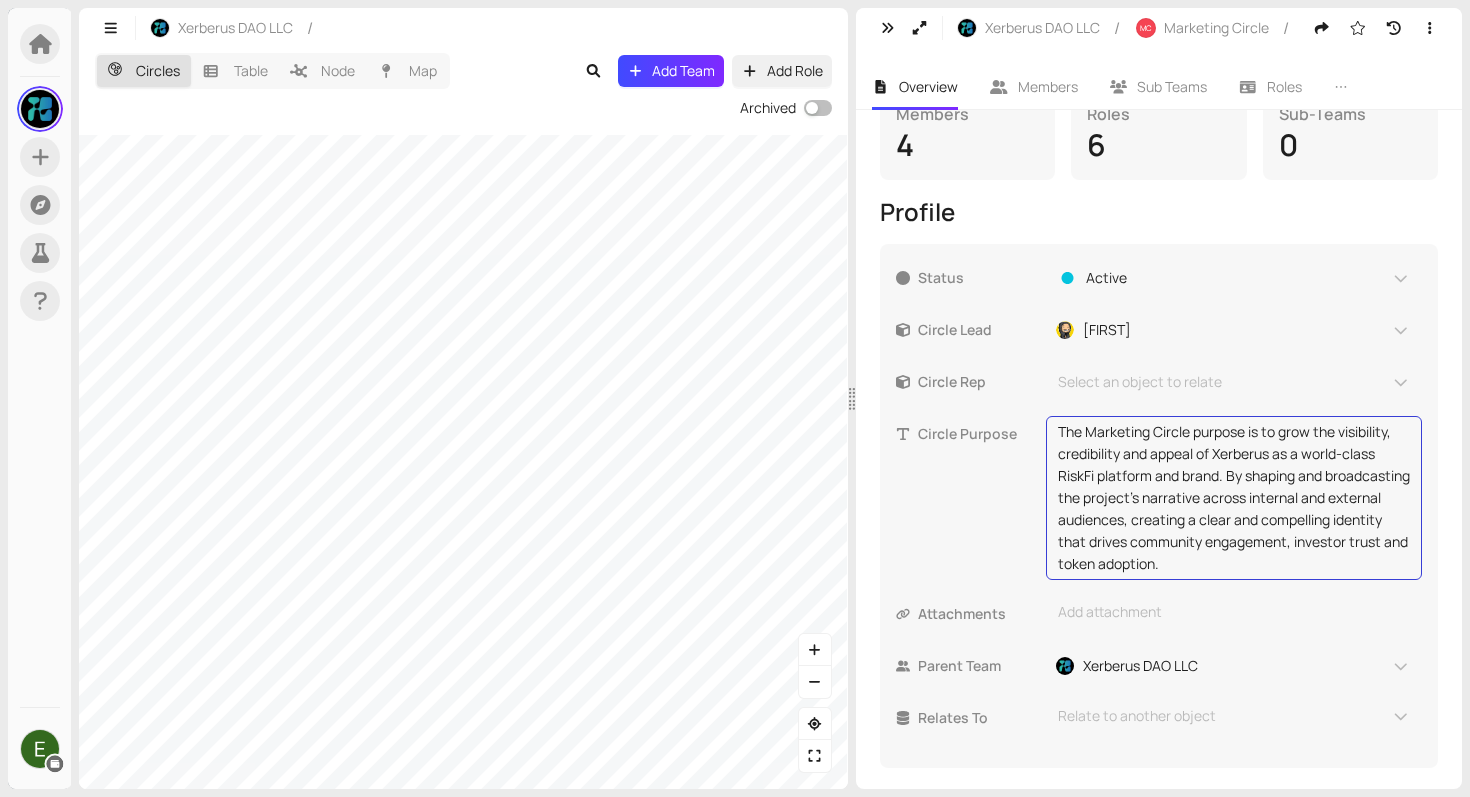 scroll, scrollTop: 360, scrollLeft: 0, axis: vertical 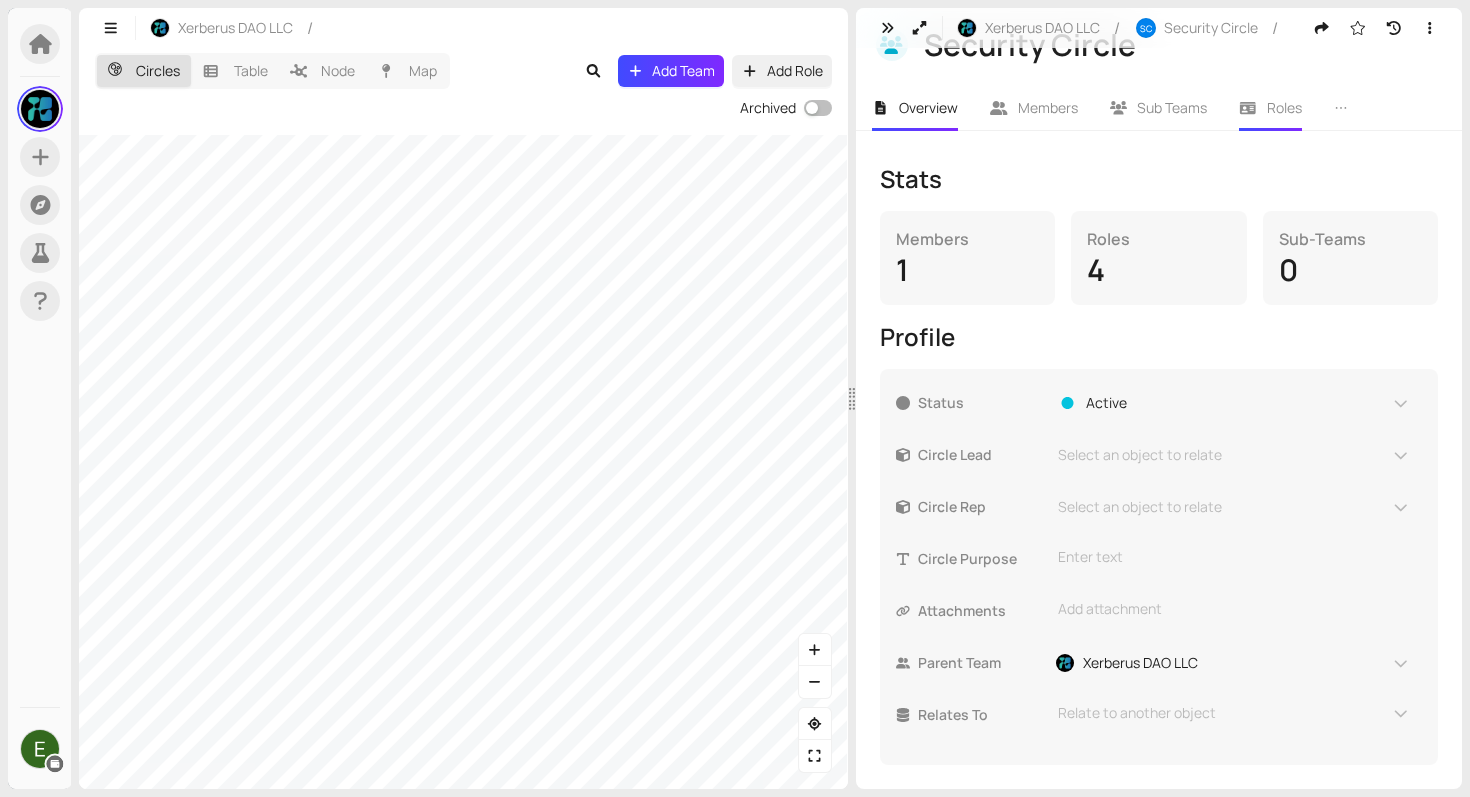 click on "Roles" at bounding box center (1270, 108) 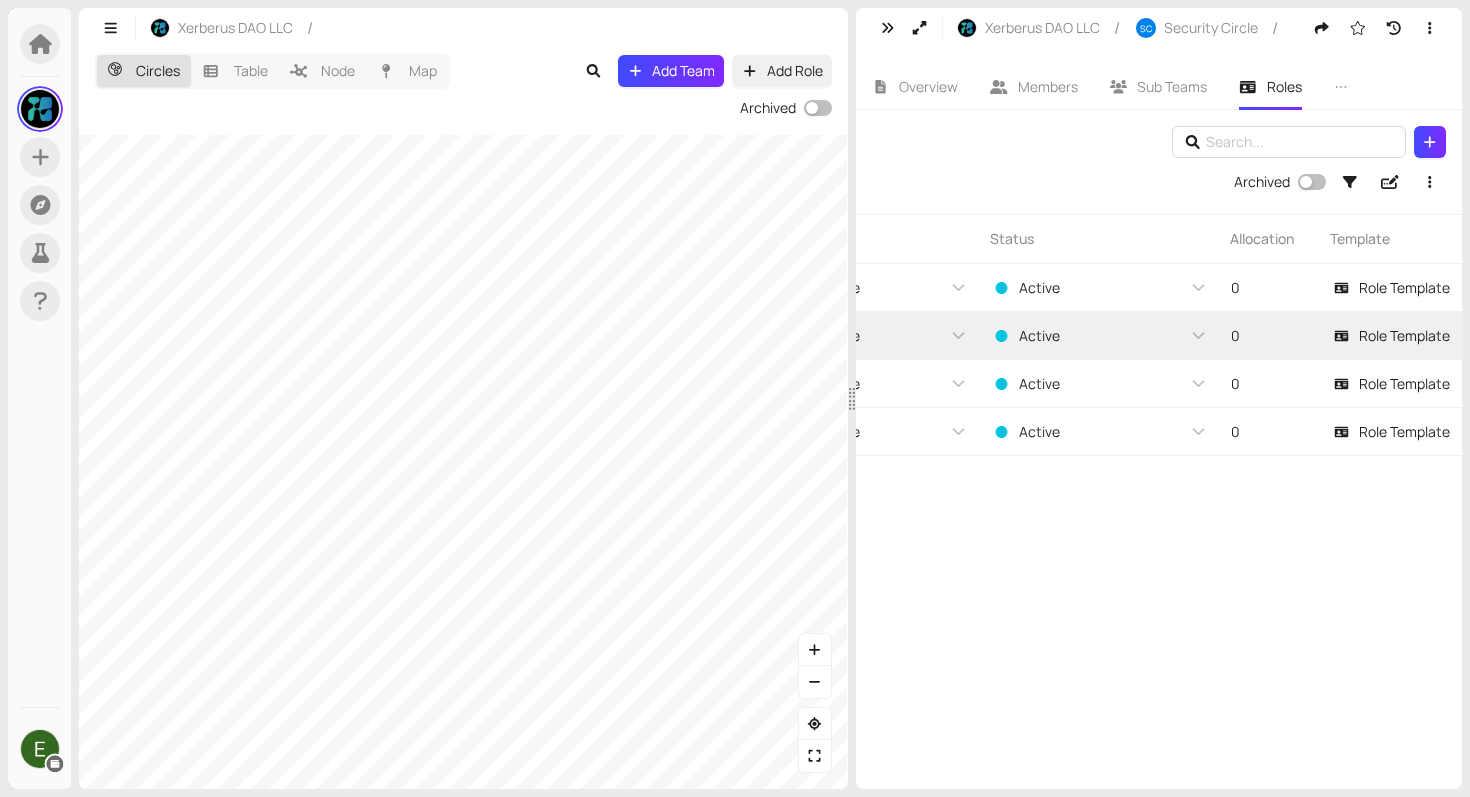 scroll, scrollTop: 0, scrollLeft: 1023, axis: horizontal 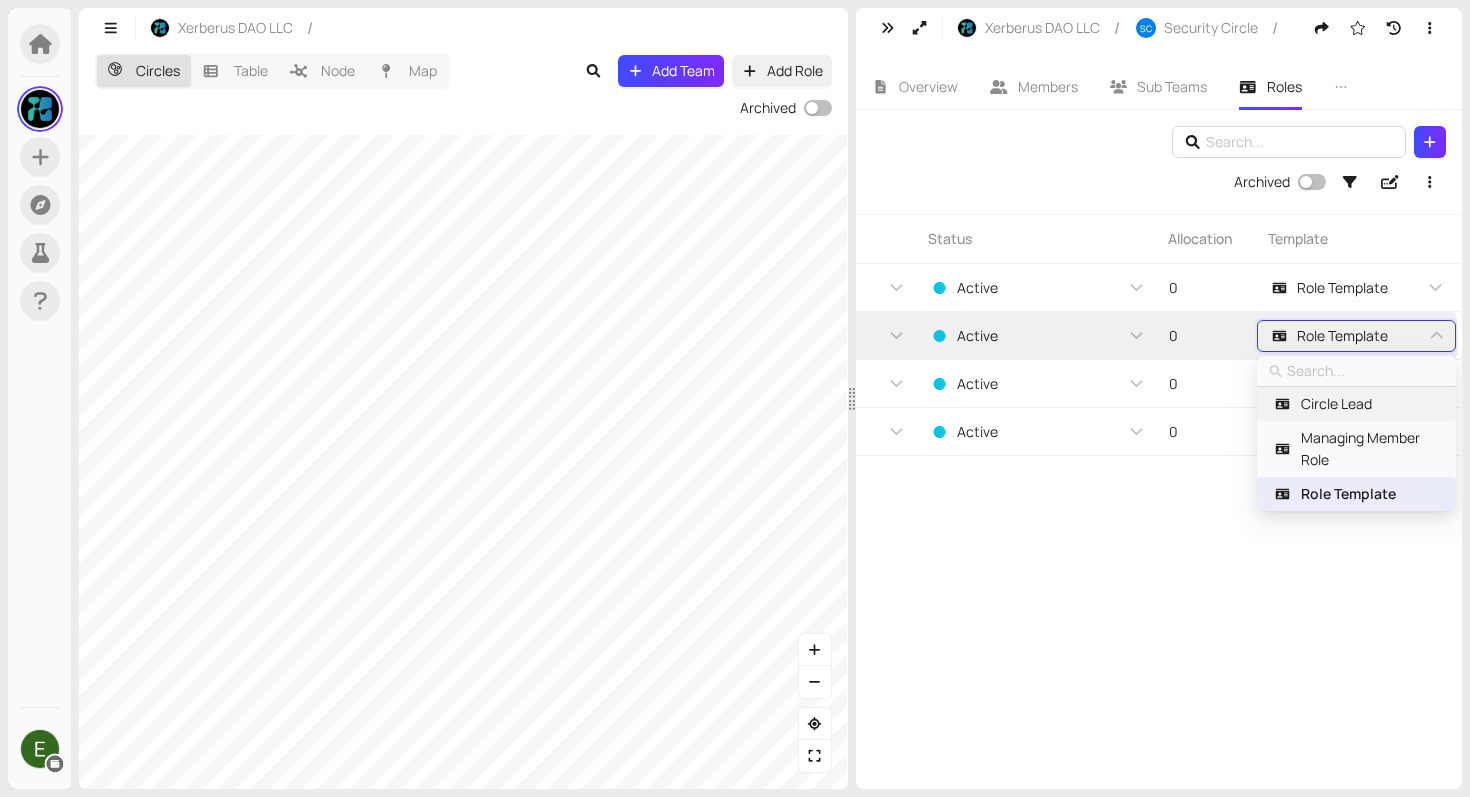 click on "Circle Lead" at bounding box center (1336, 404) 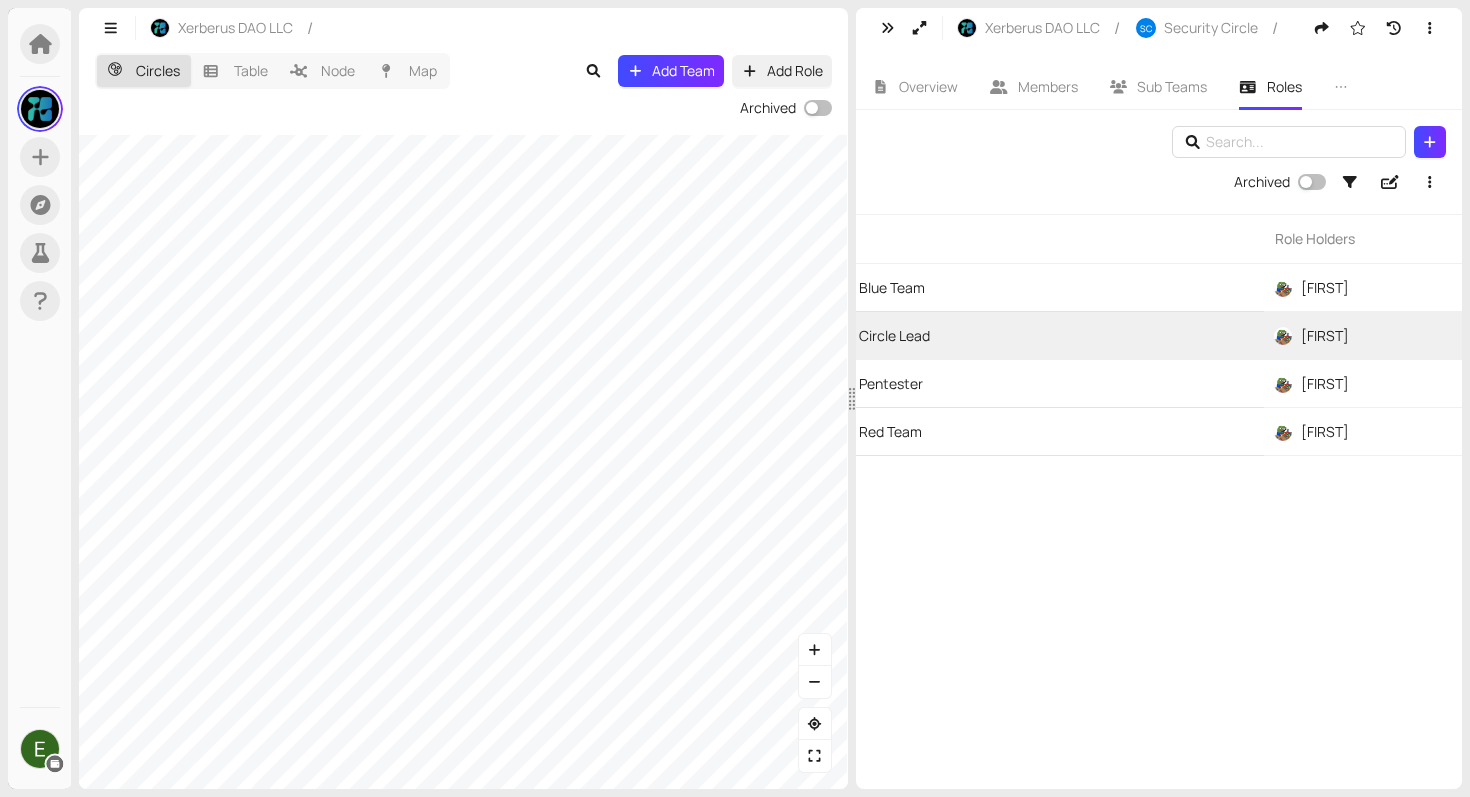 scroll, scrollTop: 0, scrollLeft: 0, axis: both 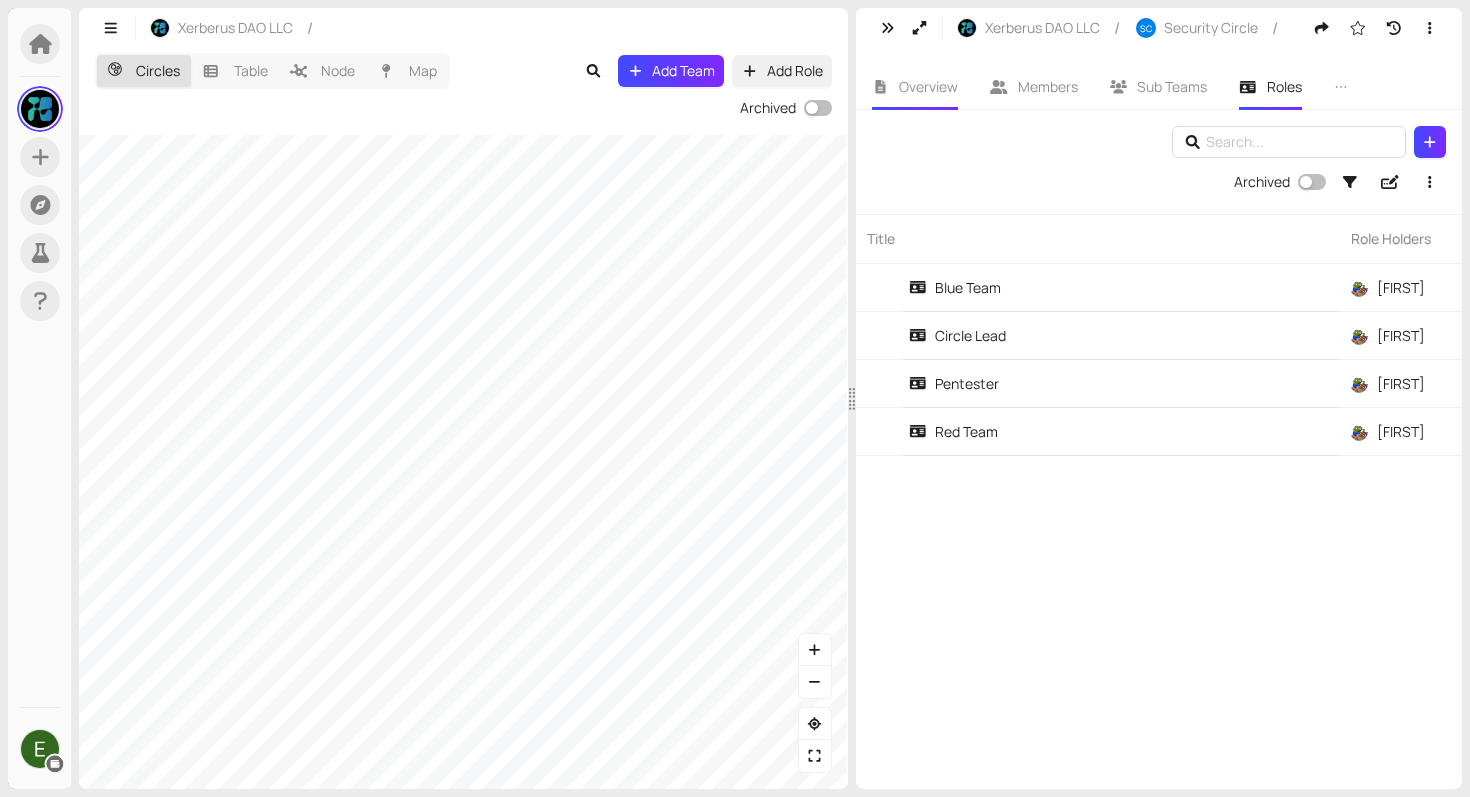 click on "Overview" at bounding box center [915, 87] 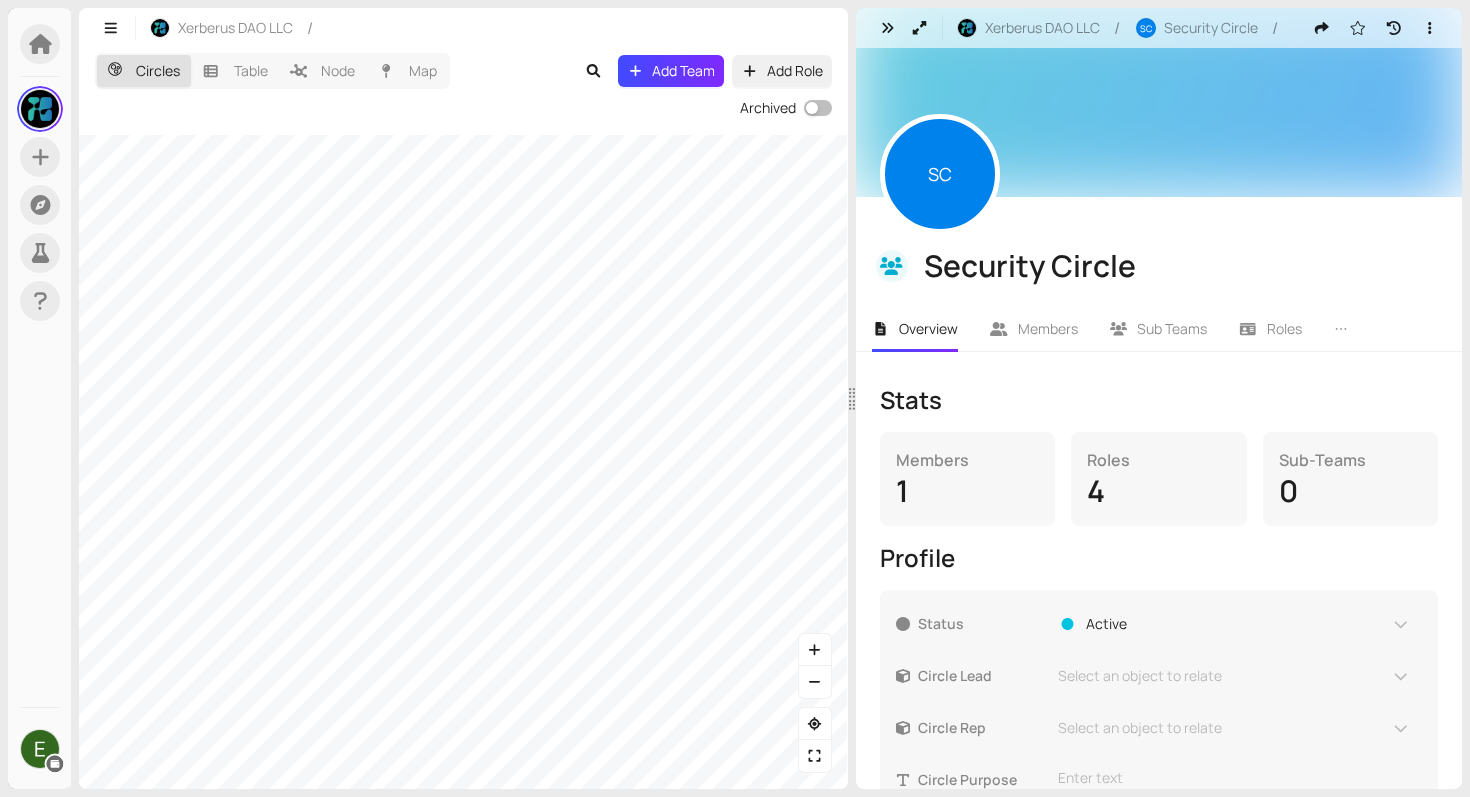 scroll, scrollTop: 232, scrollLeft: 0, axis: vertical 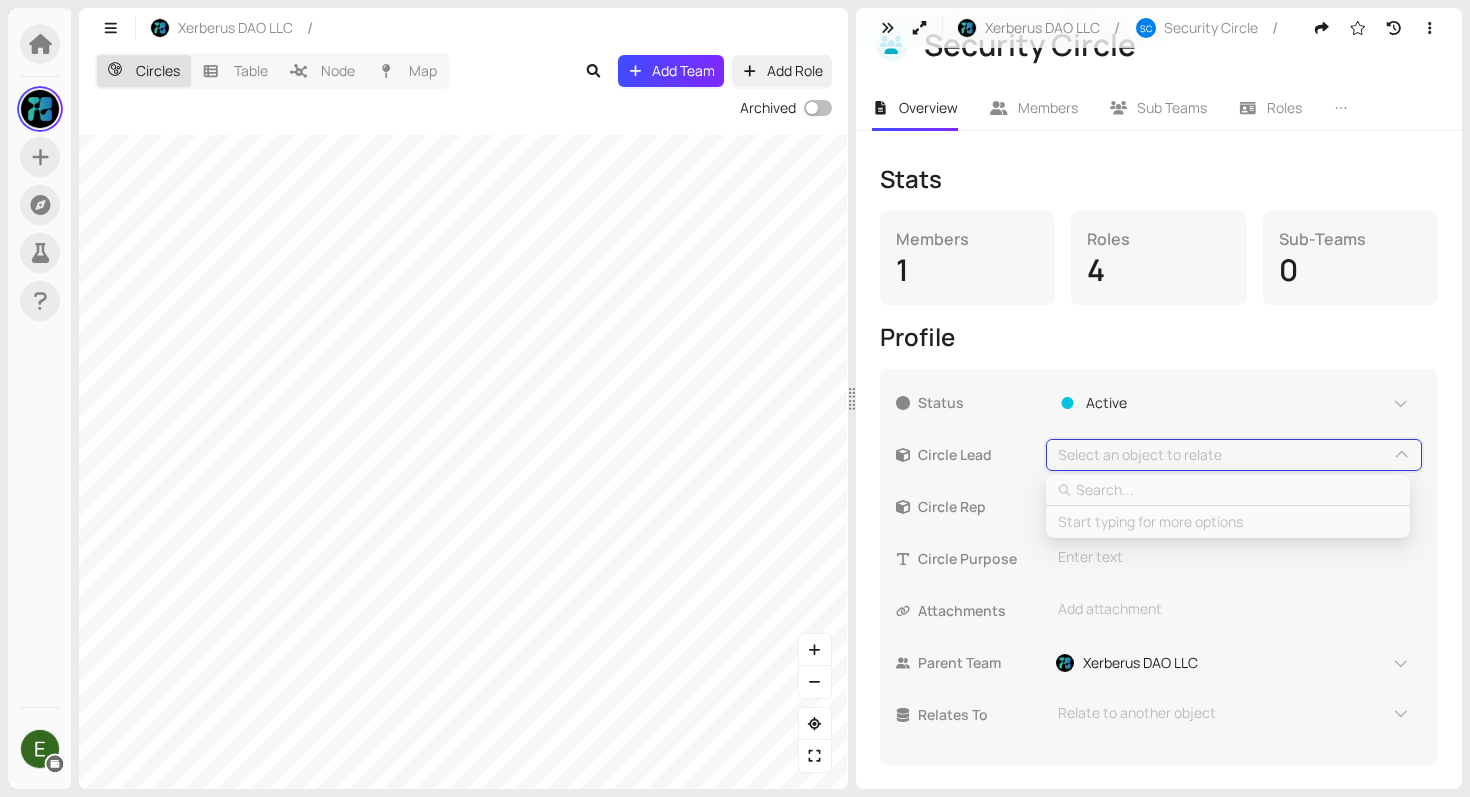 type on "a" 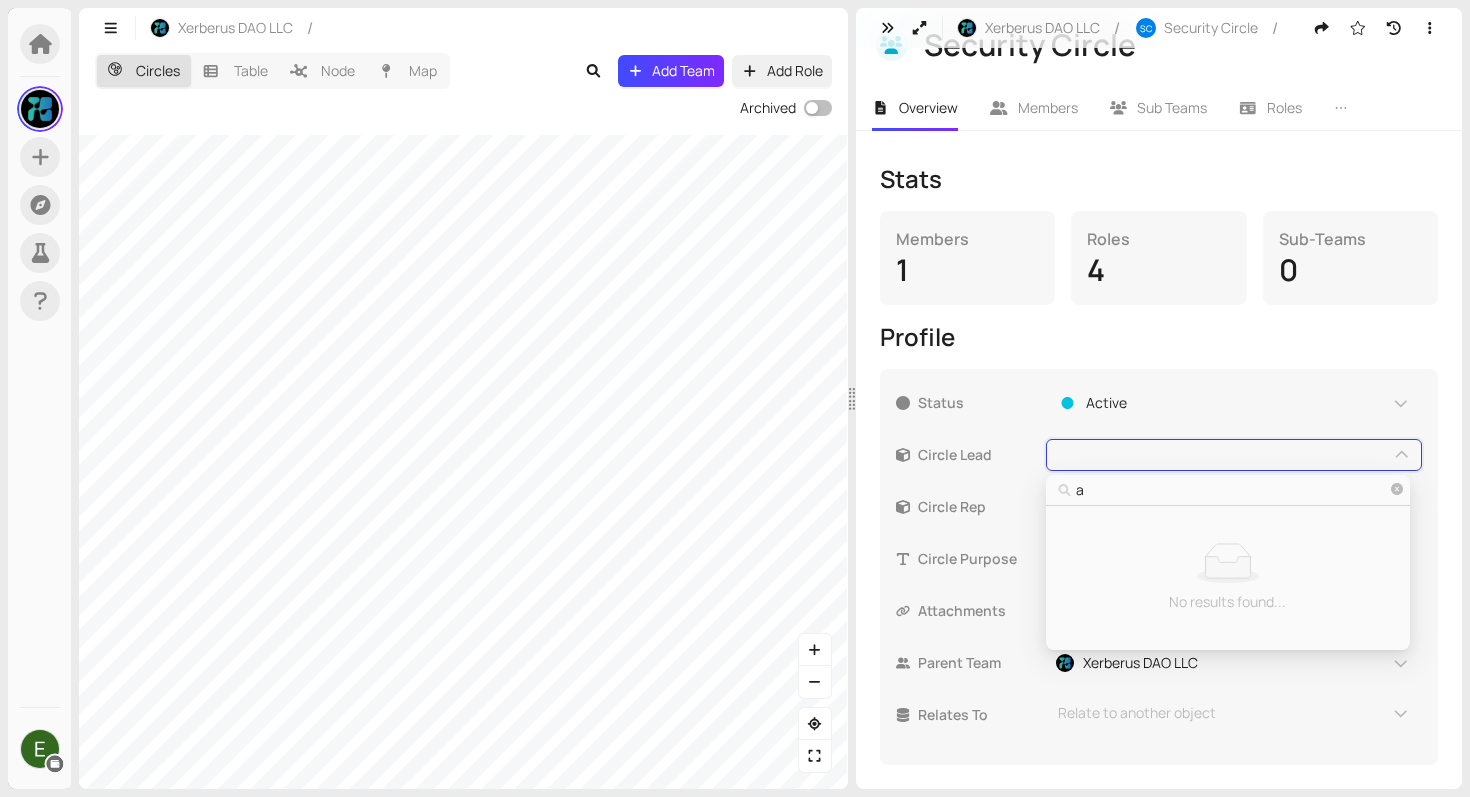 type on "am" 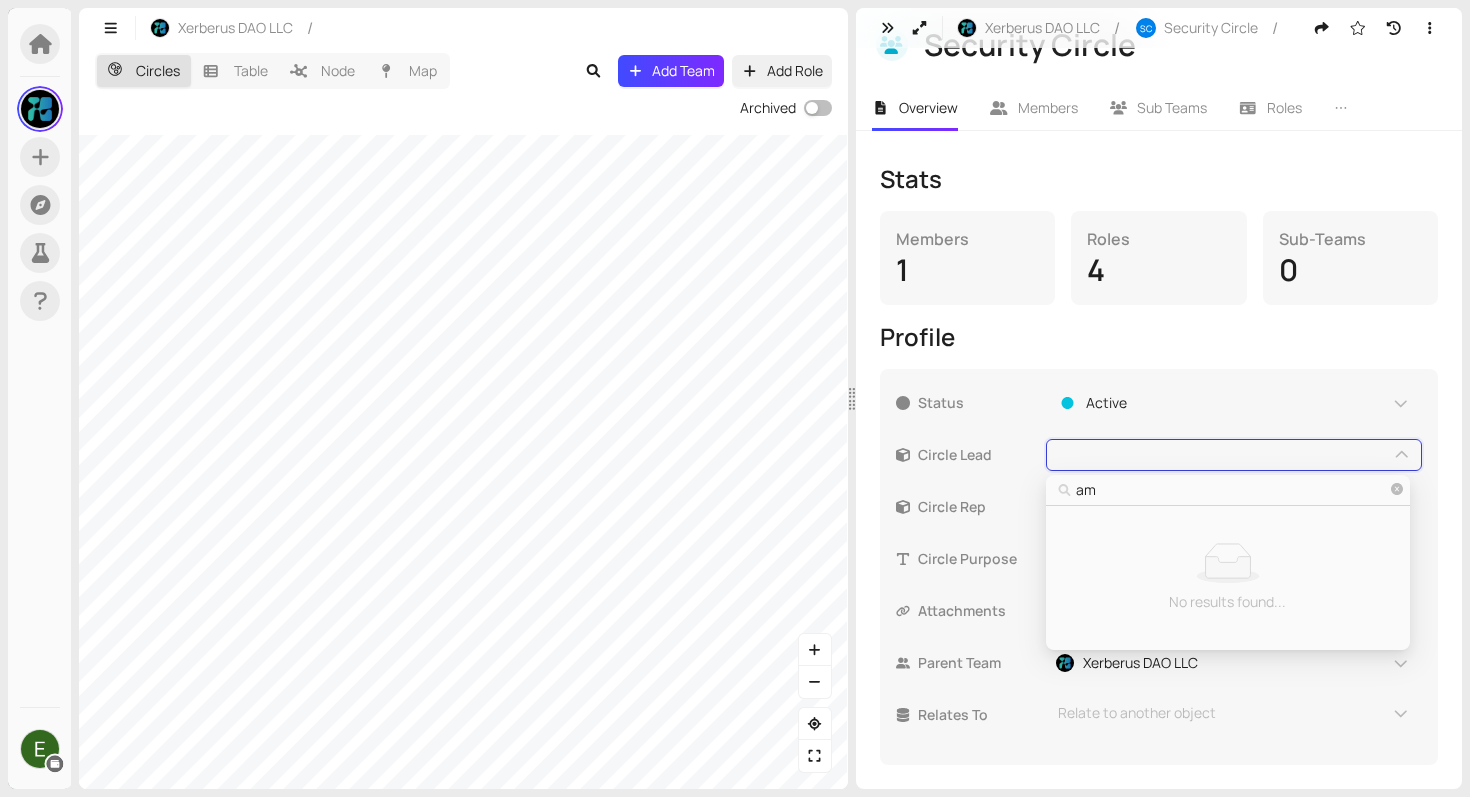 type on "ami" 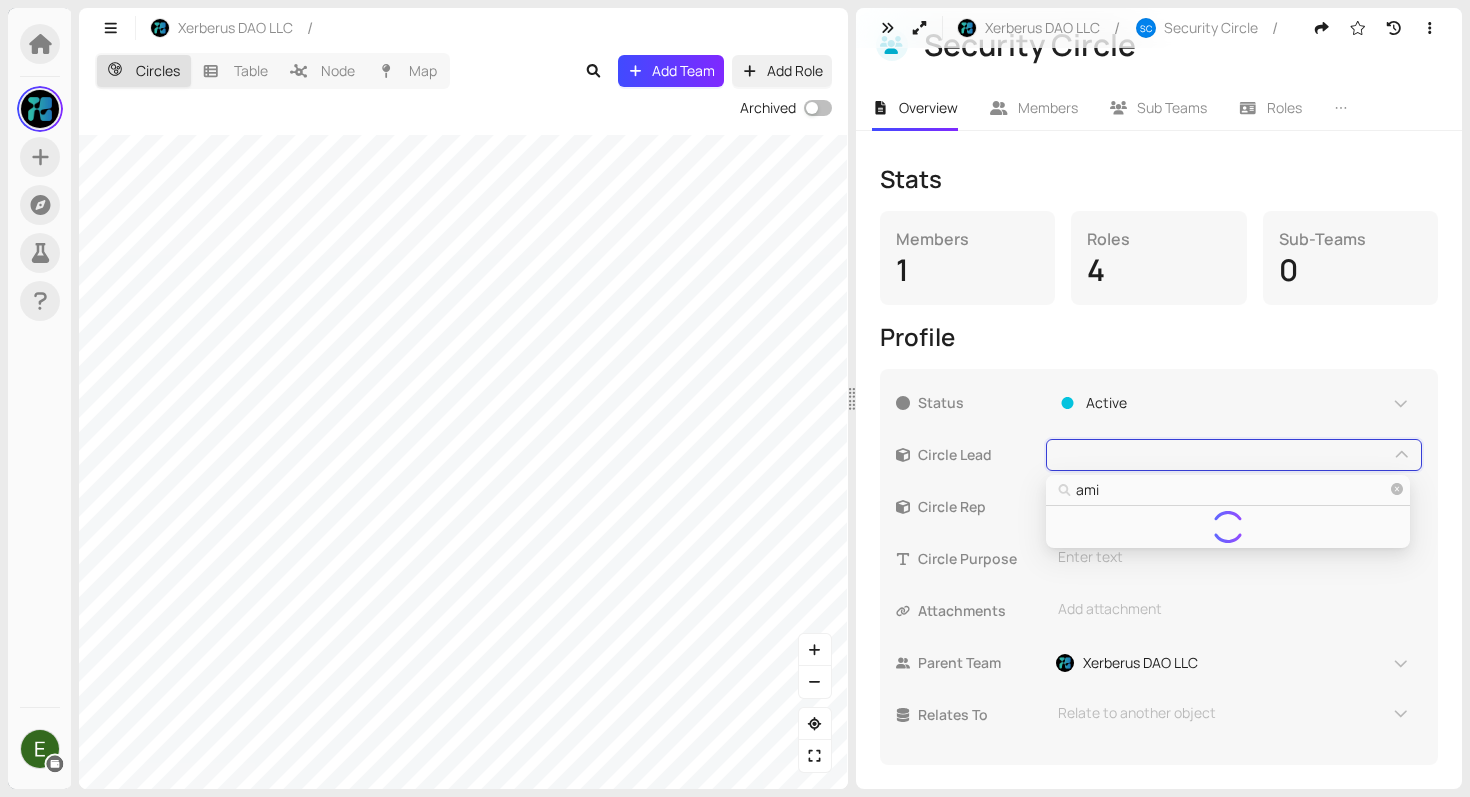 type on "amin" 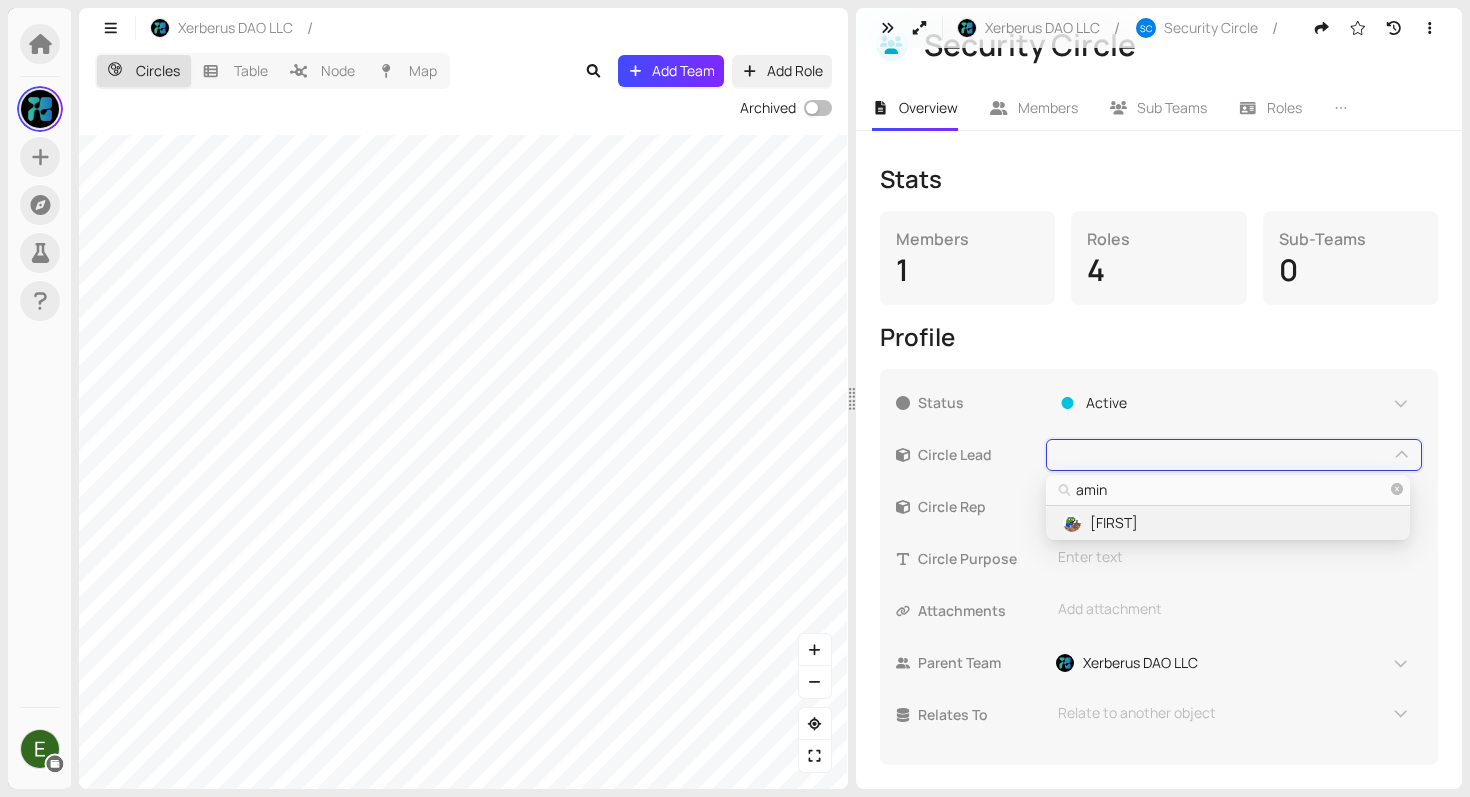 click on "[FIRST]" at bounding box center (1114, 523) 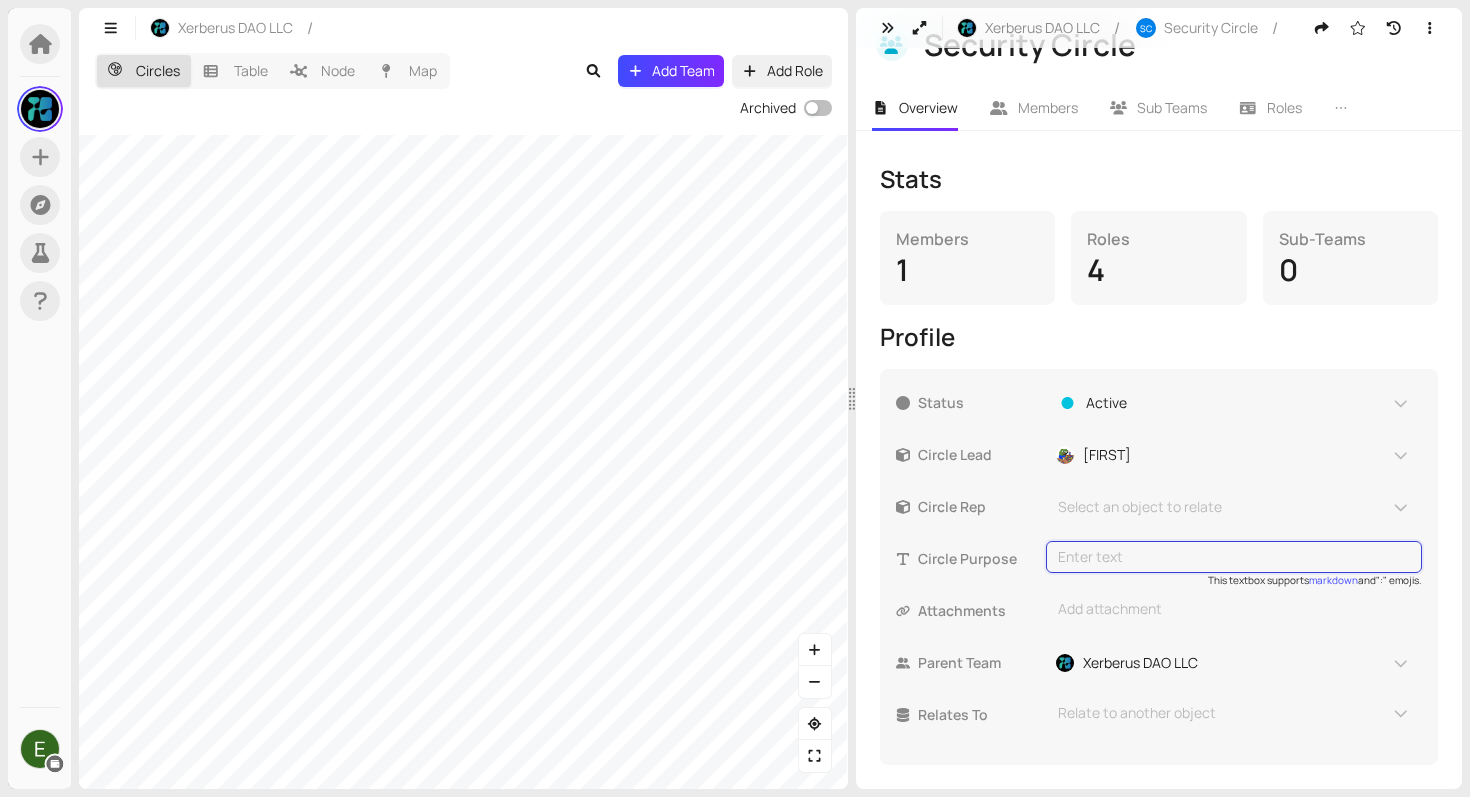 type on "The Security Circle purpose is to protect the organization's information assets and systems from cyber threats." 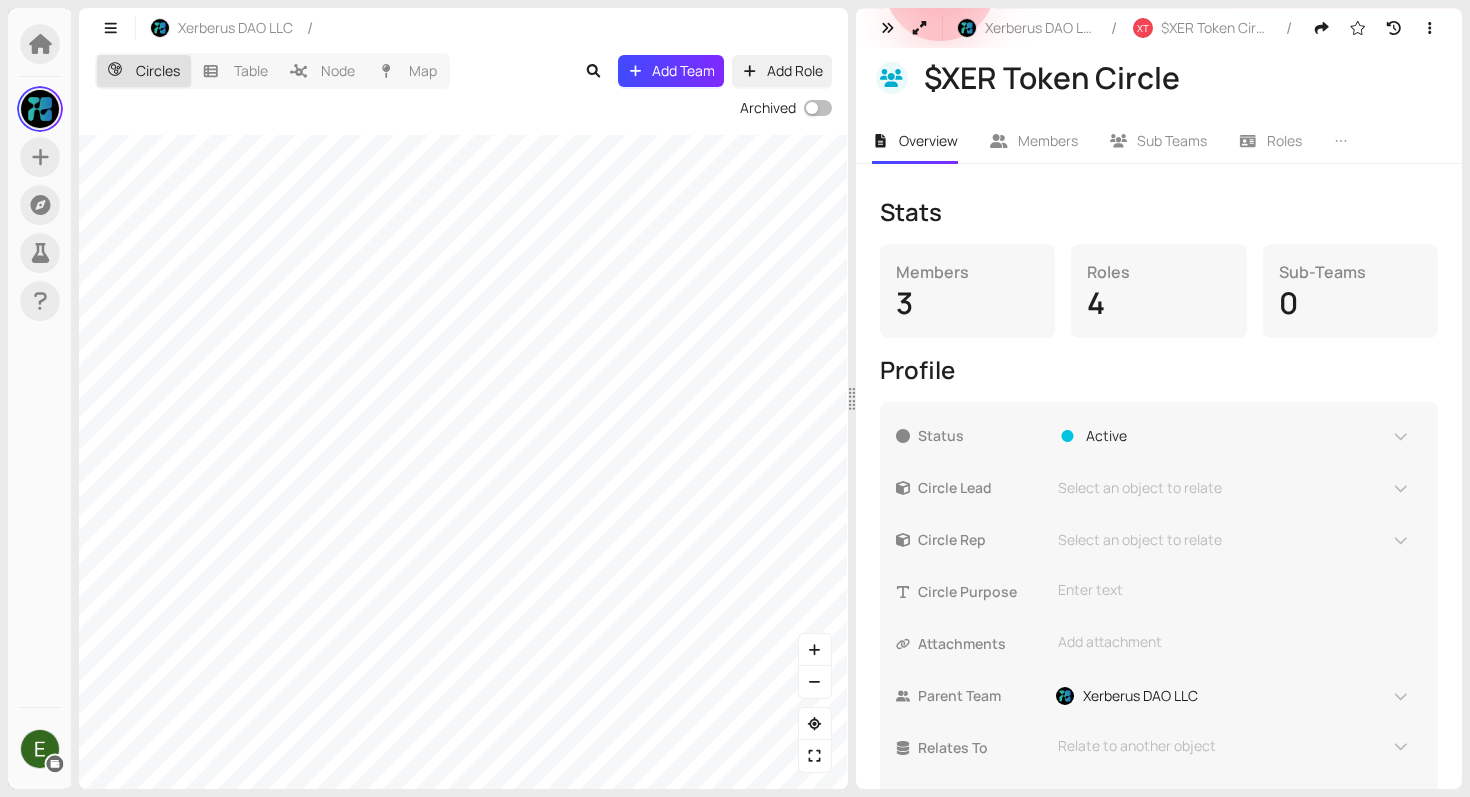 scroll, scrollTop: 198, scrollLeft: 0, axis: vertical 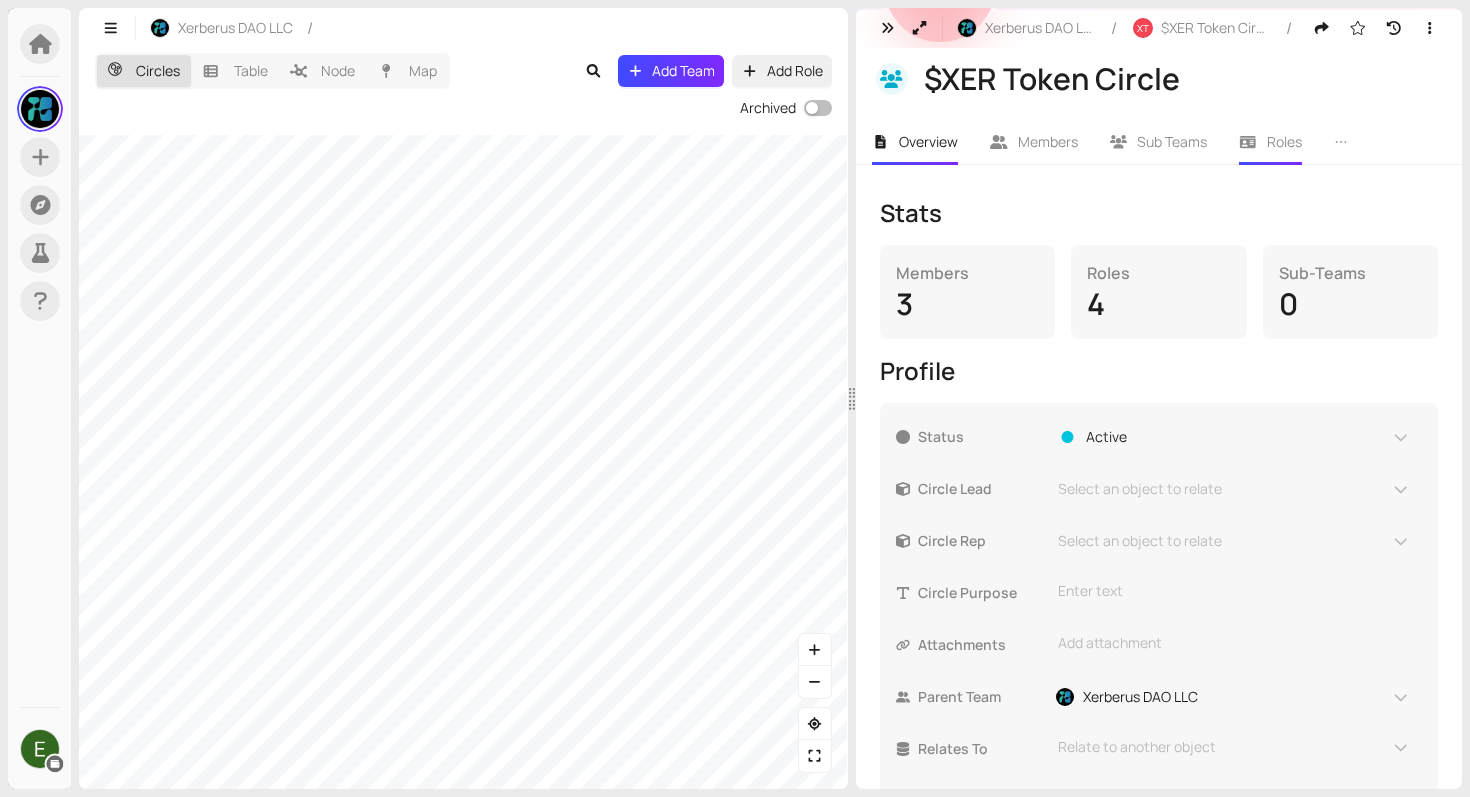 click on "Roles" at bounding box center (1284, 141) 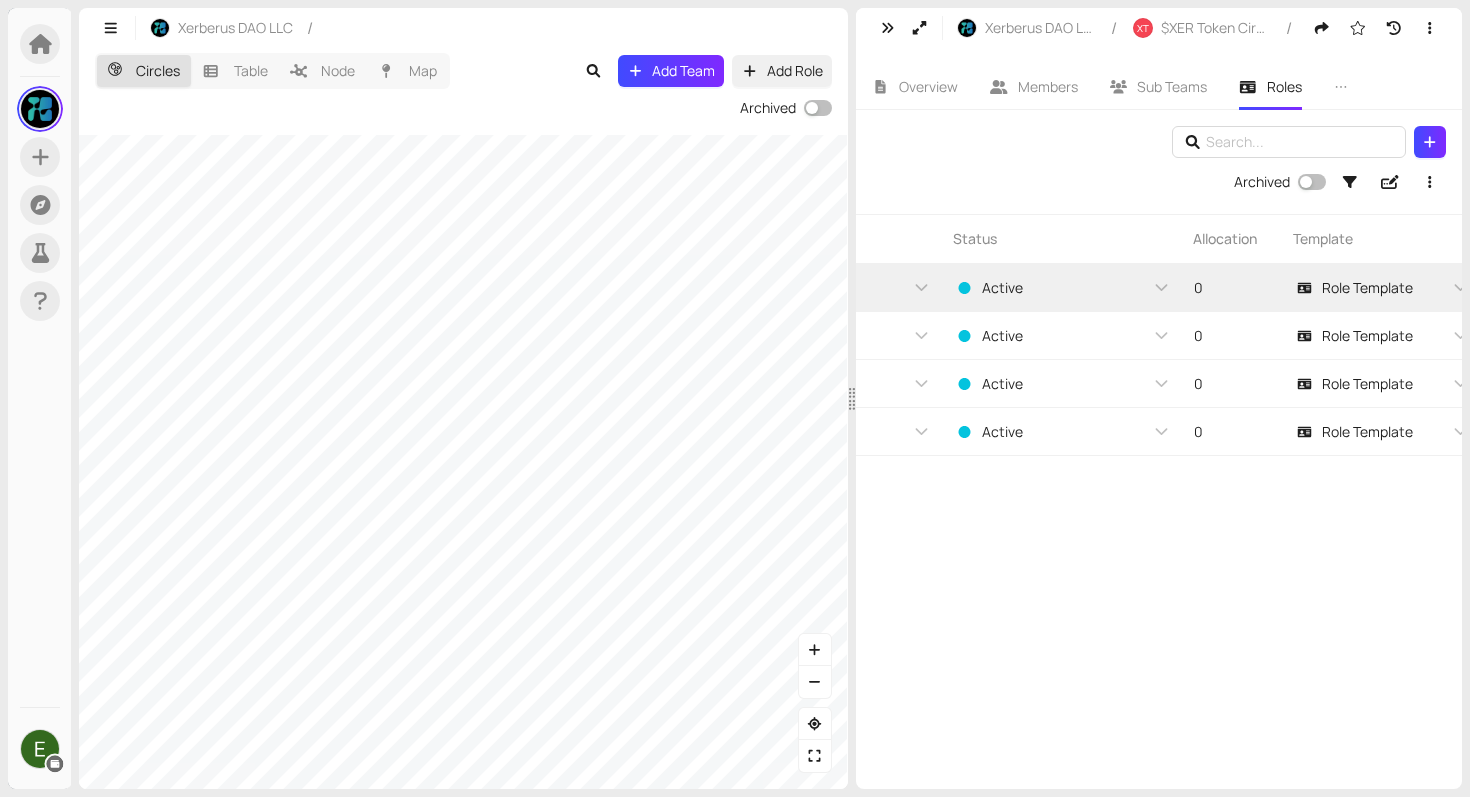 scroll, scrollTop: 0, scrollLeft: 1023, axis: horizontal 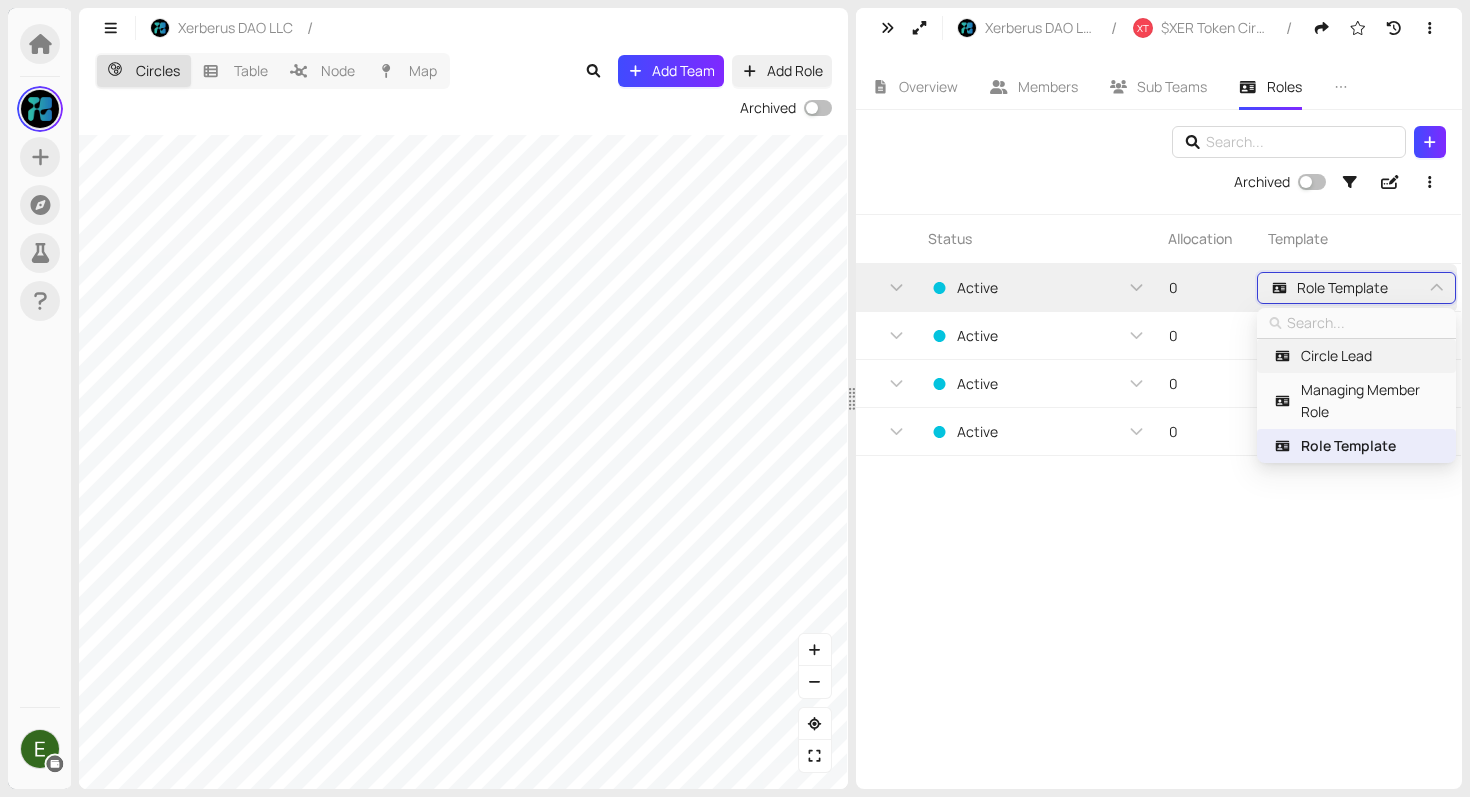 click on "Circle Lead" at bounding box center [1336, 356] 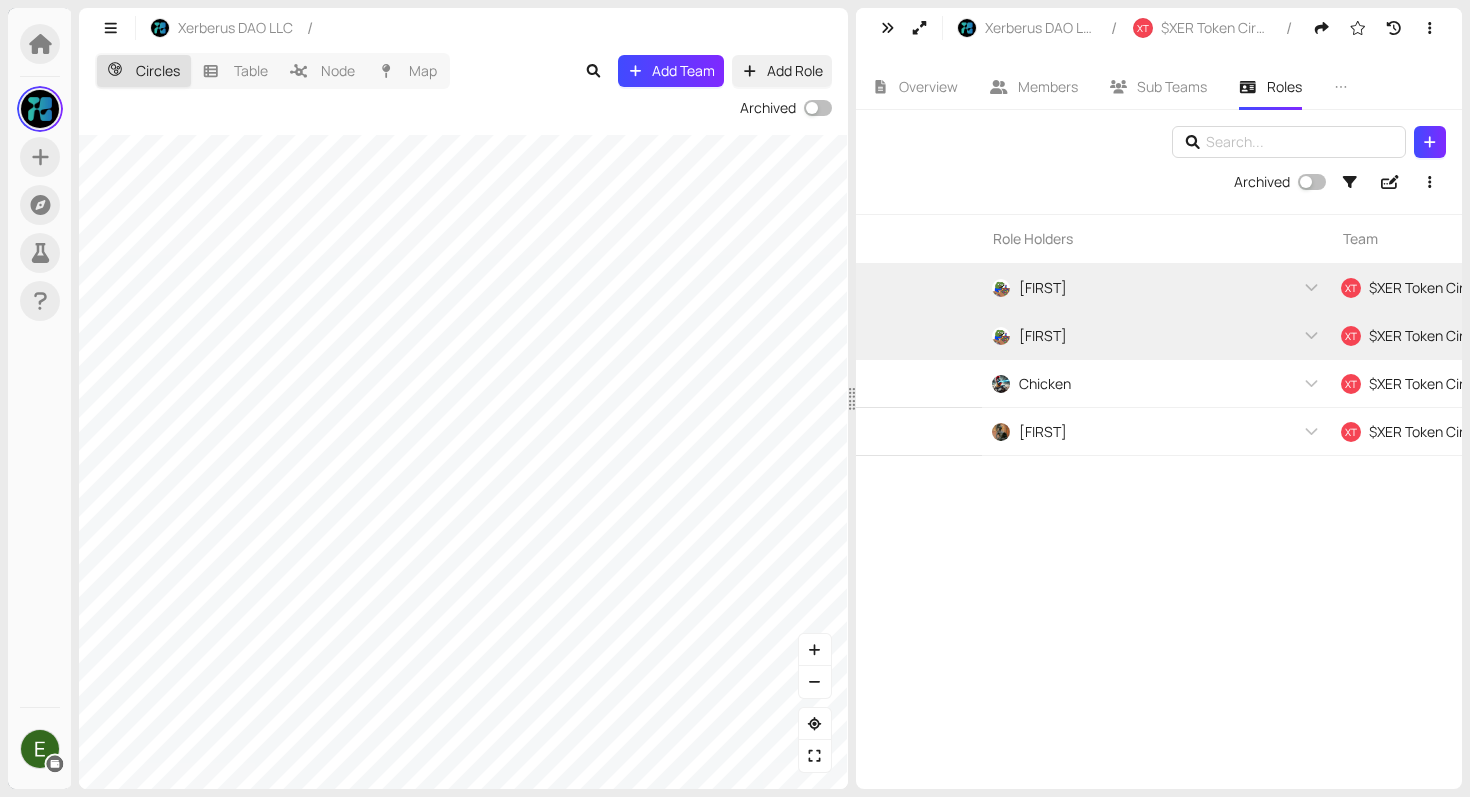 scroll, scrollTop: 0, scrollLeft: 0, axis: both 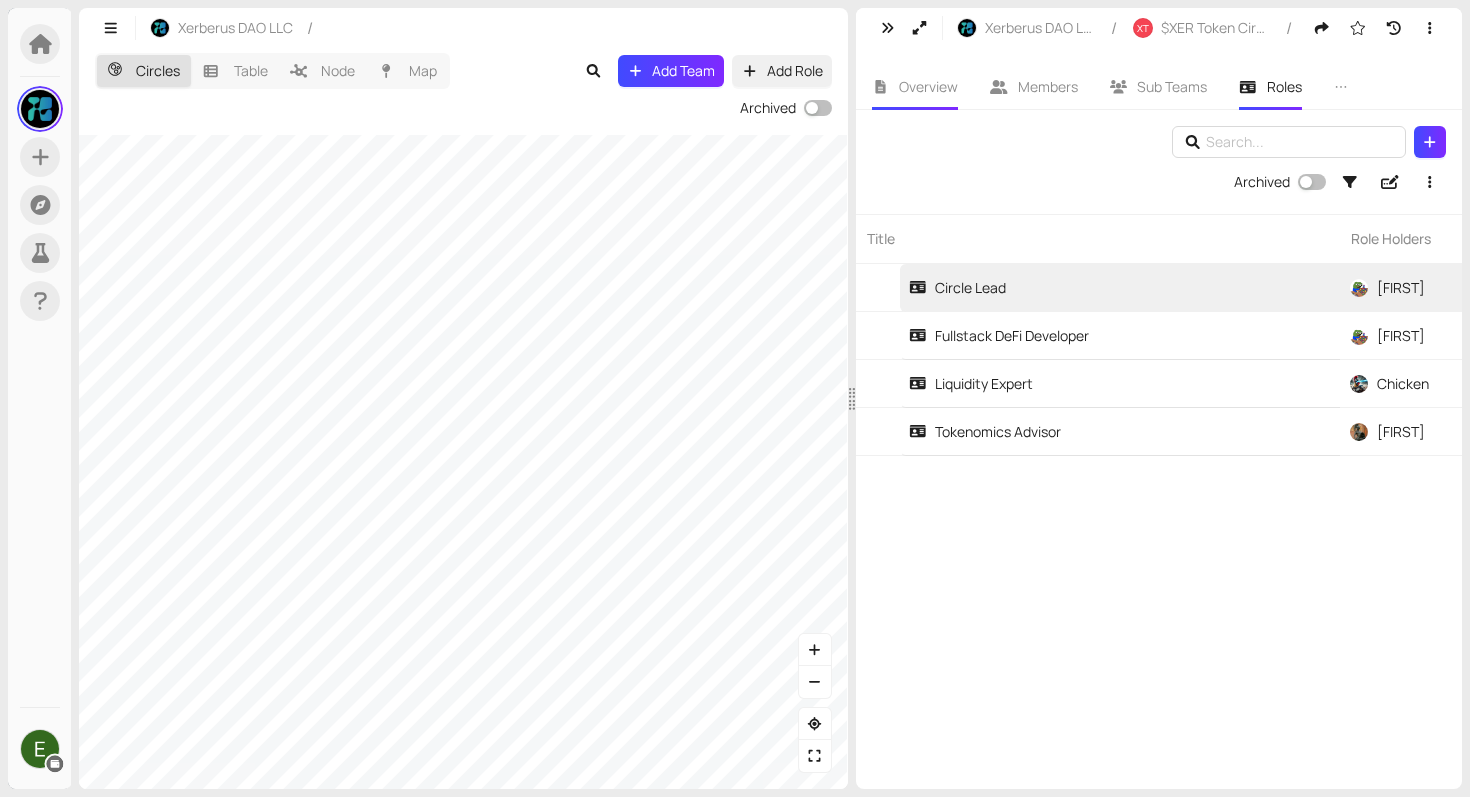 click on "Overview" at bounding box center (928, 86) 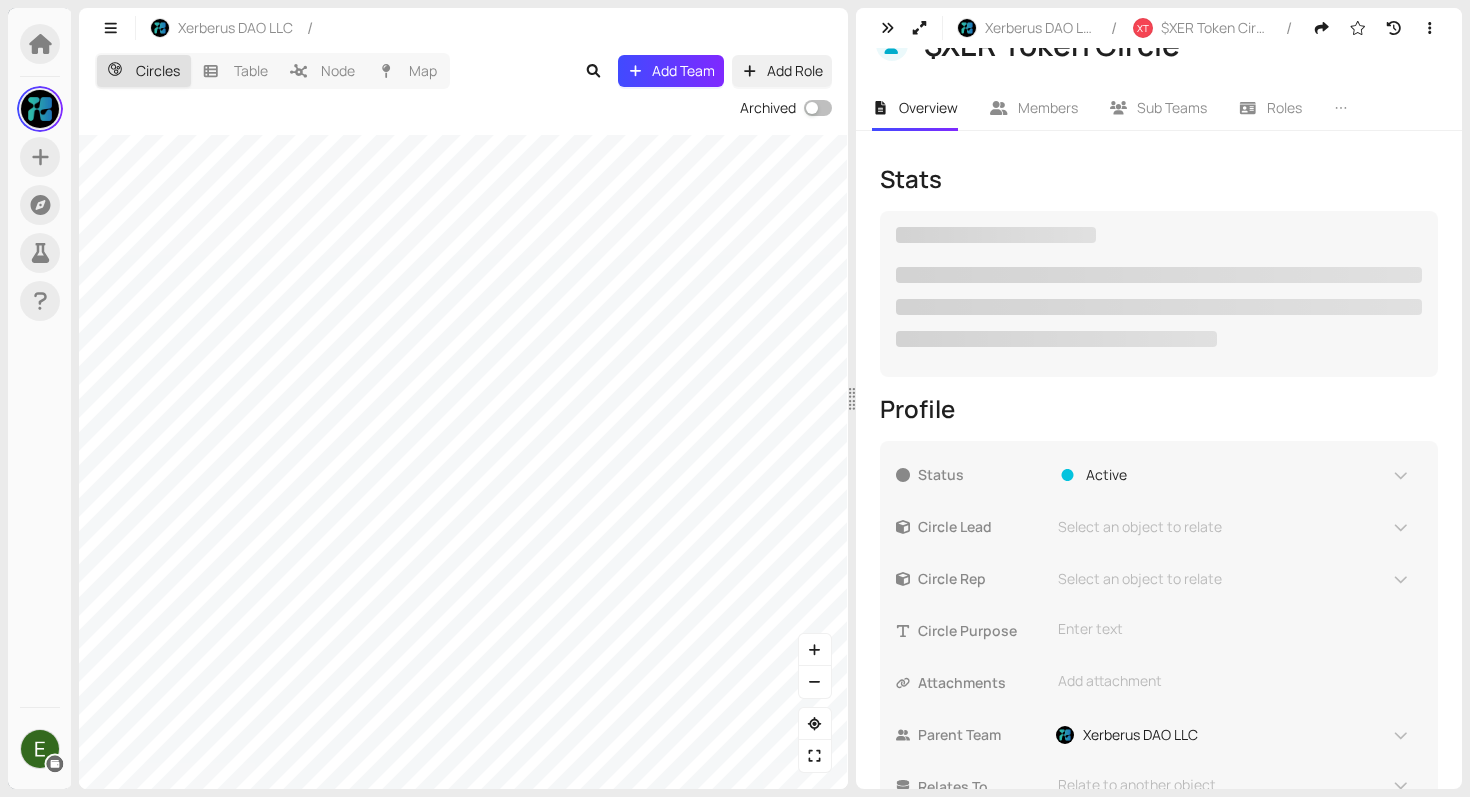 scroll, scrollTop: 232, scrollLeft: 0, axis: vertical 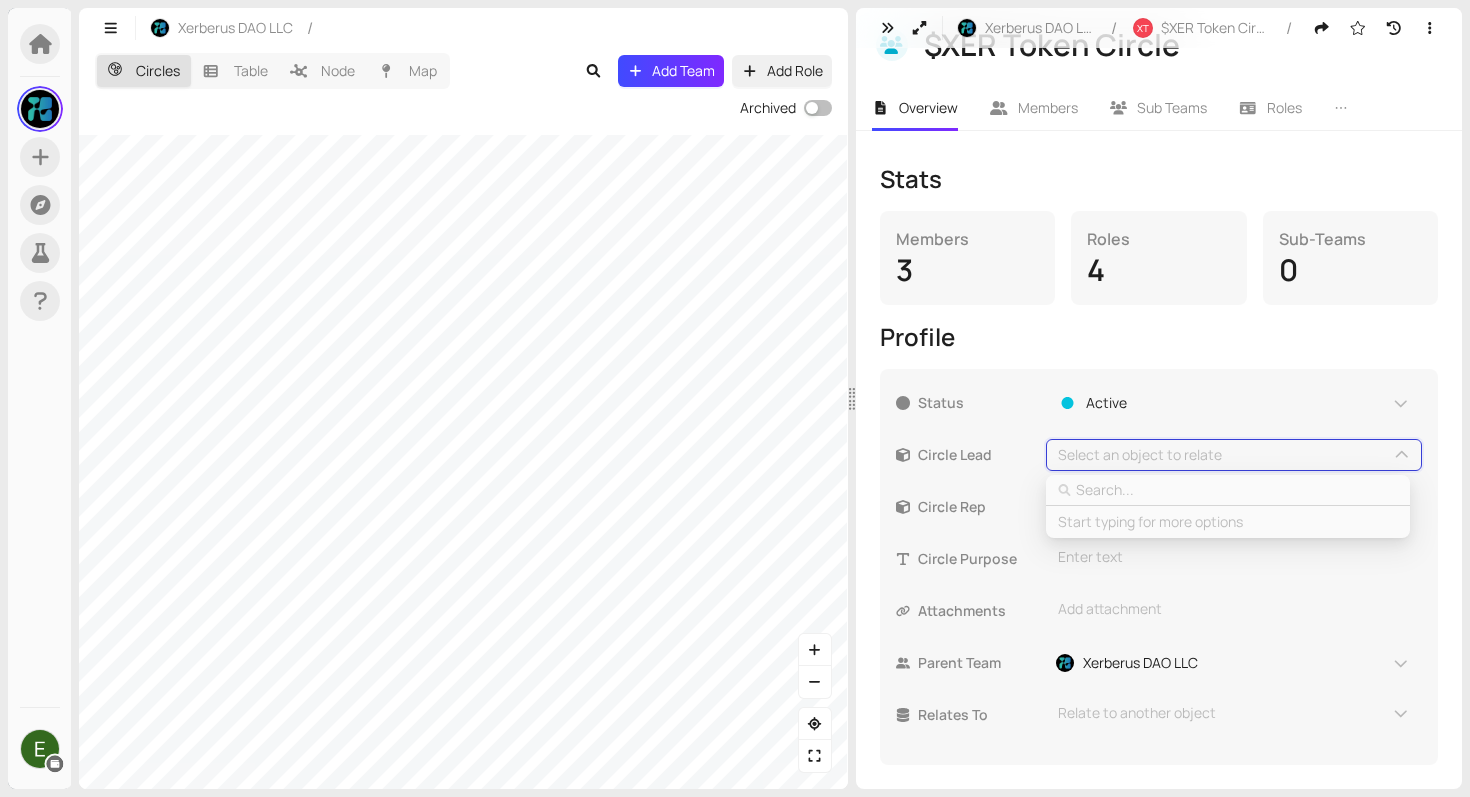 type on "a" 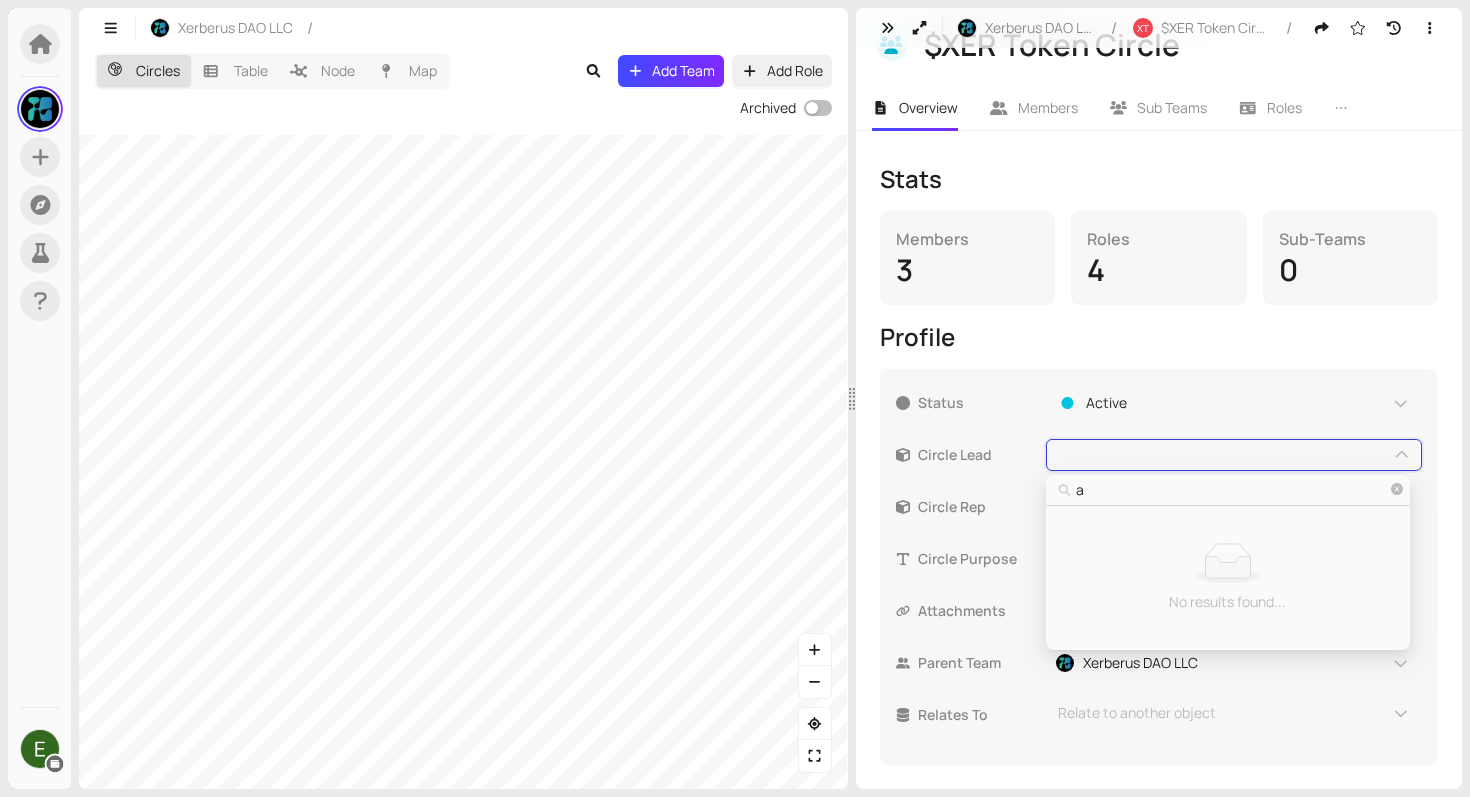 type on "am" 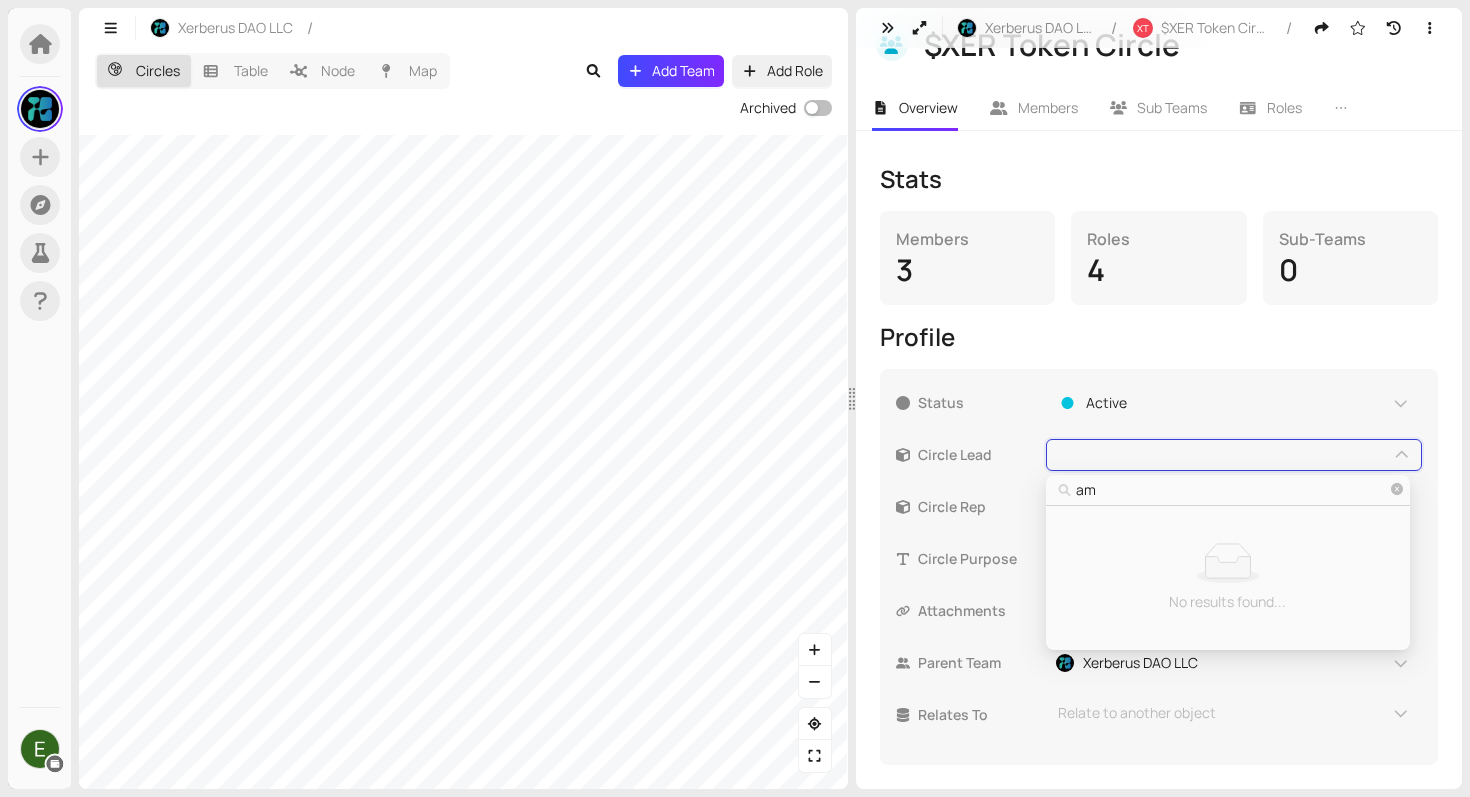 type on "ami" 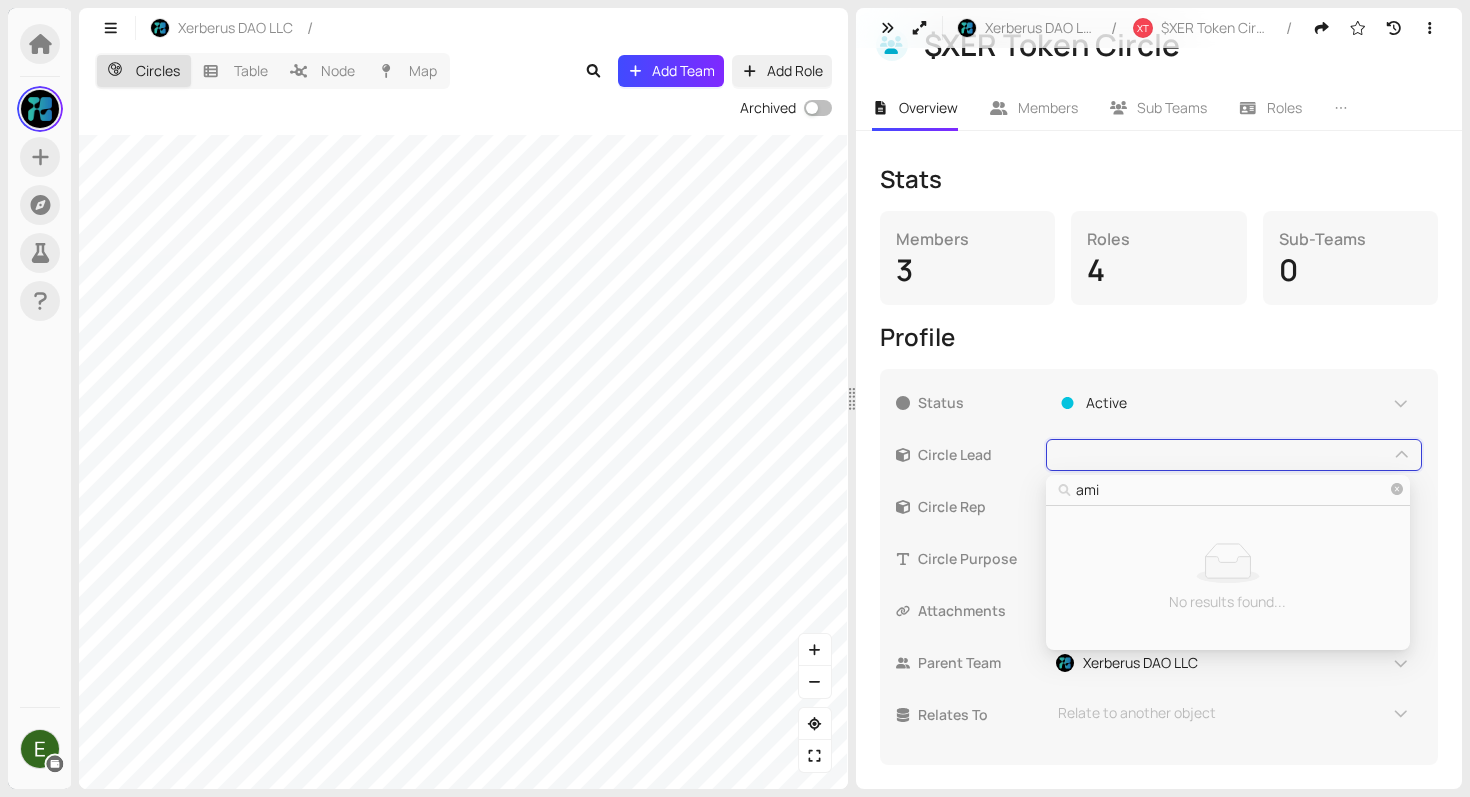 type on "amin" 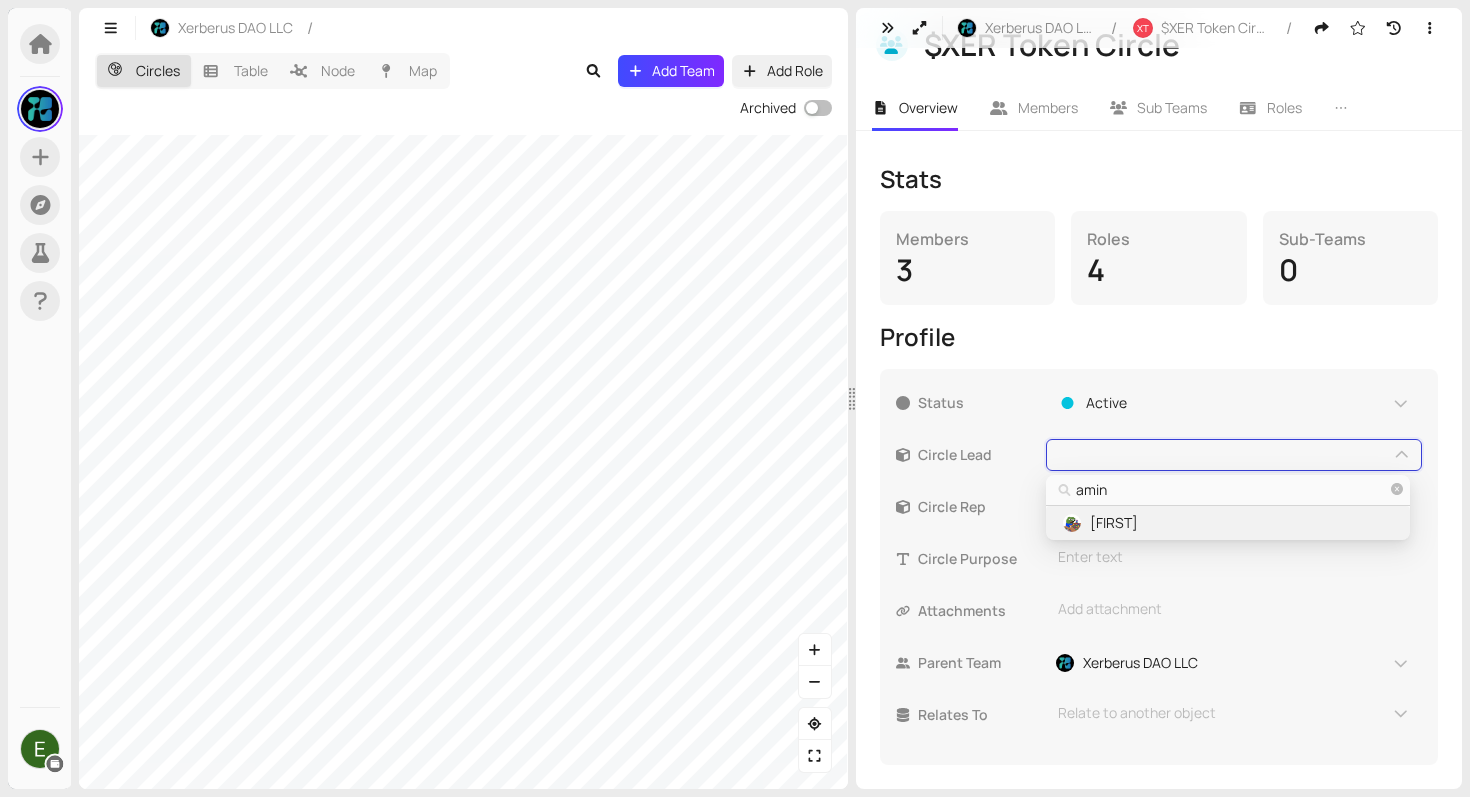 click on "[FIRST]" at bounding box center [1114, 523] 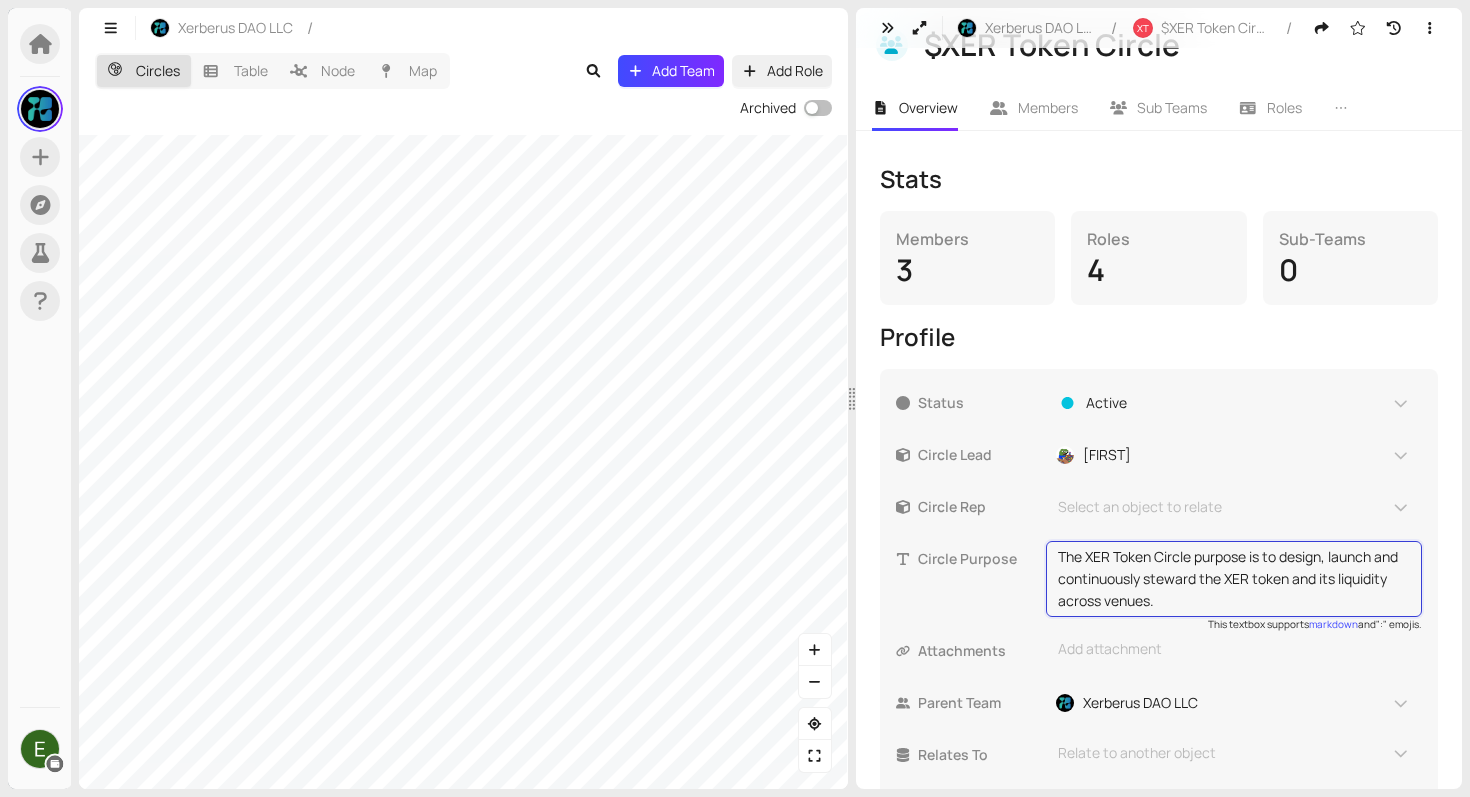 click on "The XER Token Circle purpose is to design, launch and continuously steward the XER token and its liquidity across venues." at bounding box center [1234, 579] 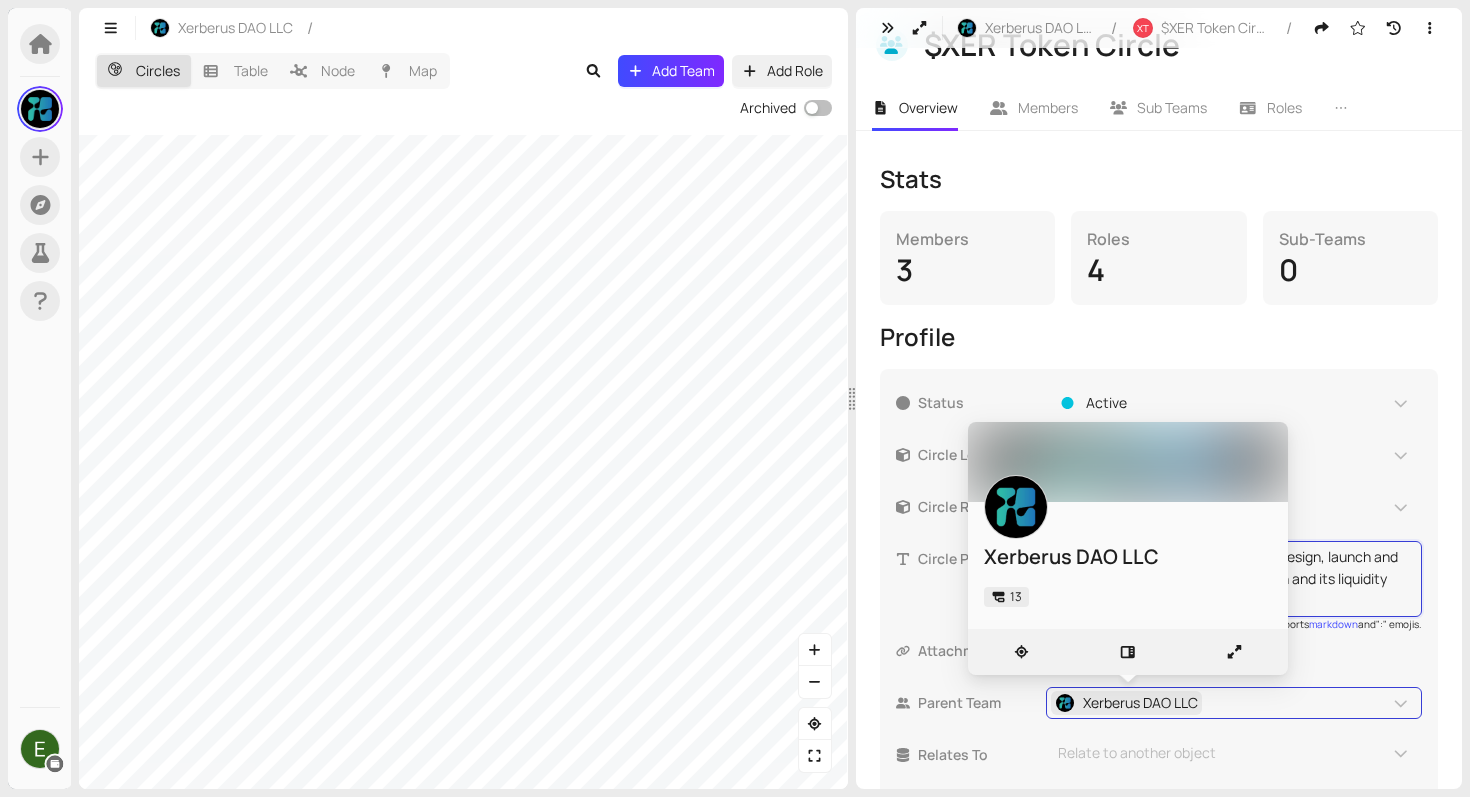 type on "The $XER Token Circle purpose is to design, launch and continuously steward the XER token and its liquidity across venues." 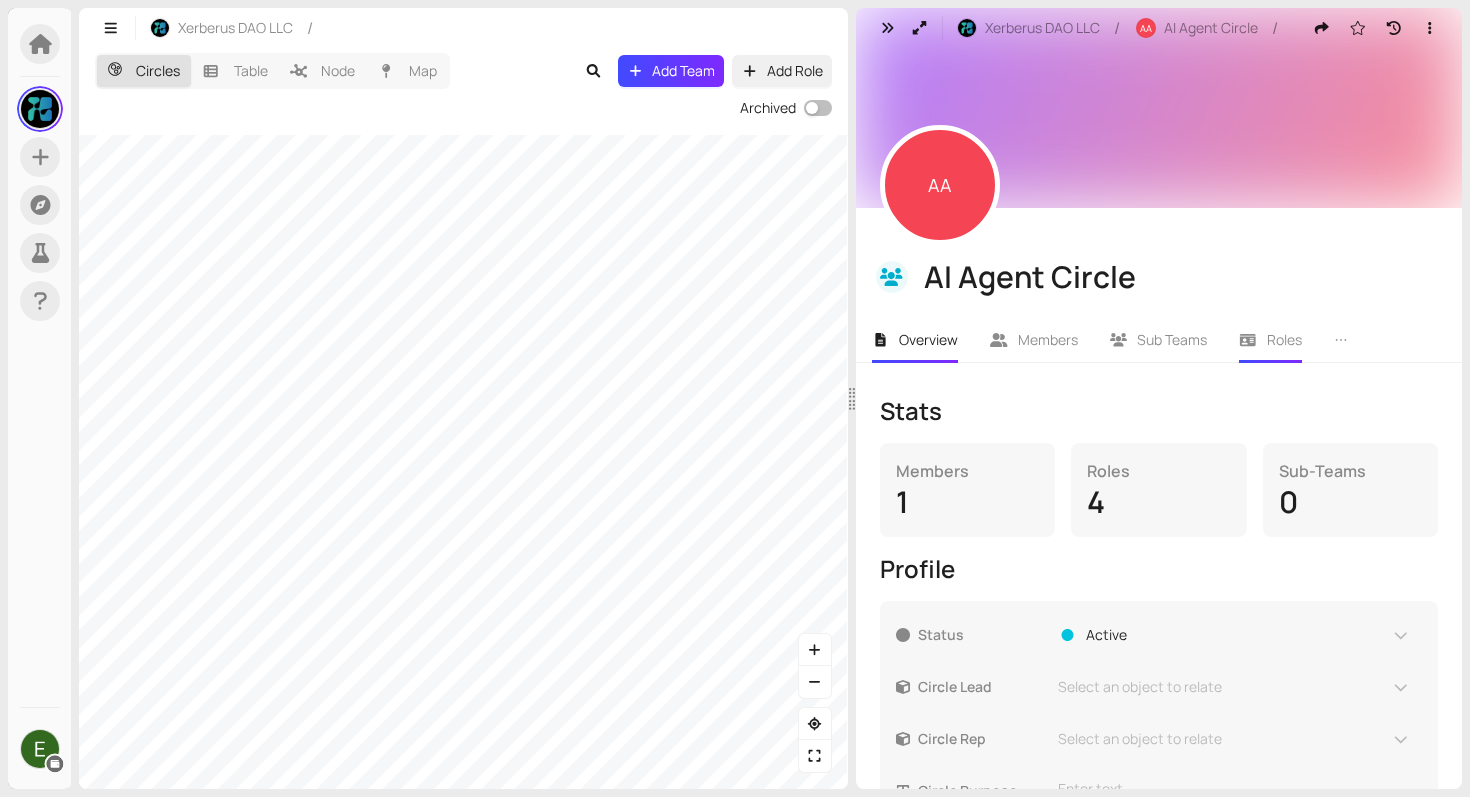 click on "Roles" at bounding box center [1270, 340] 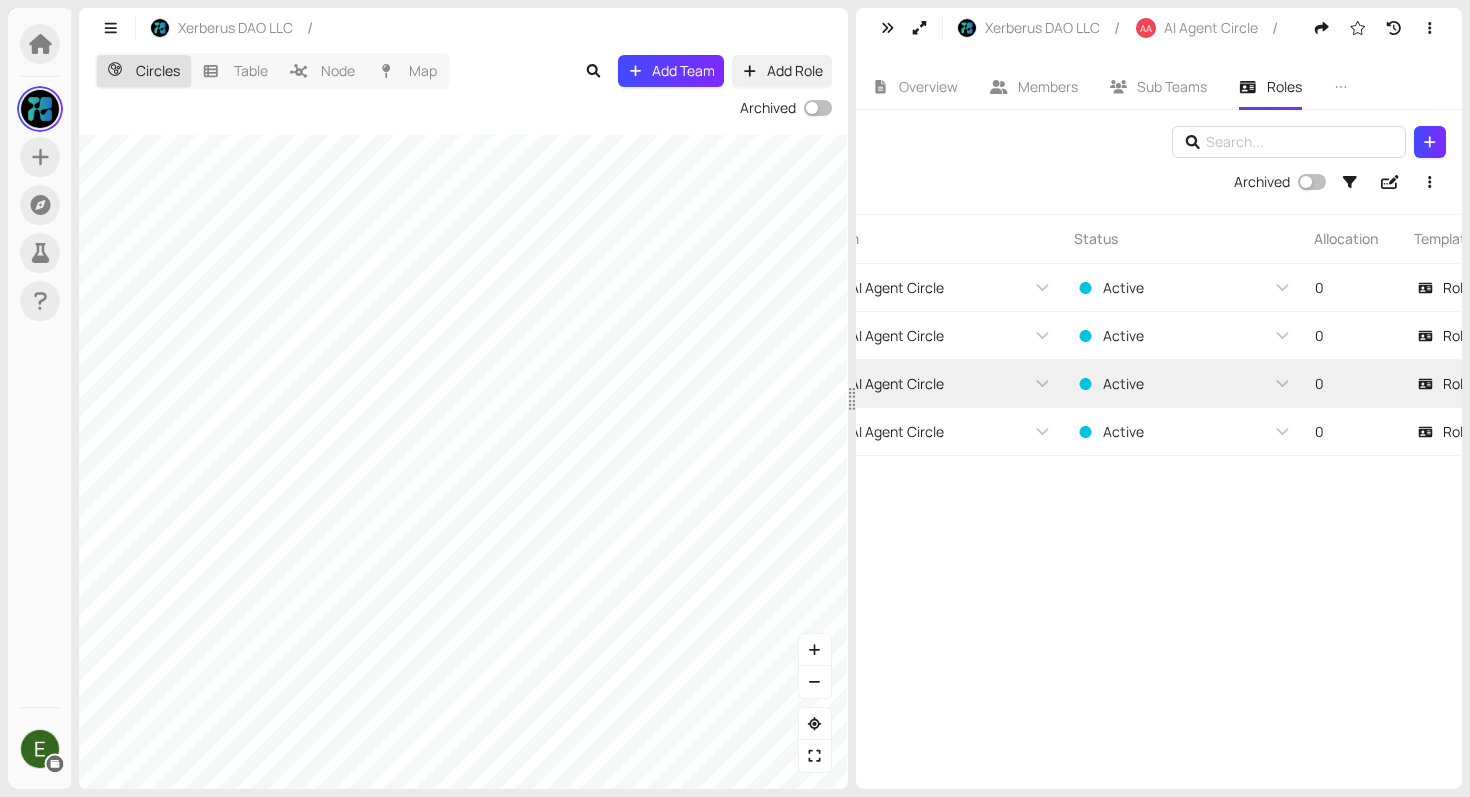 scroll, scrollTop: 0, scrollLeft: 1023, axis: horizontal 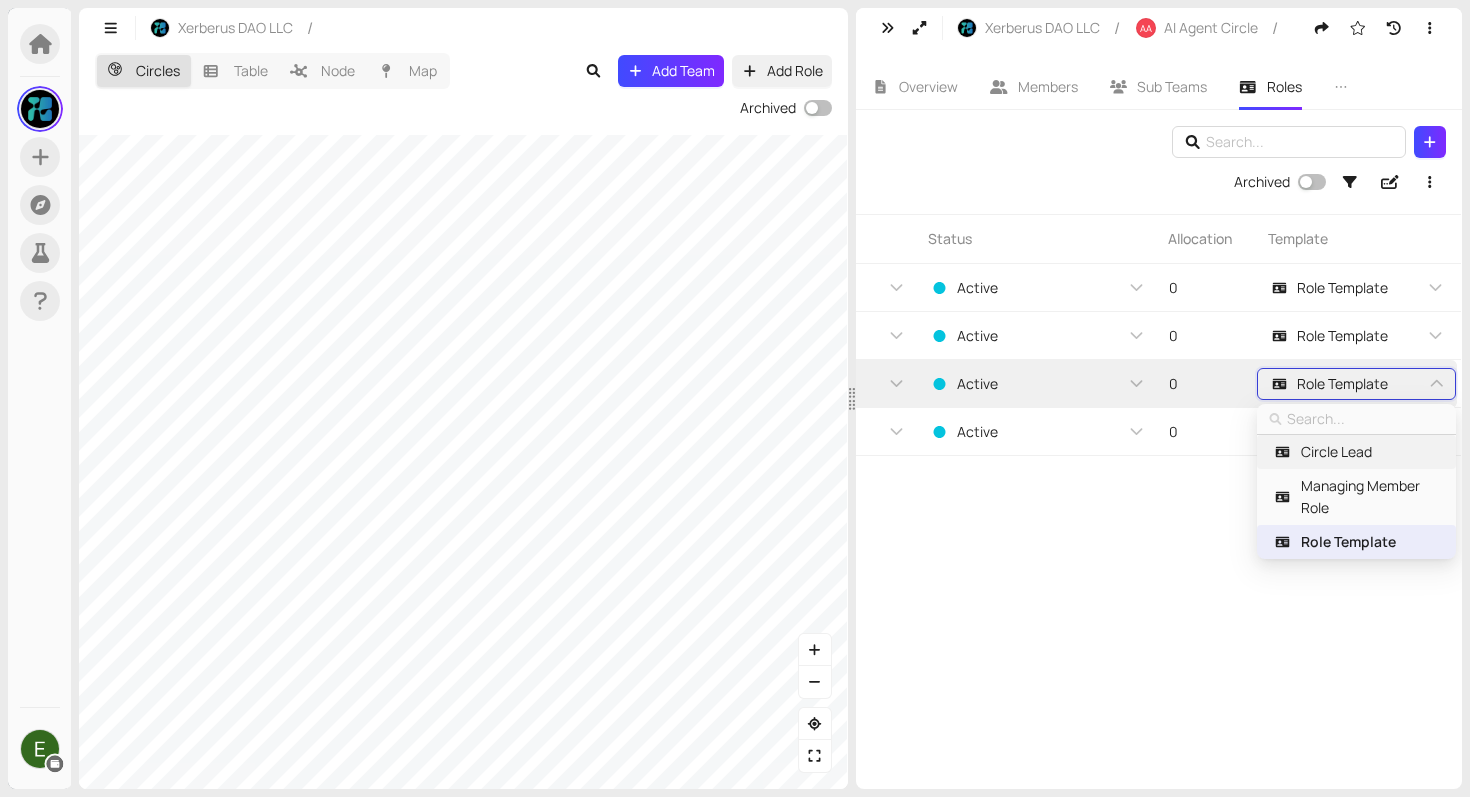 click on "Circle Lead" at bounding box center (1336, 452) 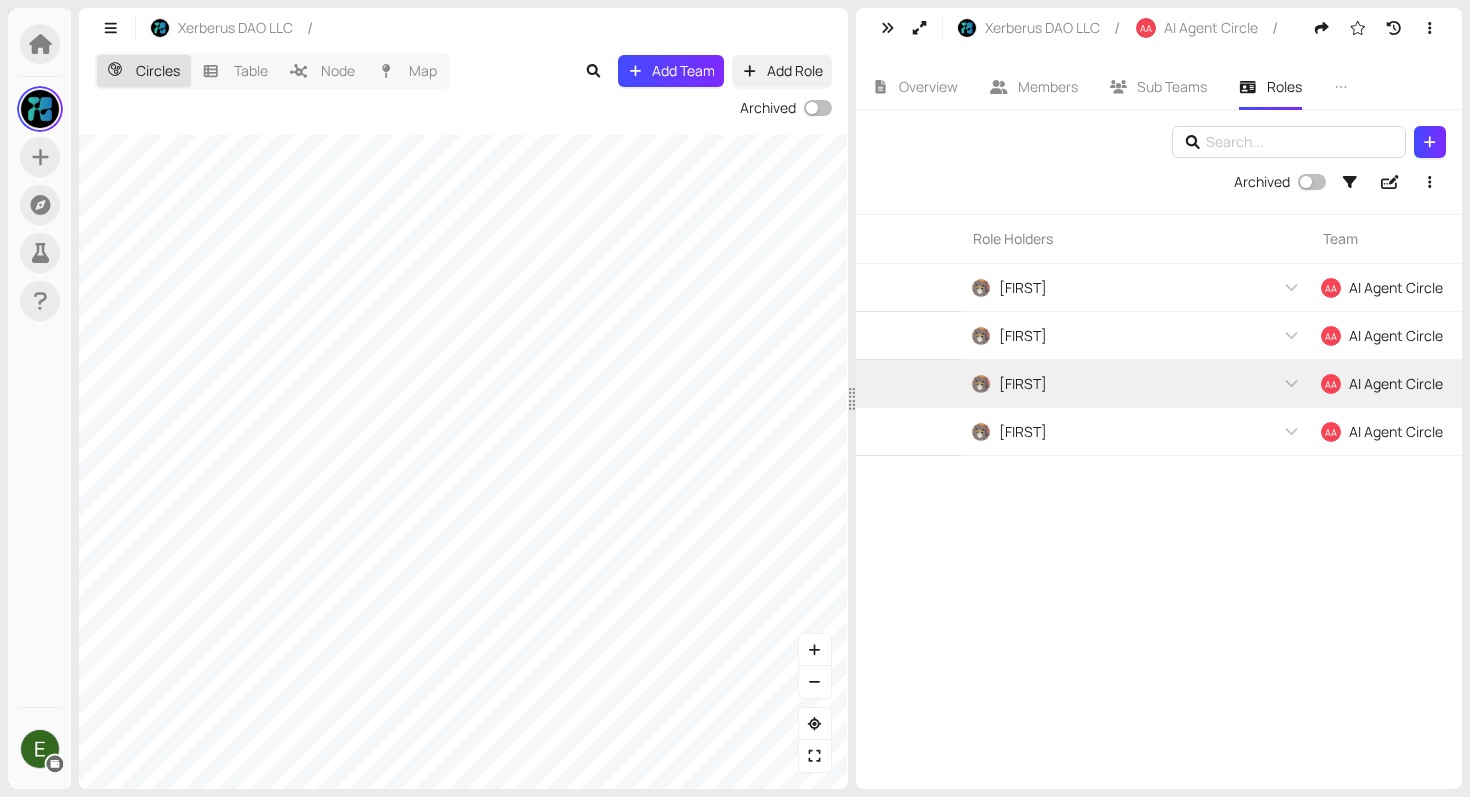 scroll, scrollTop: 0, scrollLeft: 0, axis: both 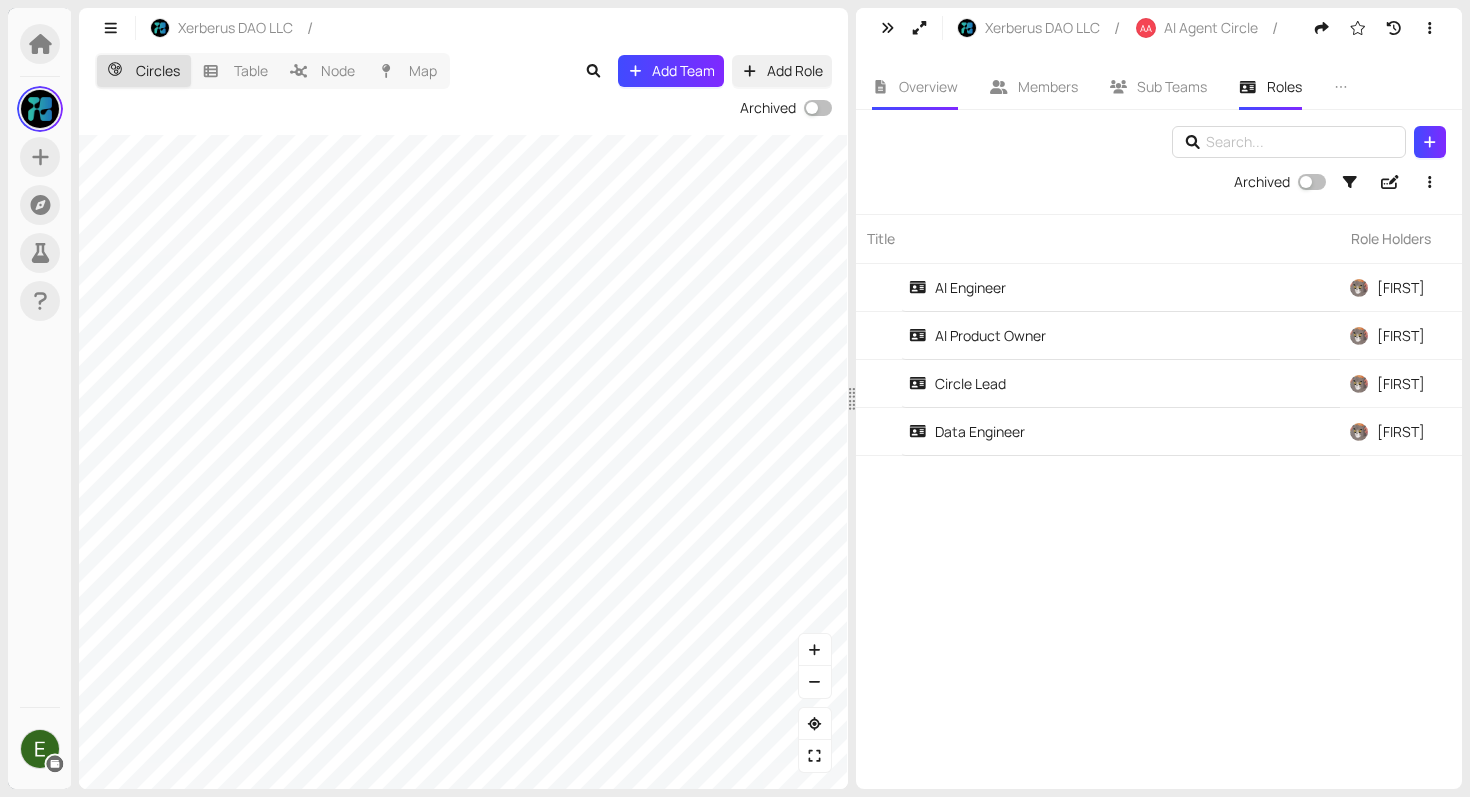 click on "Overview" at bounding box center (915, 87) 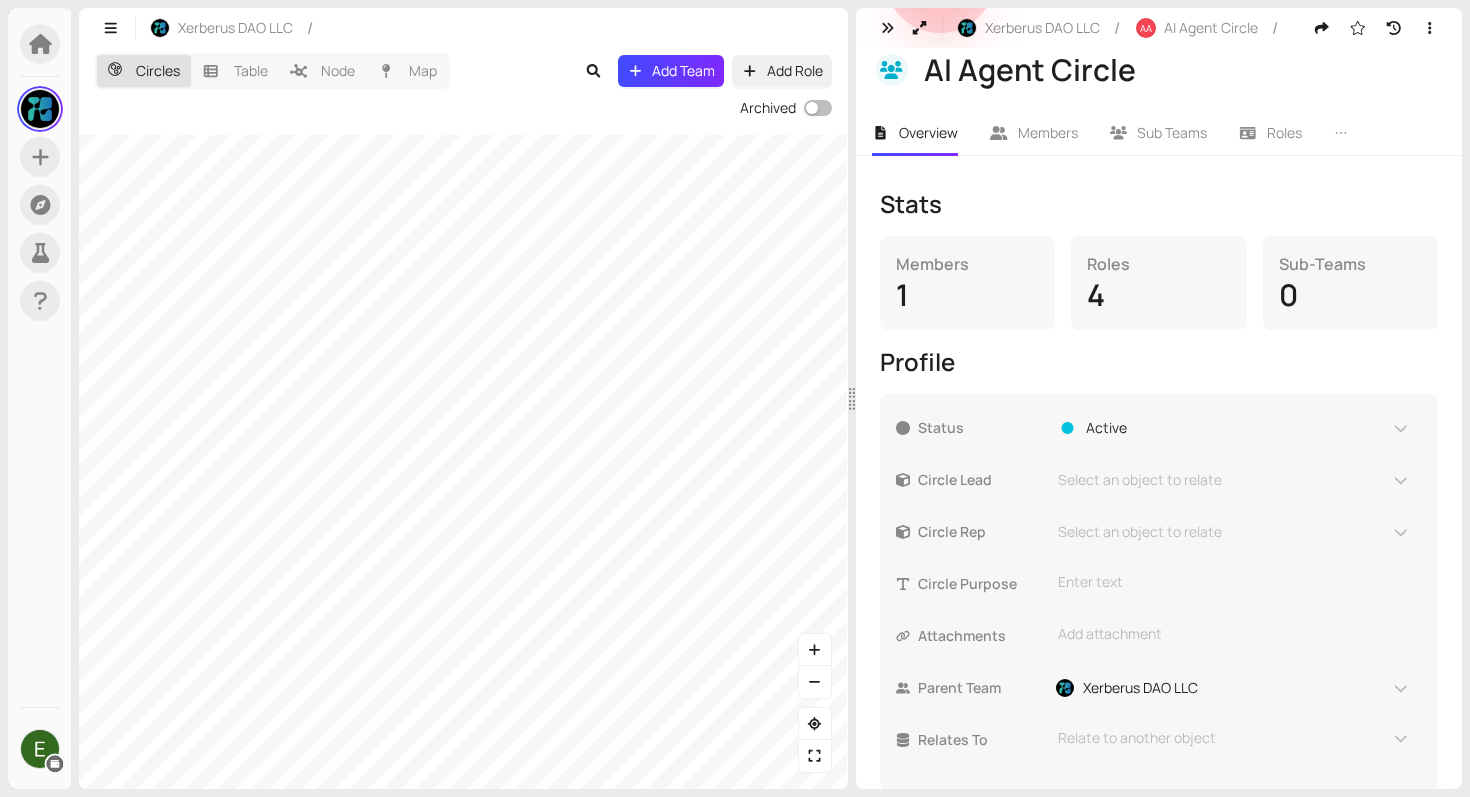 scroll, scrollTop: 232, scrollLeft: 0, axis: vertical 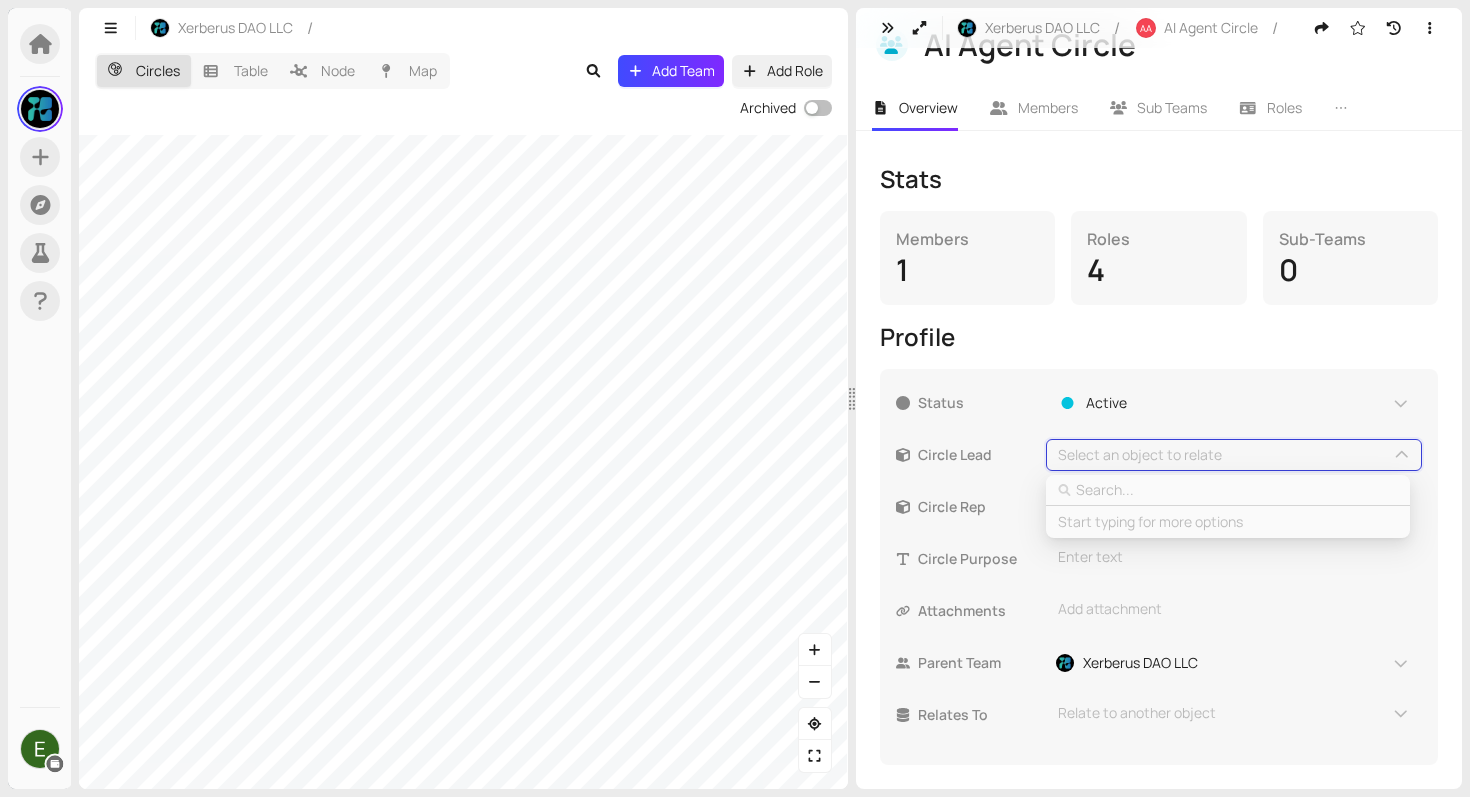 type on "t" 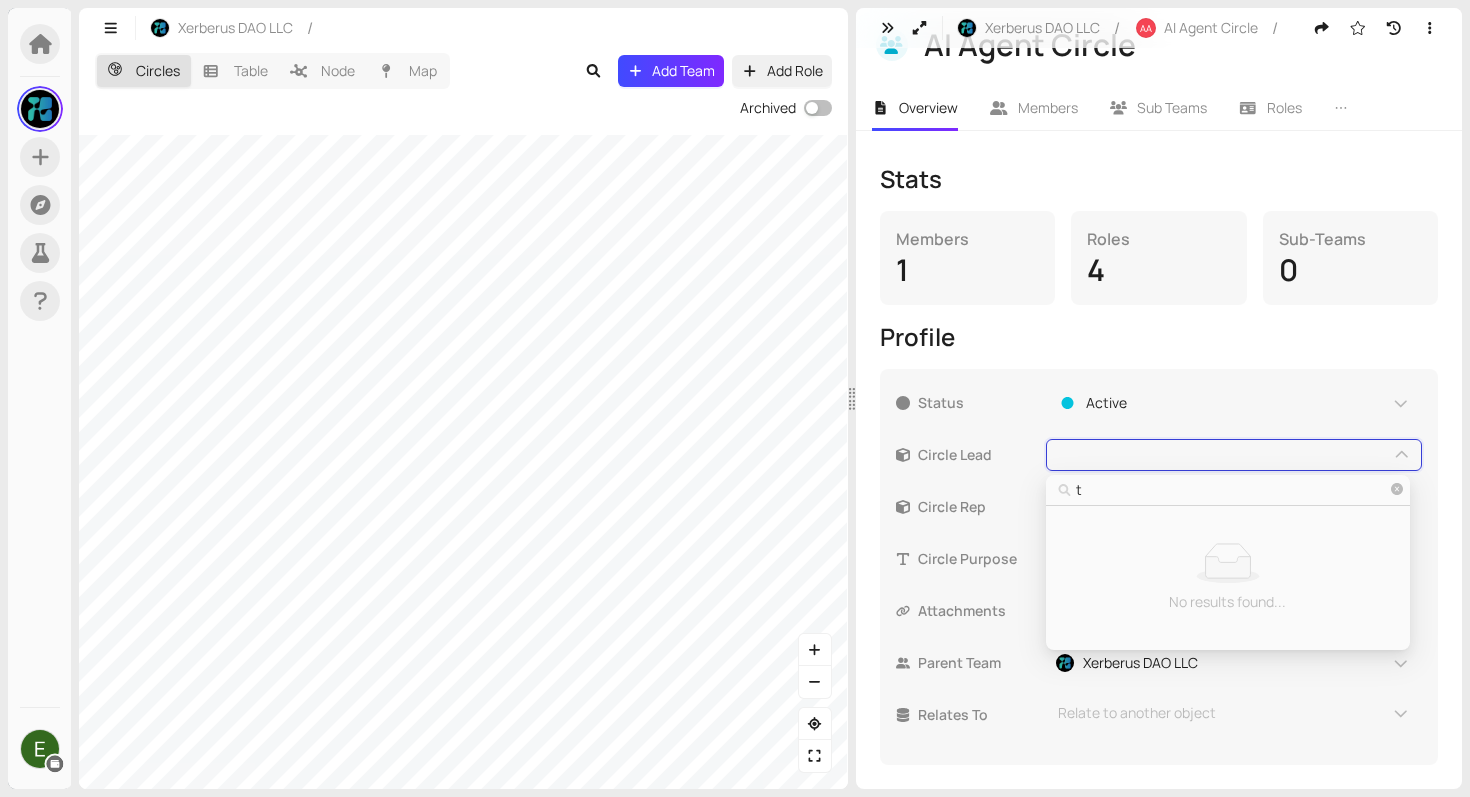 type on "to" 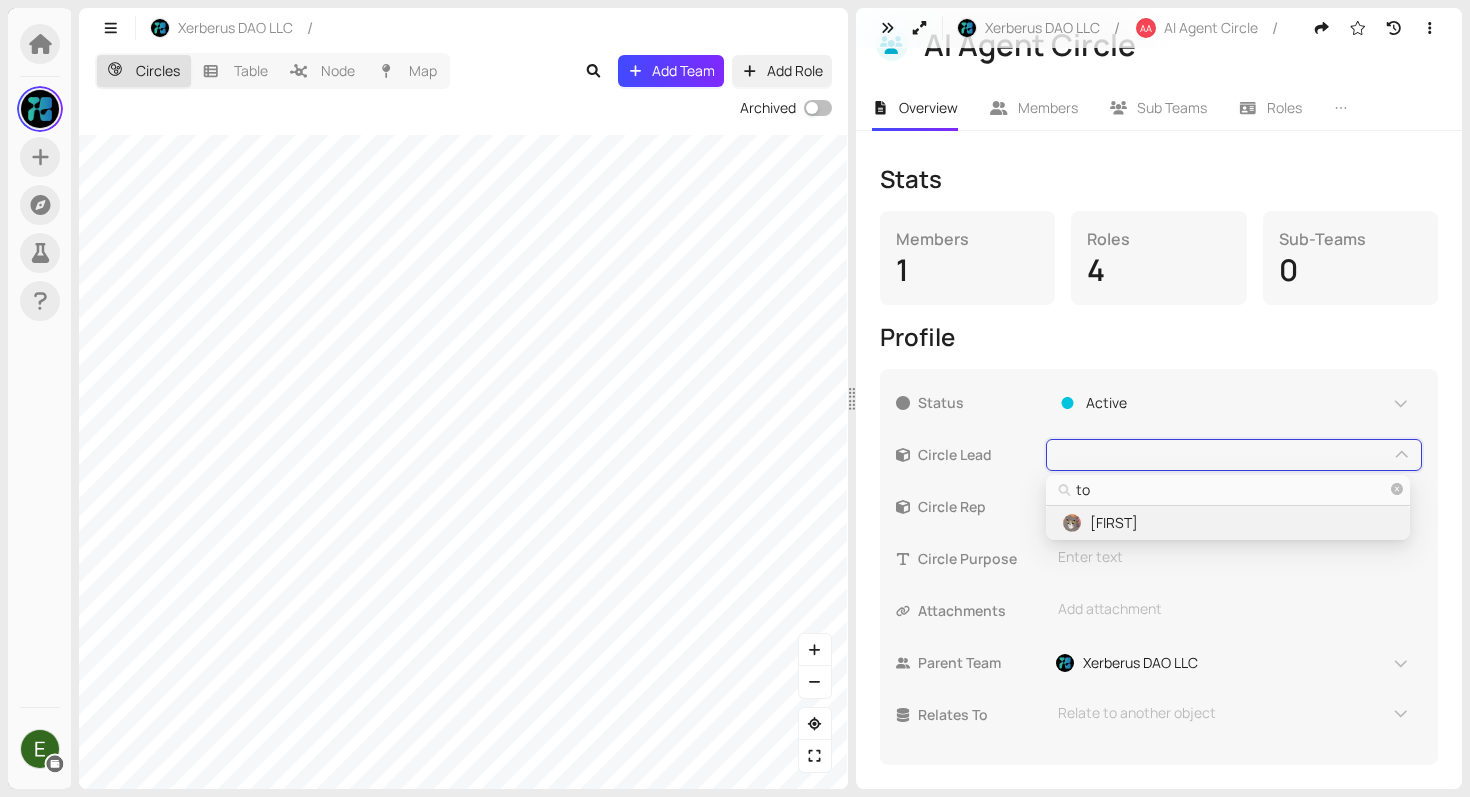 click on "[FIRST]" at bounding box center [1227, 523] 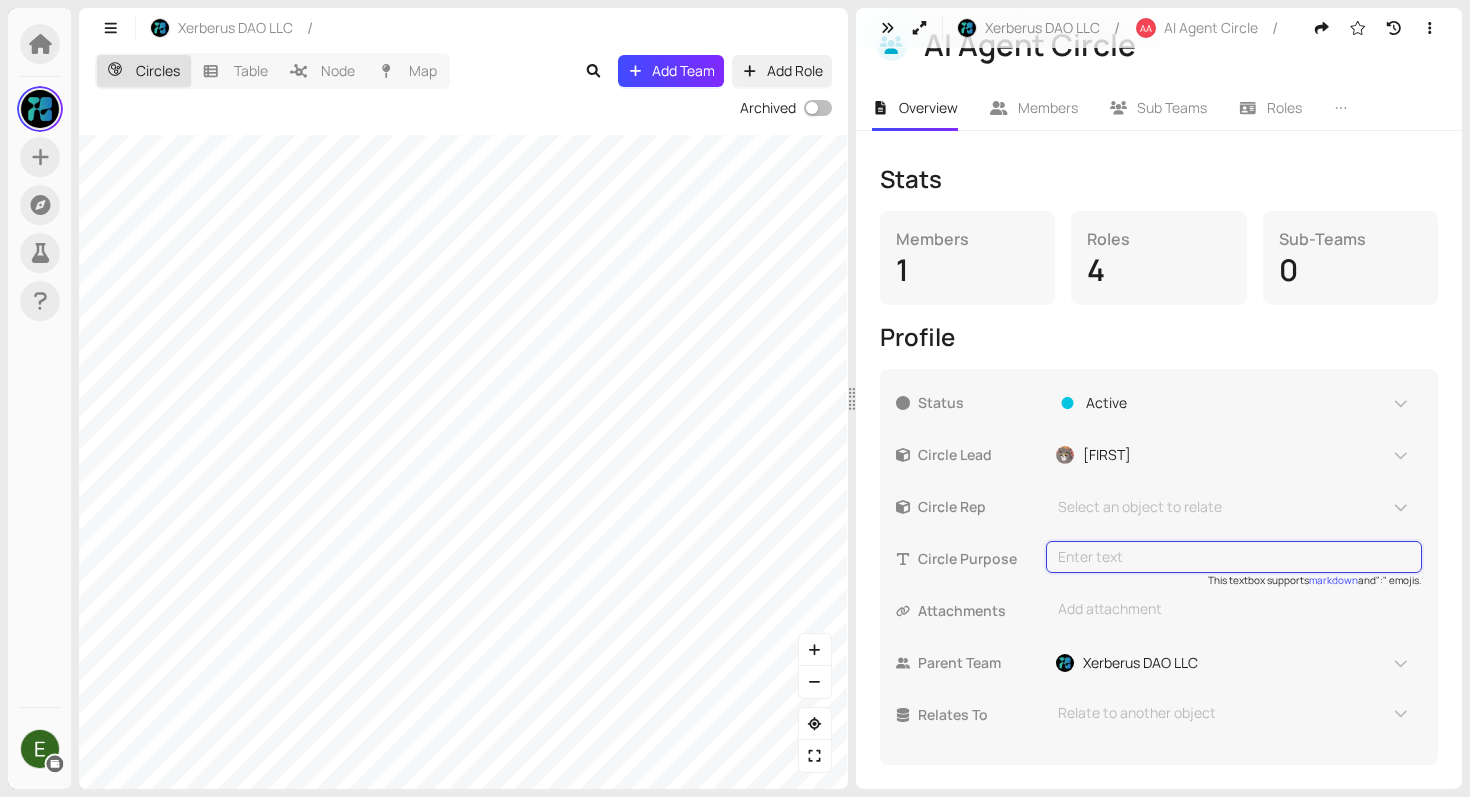 type on "The AI Agent Circle purpose is to design, develop and deploy AI agents and data pipelines that enable automated, intelligent interactions with users and blockchain data." 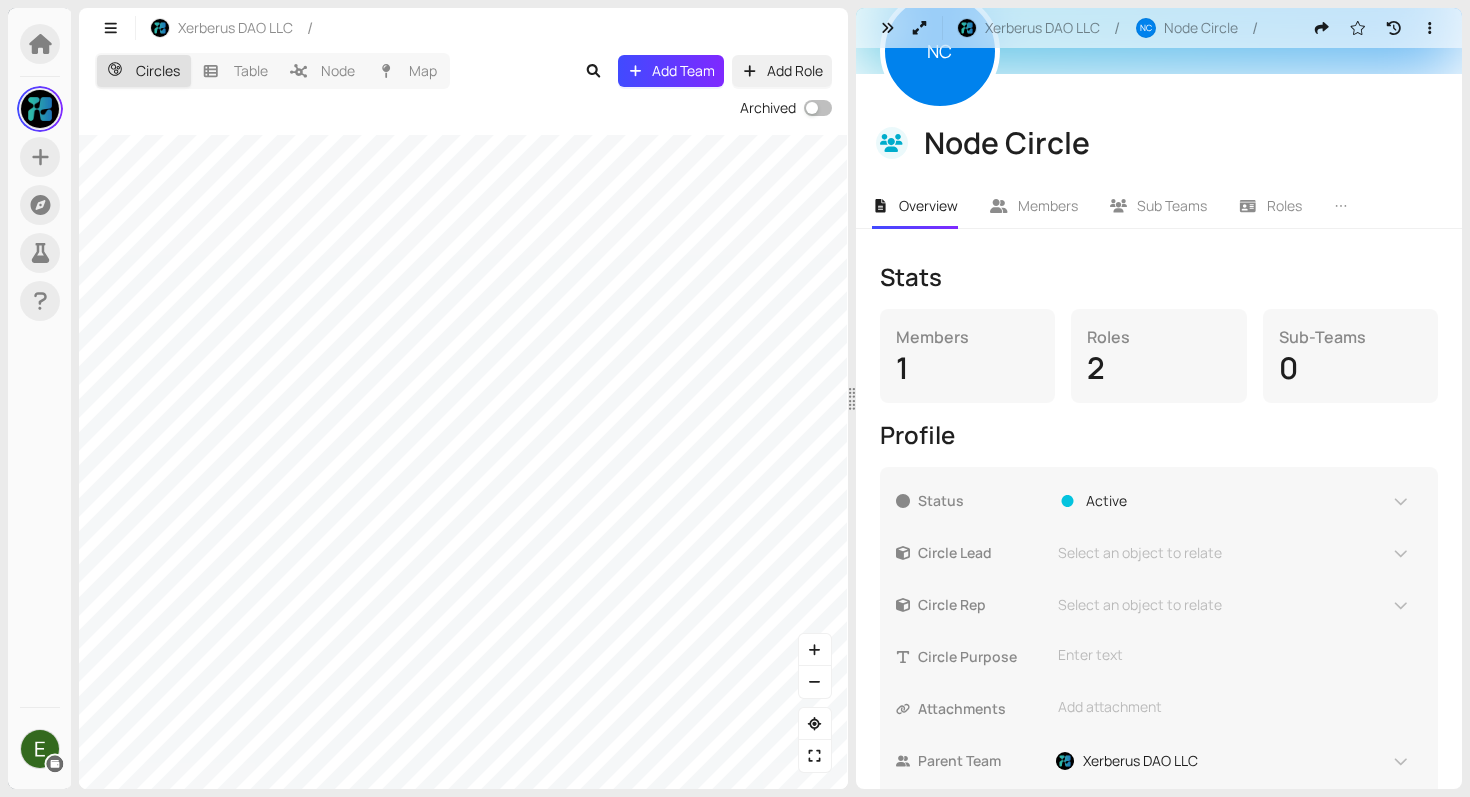 scroll, scrollTop: 232, scrollLeft: 0, axis: vertical 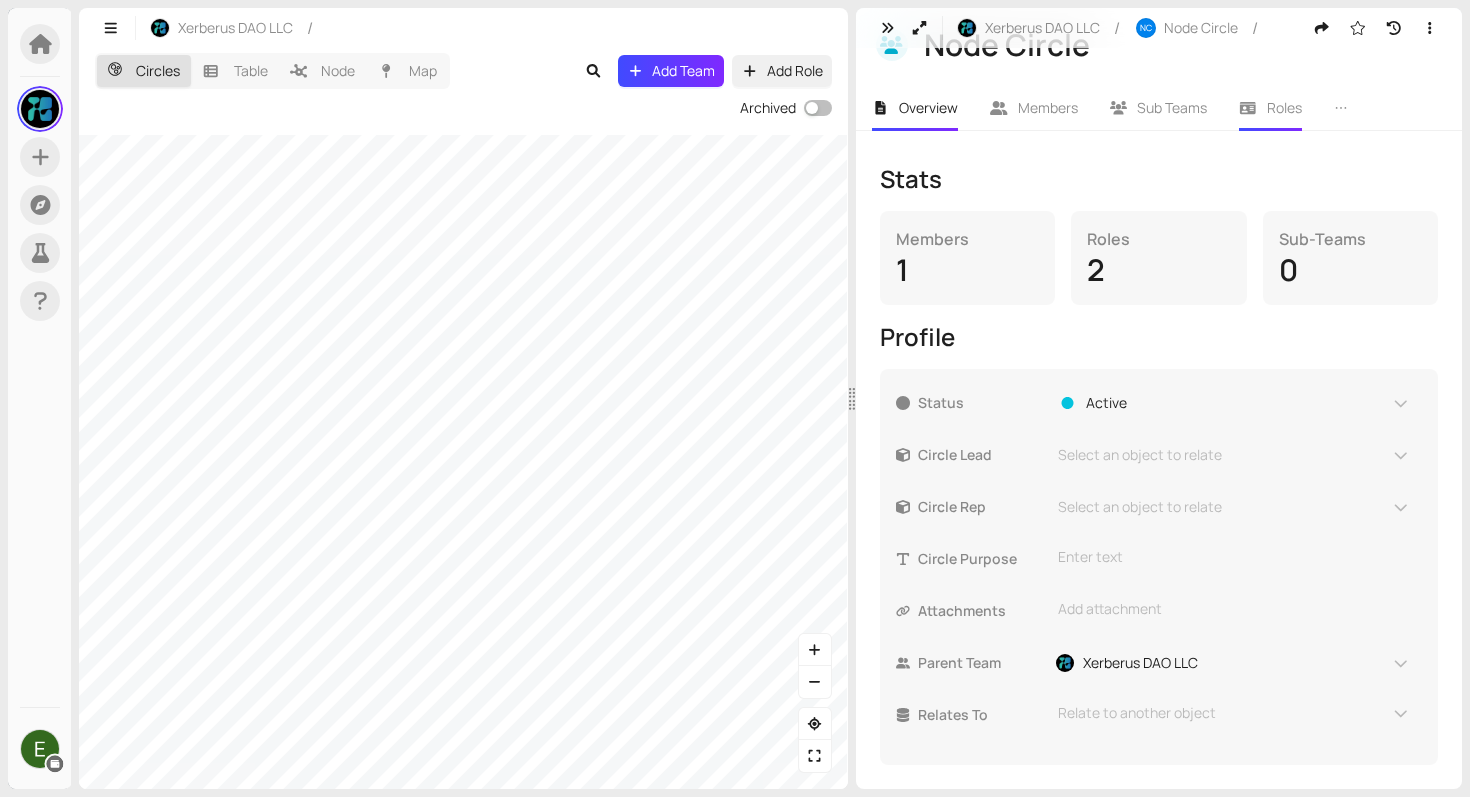 click on "Roles" at bounding box center [1284, 107] 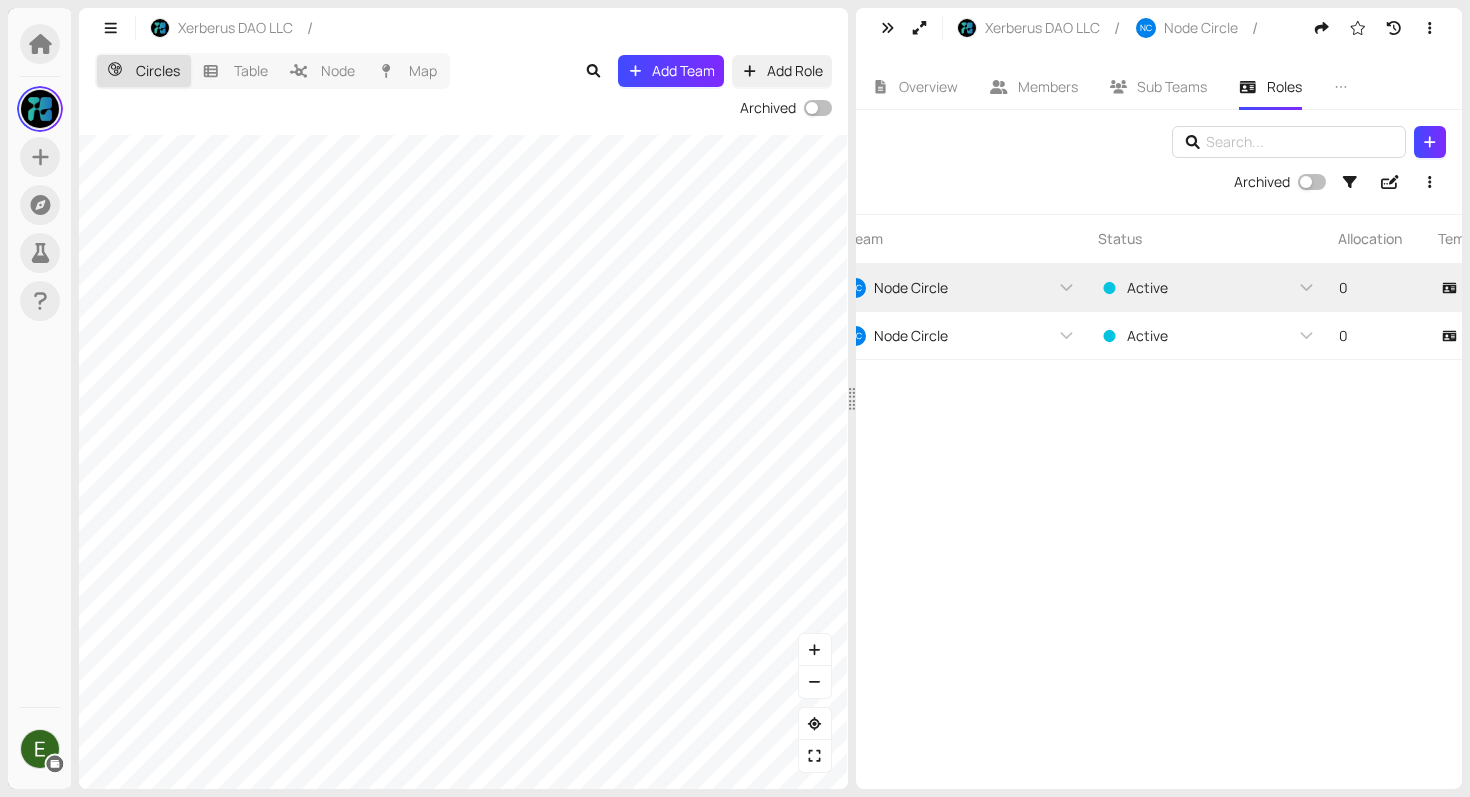 scroll, scrollTop: 0, scrollLeft: 1023, axis: horizontal 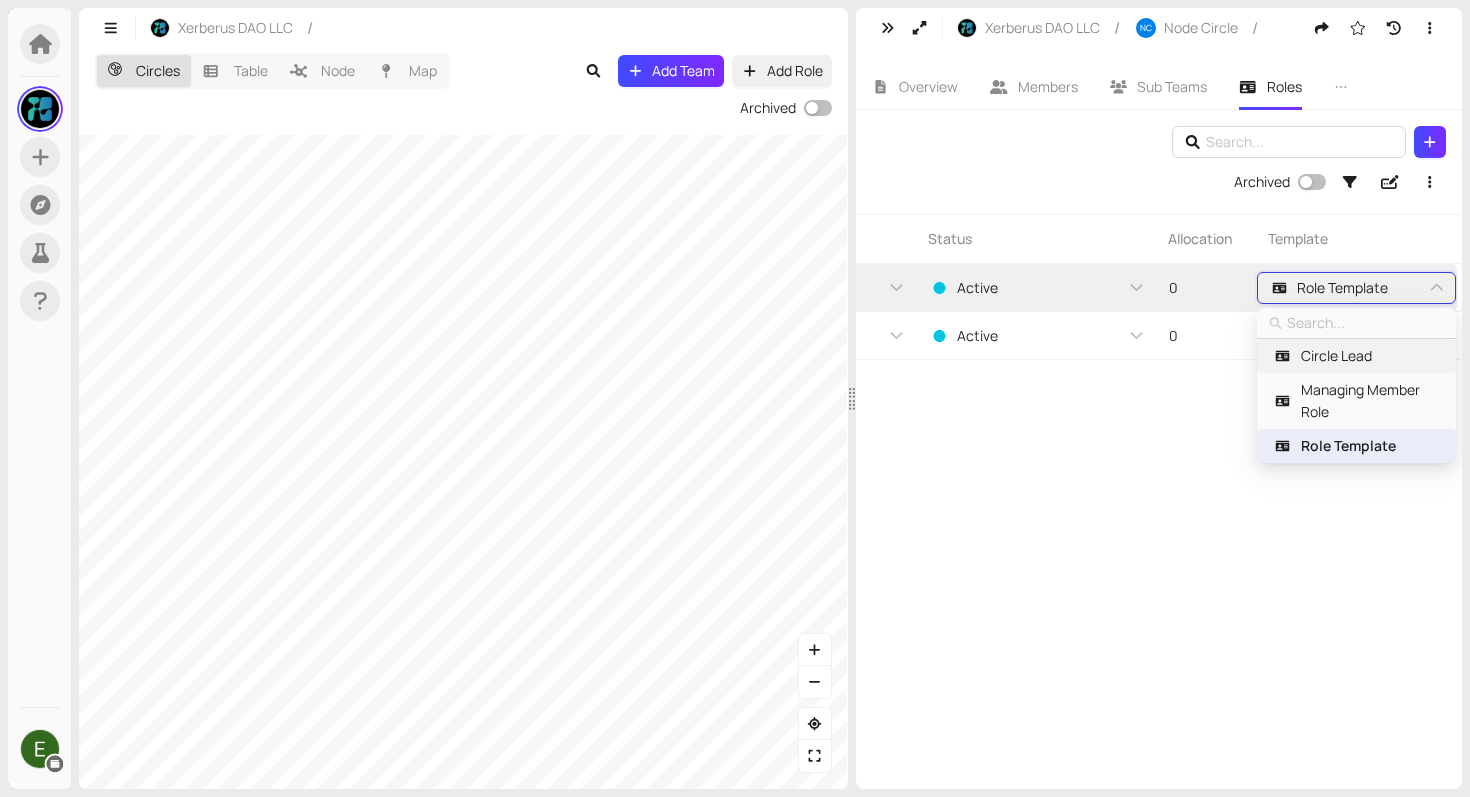 click on "Circle Lead" at bounding box center (1336, 356) 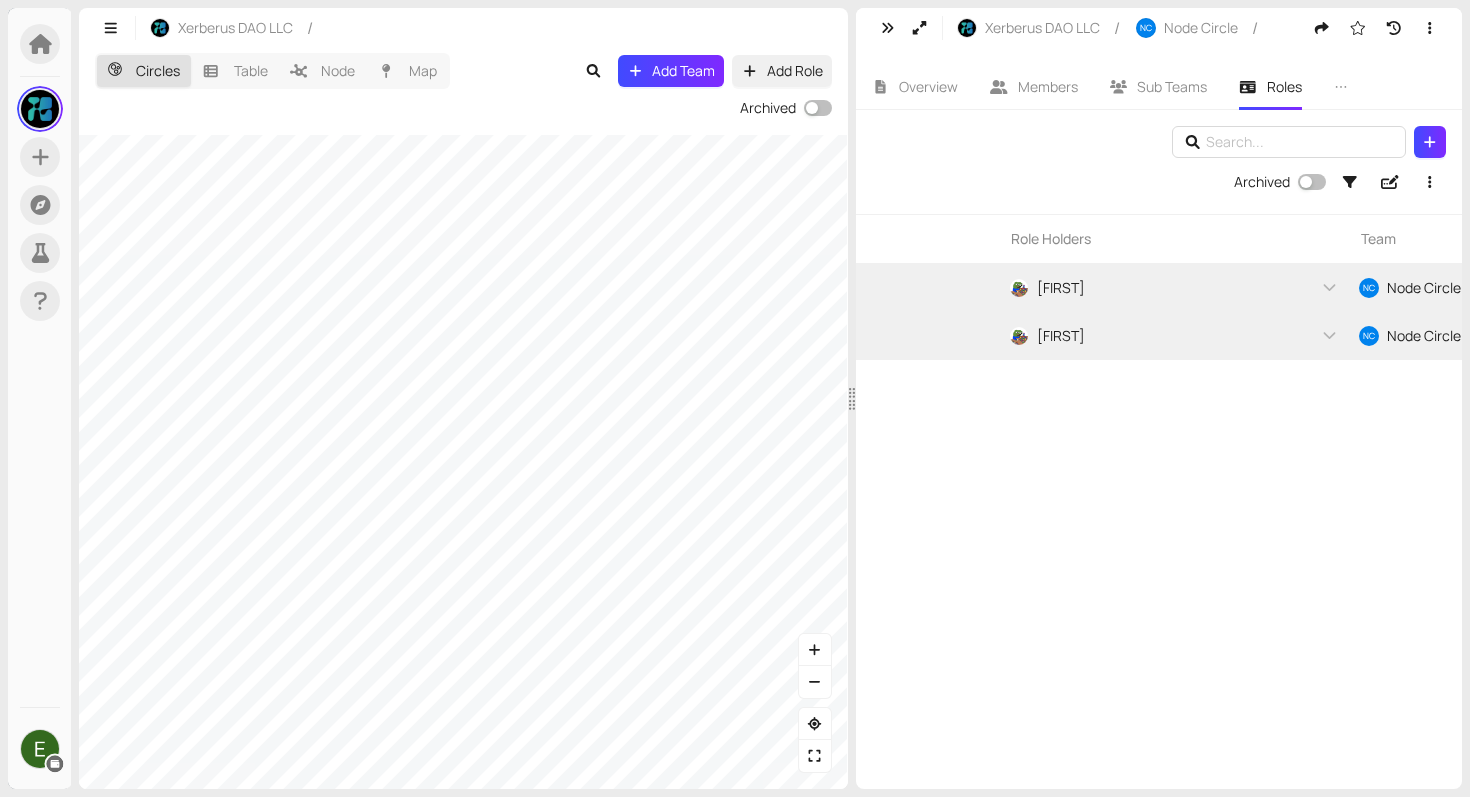 scroll, scrollTop: 0, scrollLeft: 0, axis: both 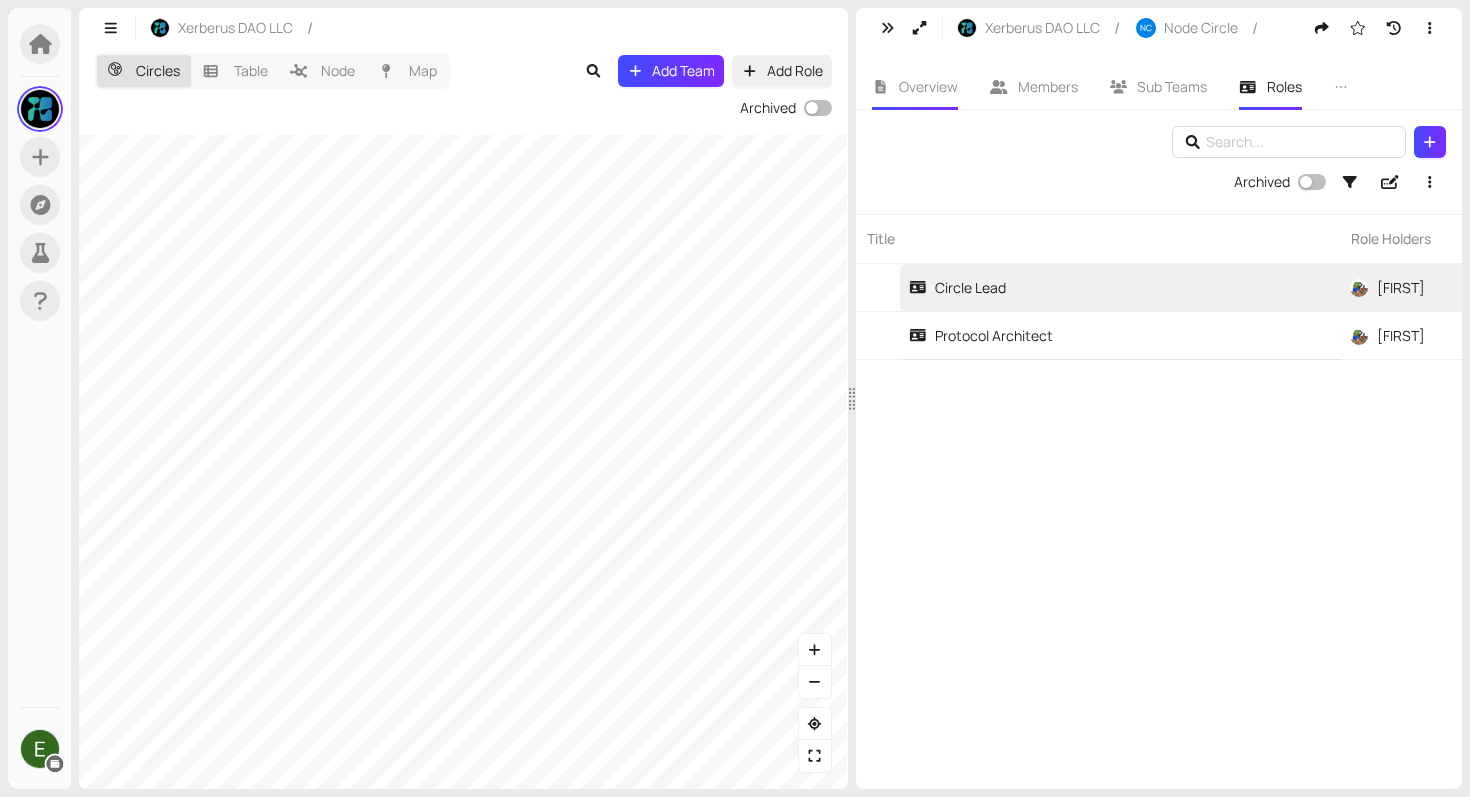 click on "Overview" at bounding box center [915, 87] 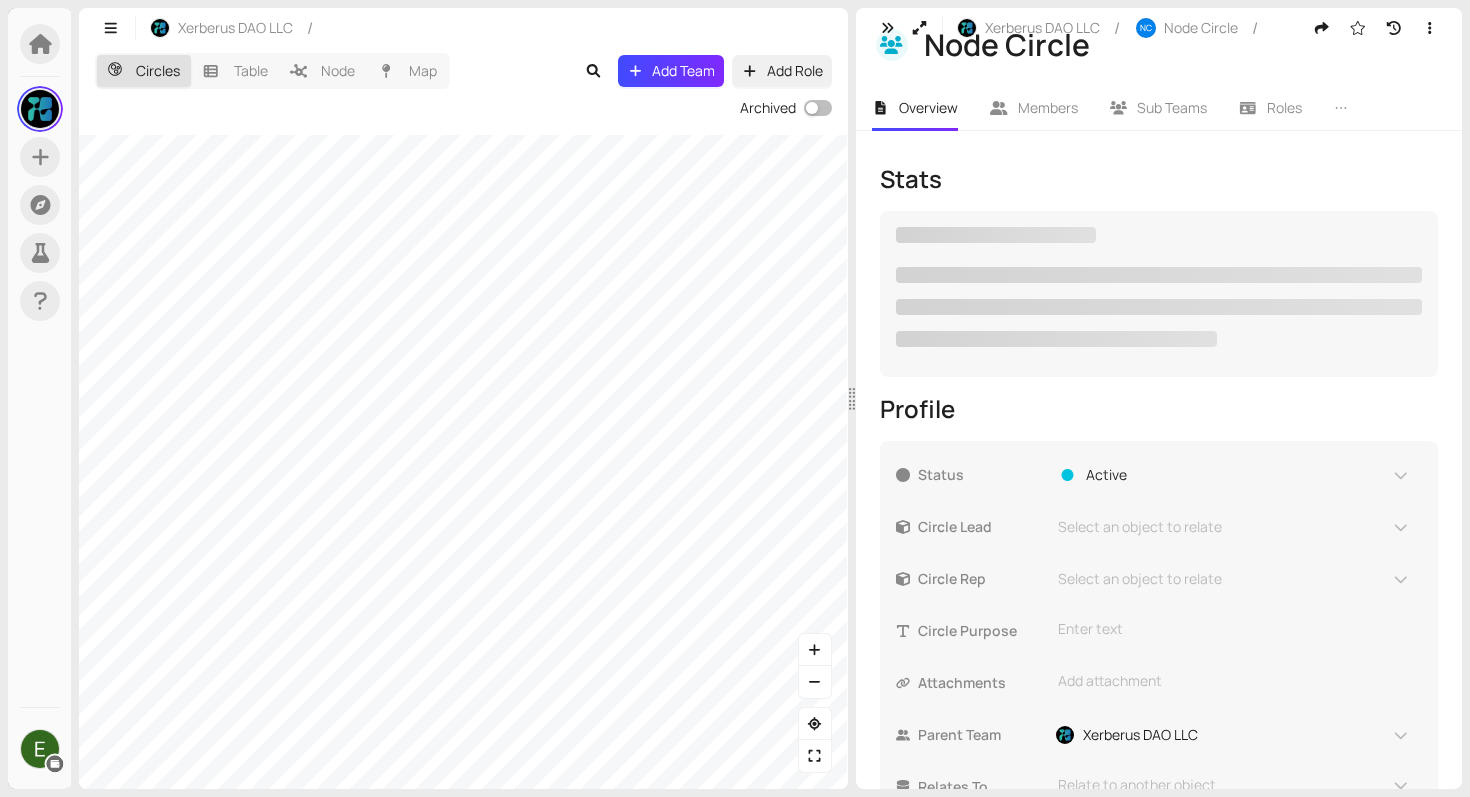 scroll, scrollTop: 11, scrollLeft: 0, axis: vertical 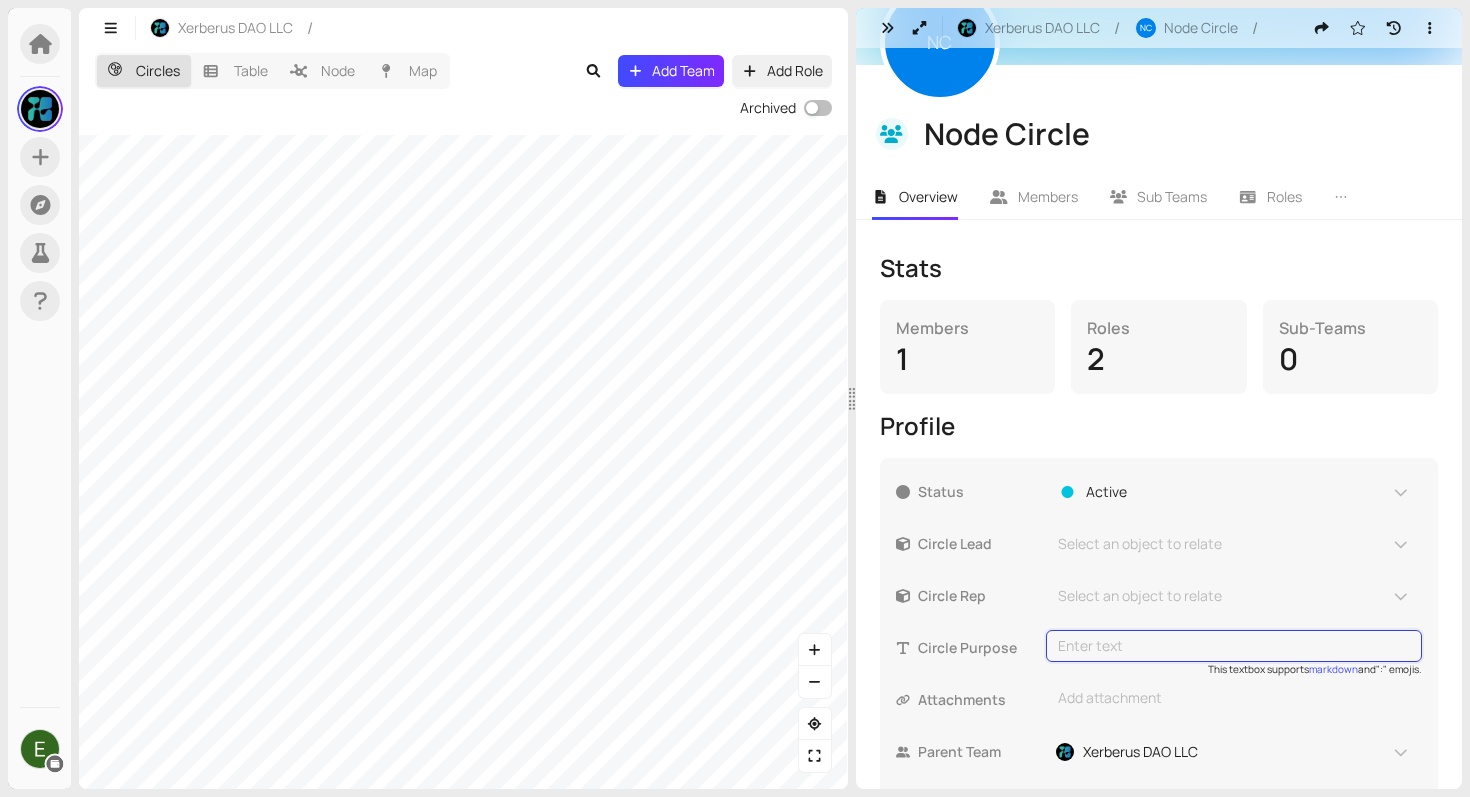 type on "The Node Circle purpose is to design, build and maintain the distributed Node Network Infrastructure for Xerberus." 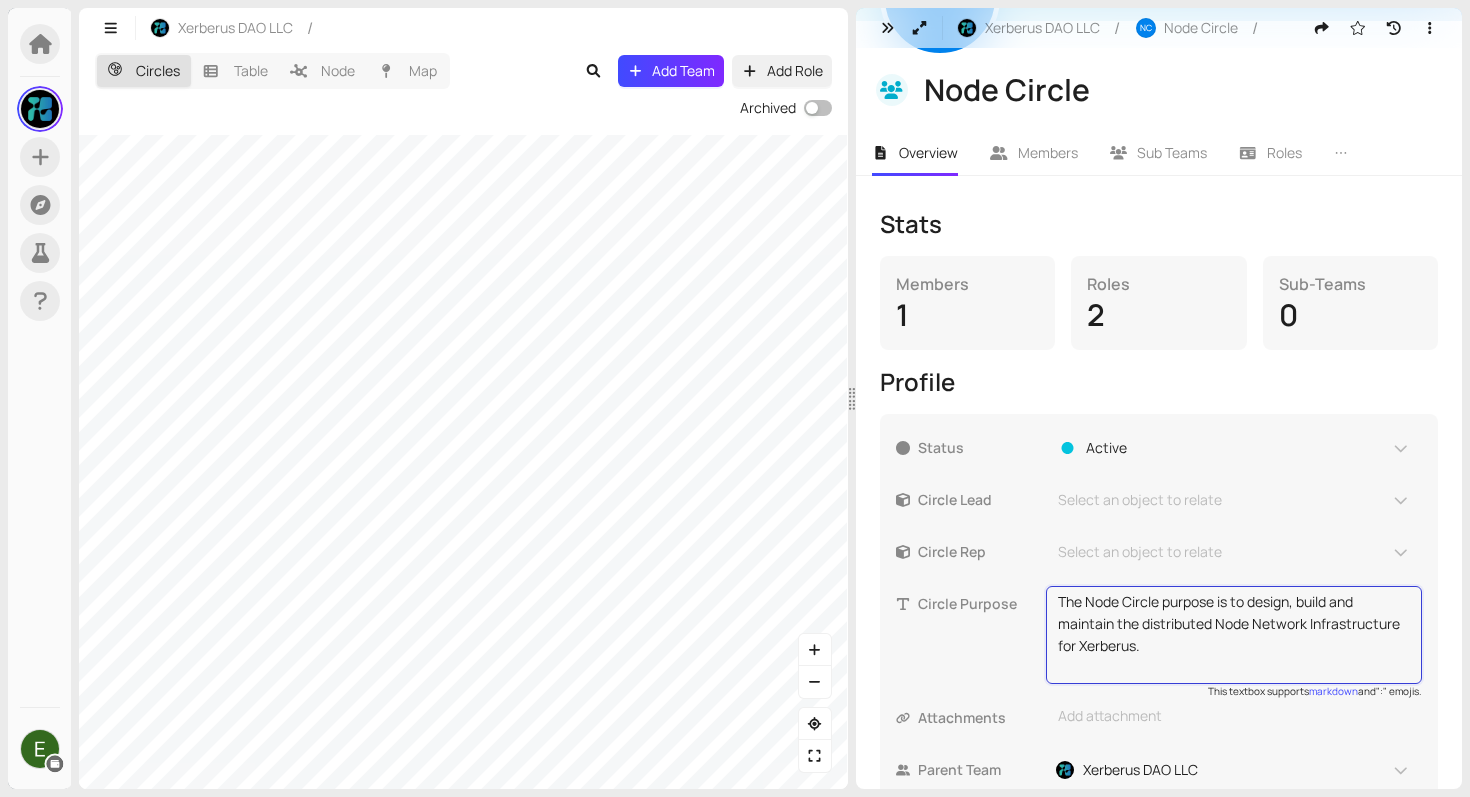 scroll, scrollTop: 189, scrollLeft: 0, axis: vertical 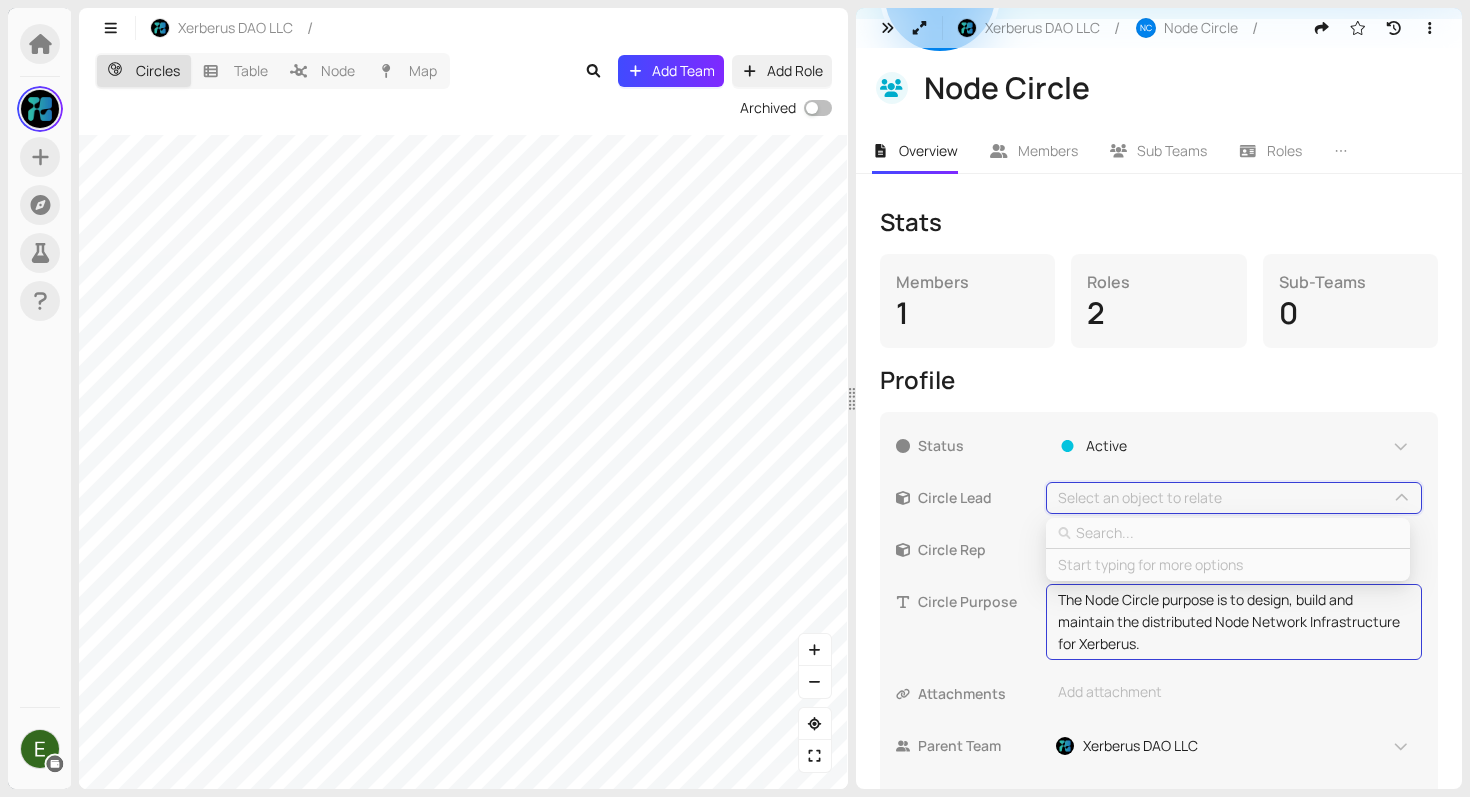type on "a" 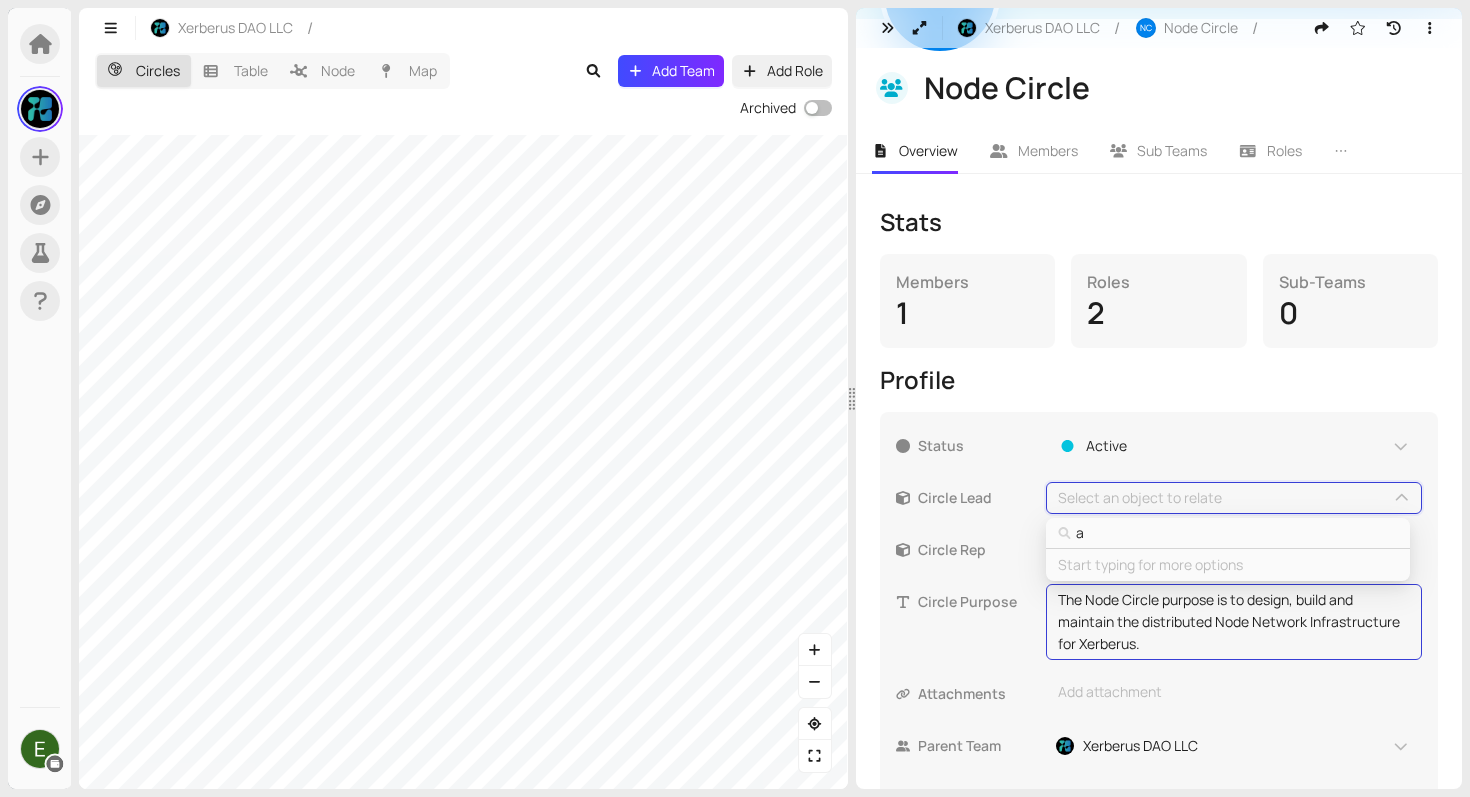 type on "am" 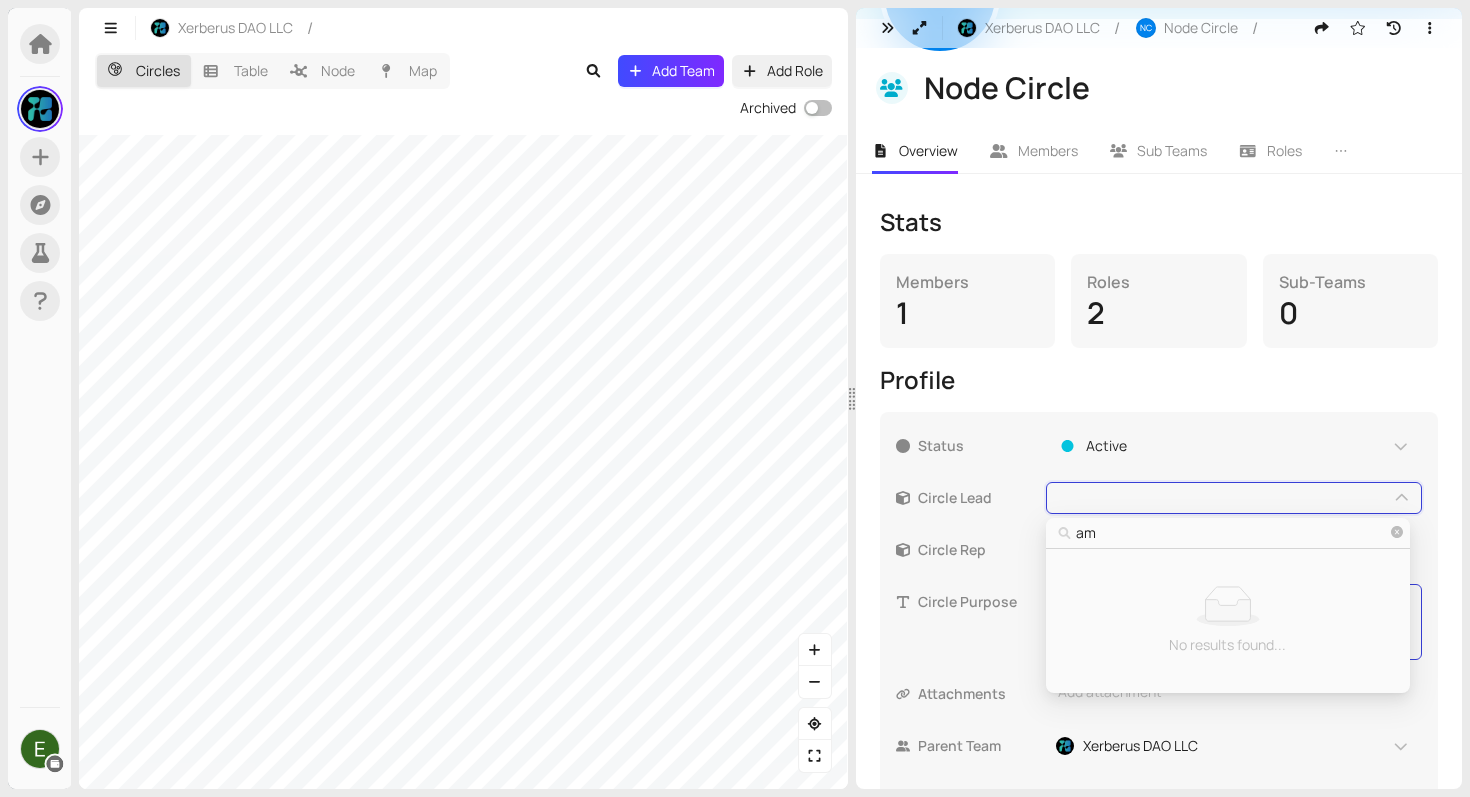type on "ami" 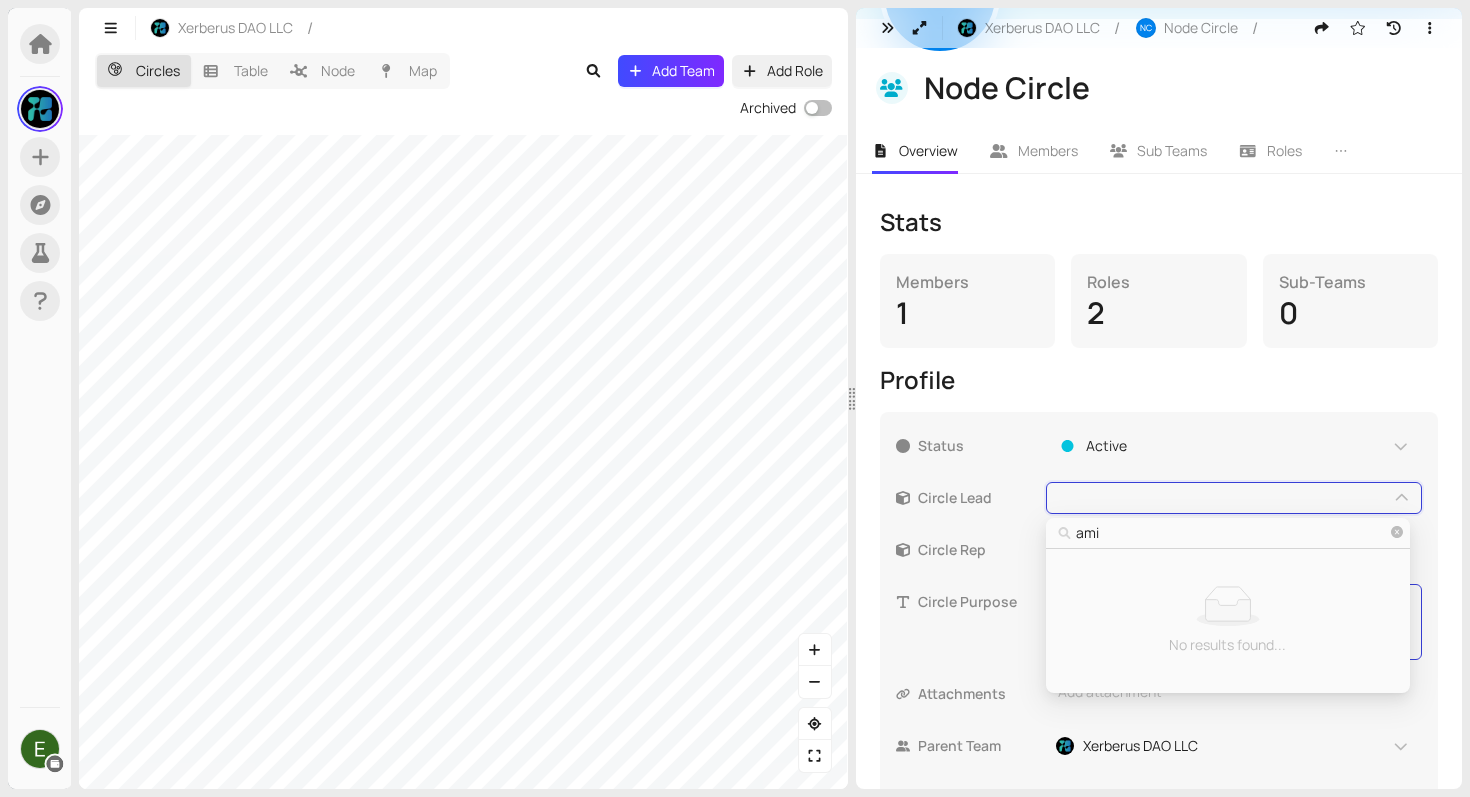 type on "amin" 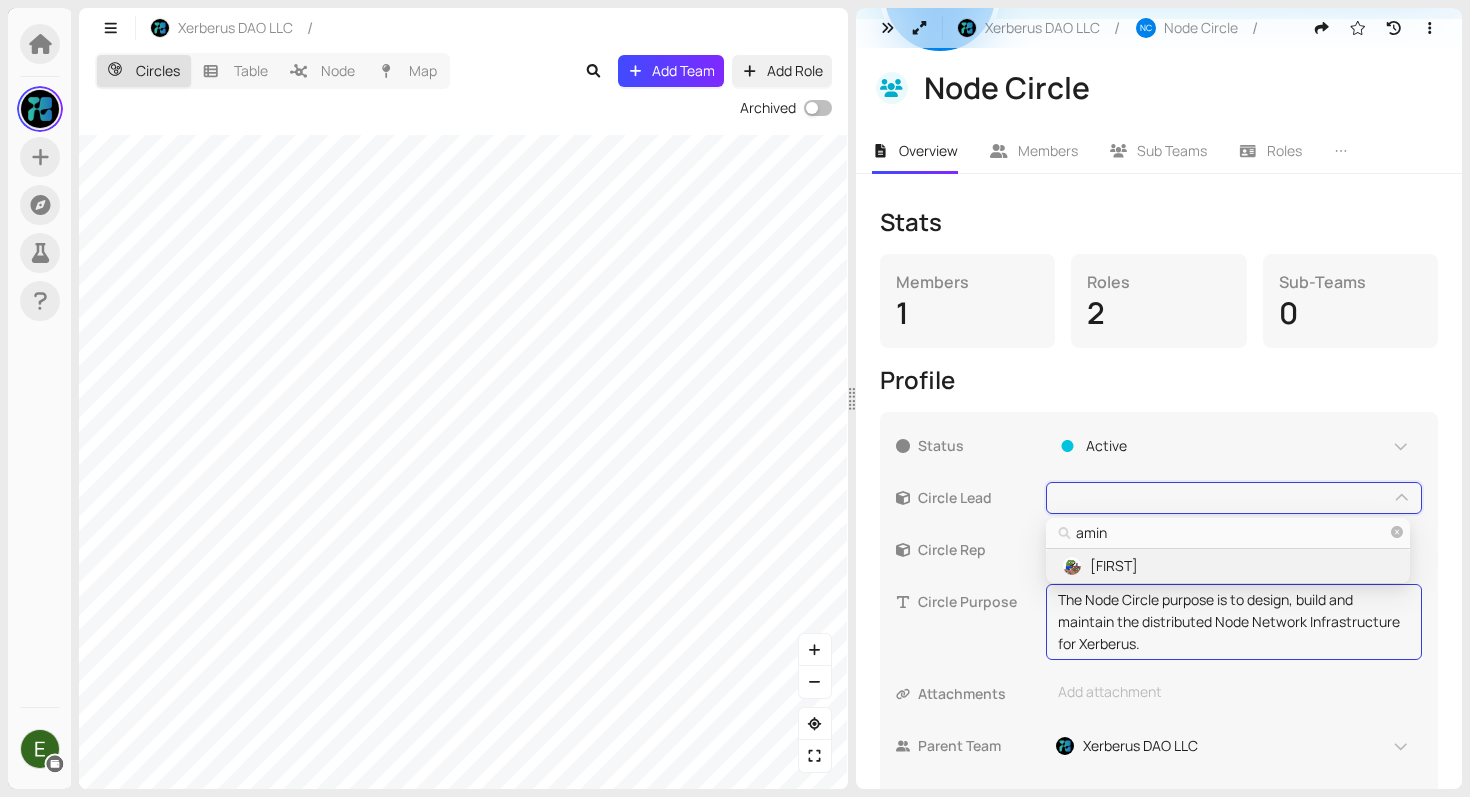 click on "[FIRST]" at bounding box center [1114, 566] 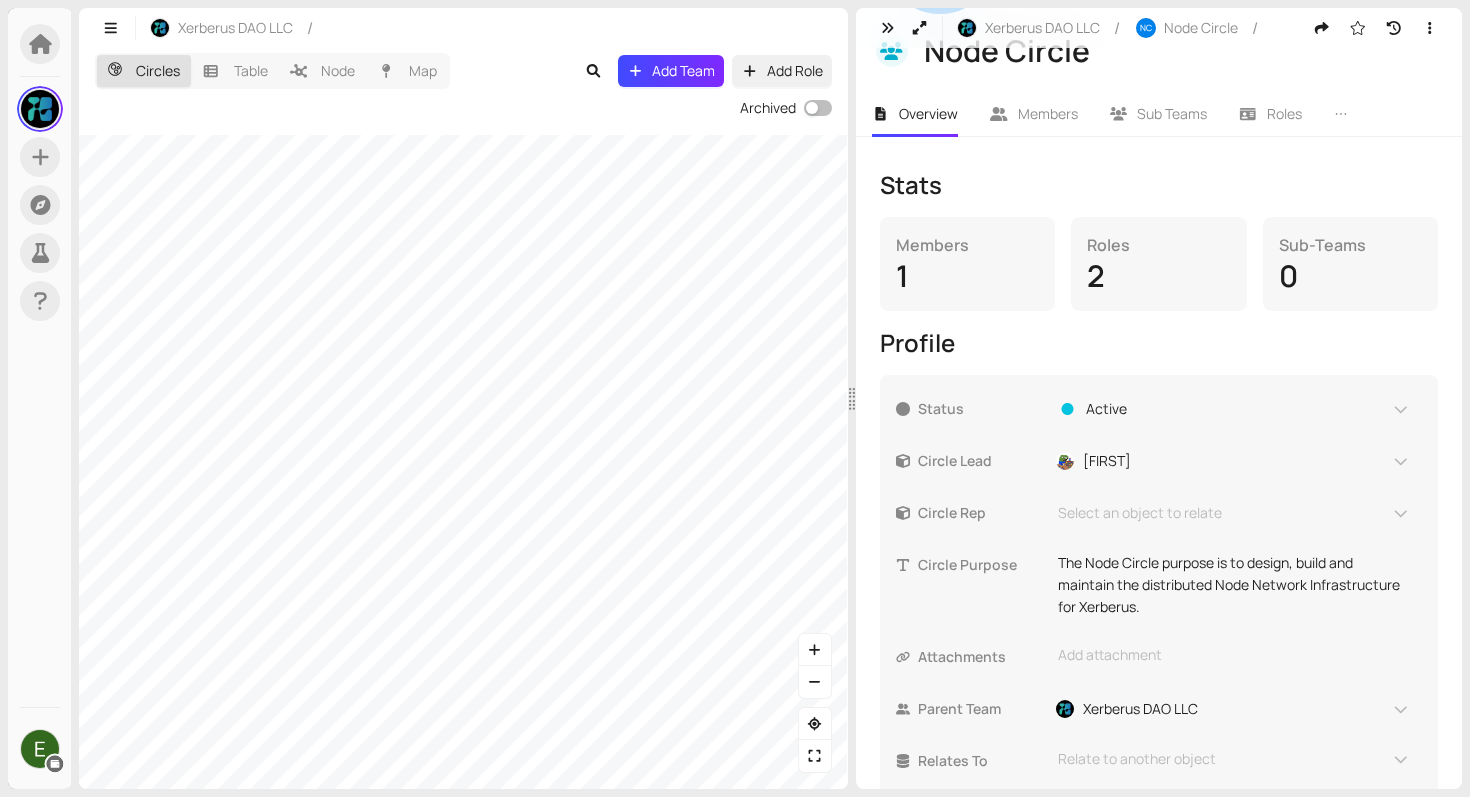 scroll, scrollTop: 272, scrollLeft: 0, axis: vertical 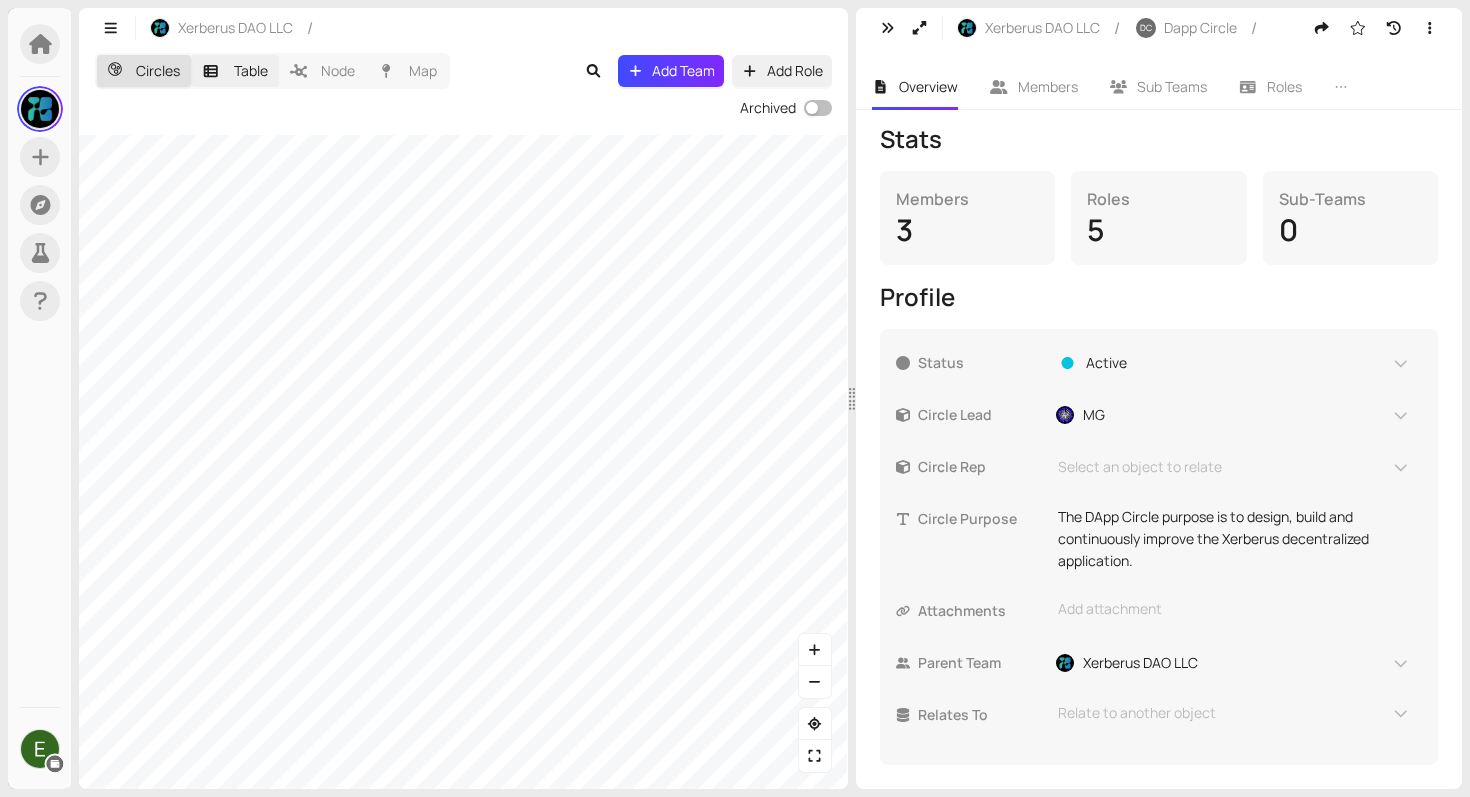 click on "Table" at bounding box center [235, 71] 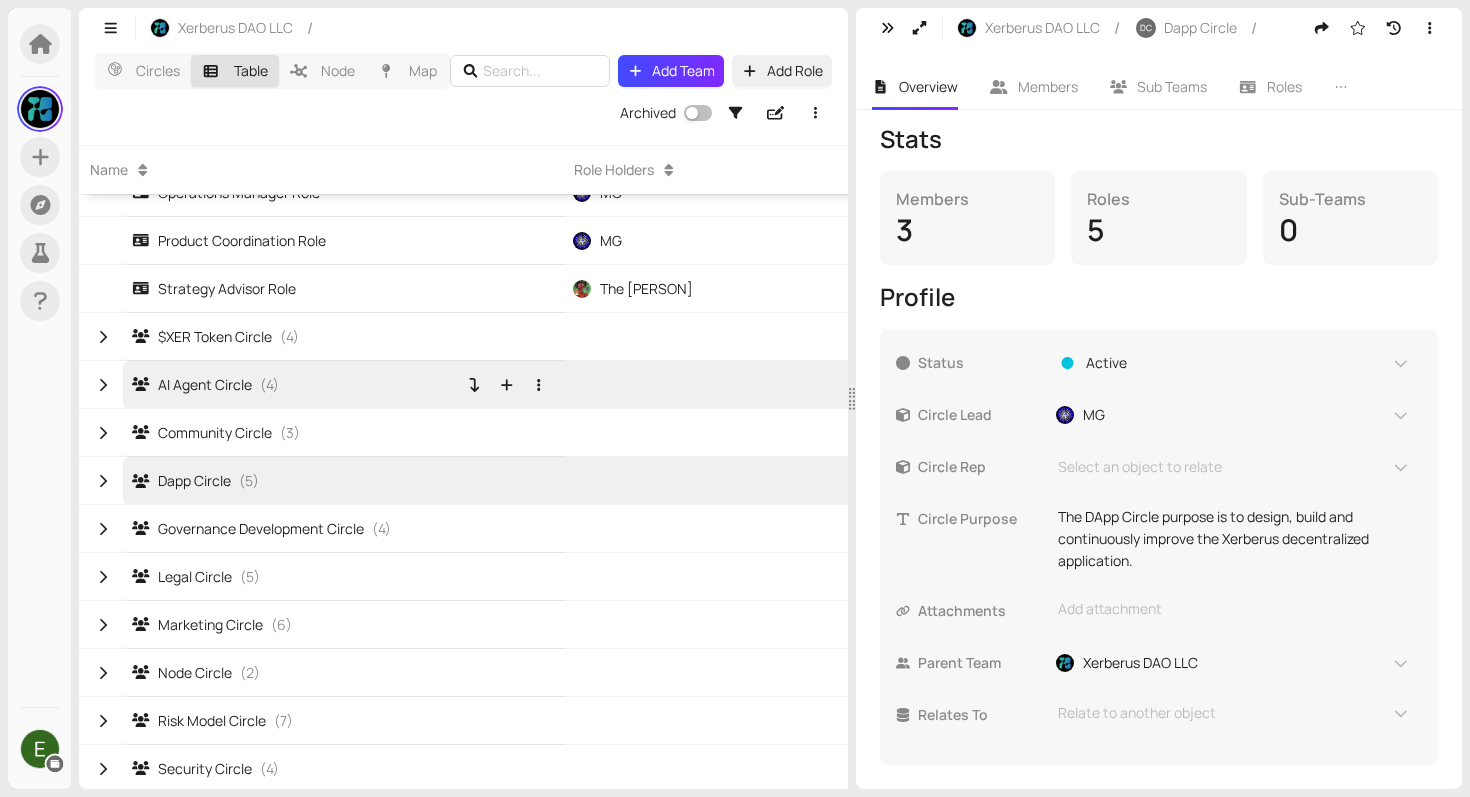 scroll, scrollTop: 204, scrollLeft: 0, axis: vertical 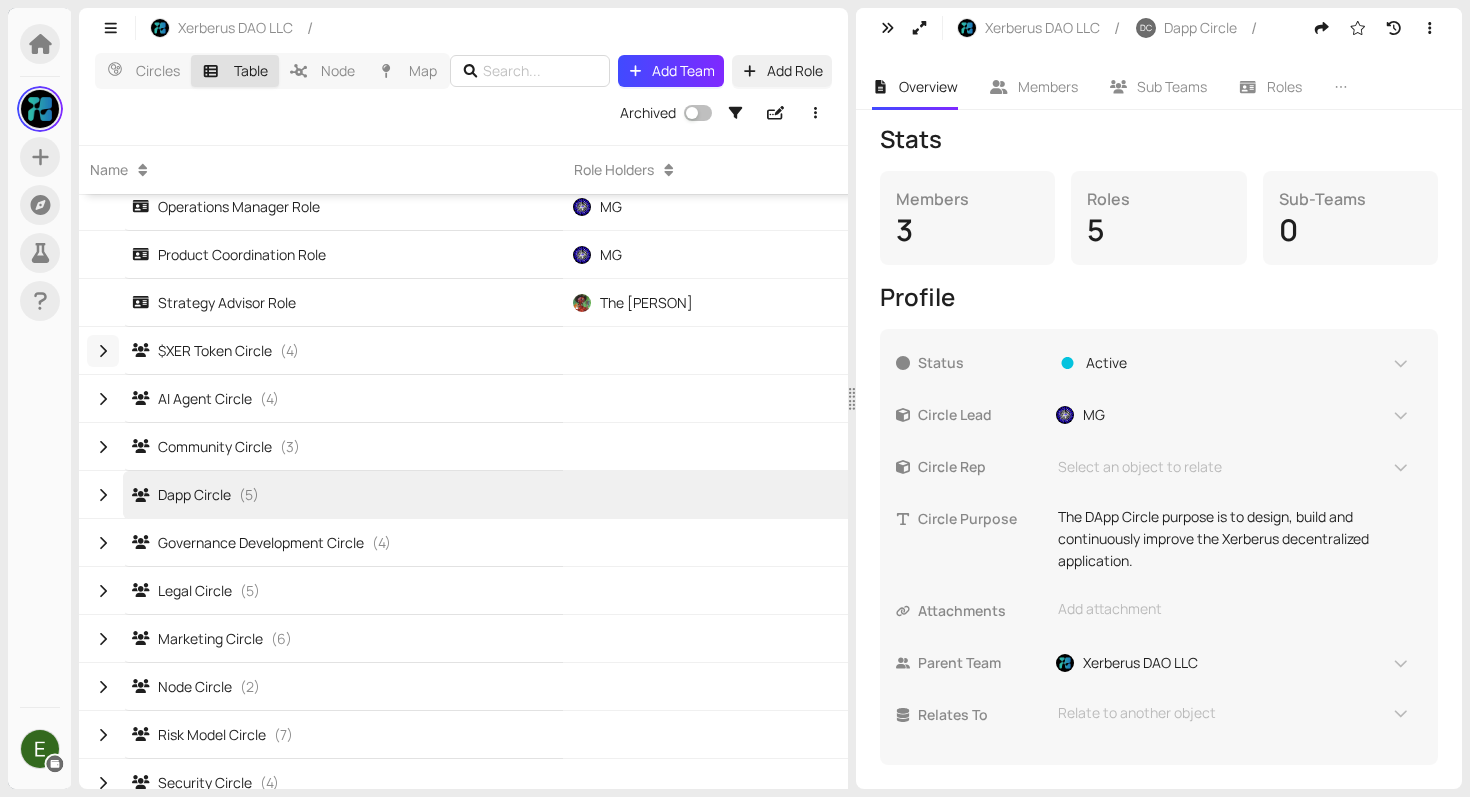 click at bounding box center (103, 351) 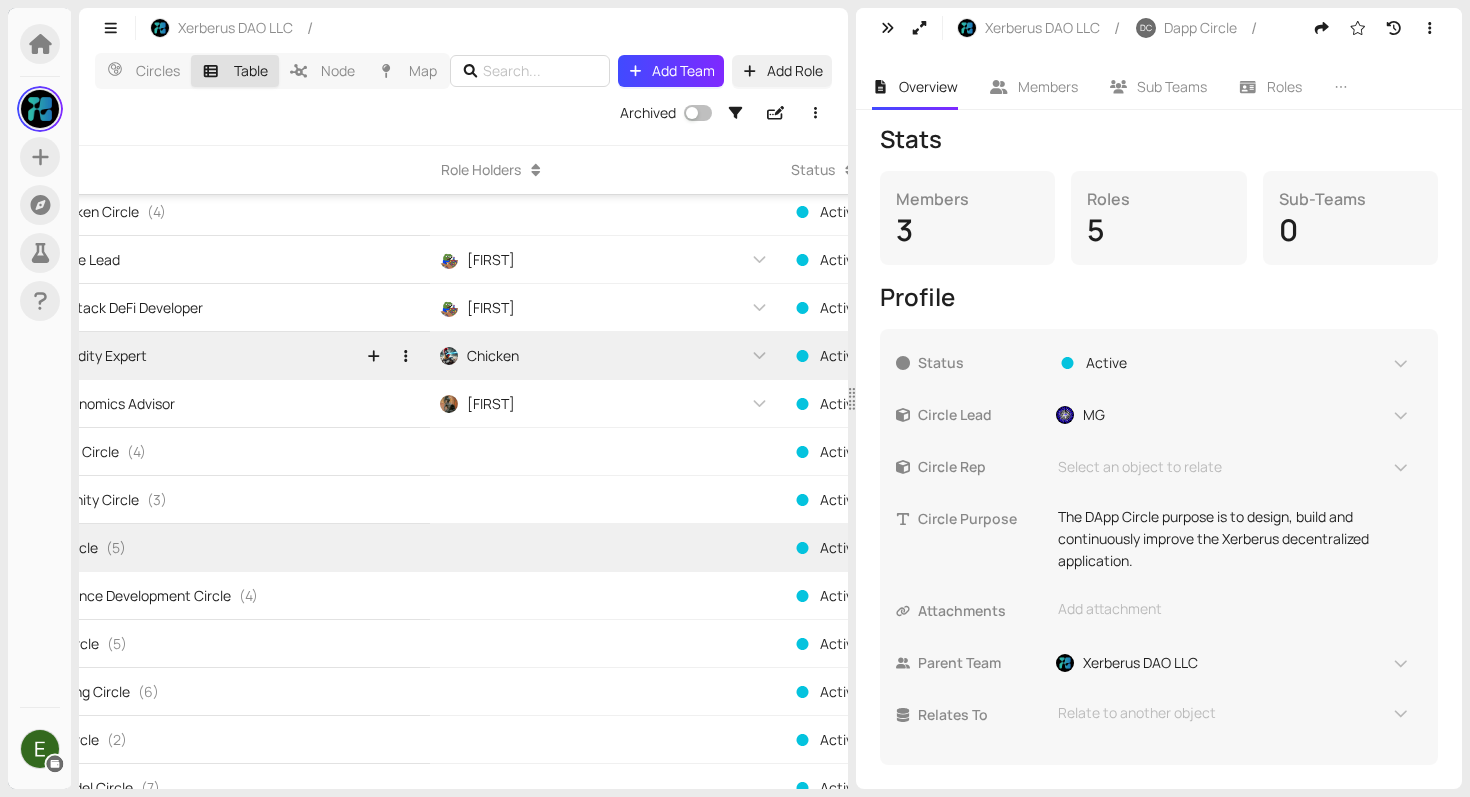scroll, scrollTop: 343, scrollLeft: 0, axis: vertical 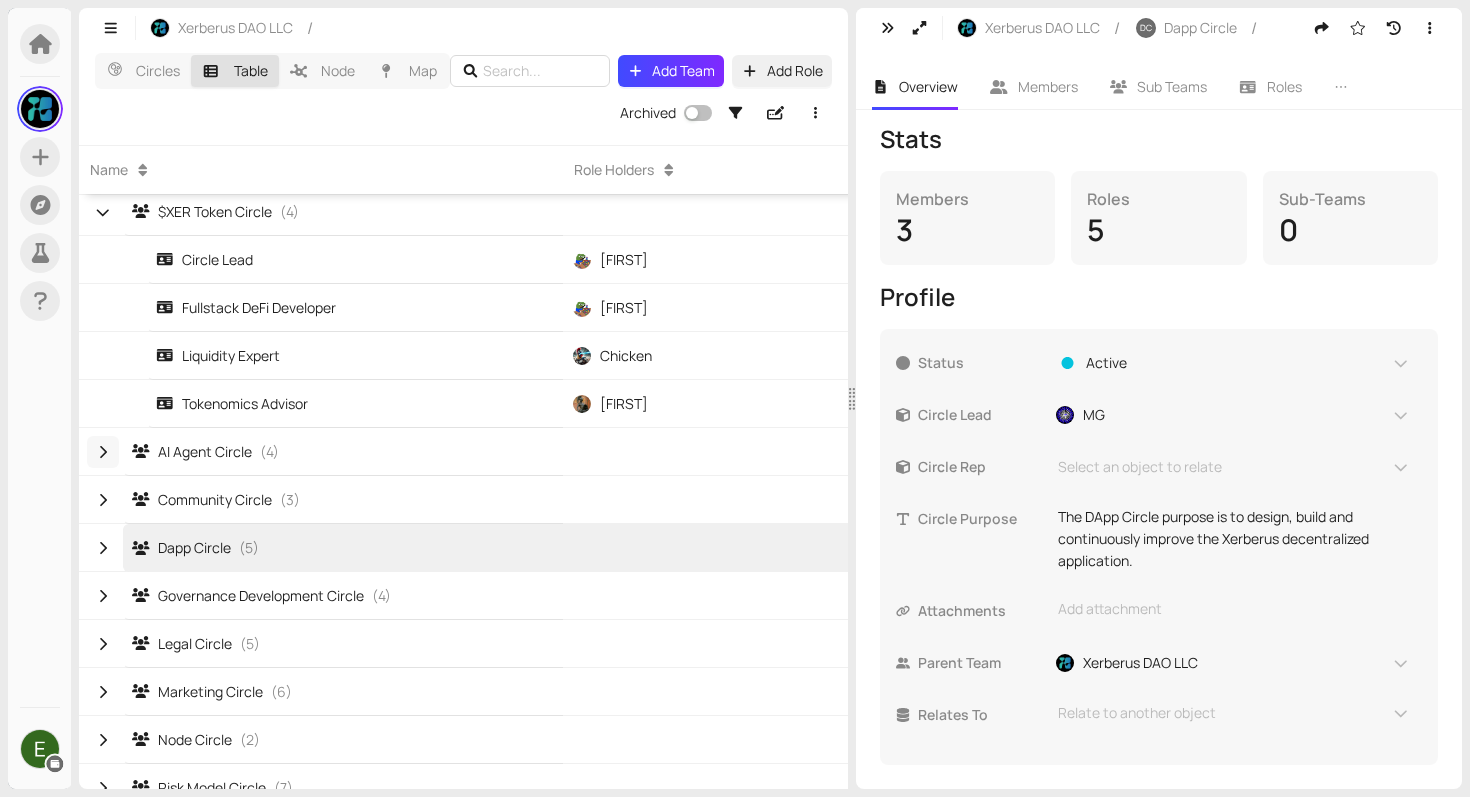 click 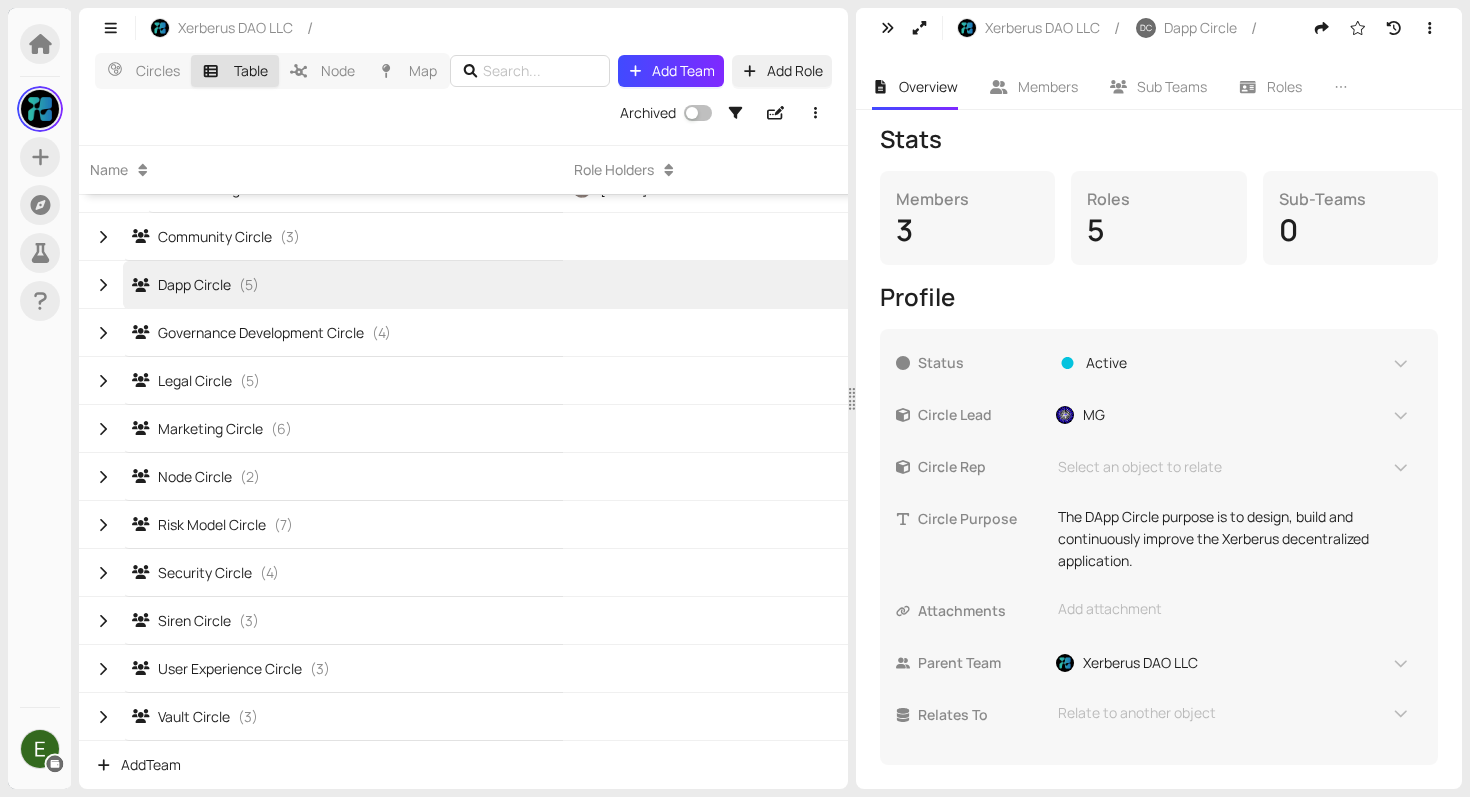 scroll, scrollTop: 810, scrollLeft: 0, axis: vertical 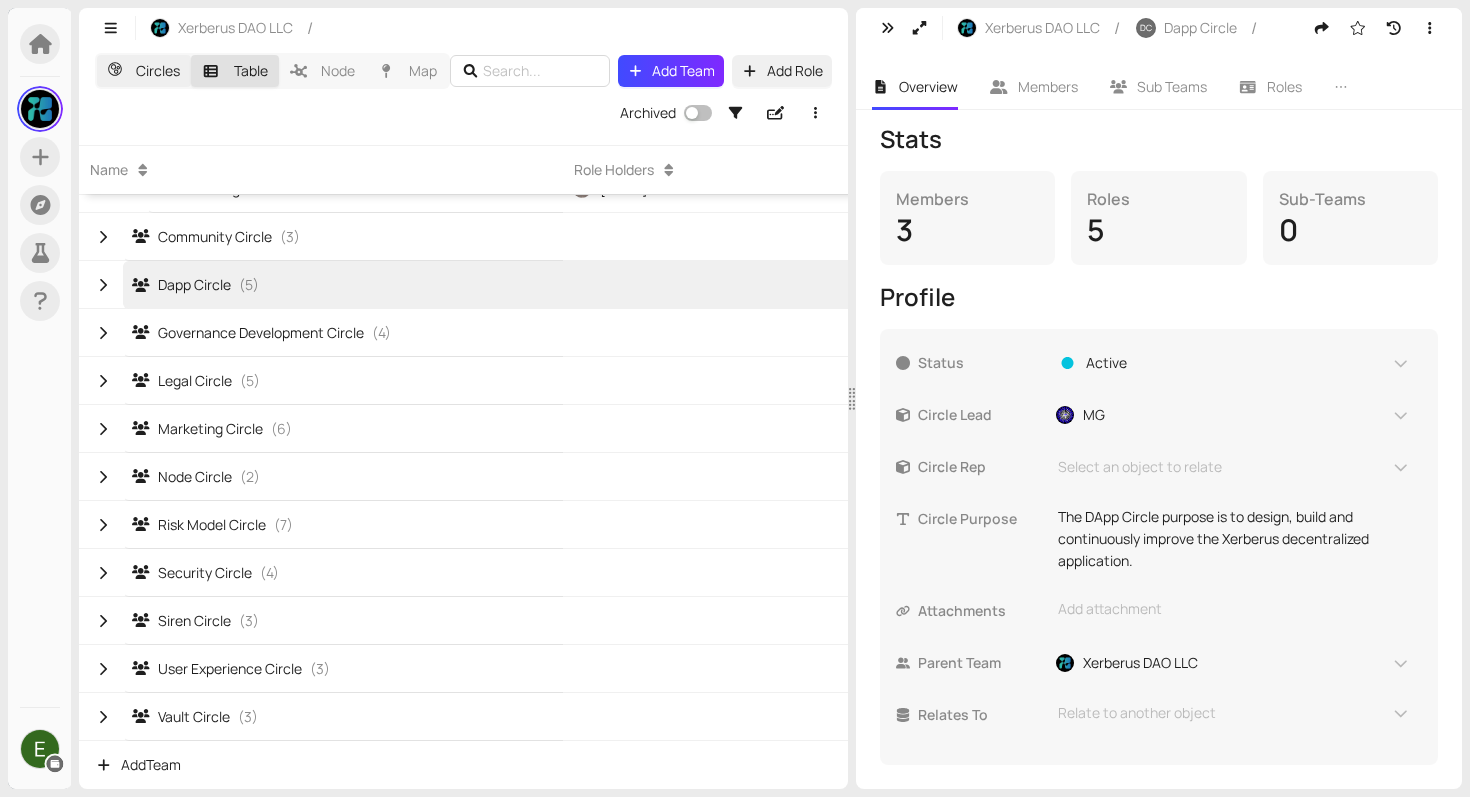 click on "Circles" at bounding box center [144, 71] 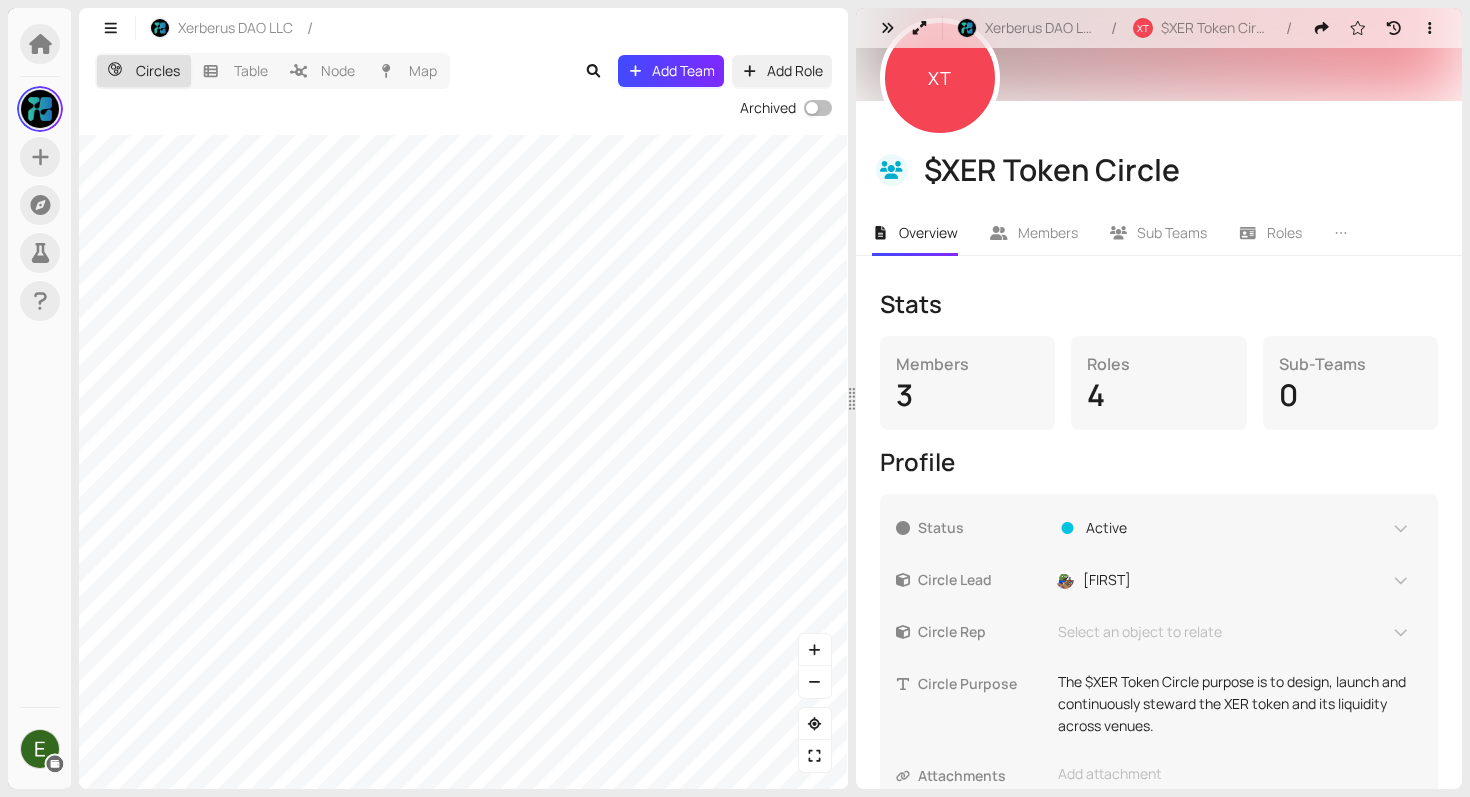 scroll, scrollTop: 272, scrollLeft: 0, axis: vertical 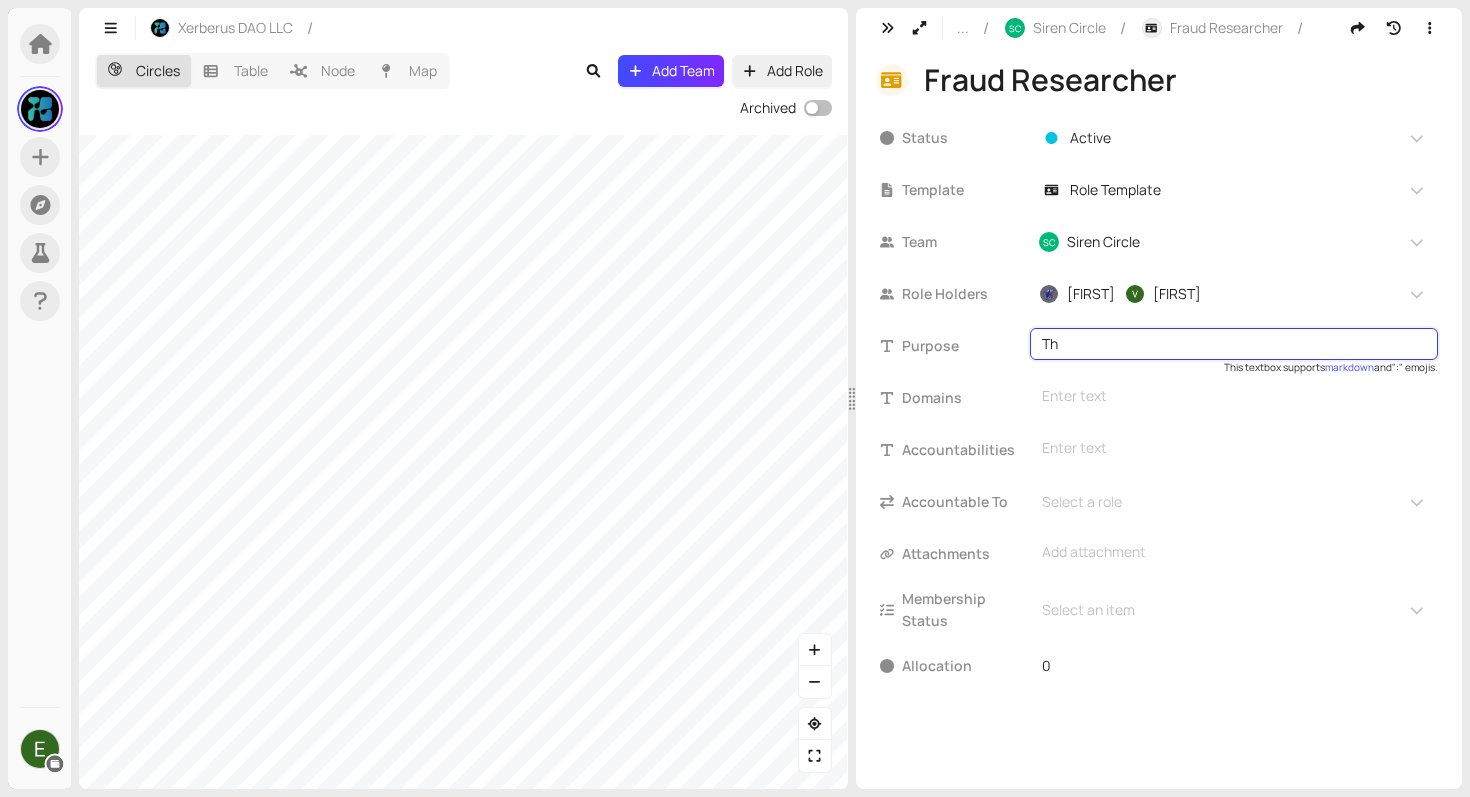 type on "T" 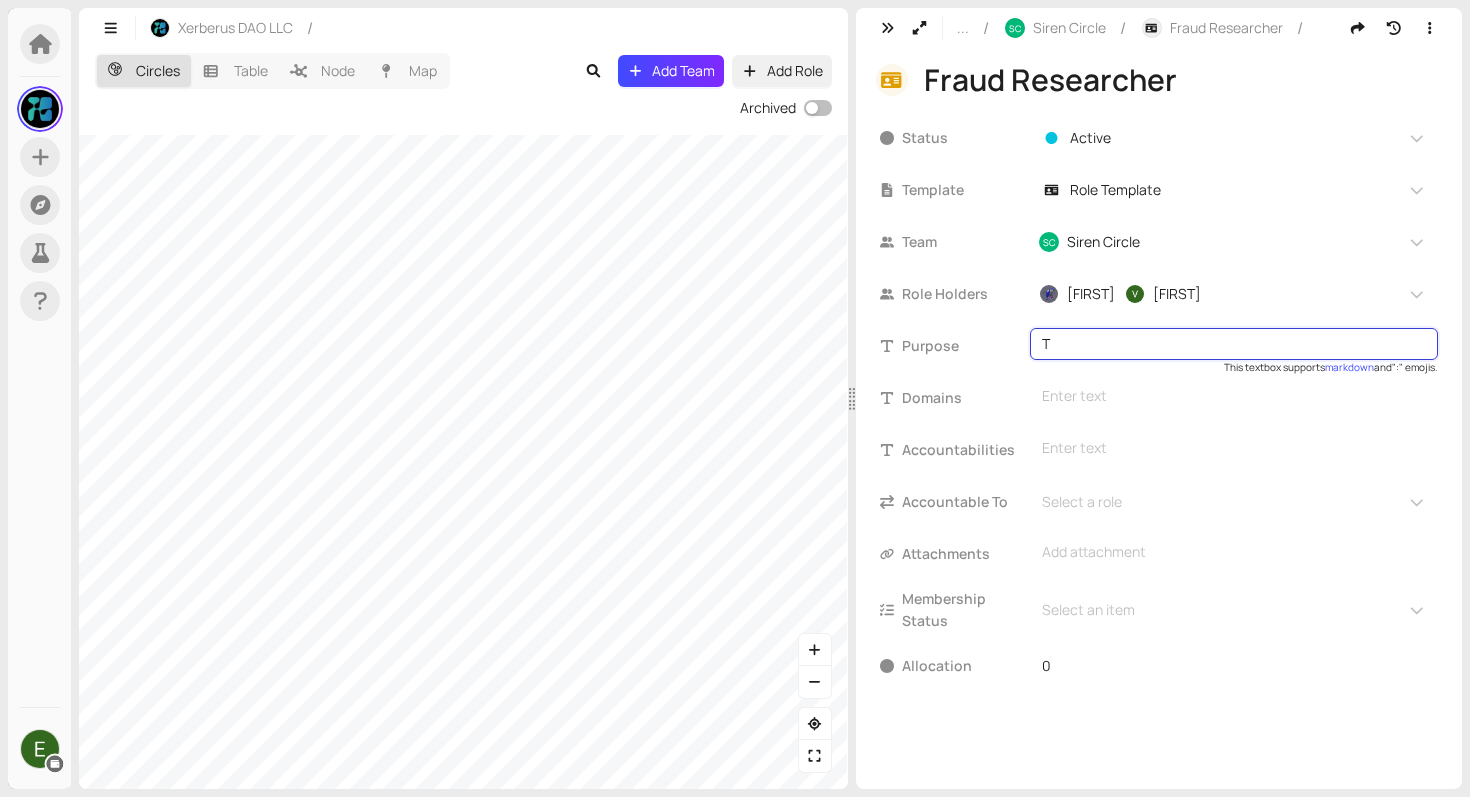 type 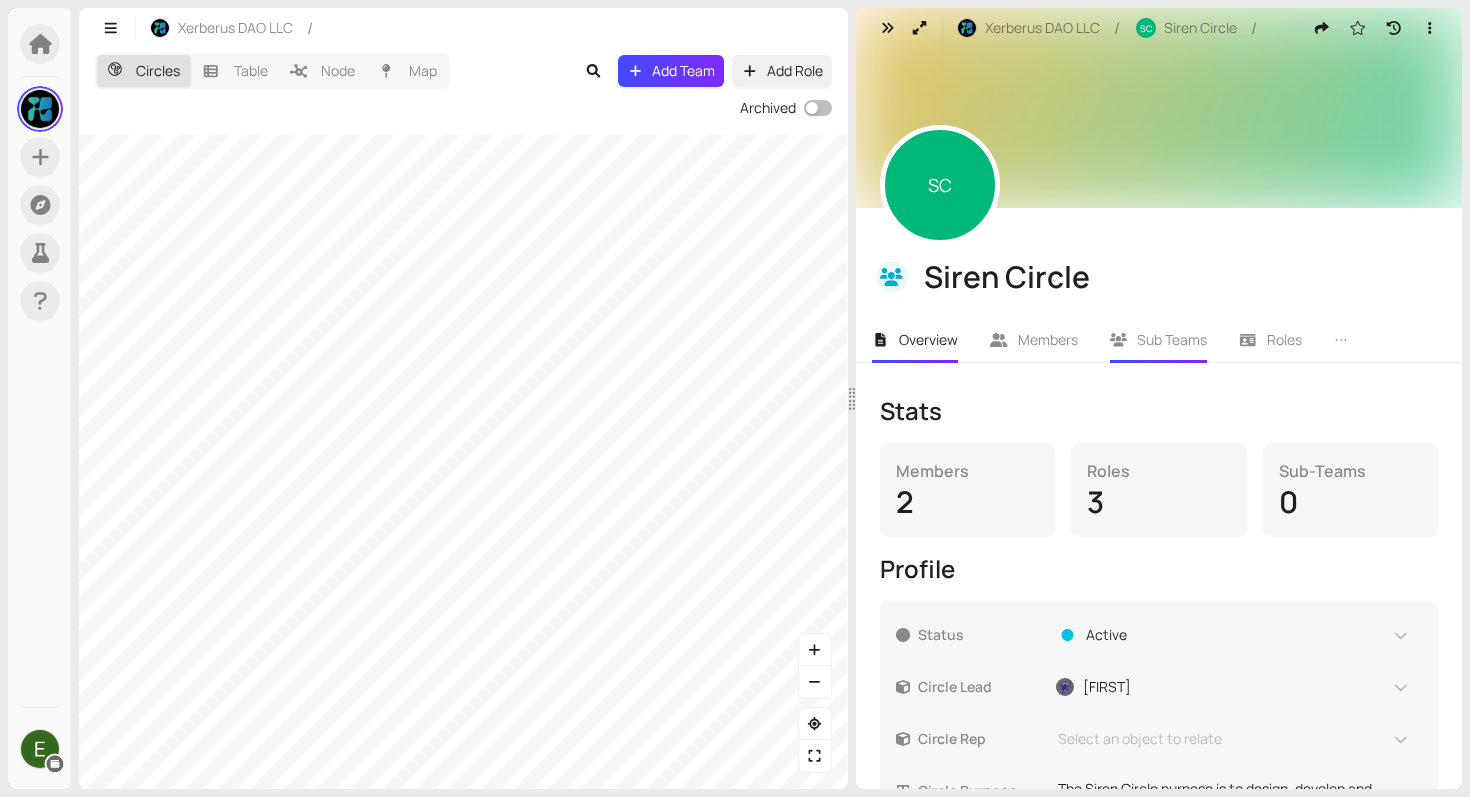 click on "Sub Teams" at bounding box center (1172, 339) 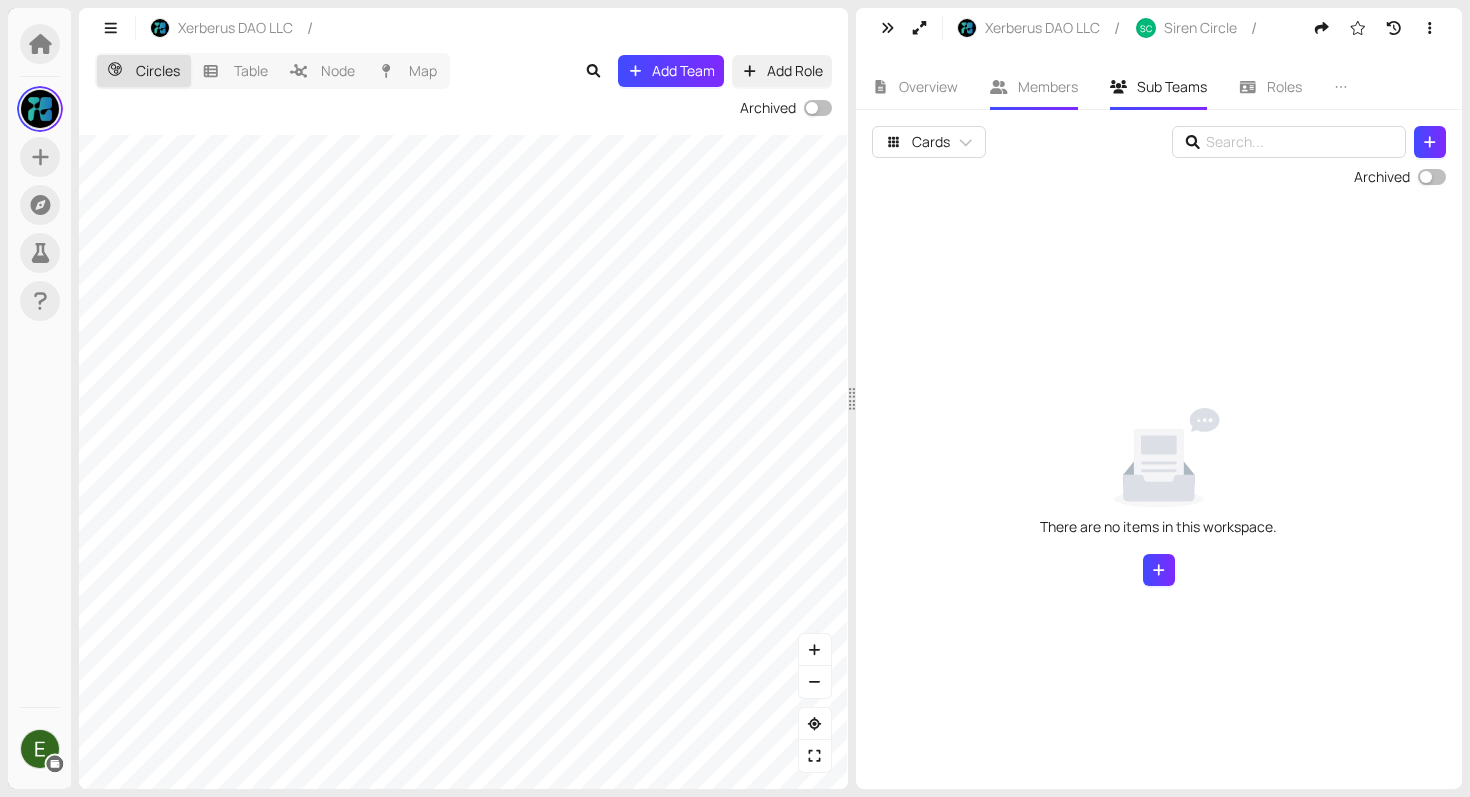click on "Members" at bounding box center (1048, 86) 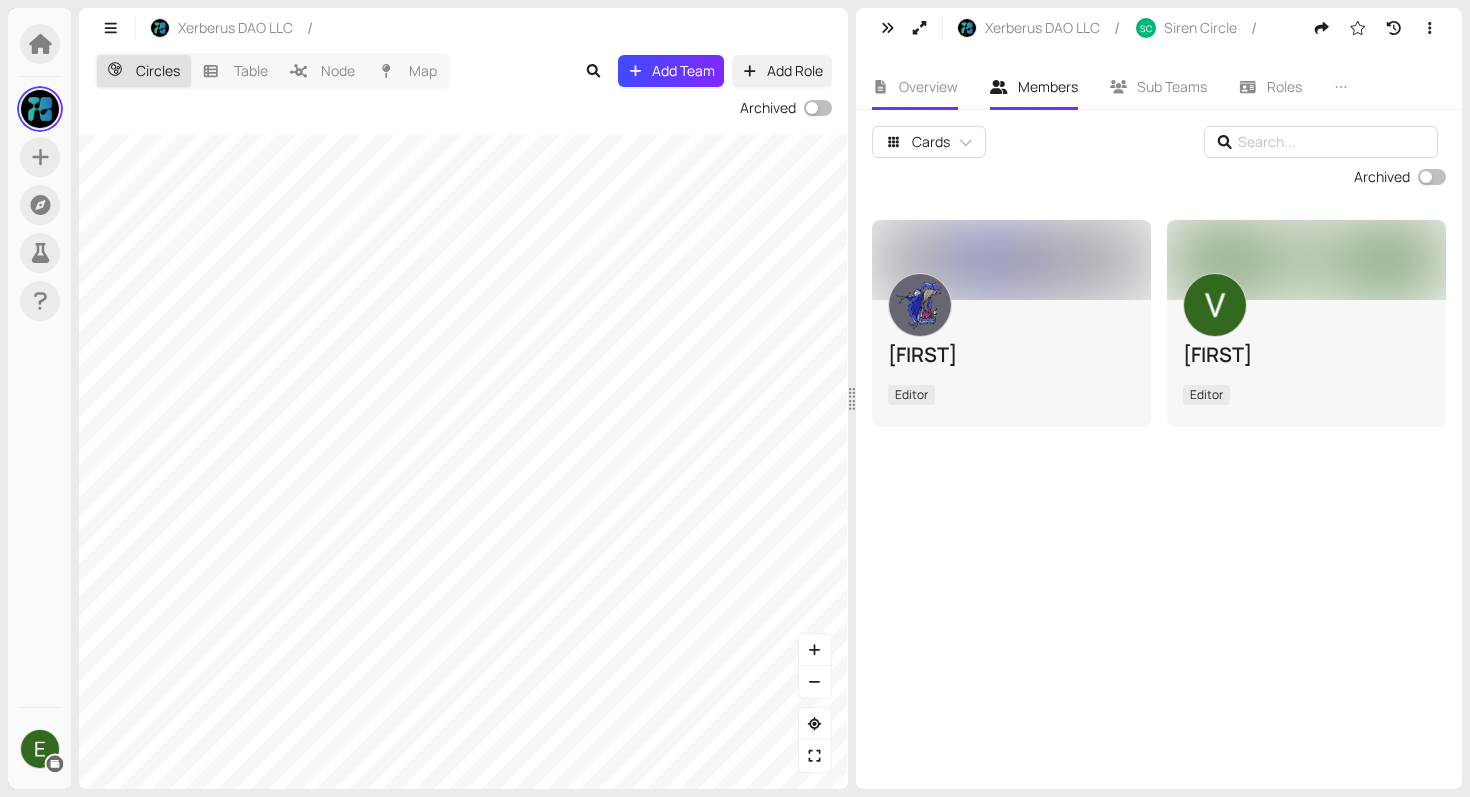 click on "Overview" at bounding box center (928, 86) 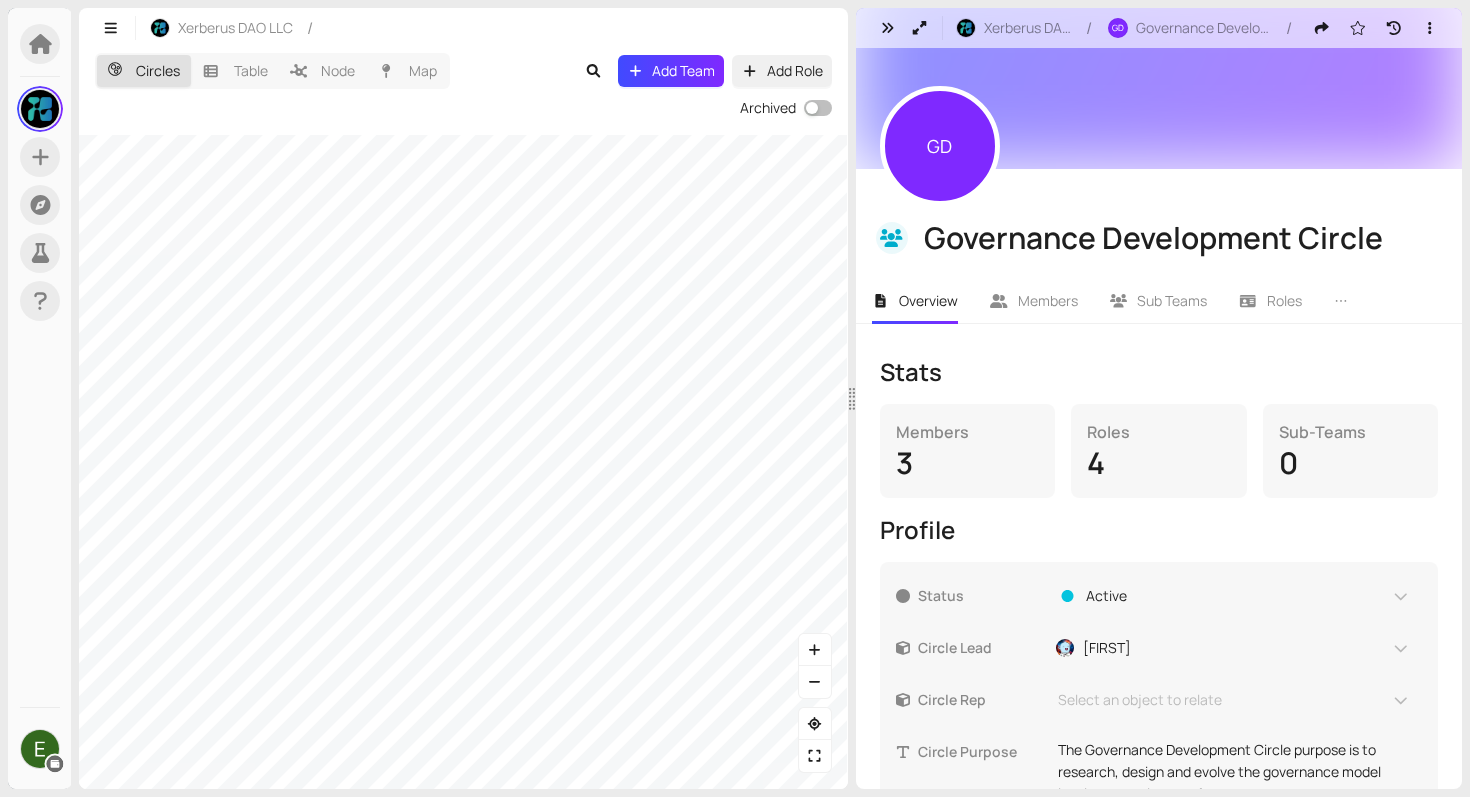 scroll, scrollTop: 0, scrollLeft: 0, axis: both 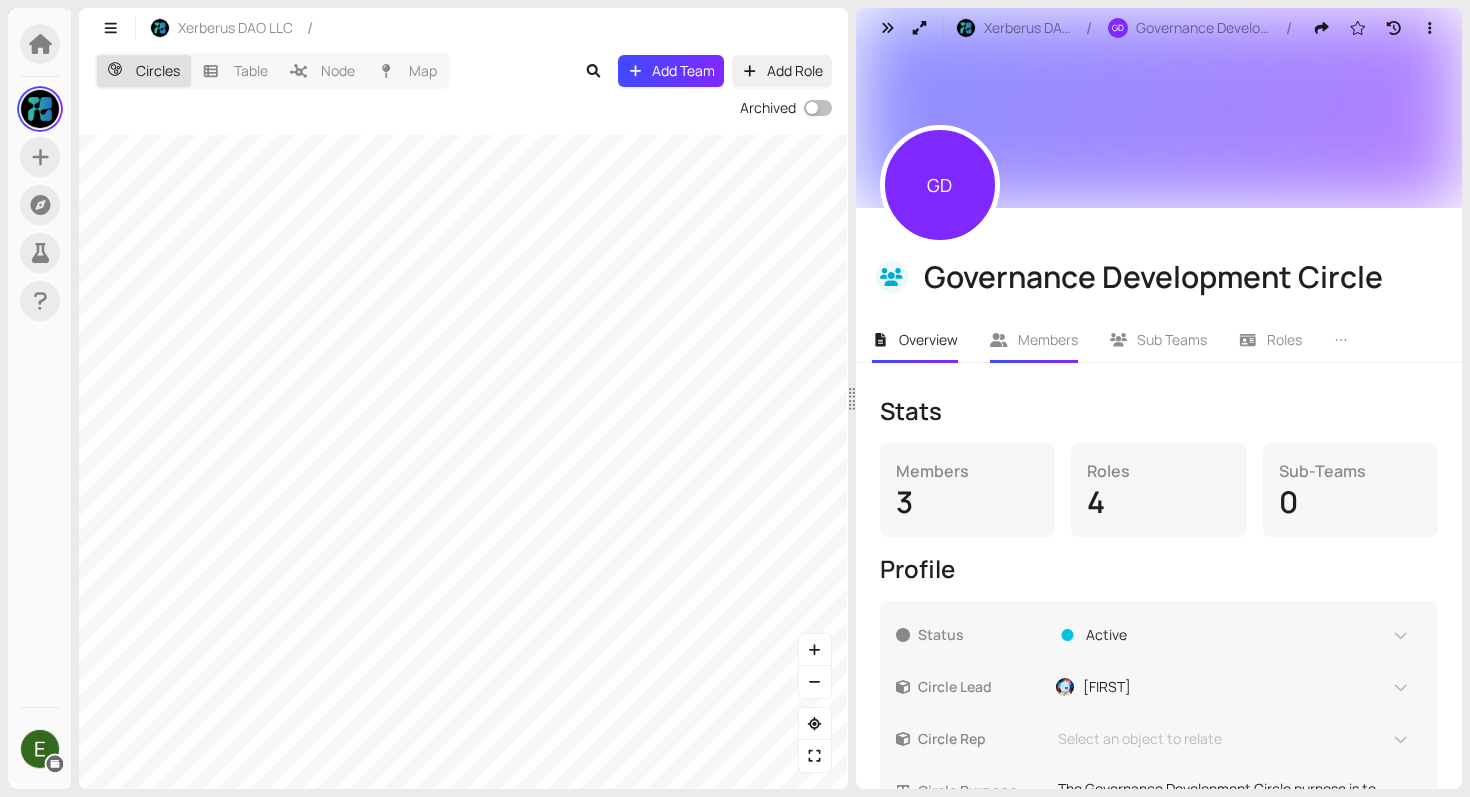 click on "Members" at bounding box center (1048, 339) 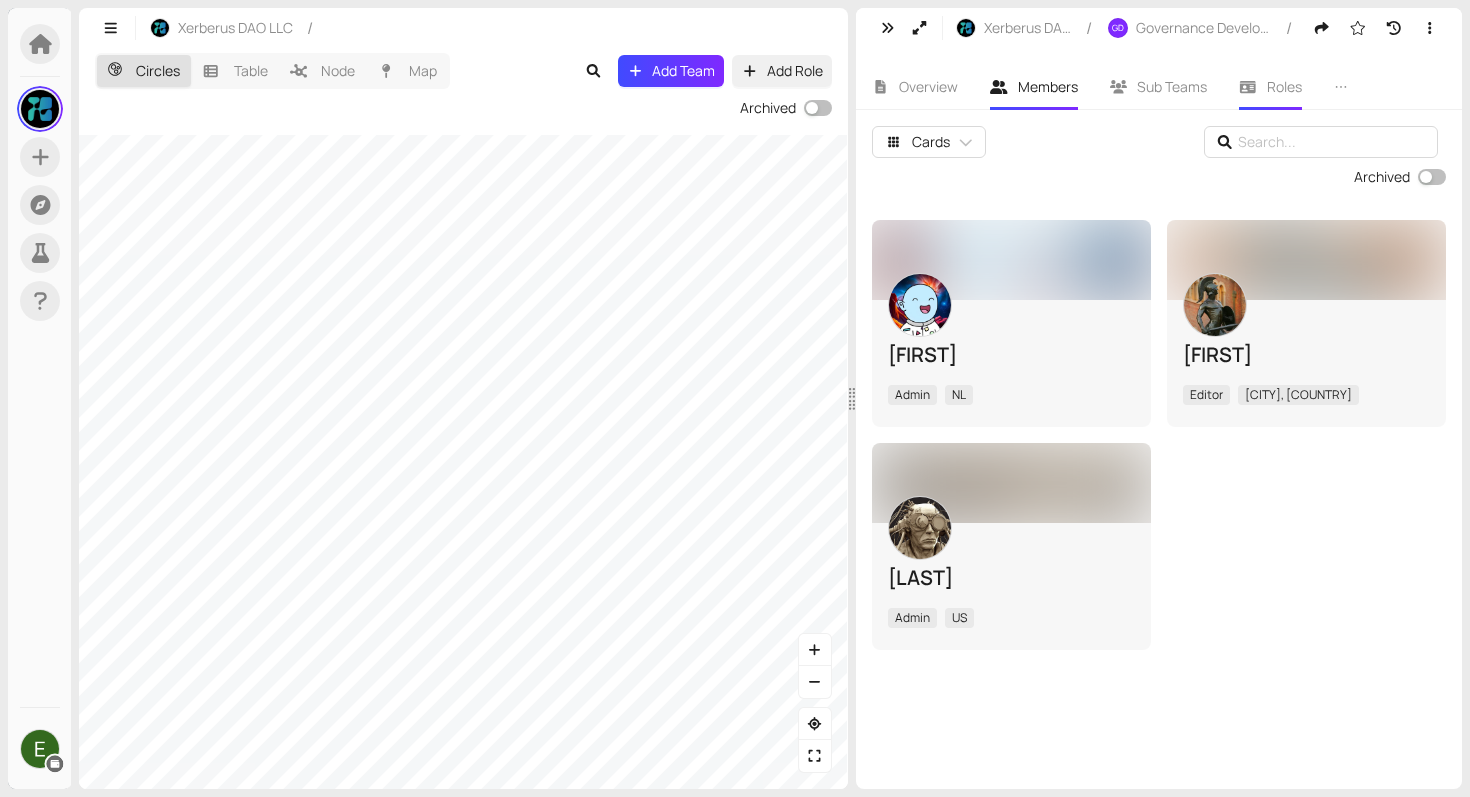 click 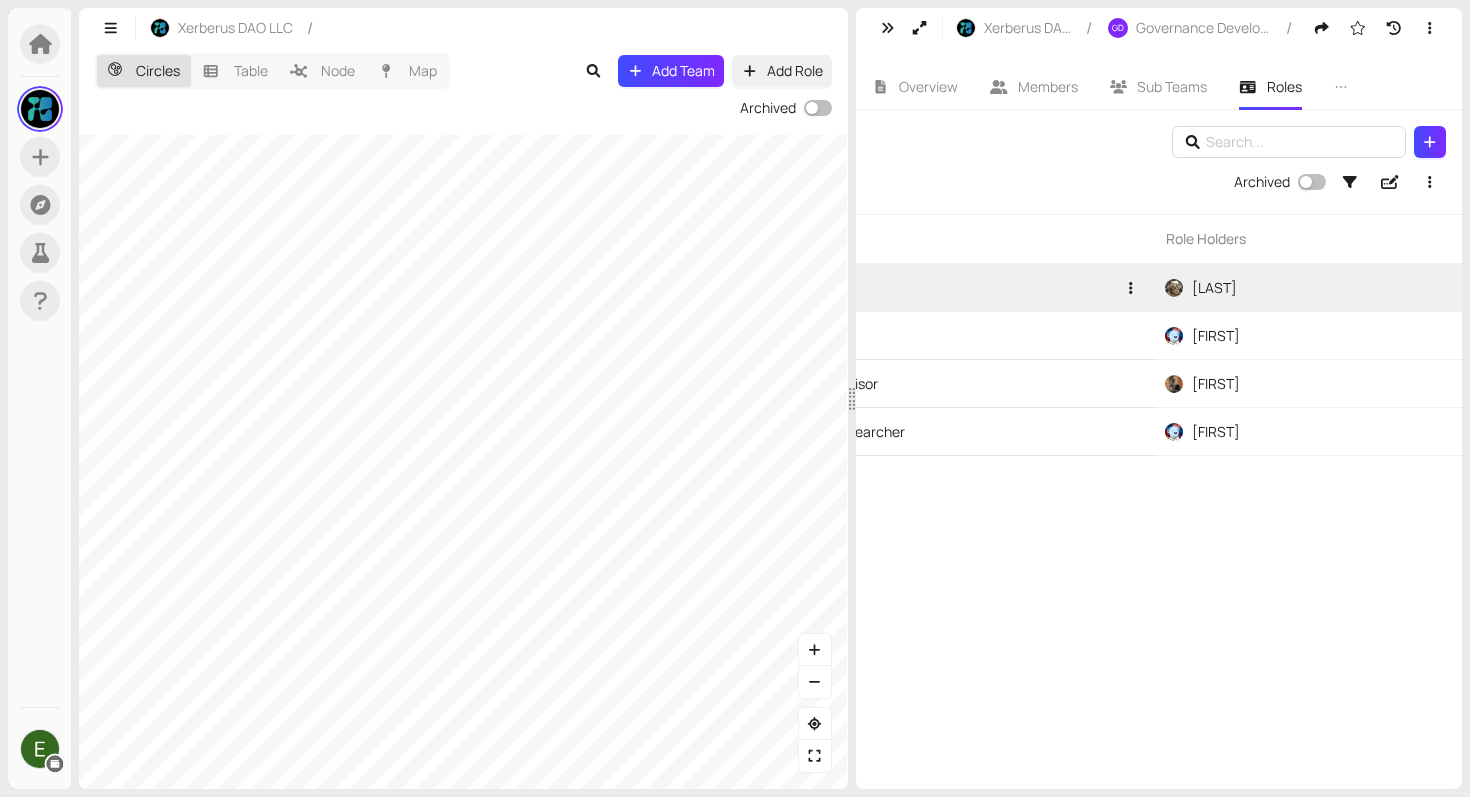 scroll, scrollTop: 0, scrollLeft: 0, axis: both 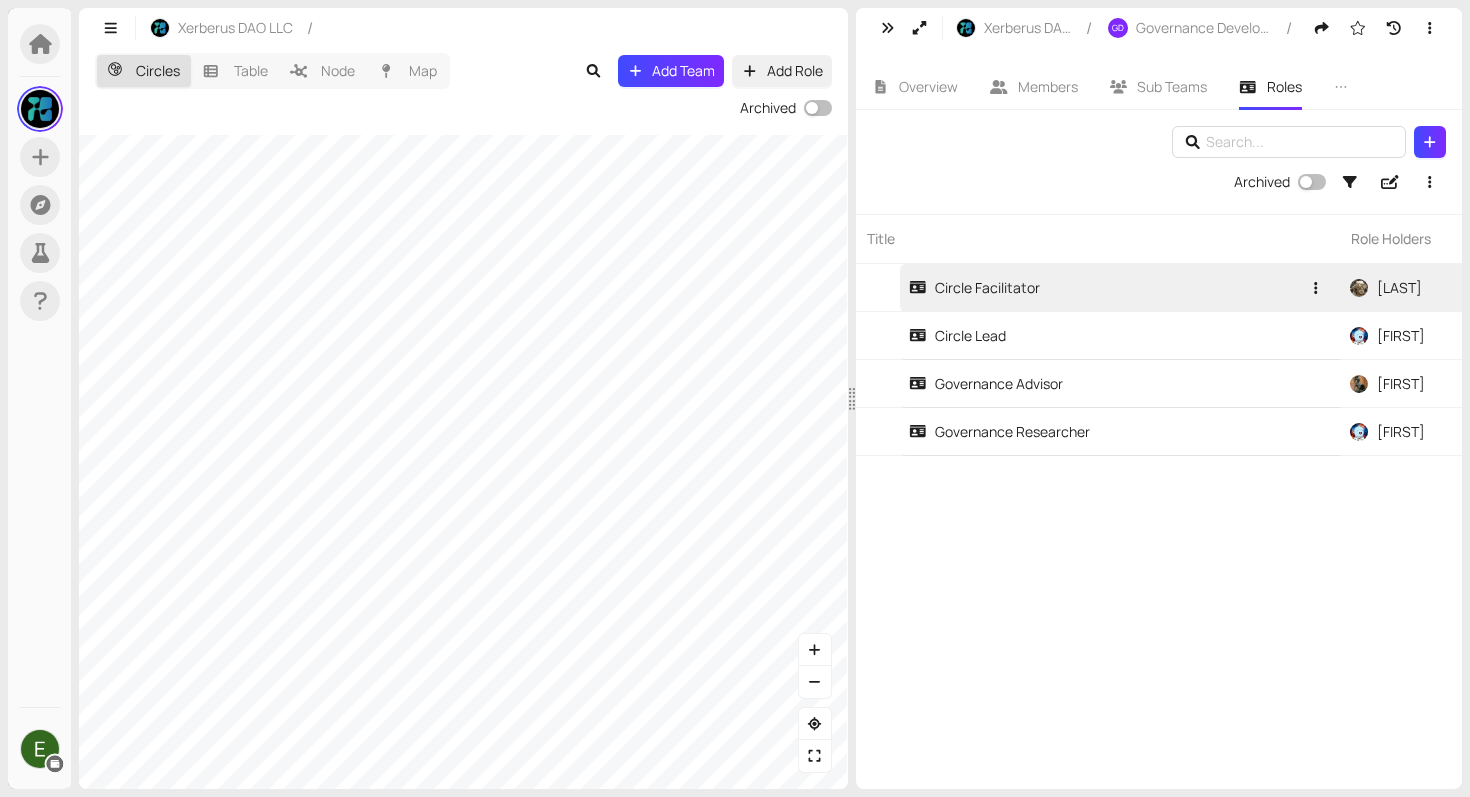 click on "Circle Facilitator" at bounding box center [1104, 287] 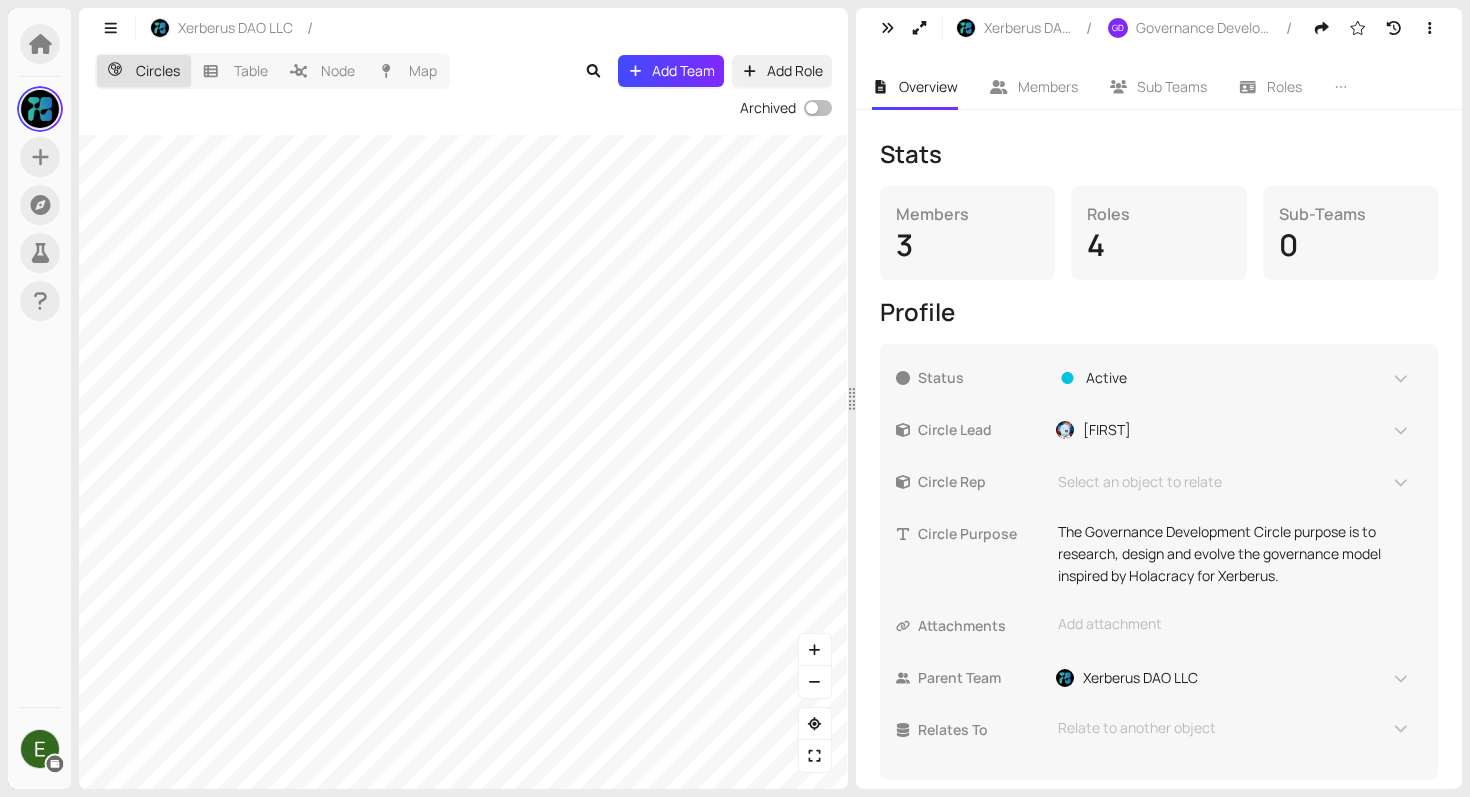 scroll, scrollTop: 272, scrollLeft: 0, axis: vertical 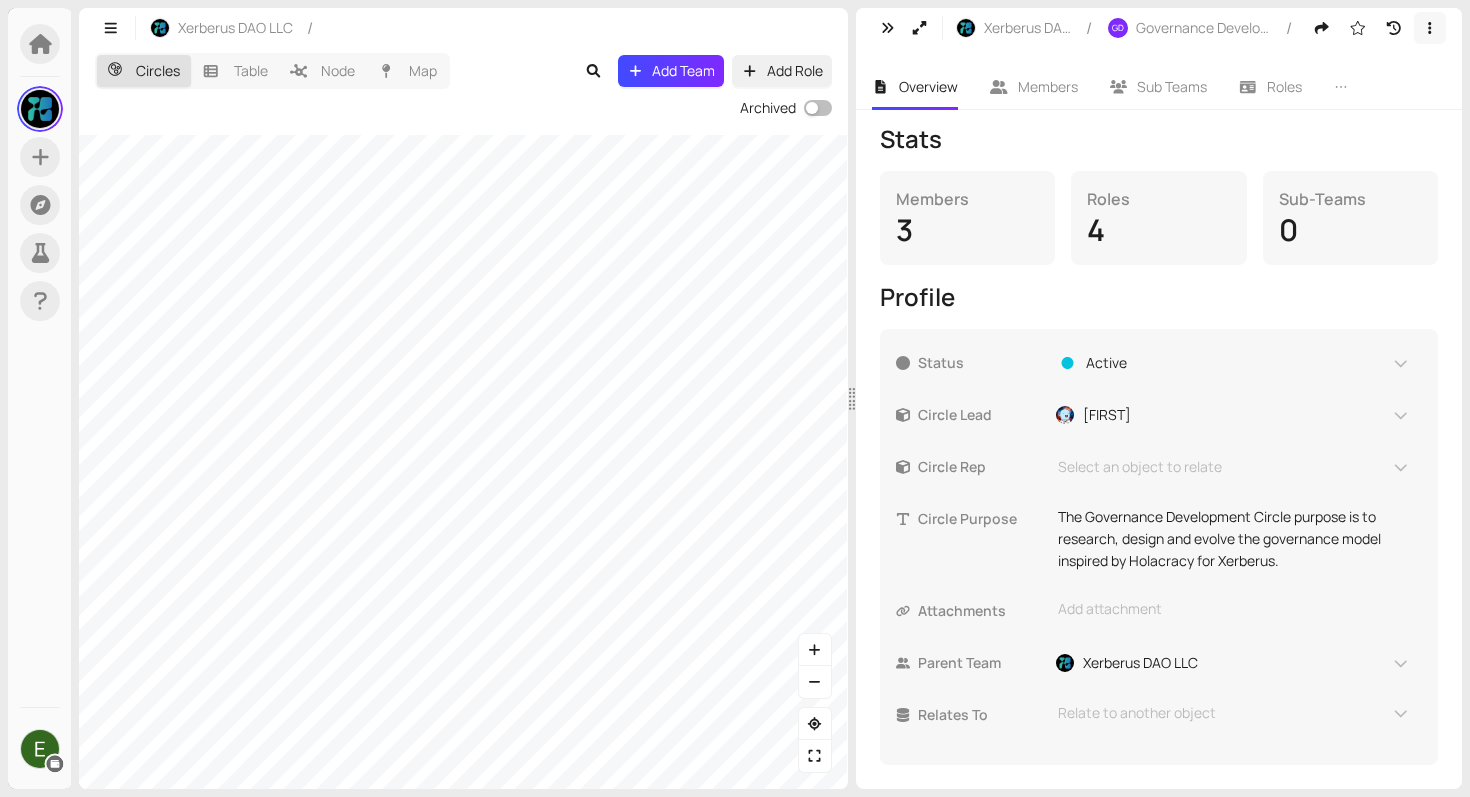 click 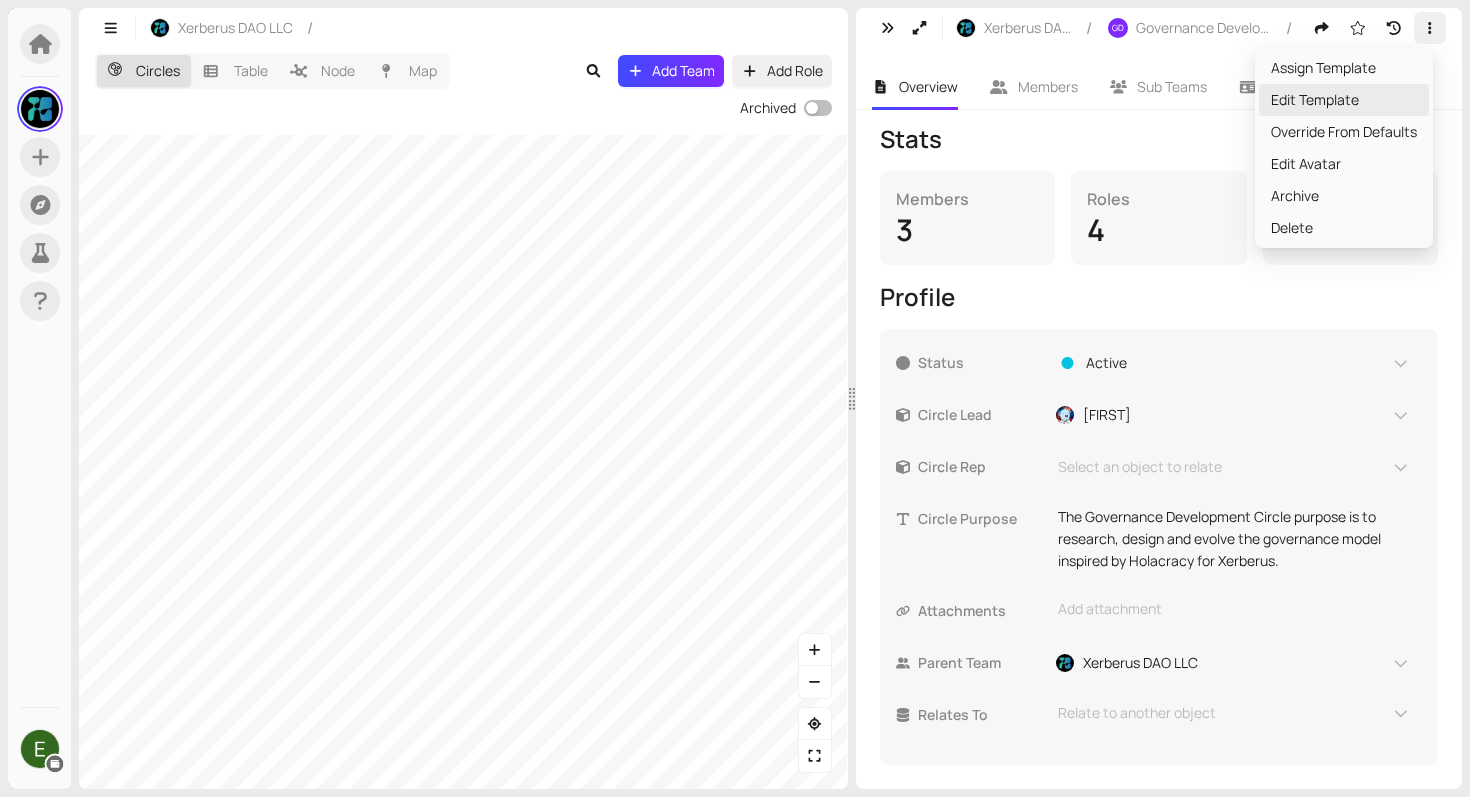 click on "Edit Template" at bounding box center [1344, 100] 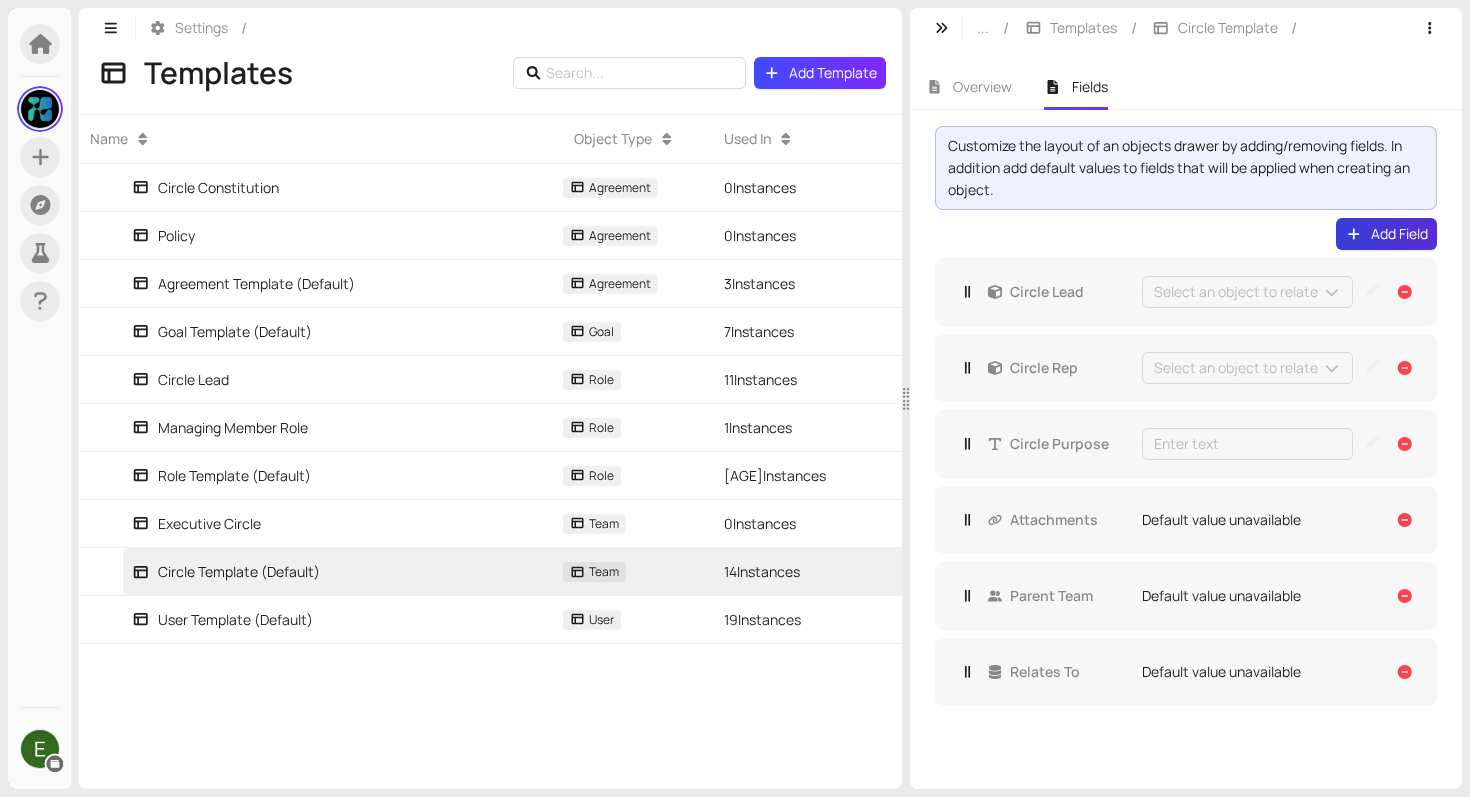 click on "Add Field" at bounding box center (1399, 234) 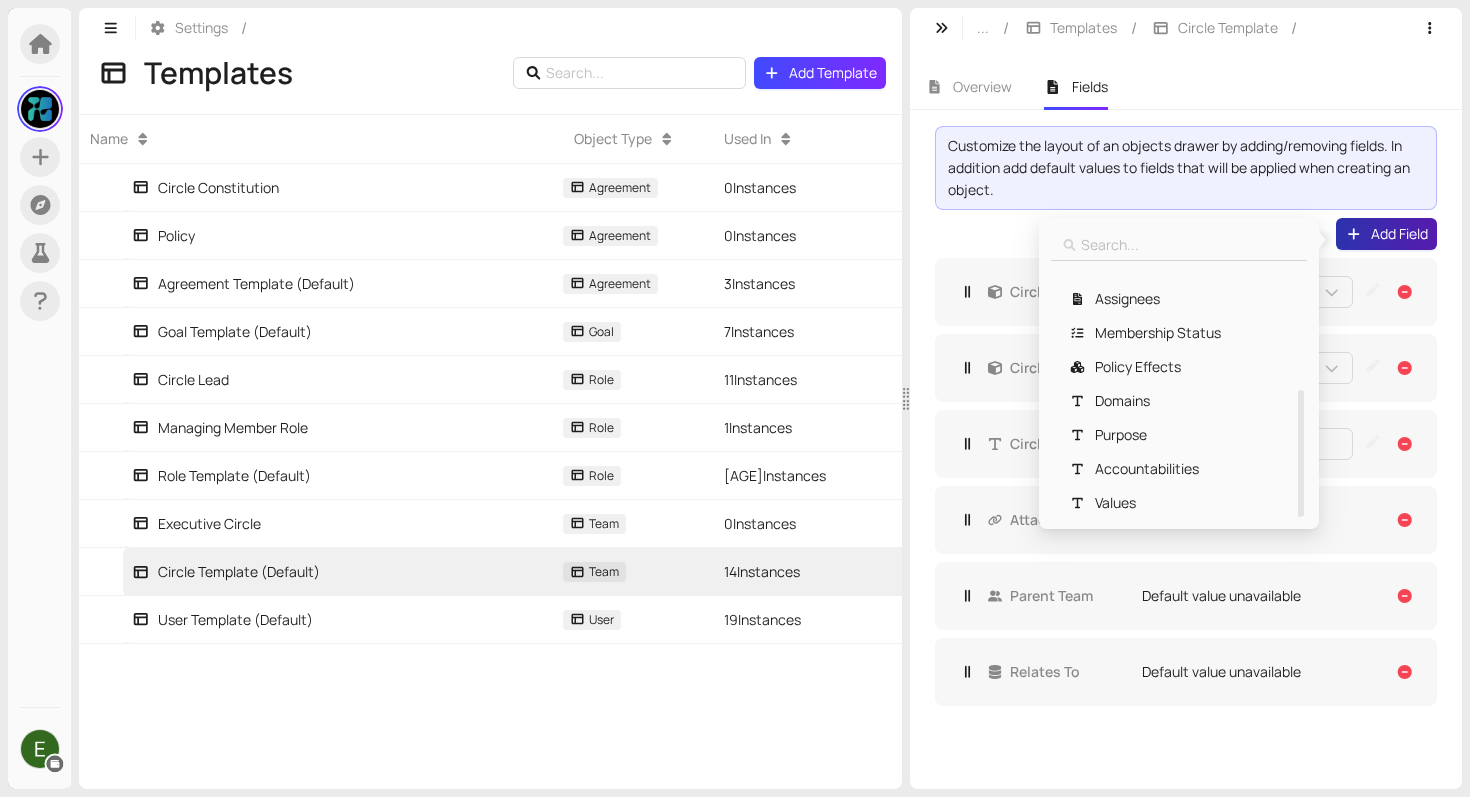 scroll, scrollTop: 220, scrollLeft: 0, axis: vertical 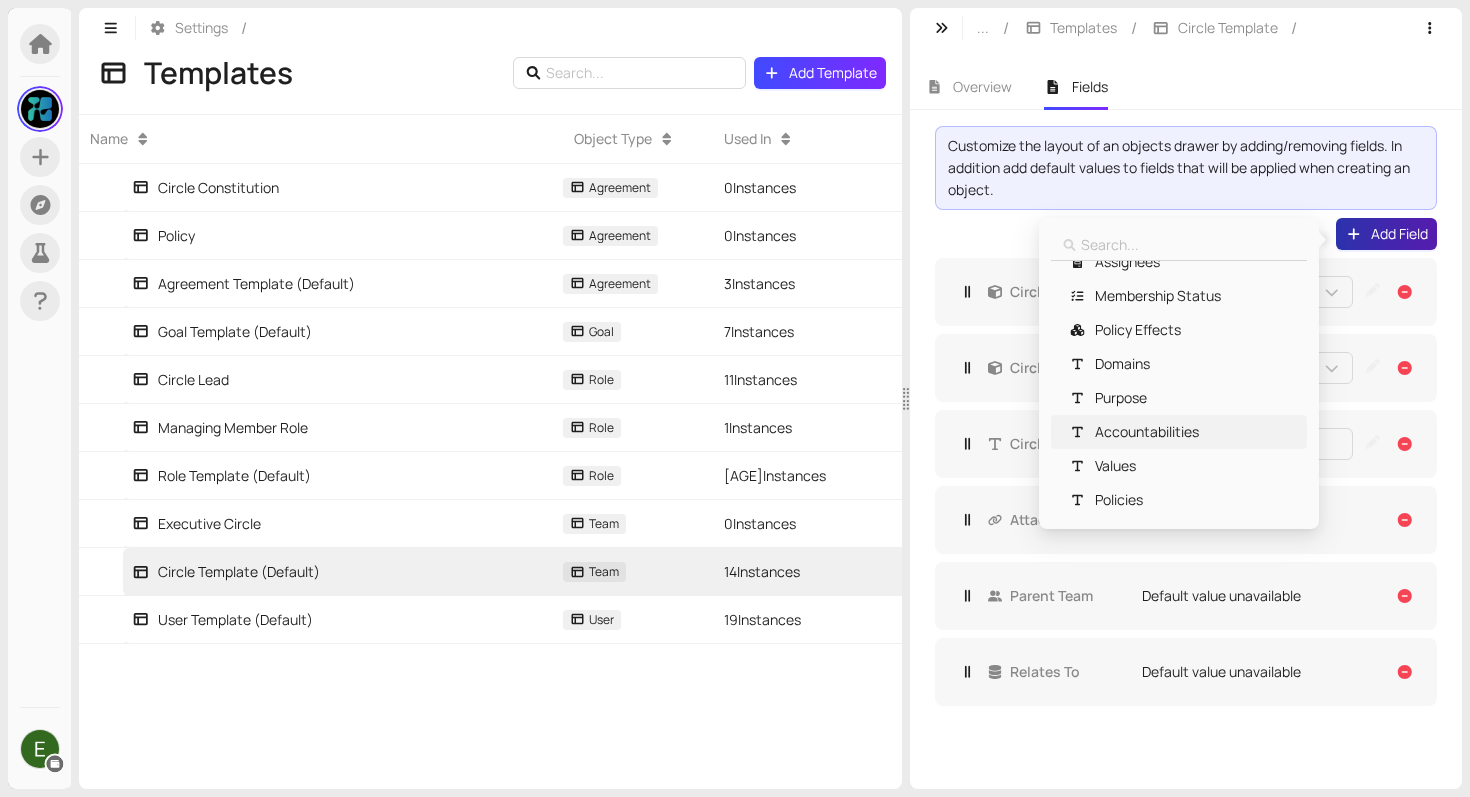 click on "Accountabilities" at bounding box center [1147, 432] 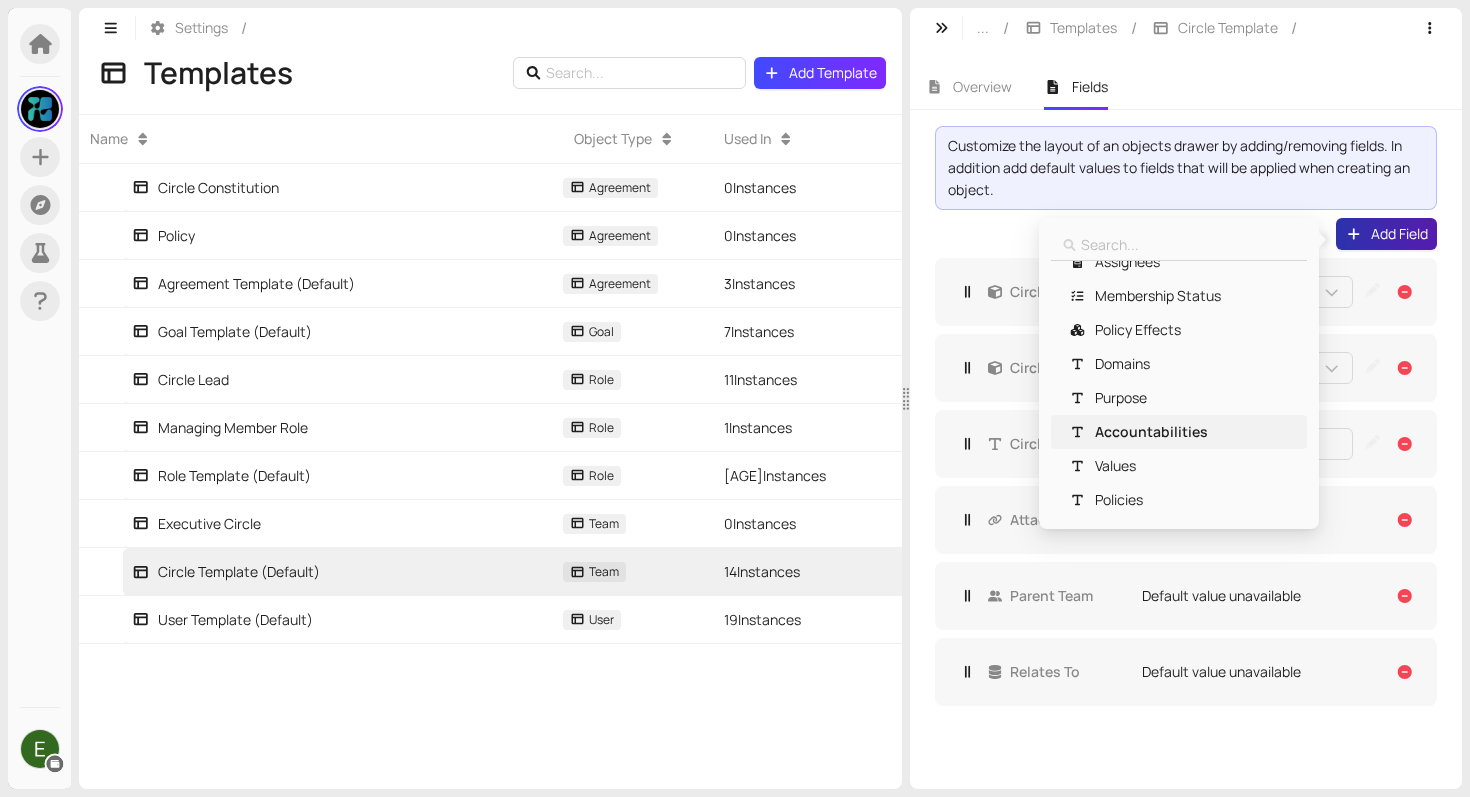 scroll, scrollTop: 186, scrollLeft: 0, axis: vertical 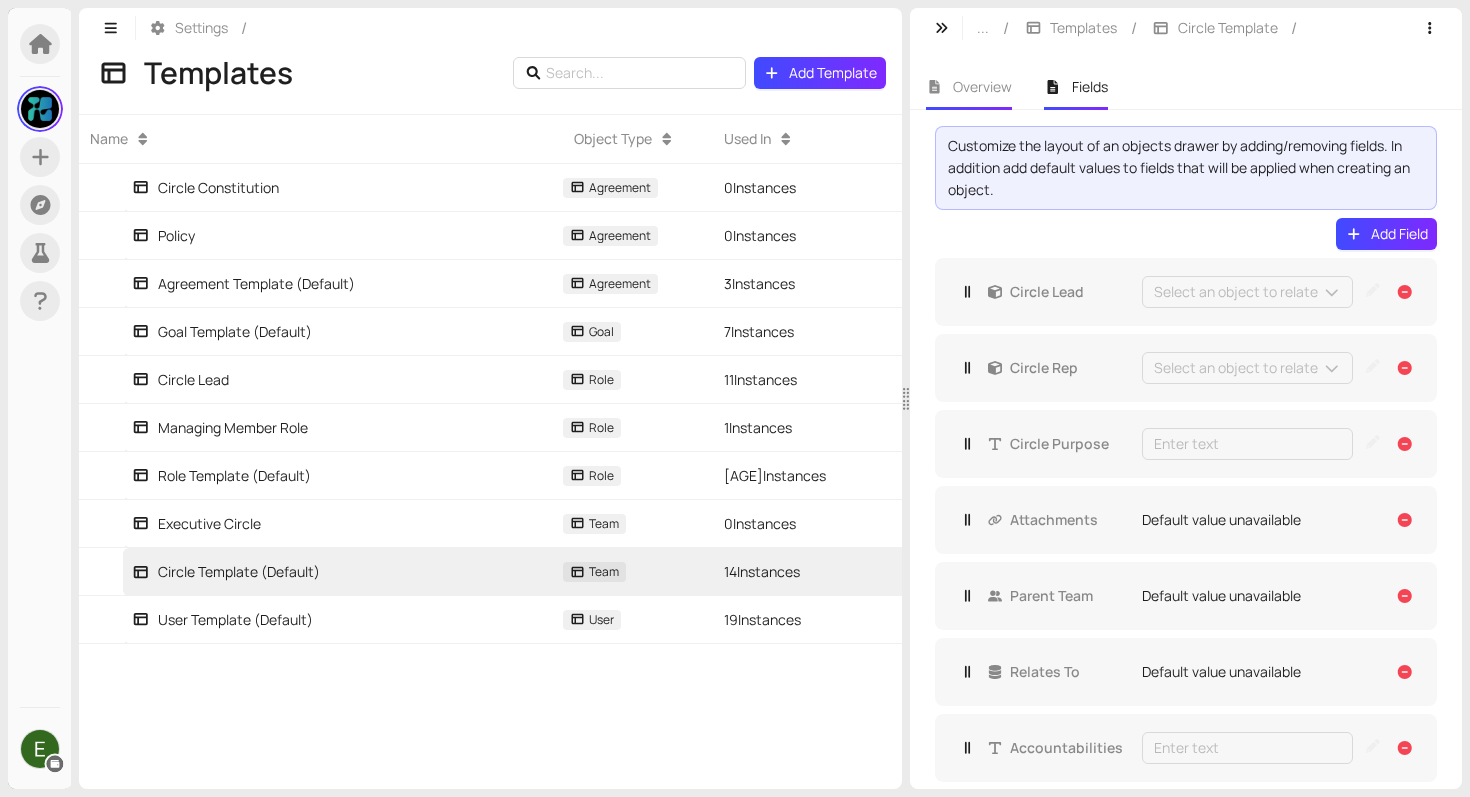 click on "Overview" at bounding box center [982, 86] 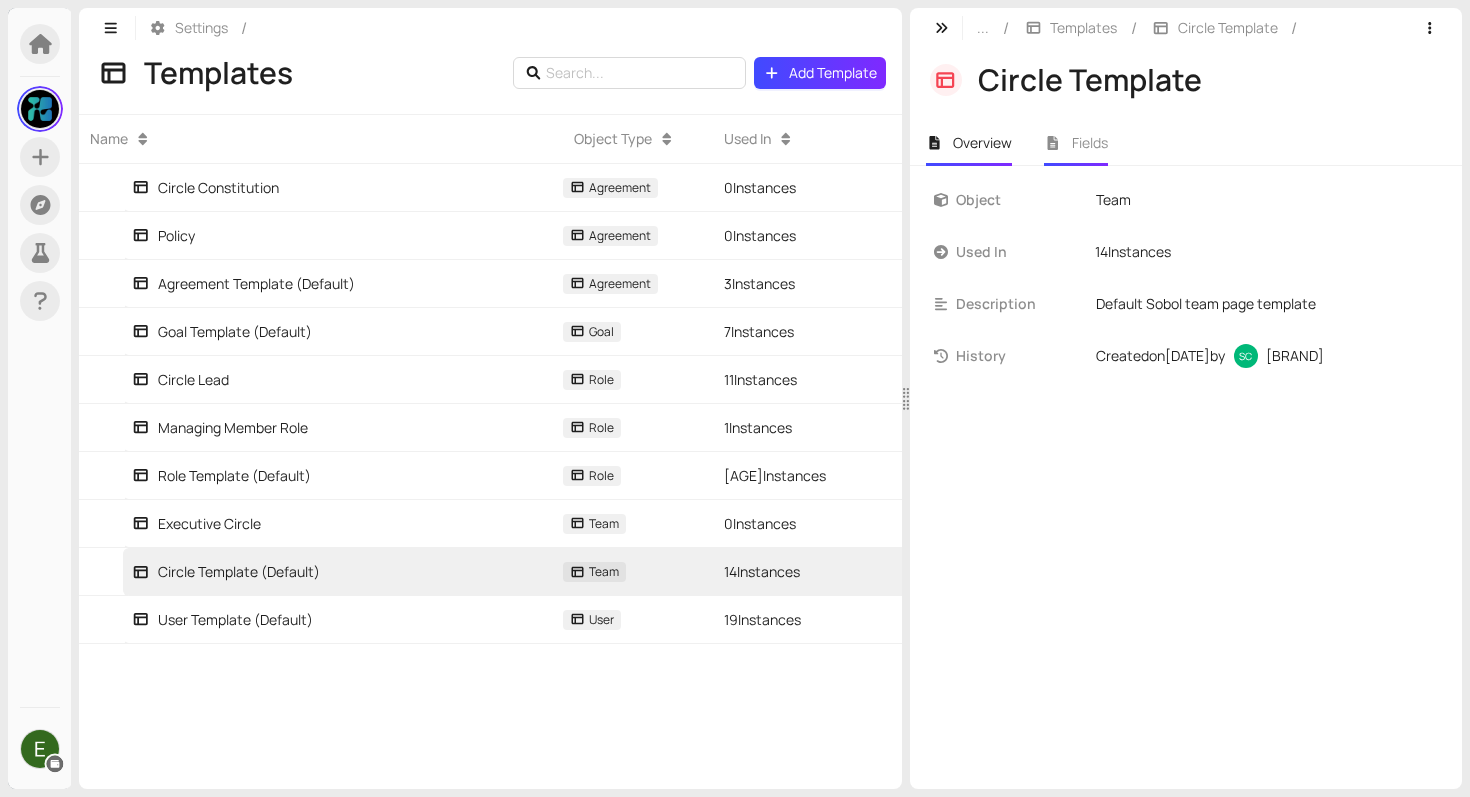 click 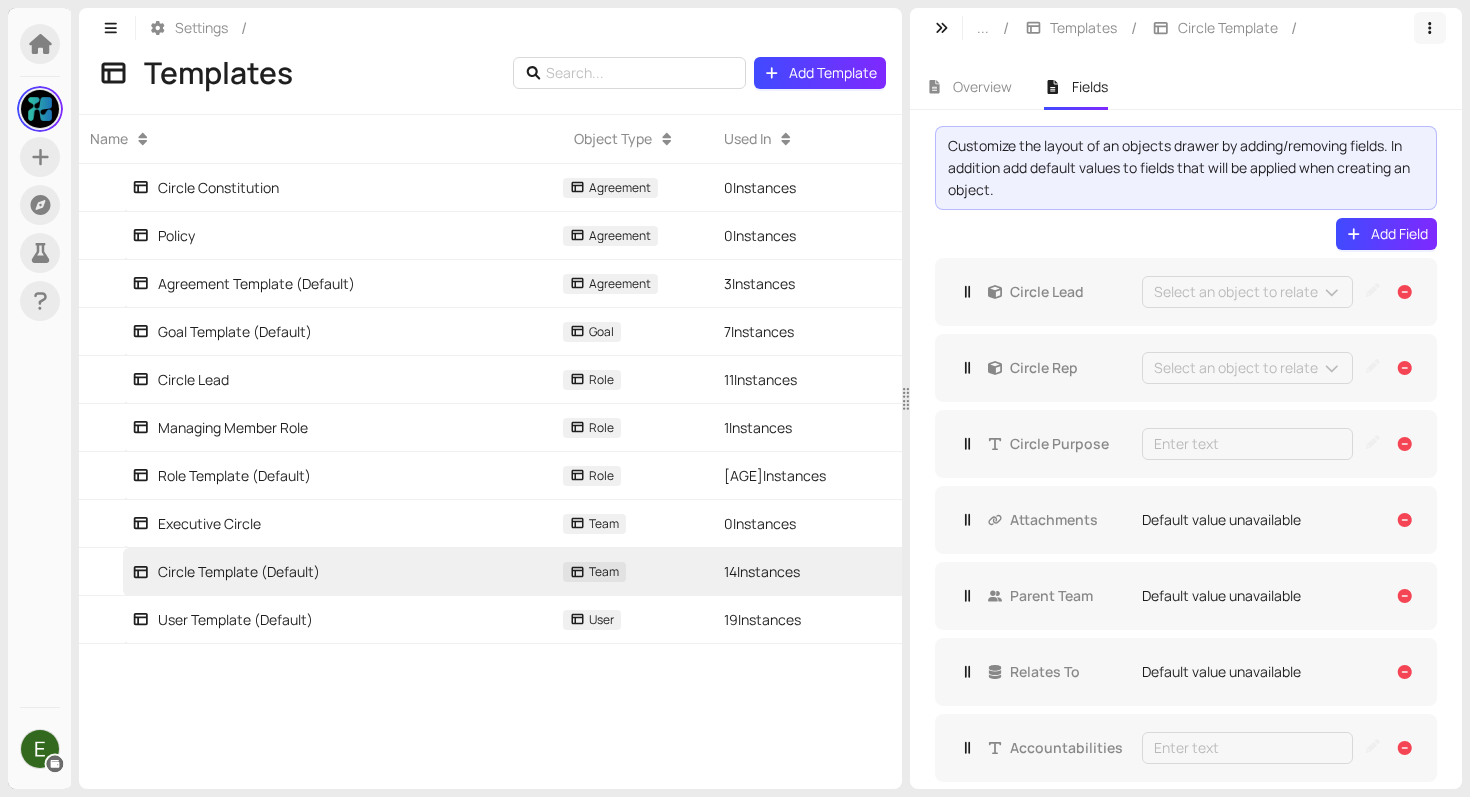 click 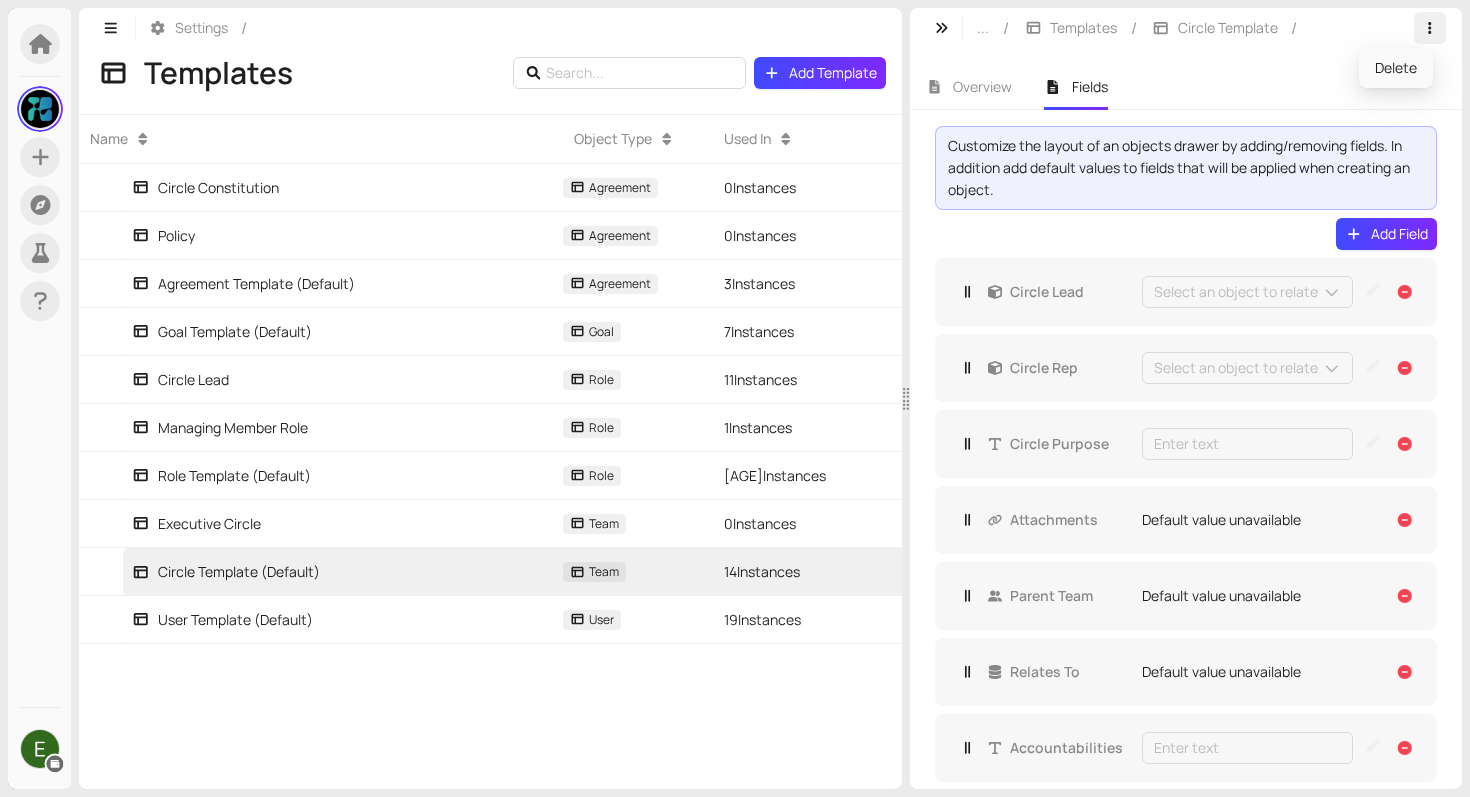 click 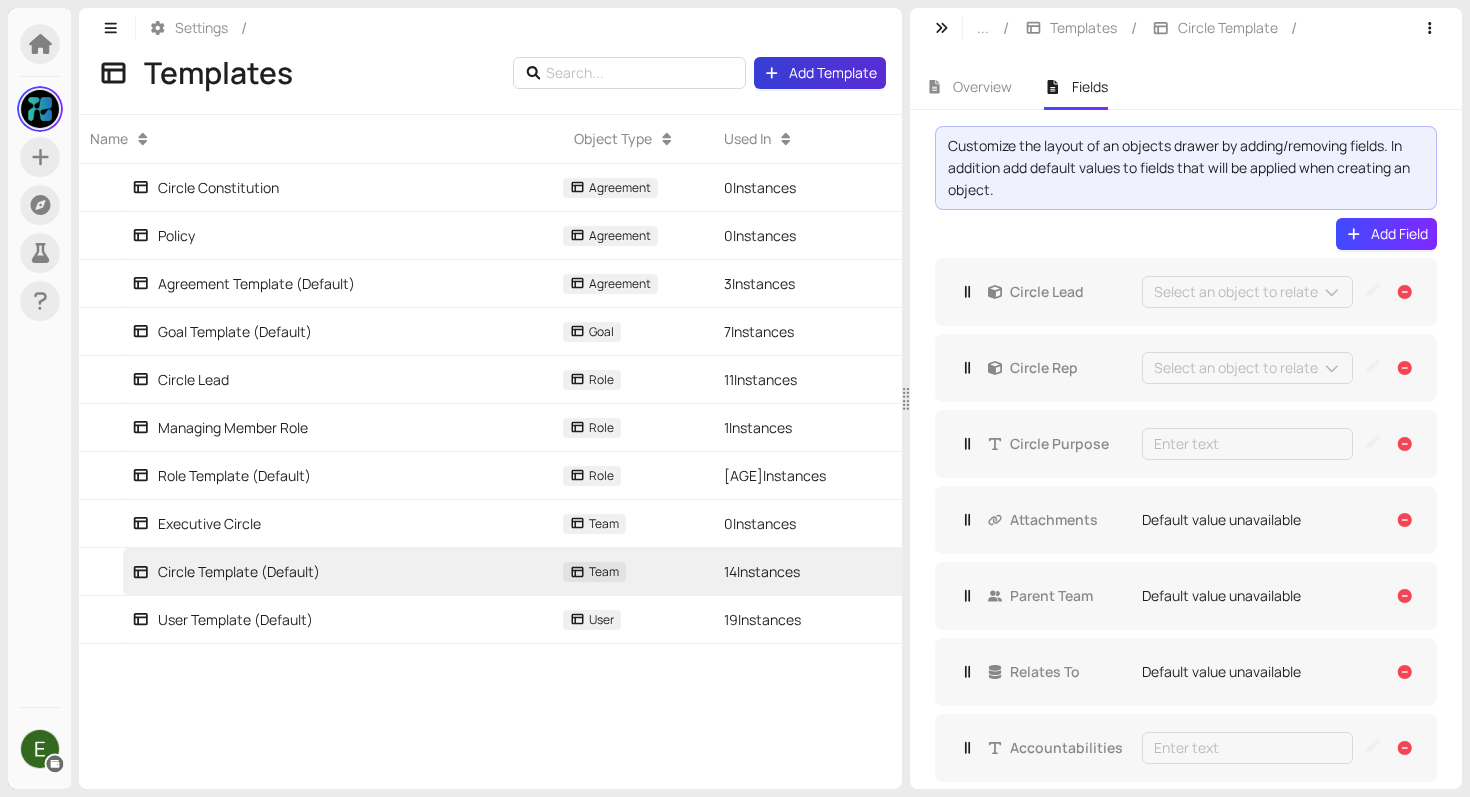 click on "Add Template" at bounding box center (833, 73) 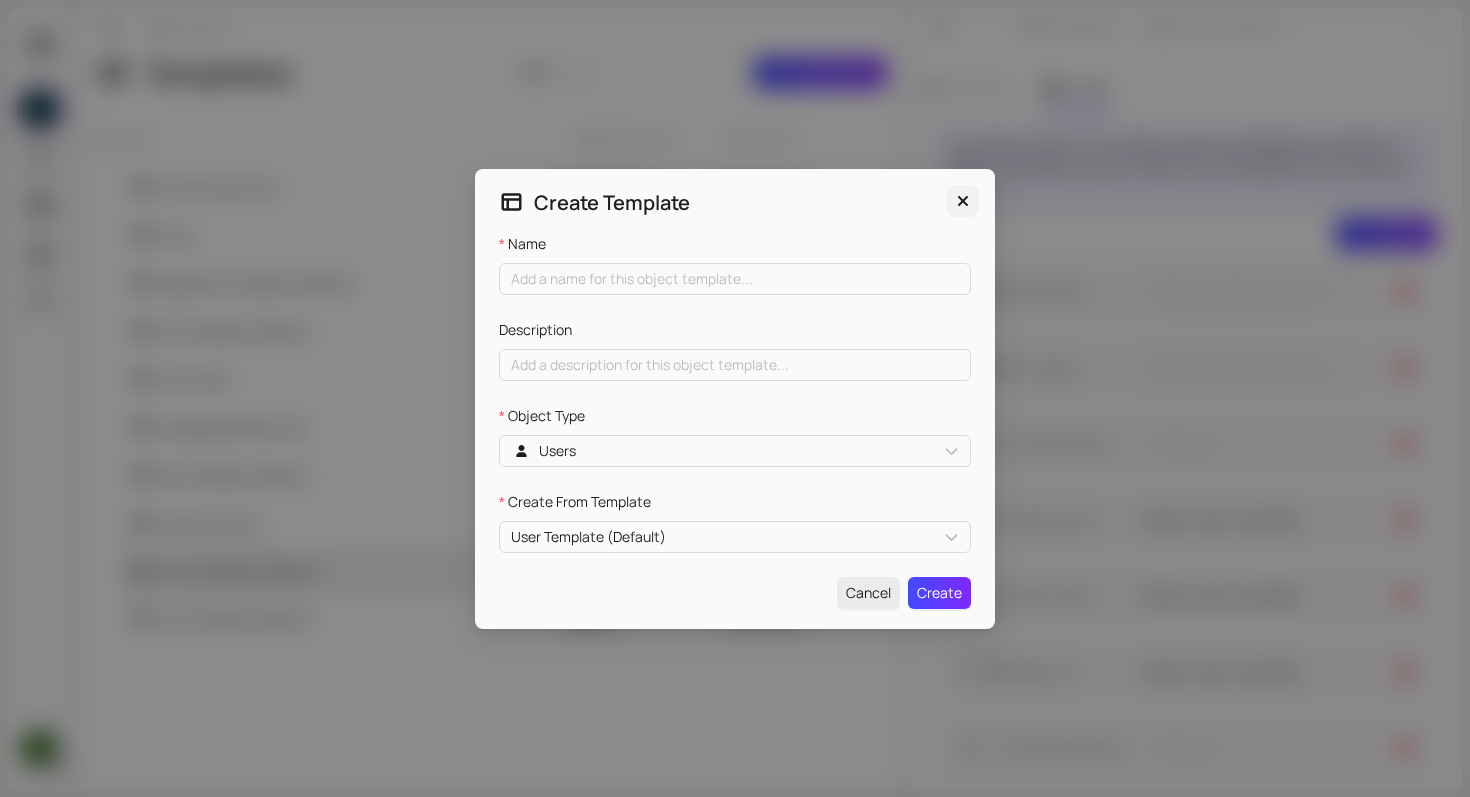click 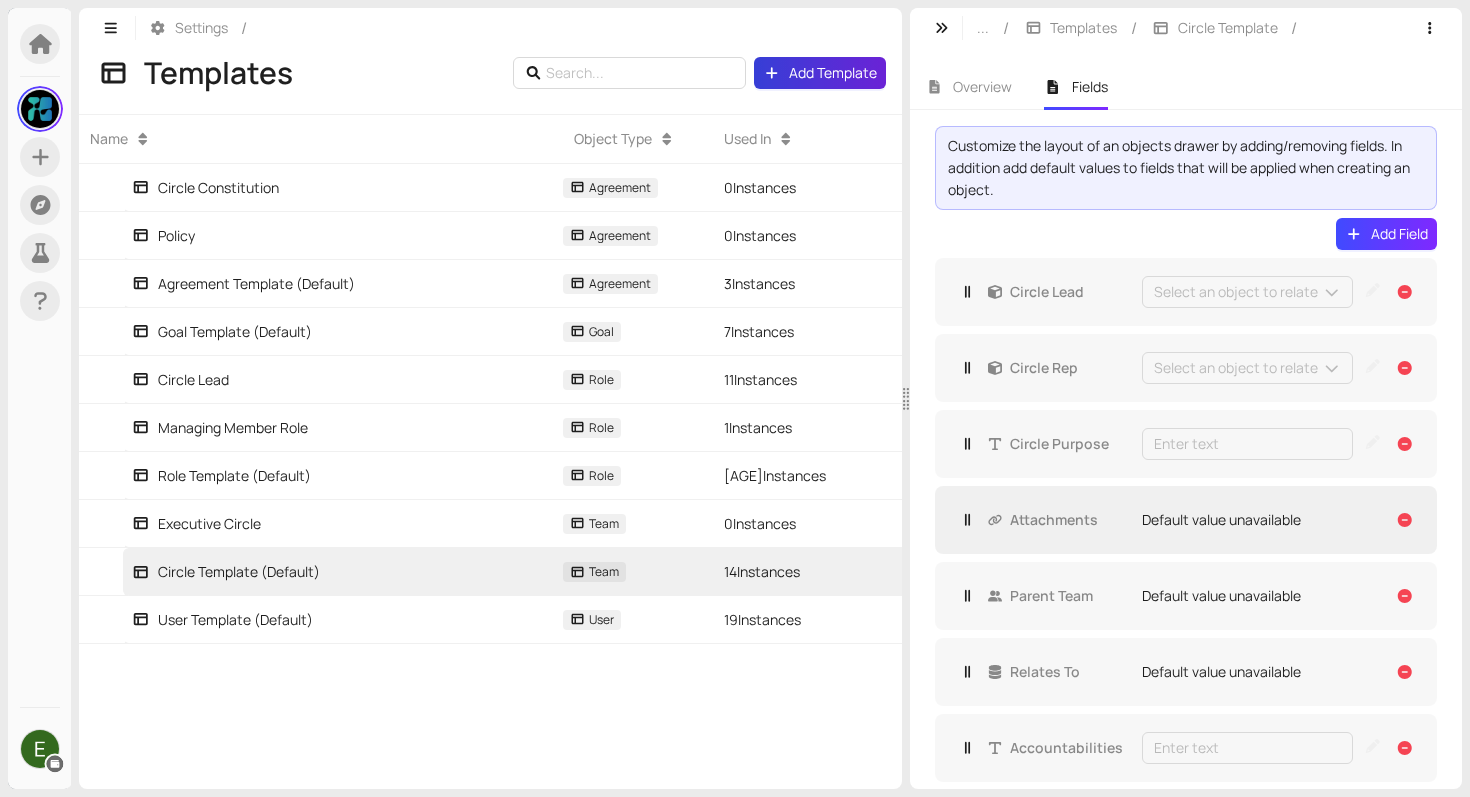 scroll, scrollTop: 25, scrollLeft: 0, axis: vertical 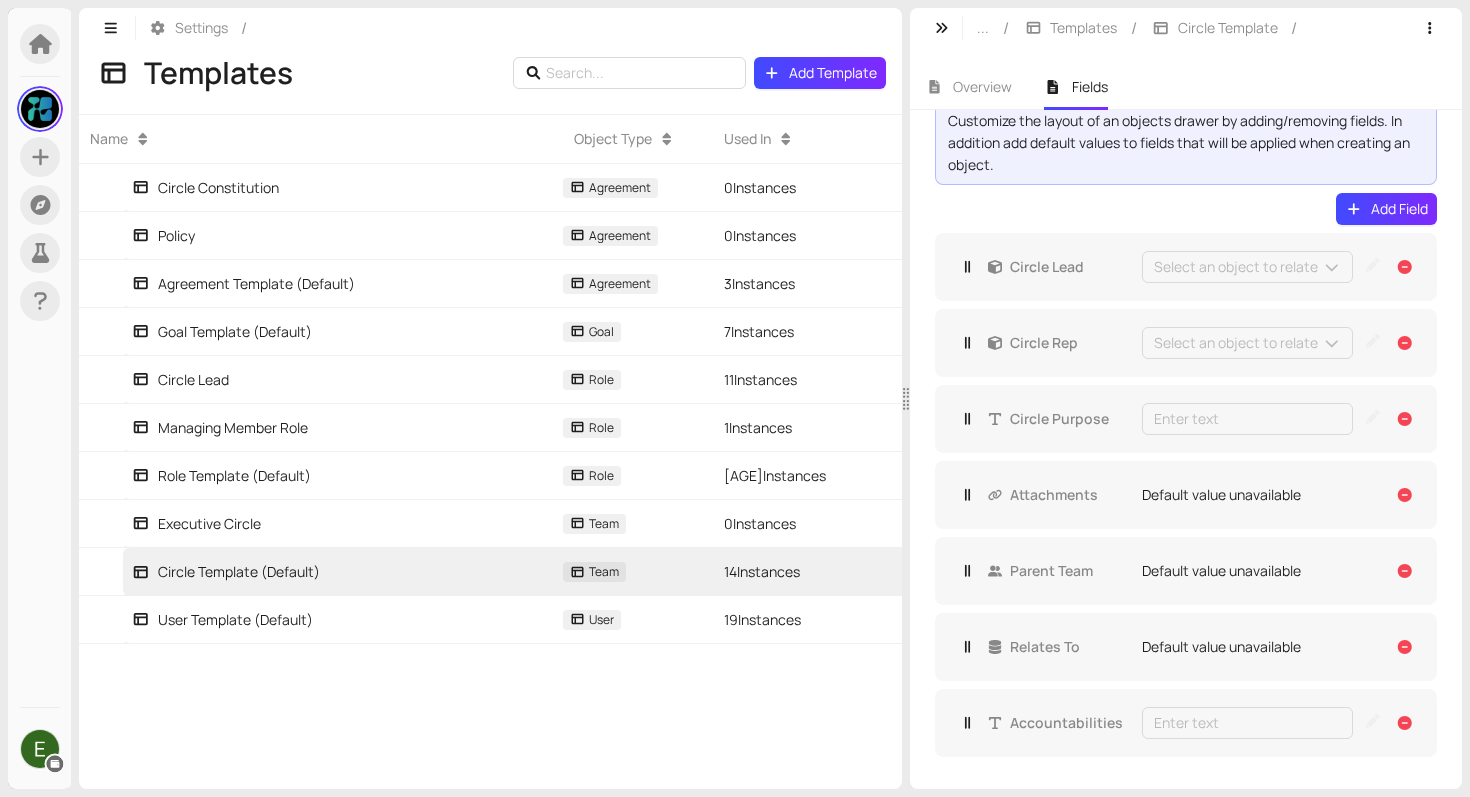 click on "Circle Template" at bounding box center [1228, 28] 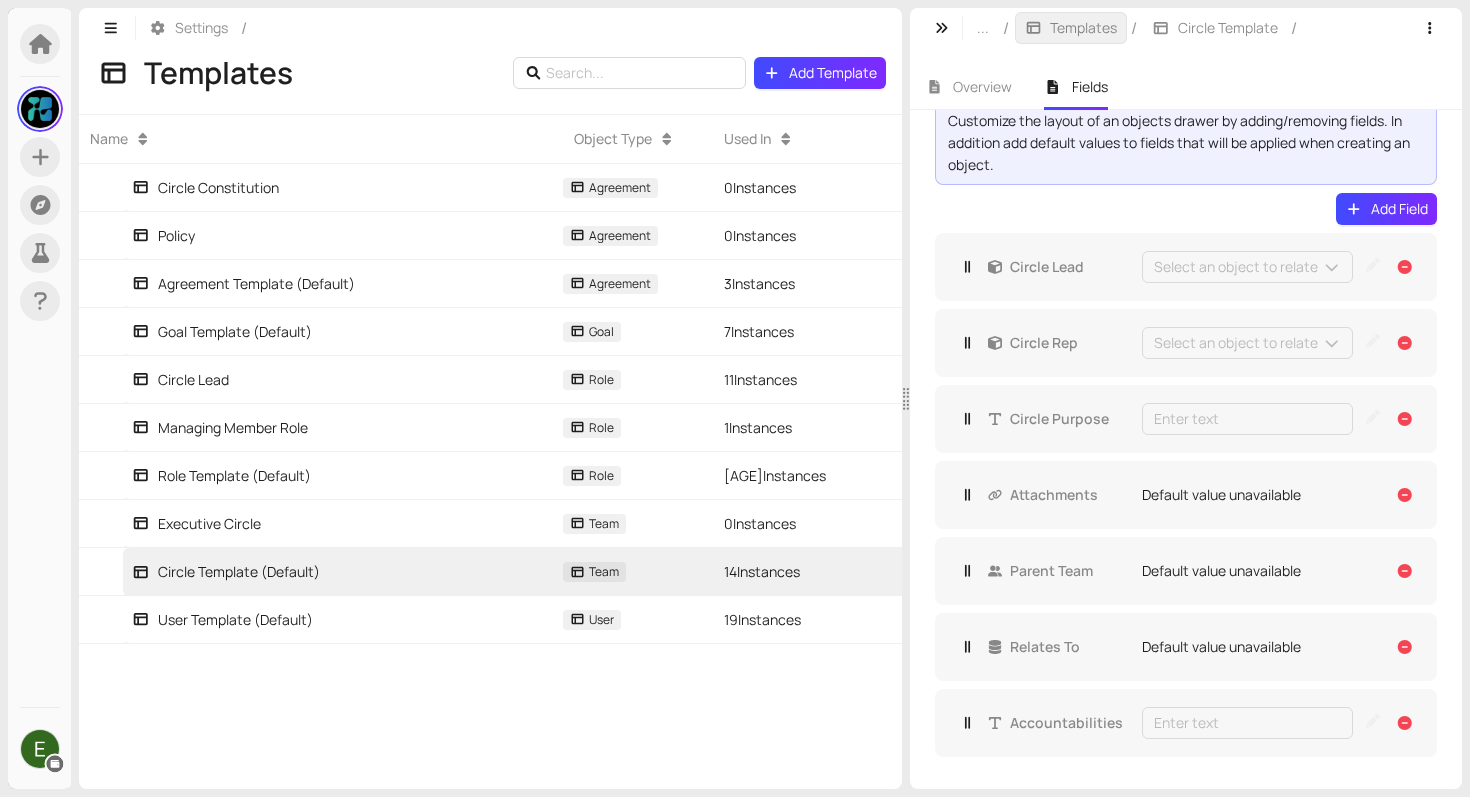 click on "Templates" at bounding box center [1083, 28] 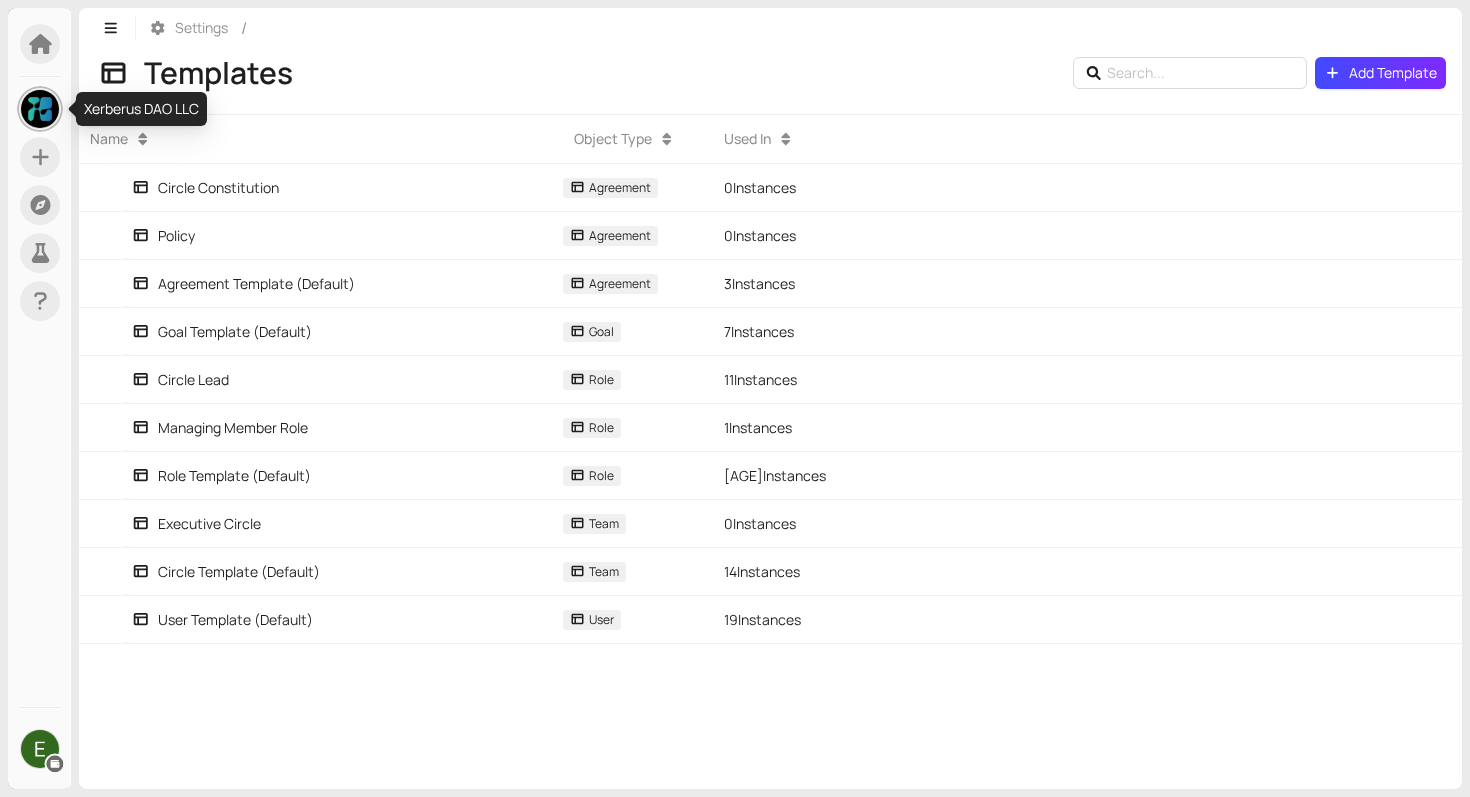 click at bounding box center [40, 109] 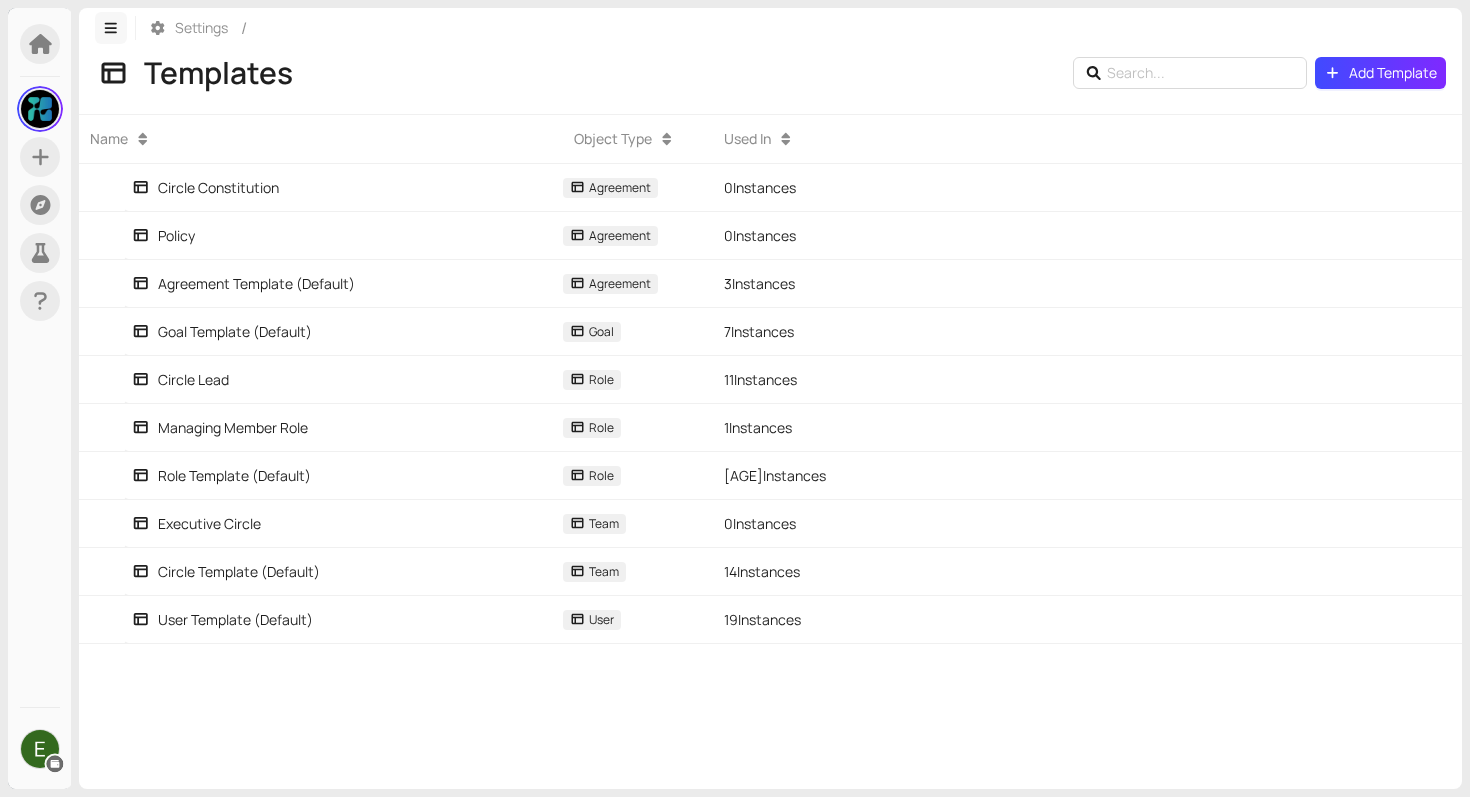 click 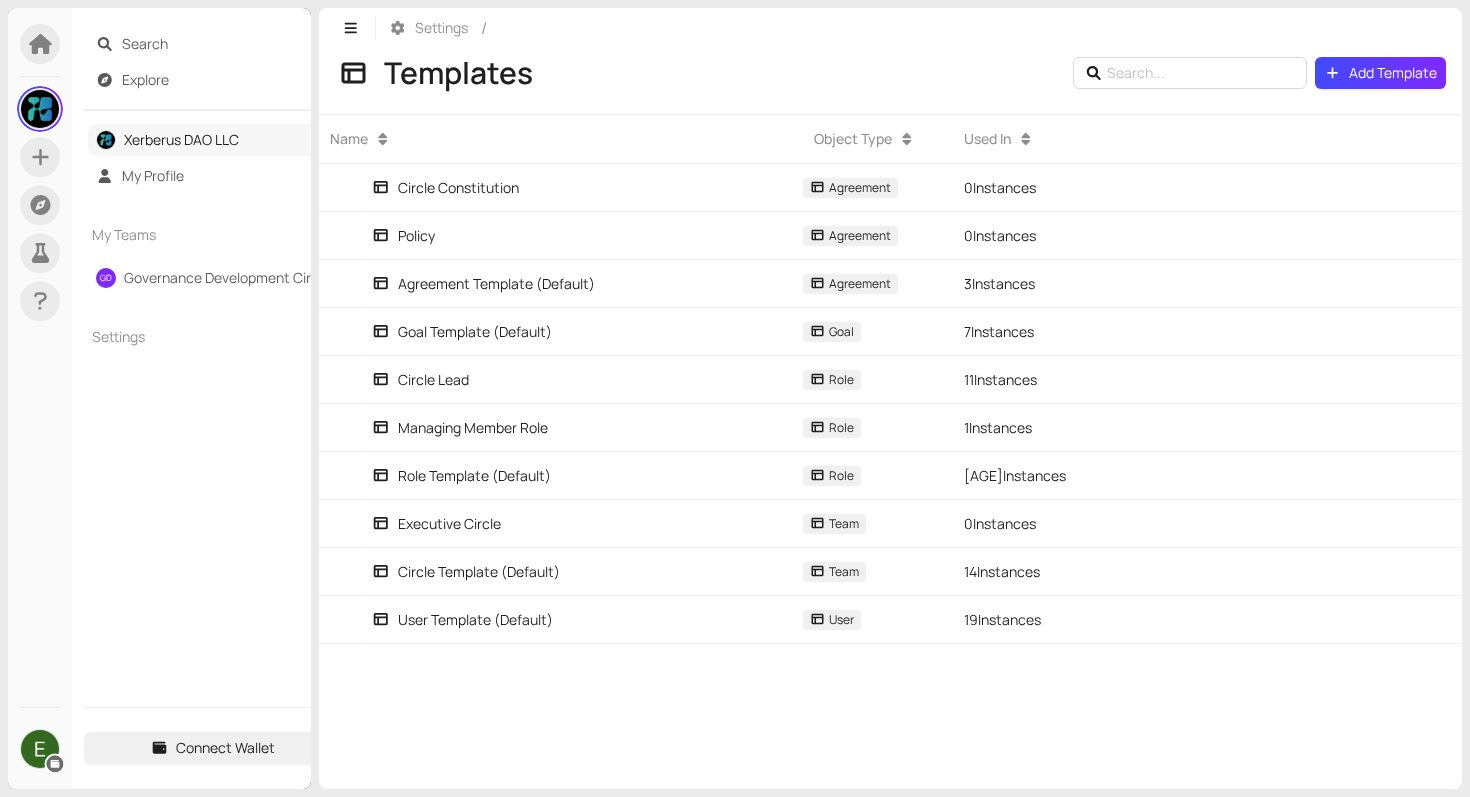 click on "Xerberus DAO LLC" at bounding box center (181, 139) 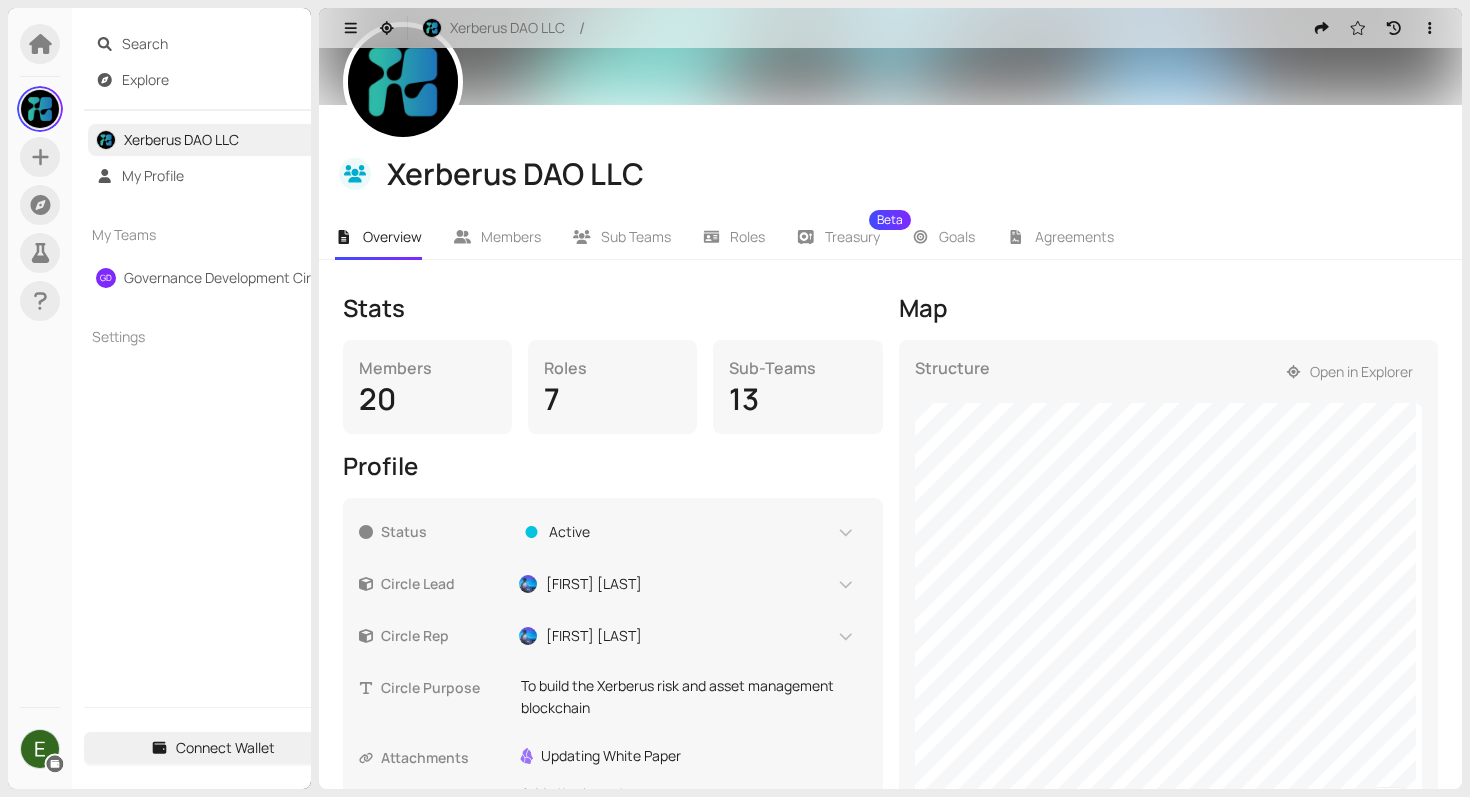 scroll, scrollTop: 31, scrollLeft: 0, axis: vertical 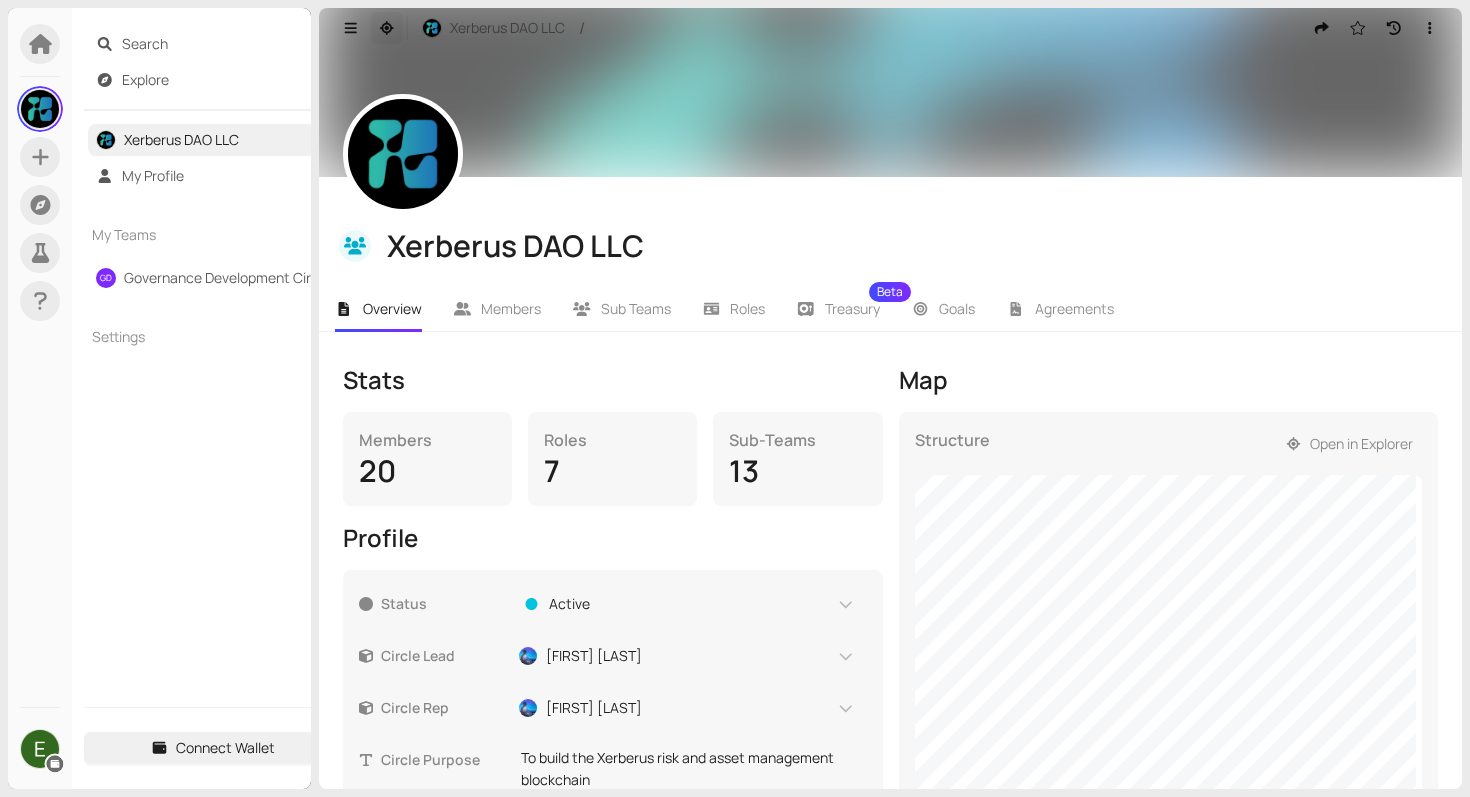 click 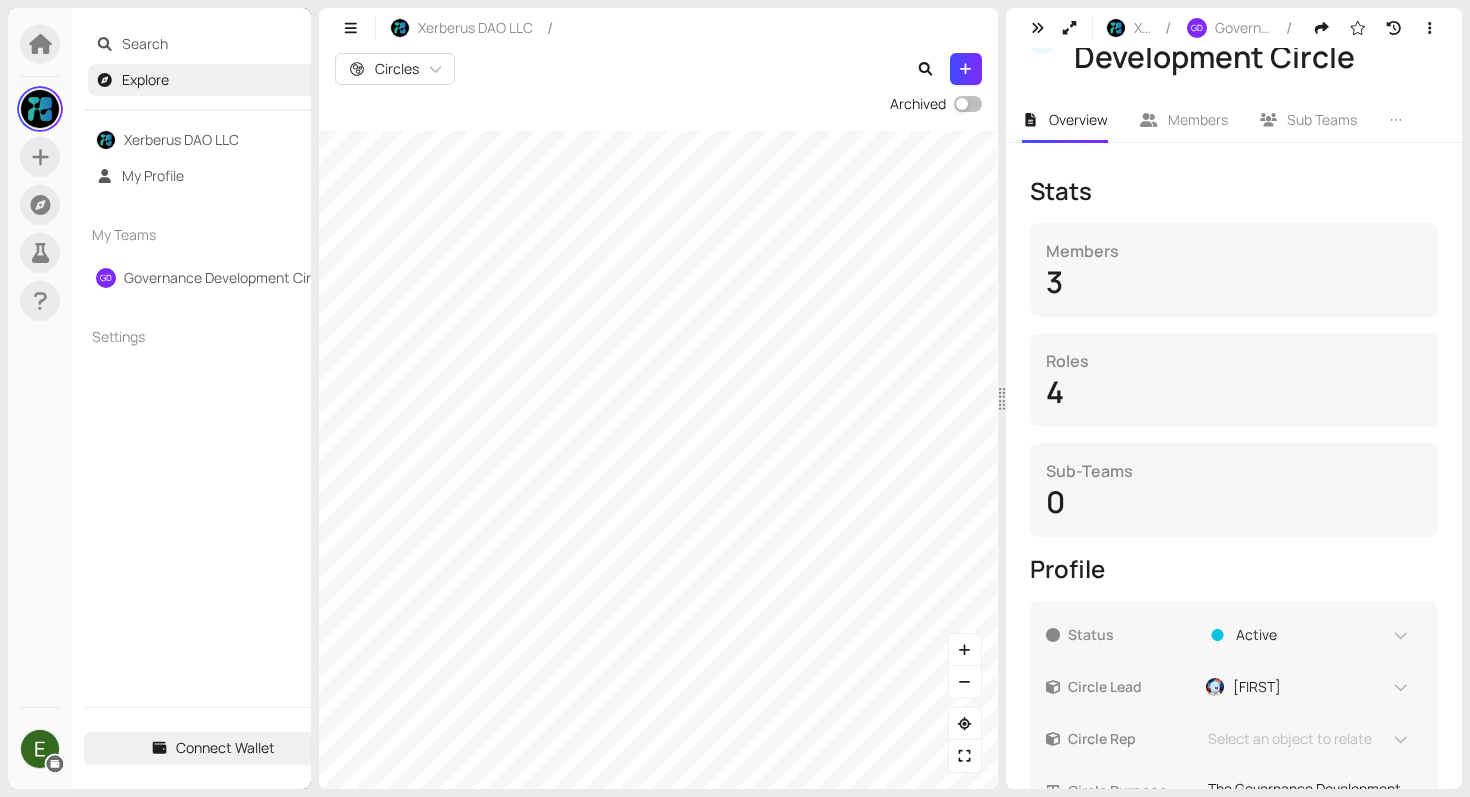 scroll, scrollTop: 648, scrollLeft: 0, axis: vertical 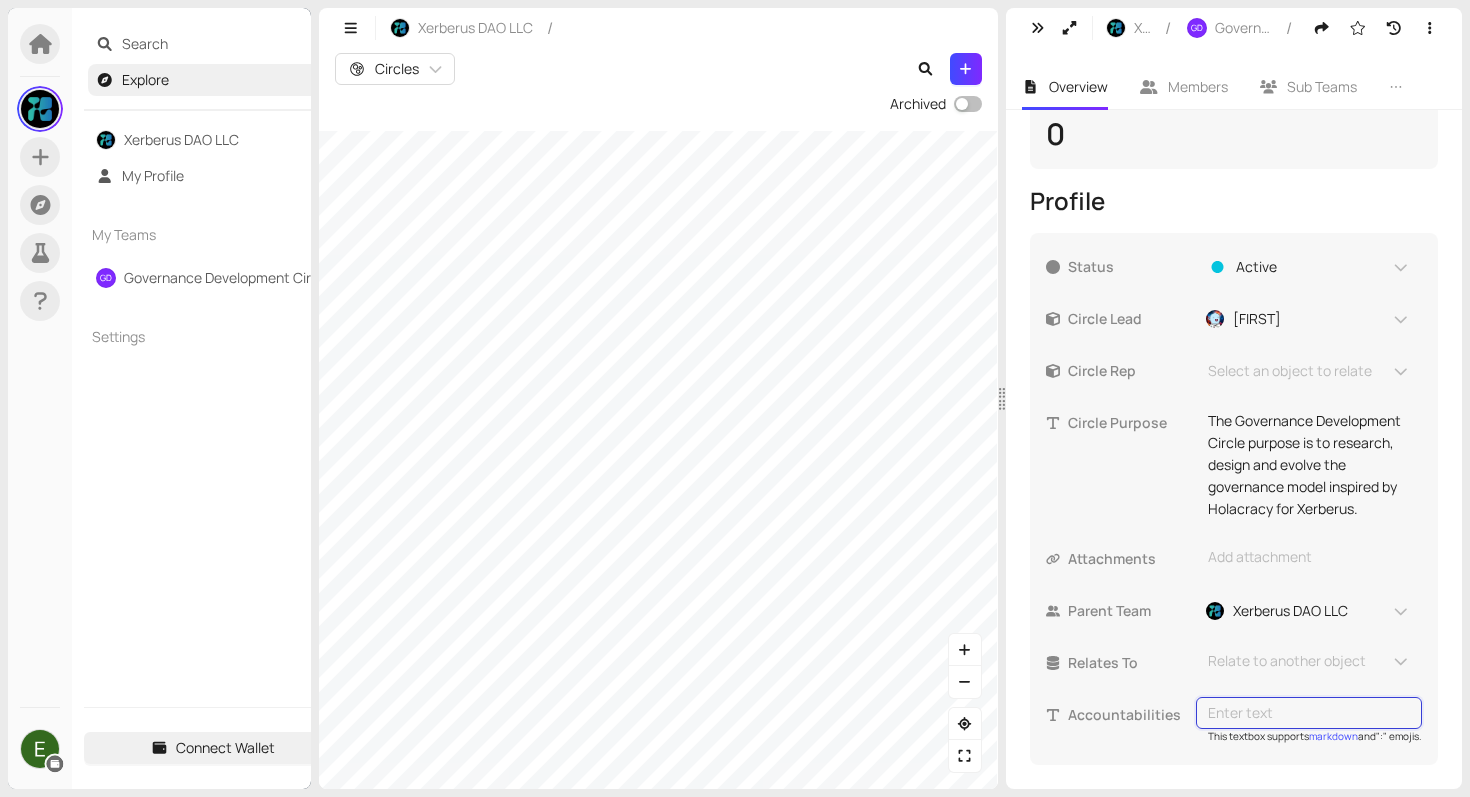 type on "a) Research and design governance models and Holacracy frameworks aligned with Xerberus' mission.
b) Draft and iterate on foundational documents such as the Constitution(Operating Agreement) and Agreements.
c) Write articles to explain our innovative approach to governance and Holacrcy practices.
d) Advise and support the Executive Circle vision for Xerberus Holacracy-inspired framework and Governance." 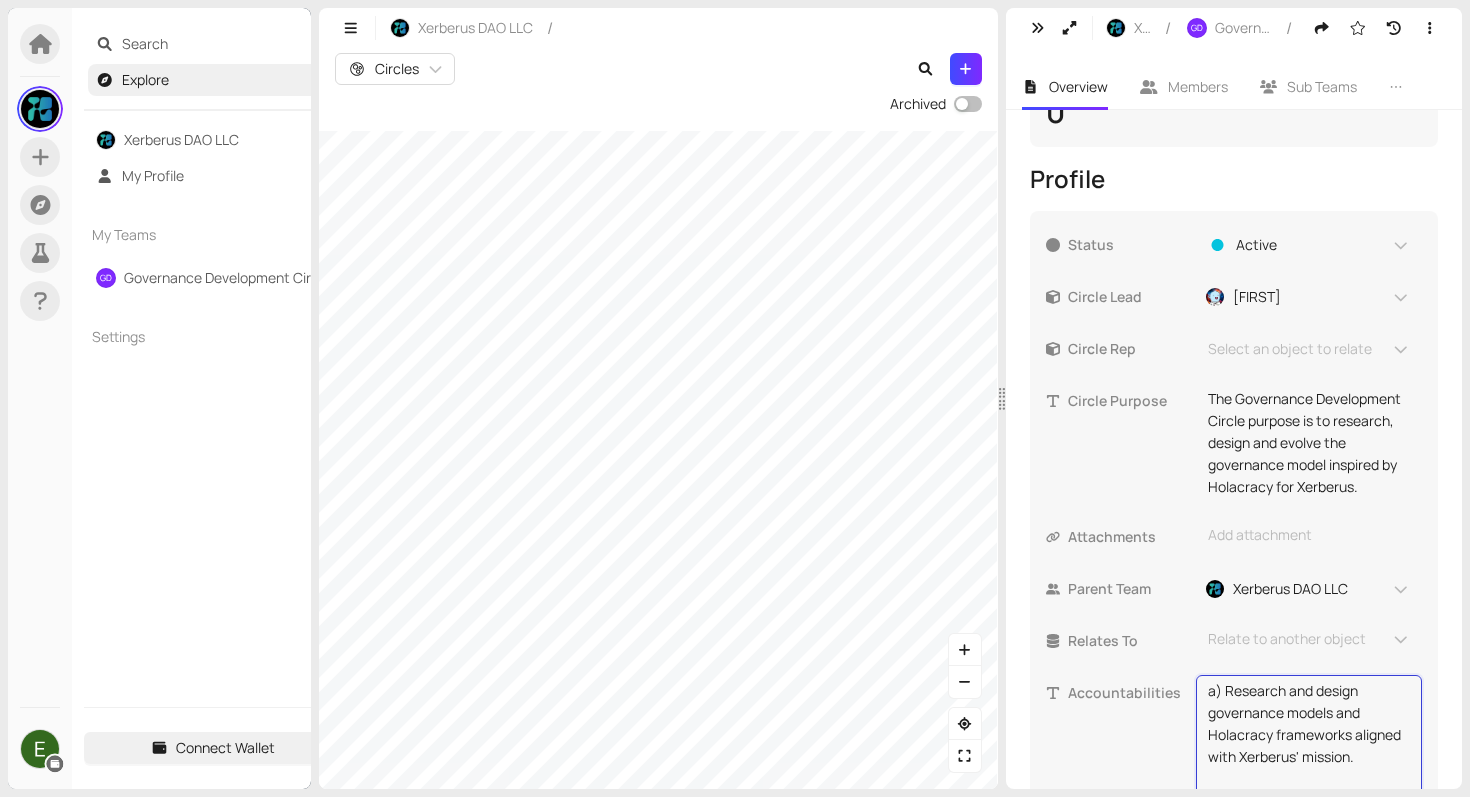 scroll, scrollTop: 20, scrollLeft: 0, axis: vertical 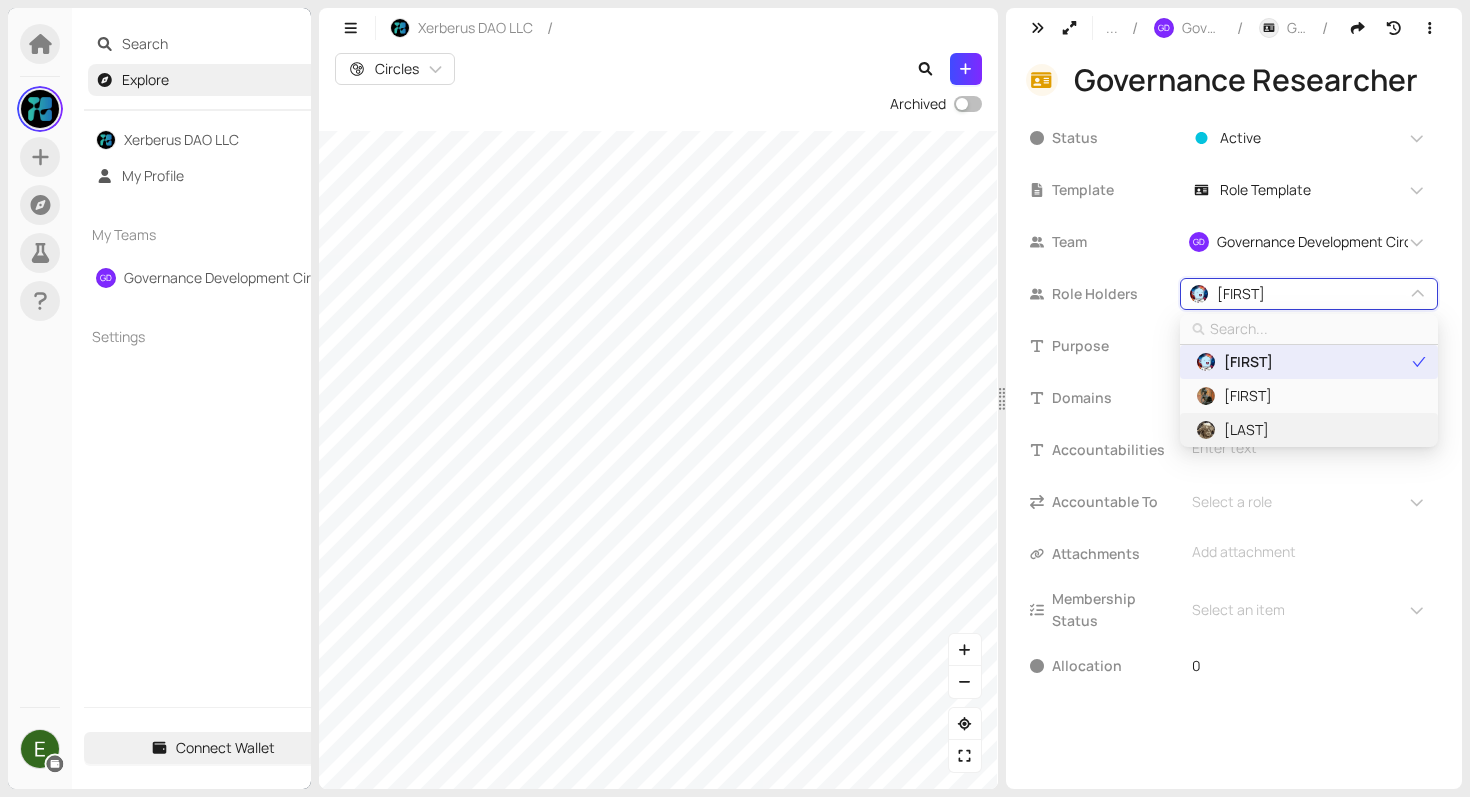click on "[LAST]" at bounding box center [1308, 430] 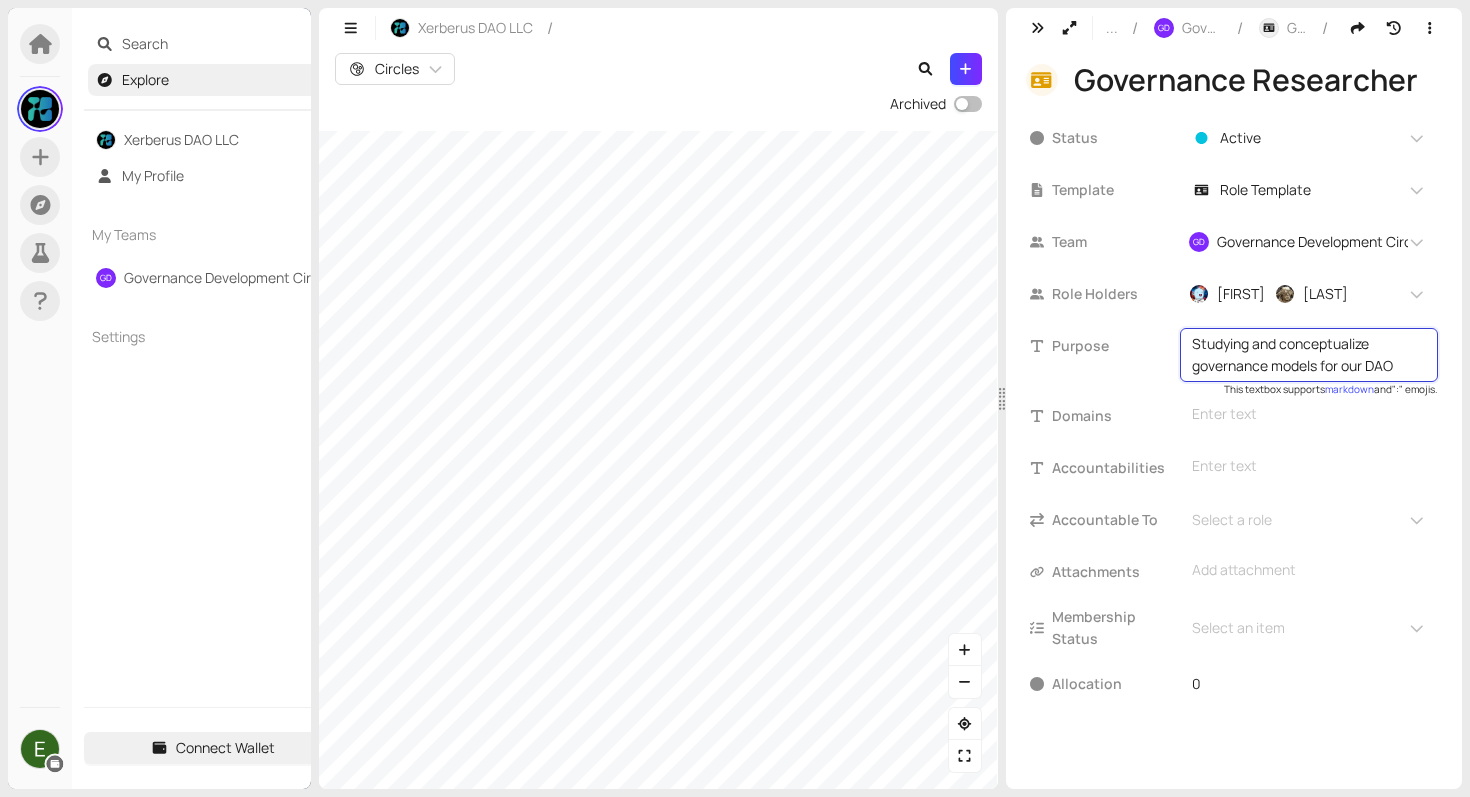 drag, startPoint x: 1249, startPoint y: 346, endPoint x: 1189, endPoint y: 340, distance: 60.299255 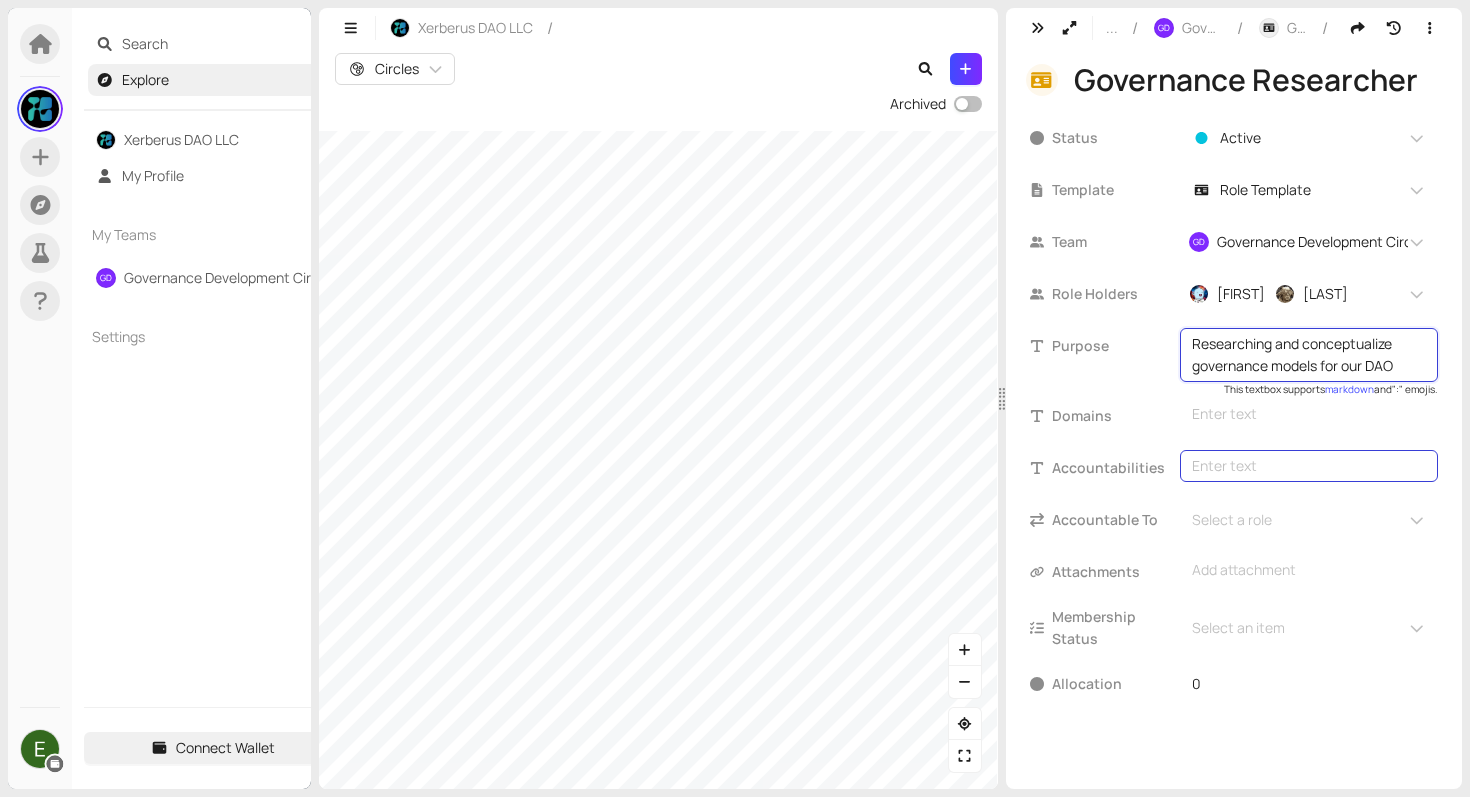 type on "Researching and conceptualize governance models for our DAO" 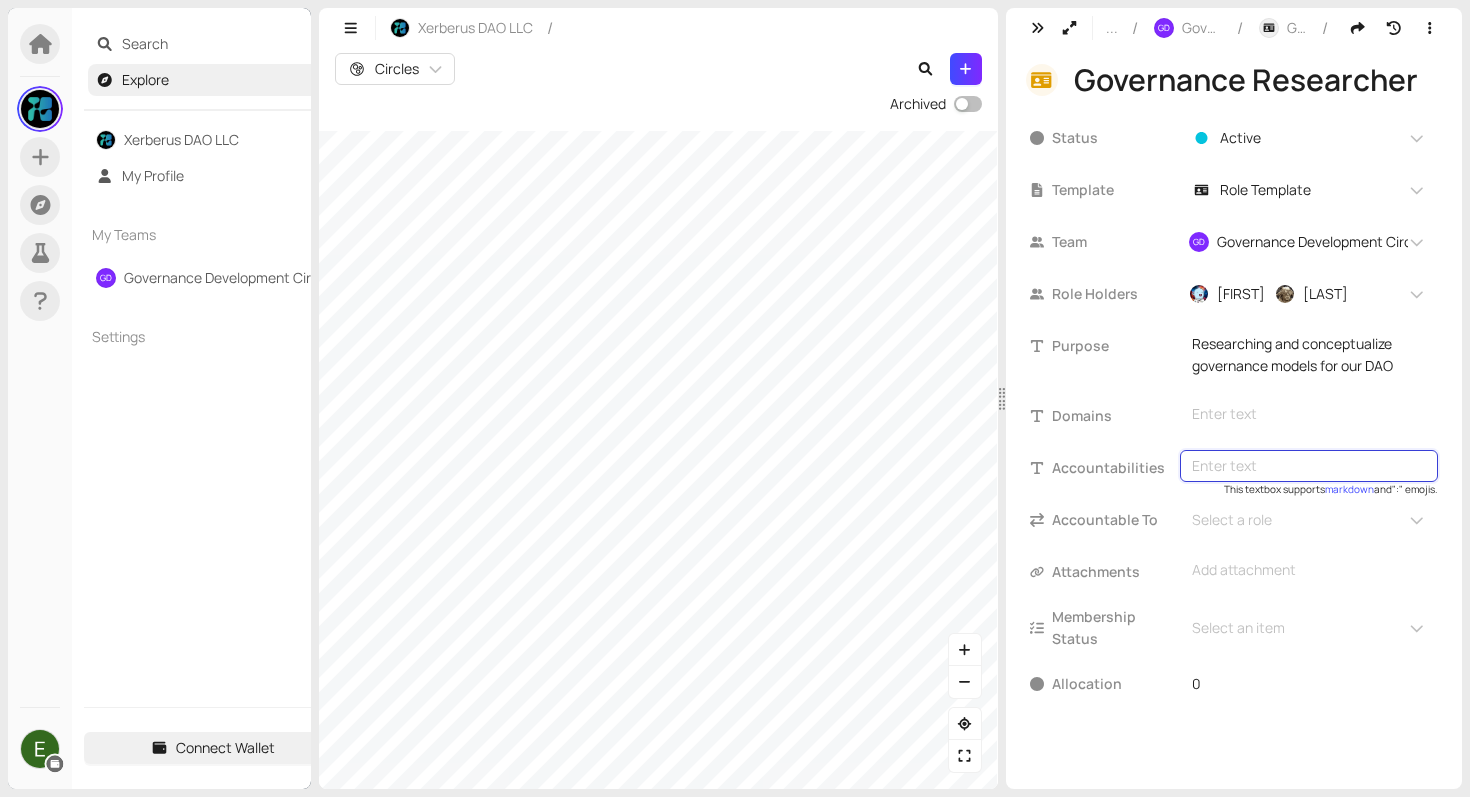 type on "Studying and conceptualize governance models for our DAO" 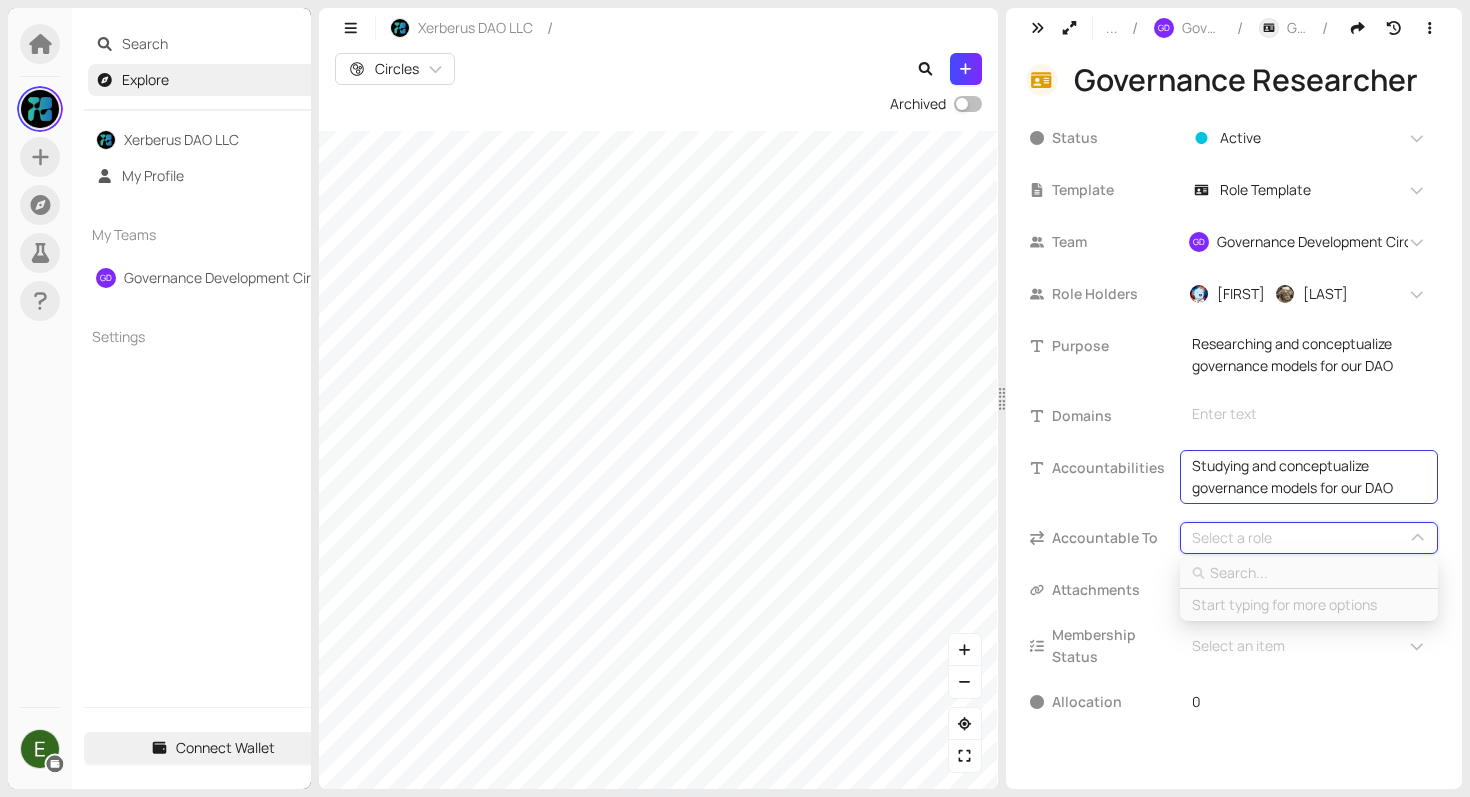 type on "e" 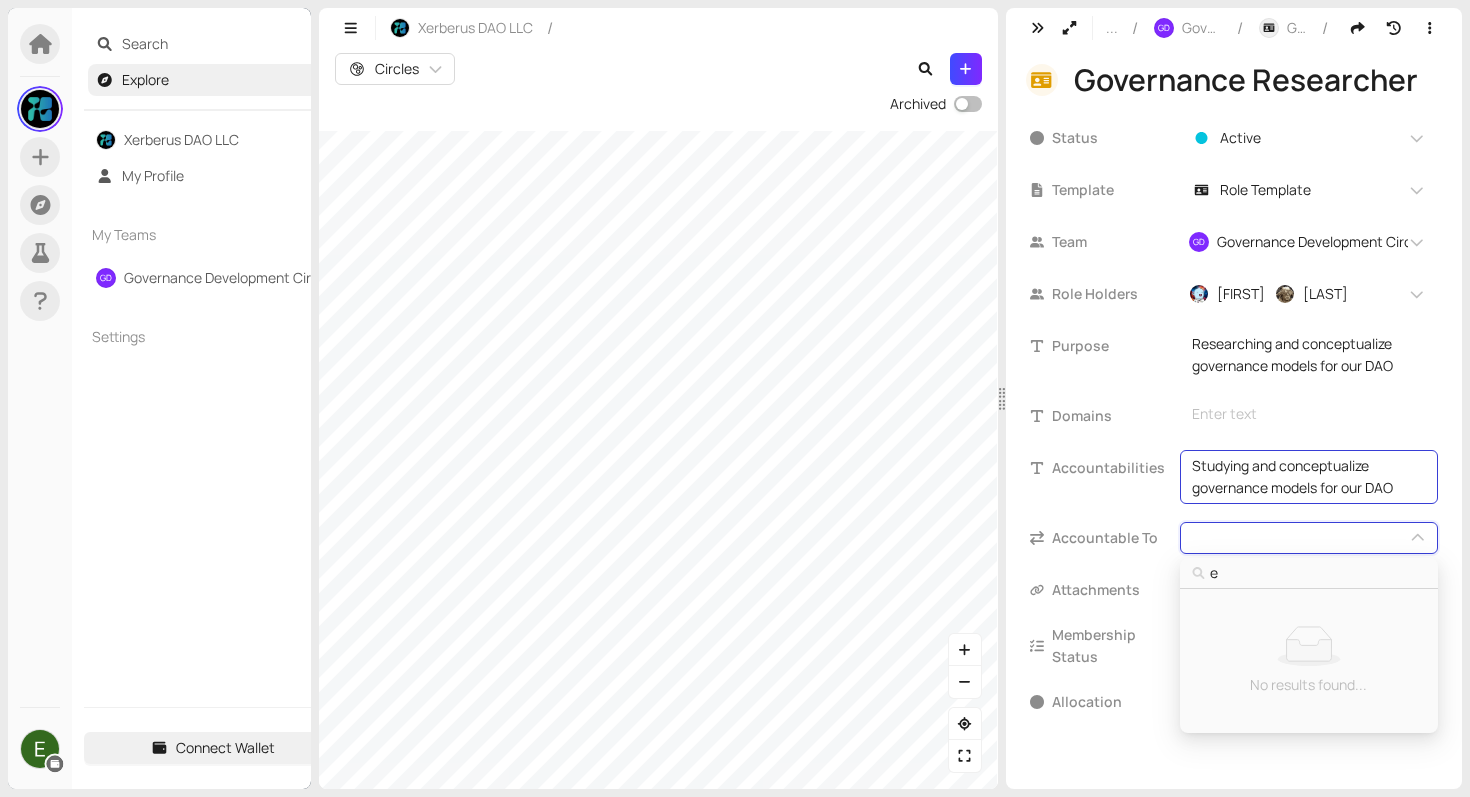 type 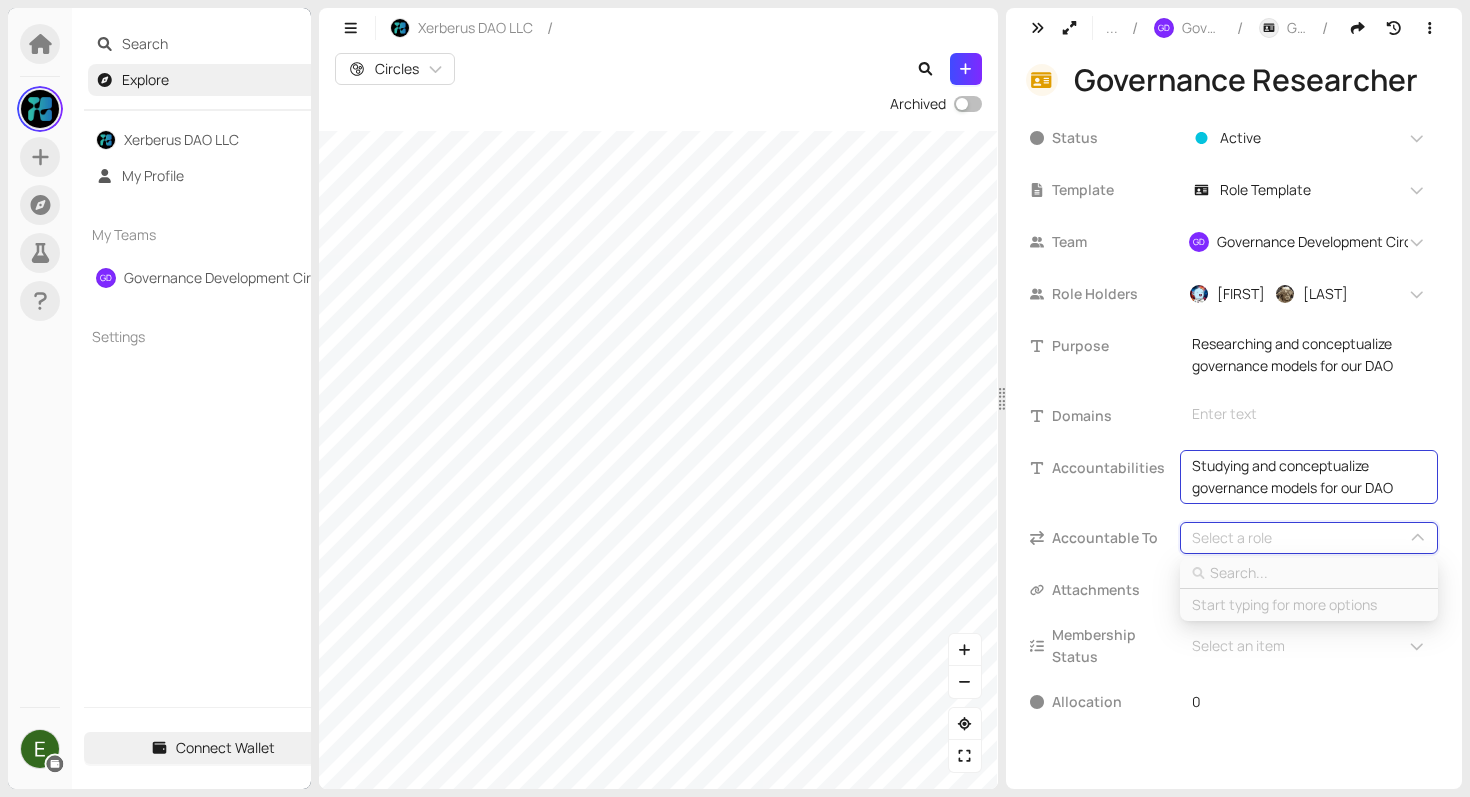 type on "s" 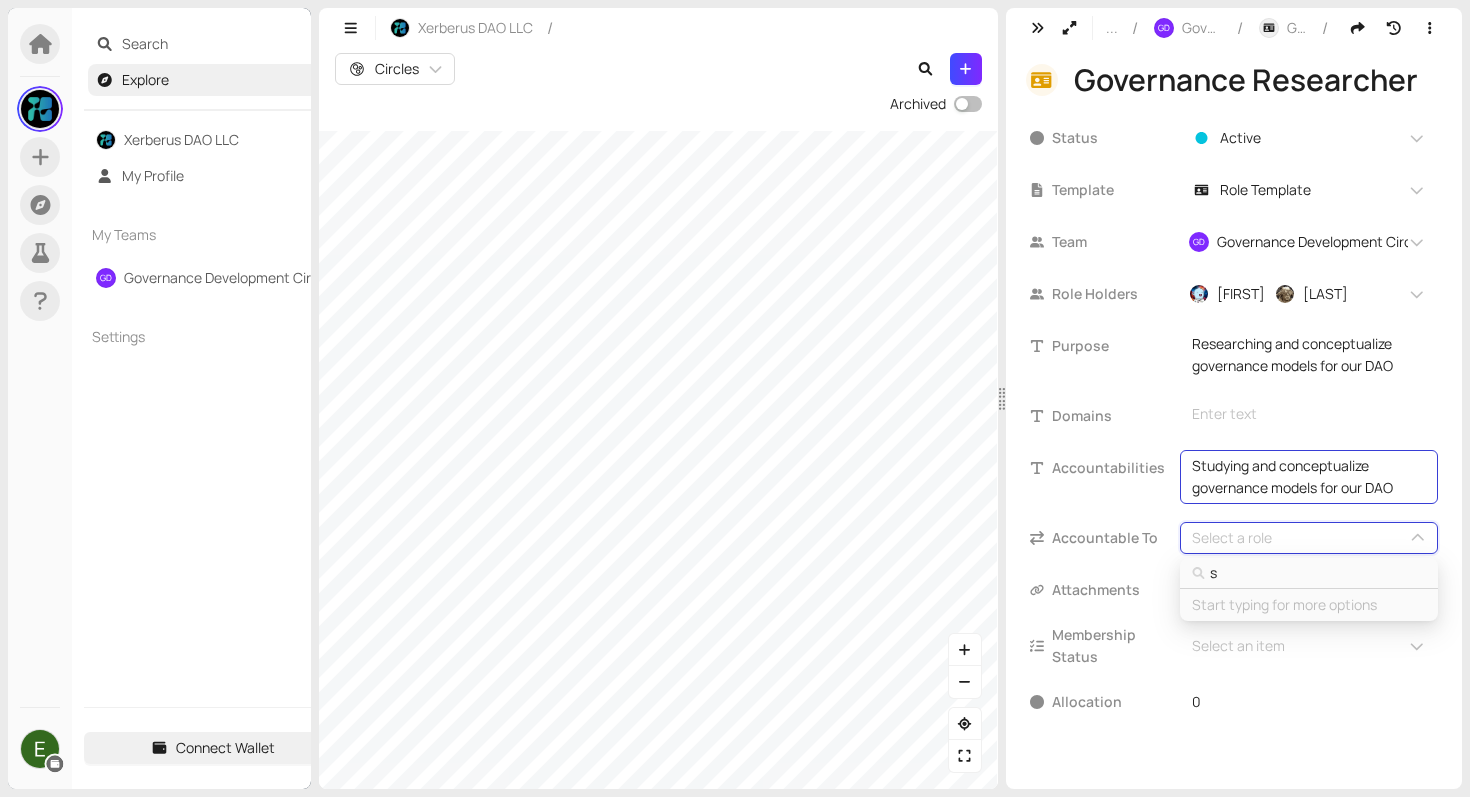 type on "si" 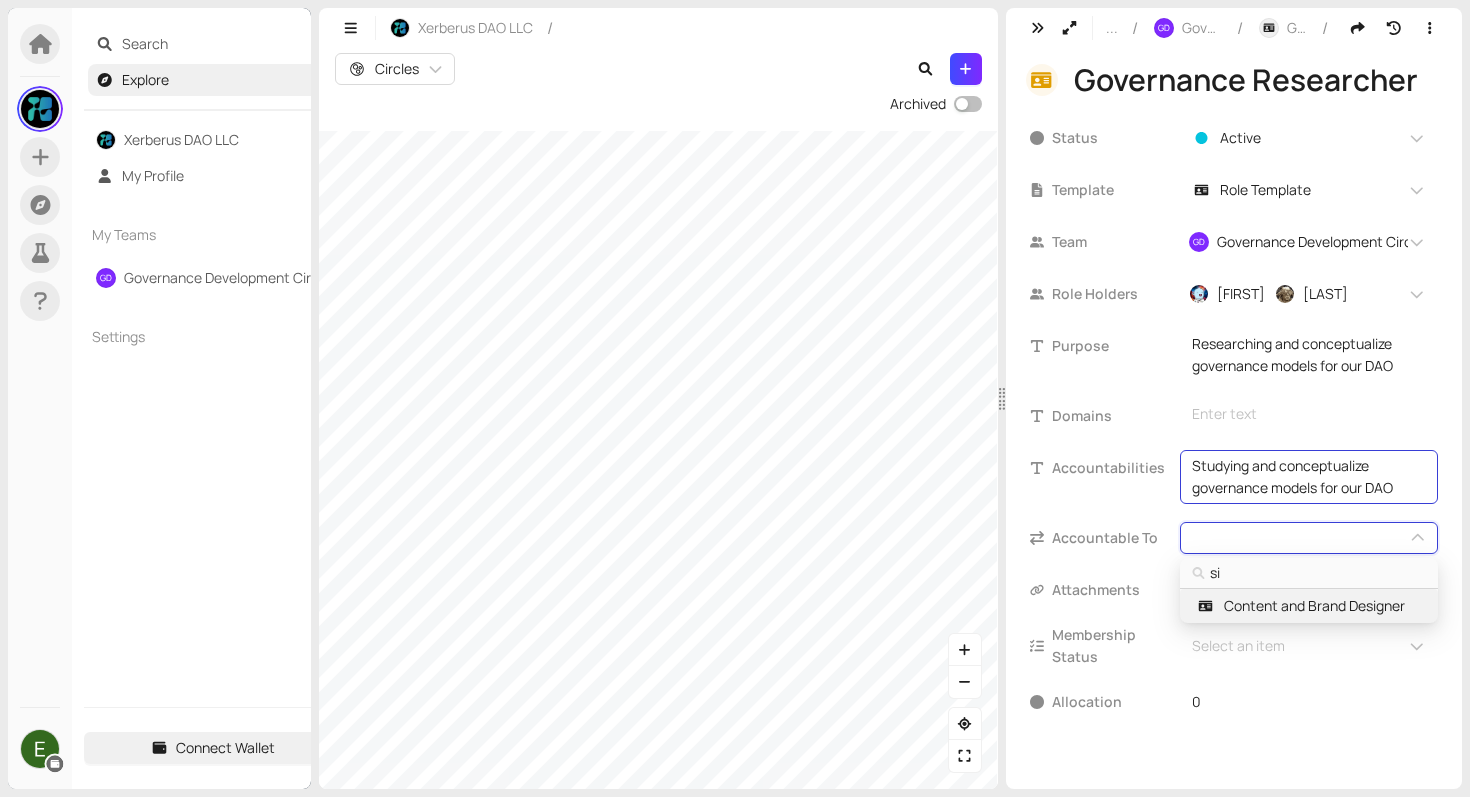 type on "s" 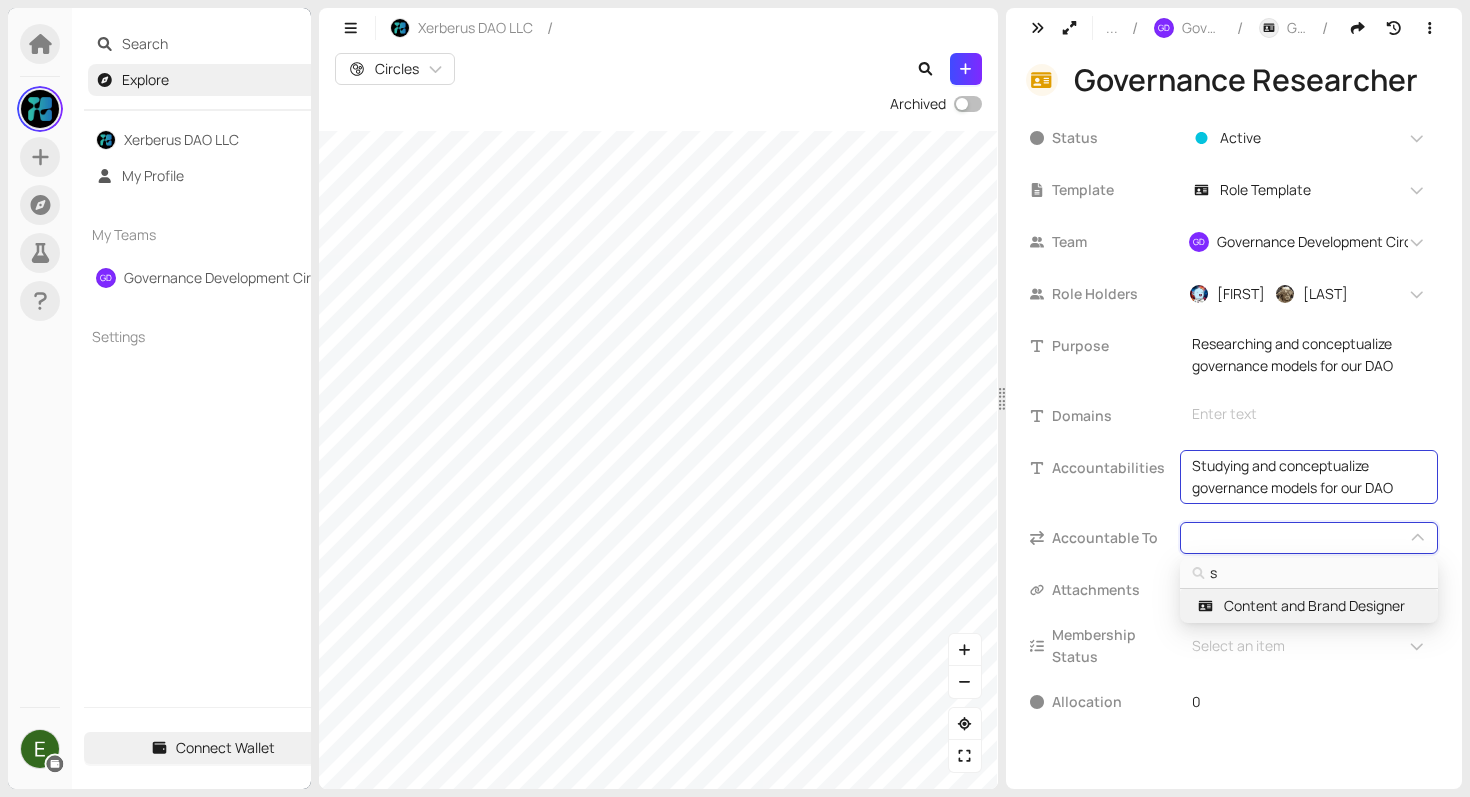 type 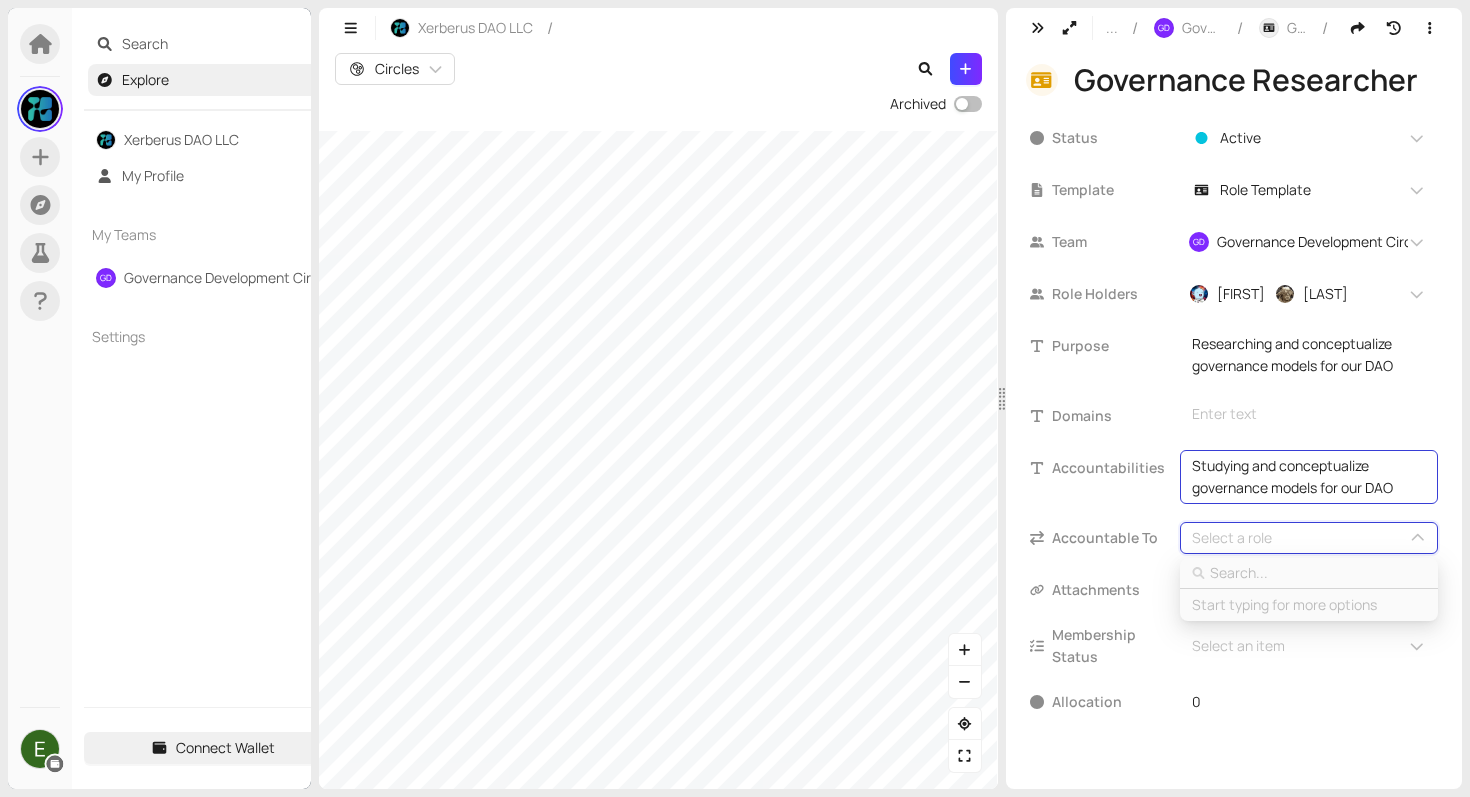 type on "e" 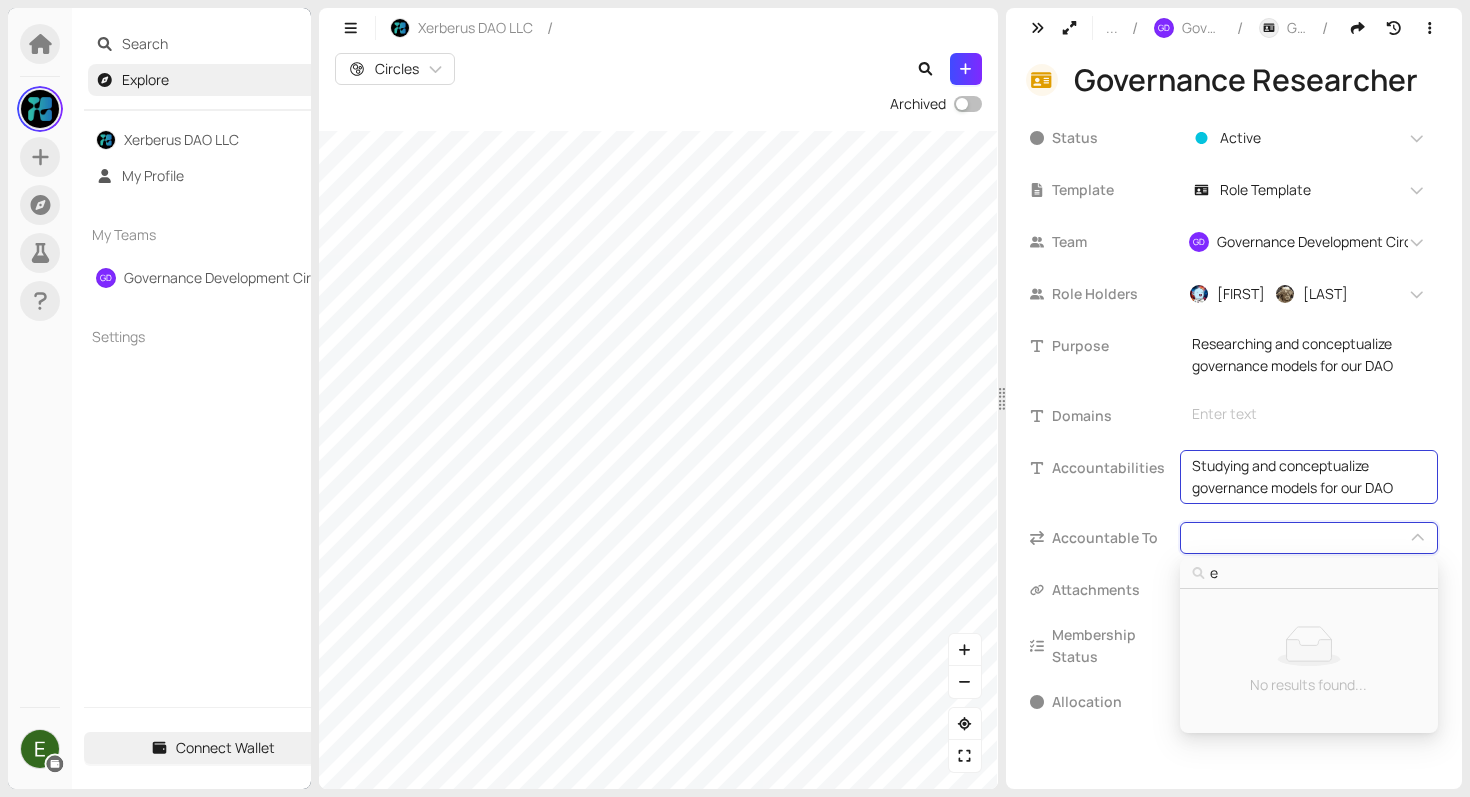type on "ex" 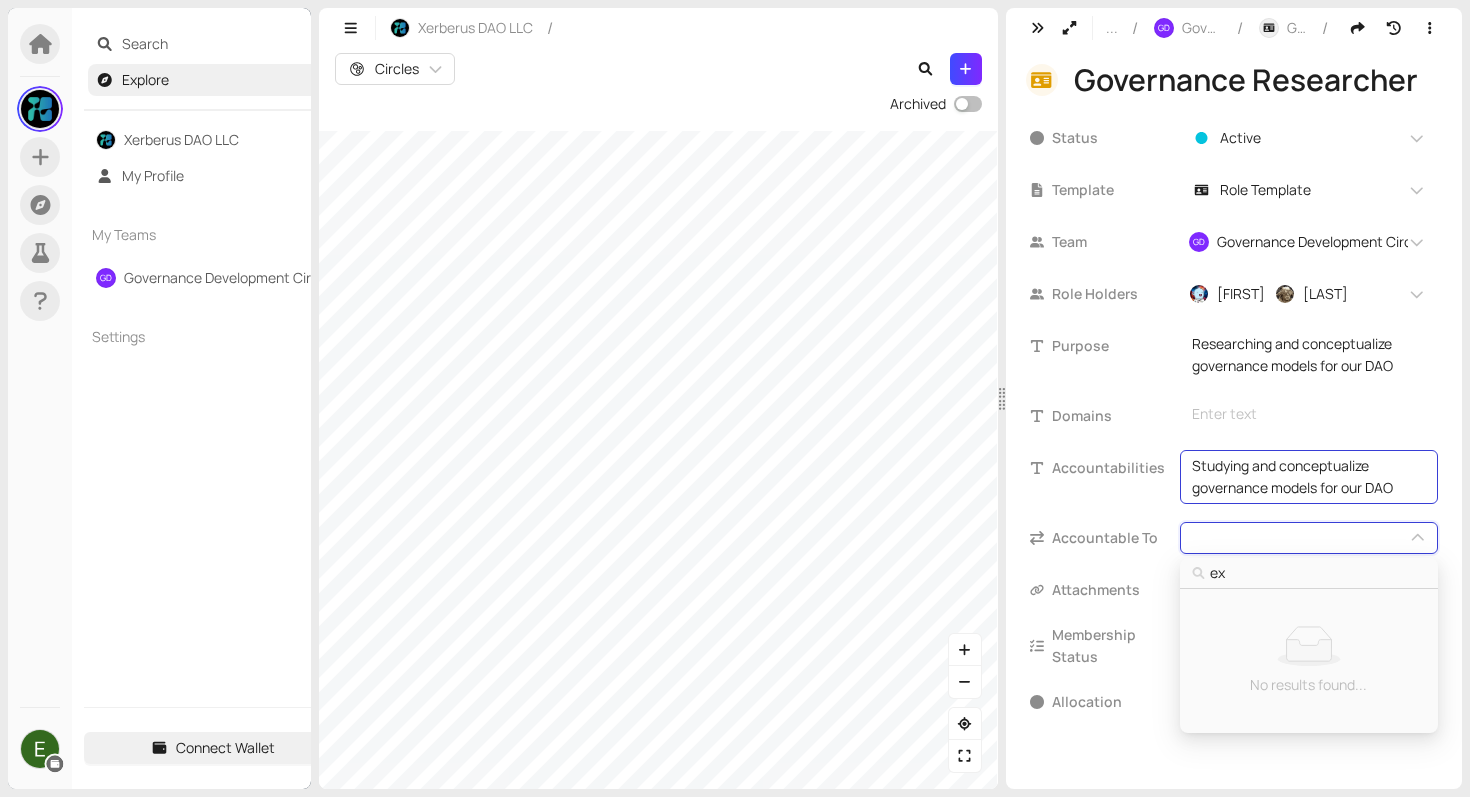 type on "exe" 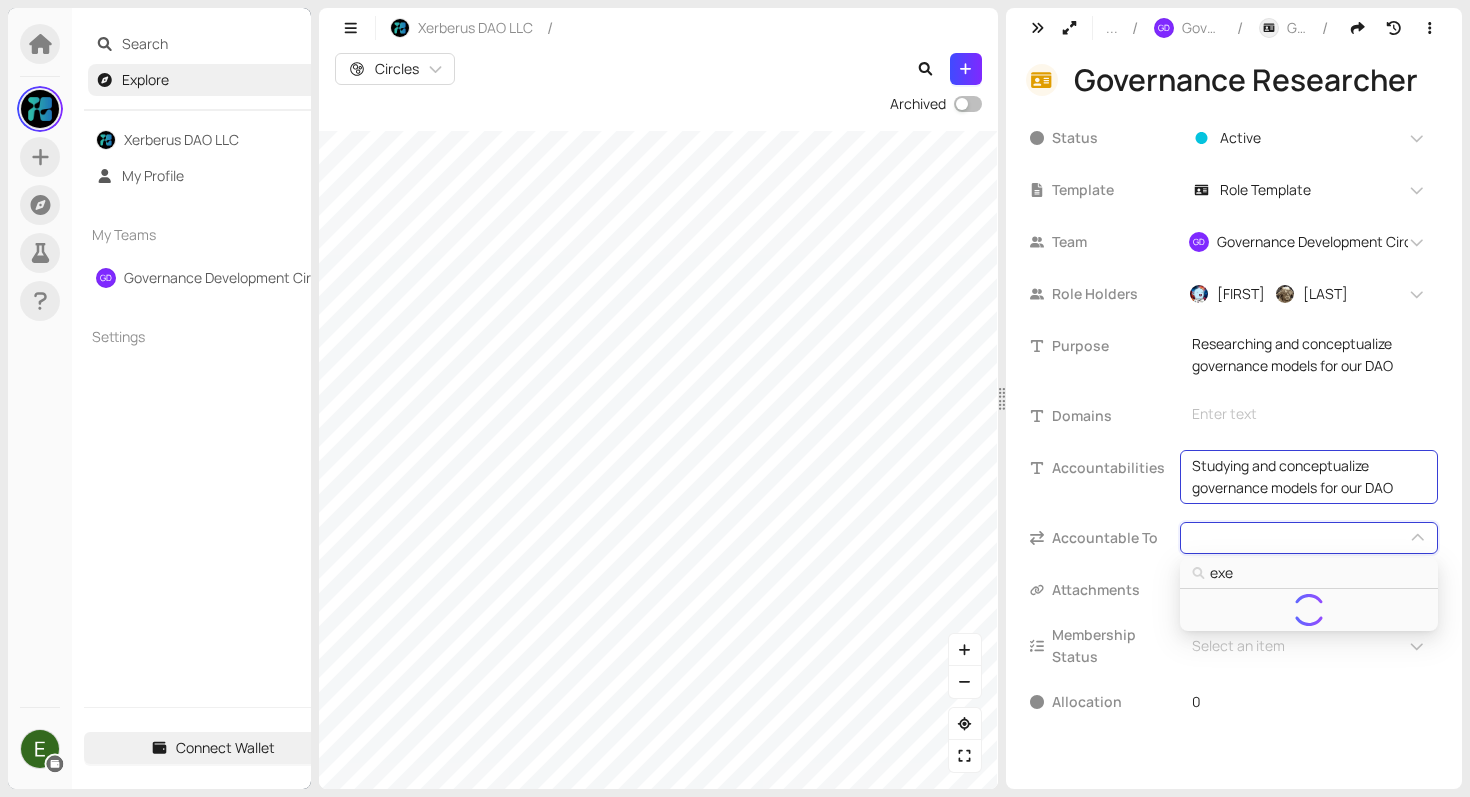 type on "exec" 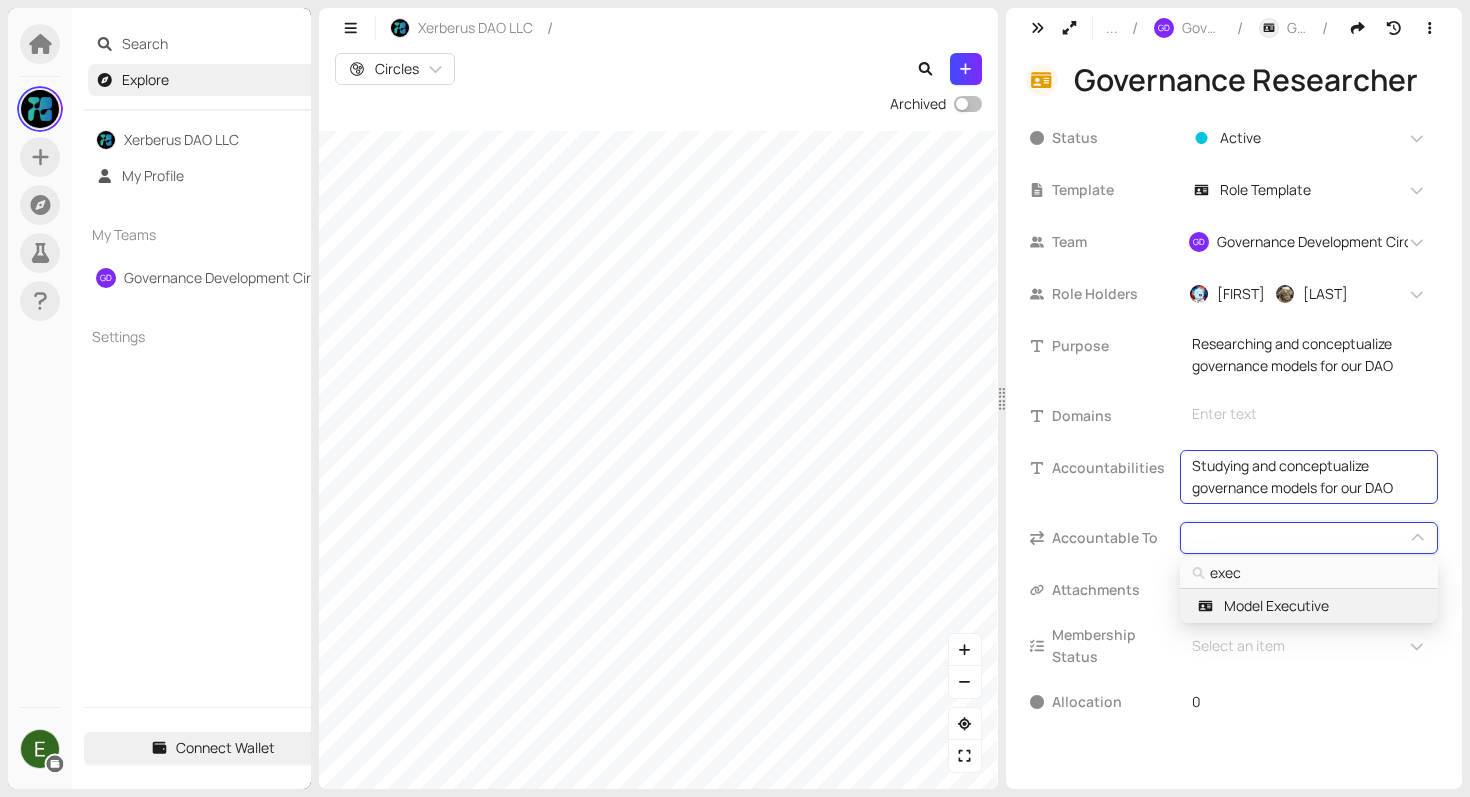 type on "execu" 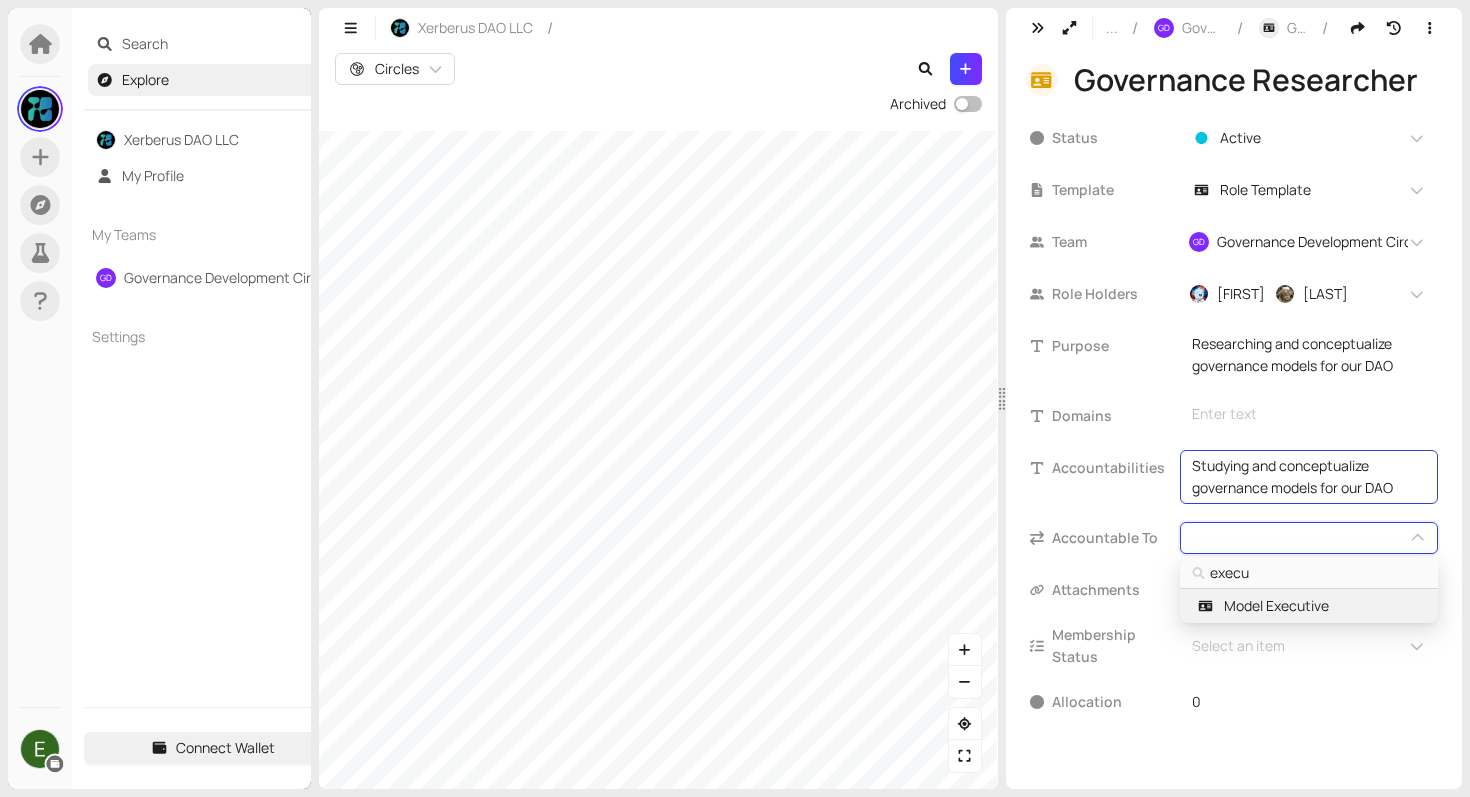 type on "execut" 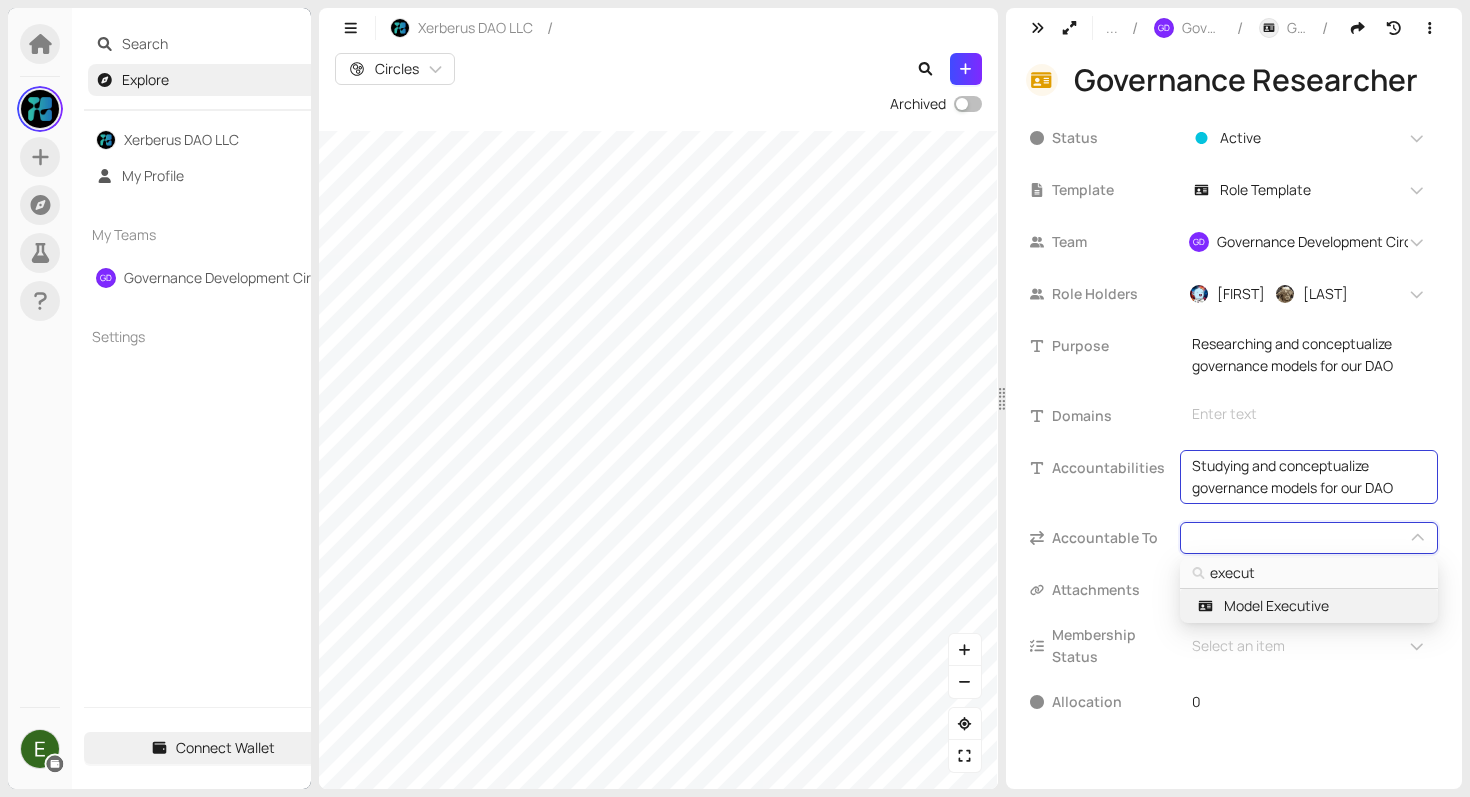 type on "executi" 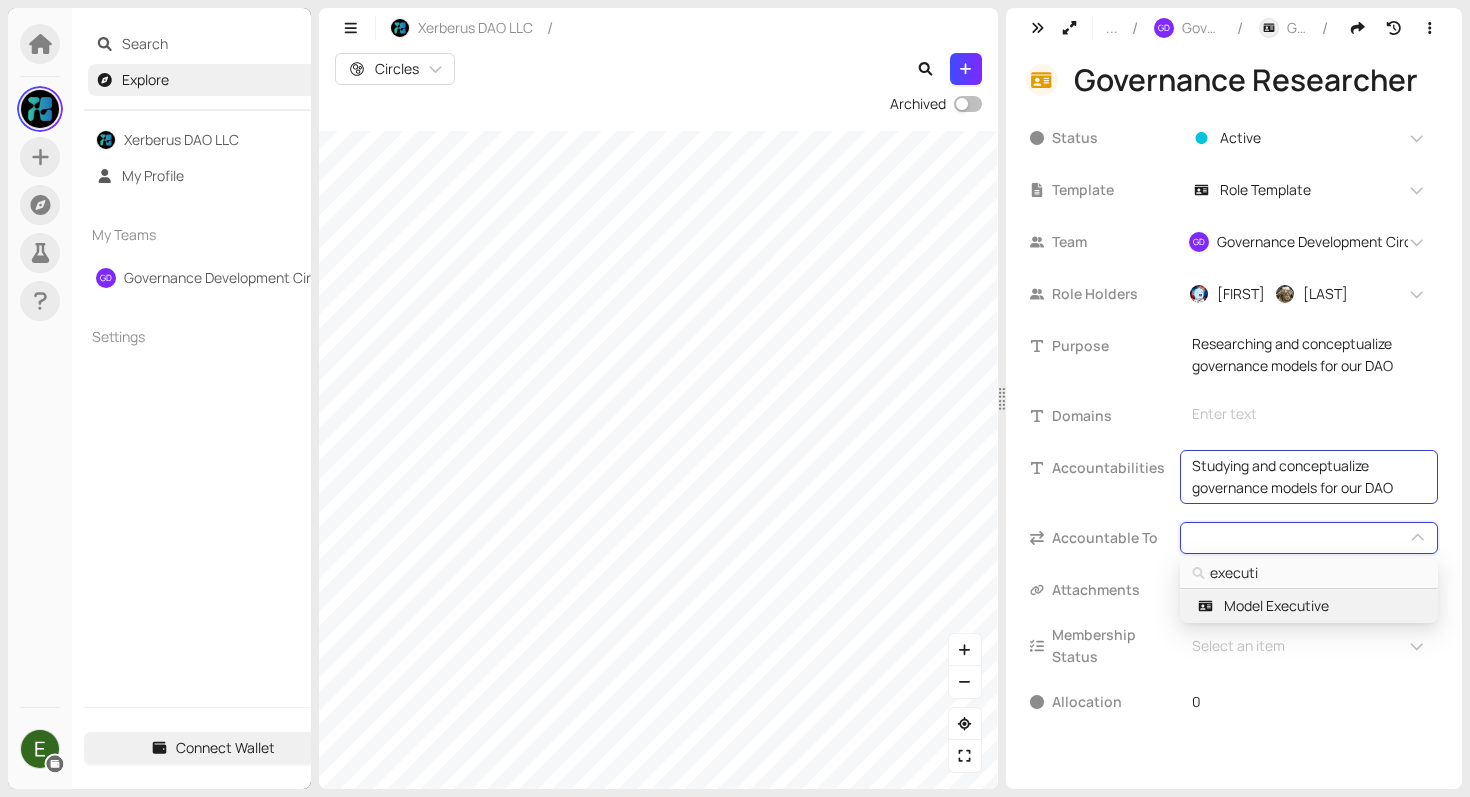 type on "executiv" 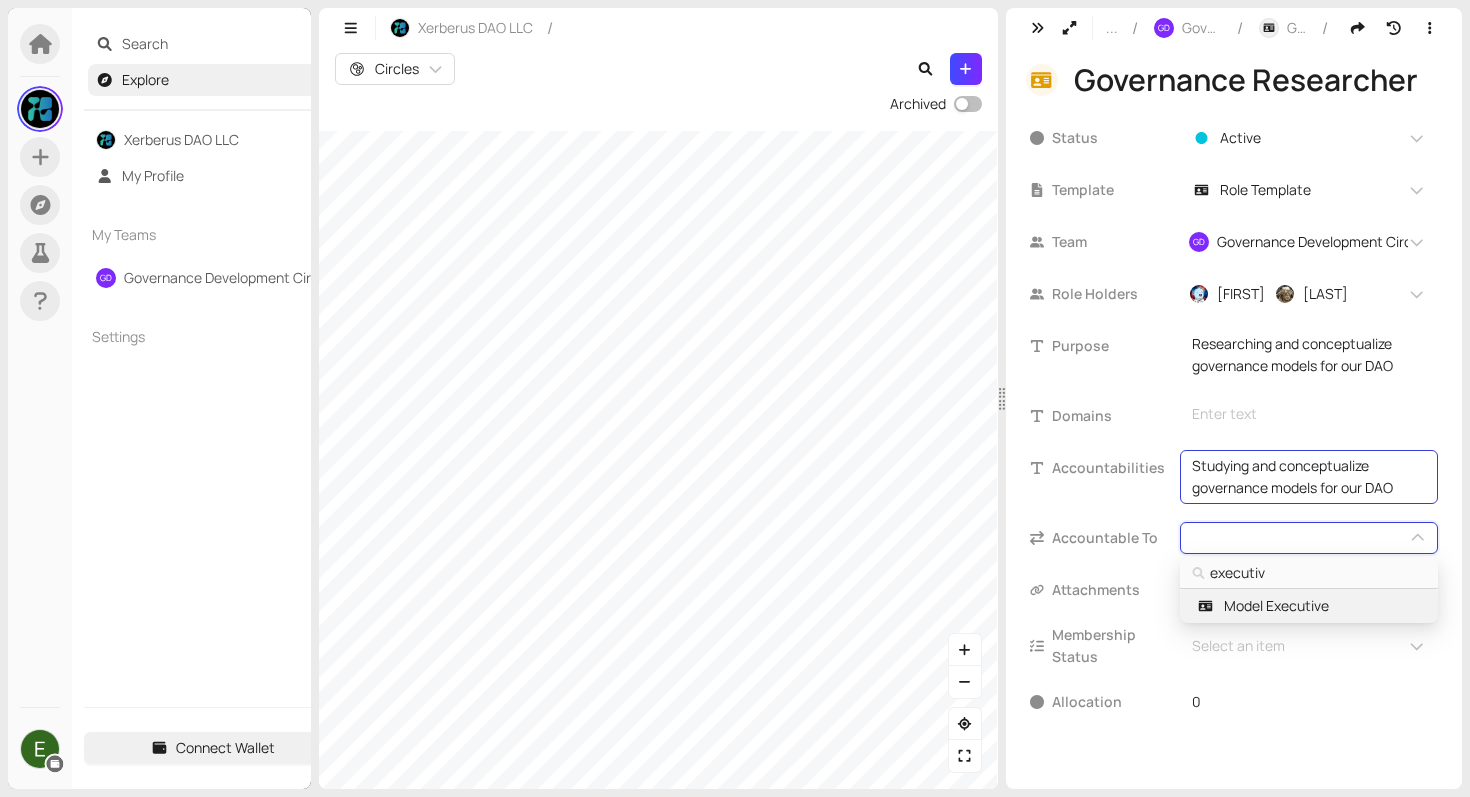 type on "executive" 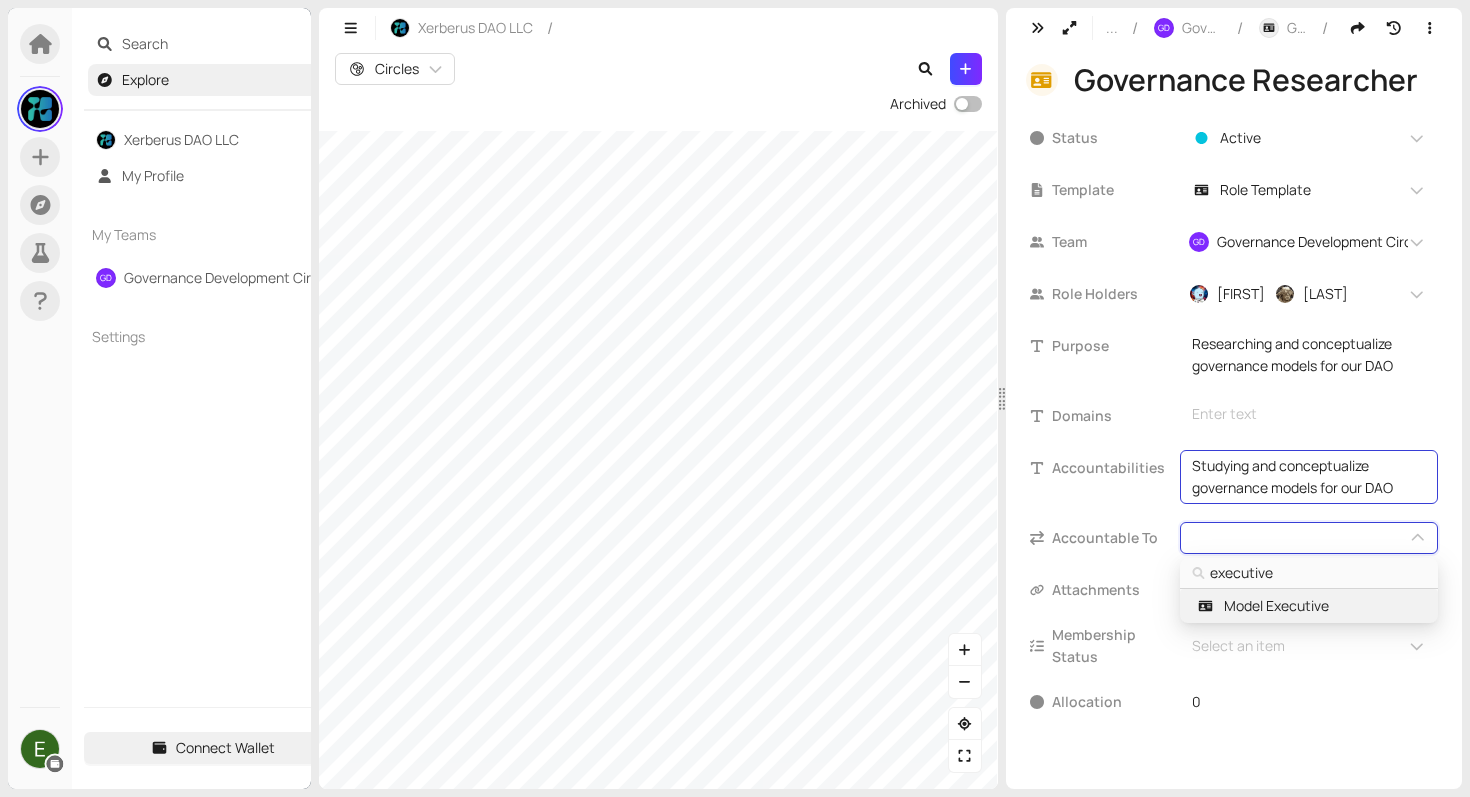 type on "executive" 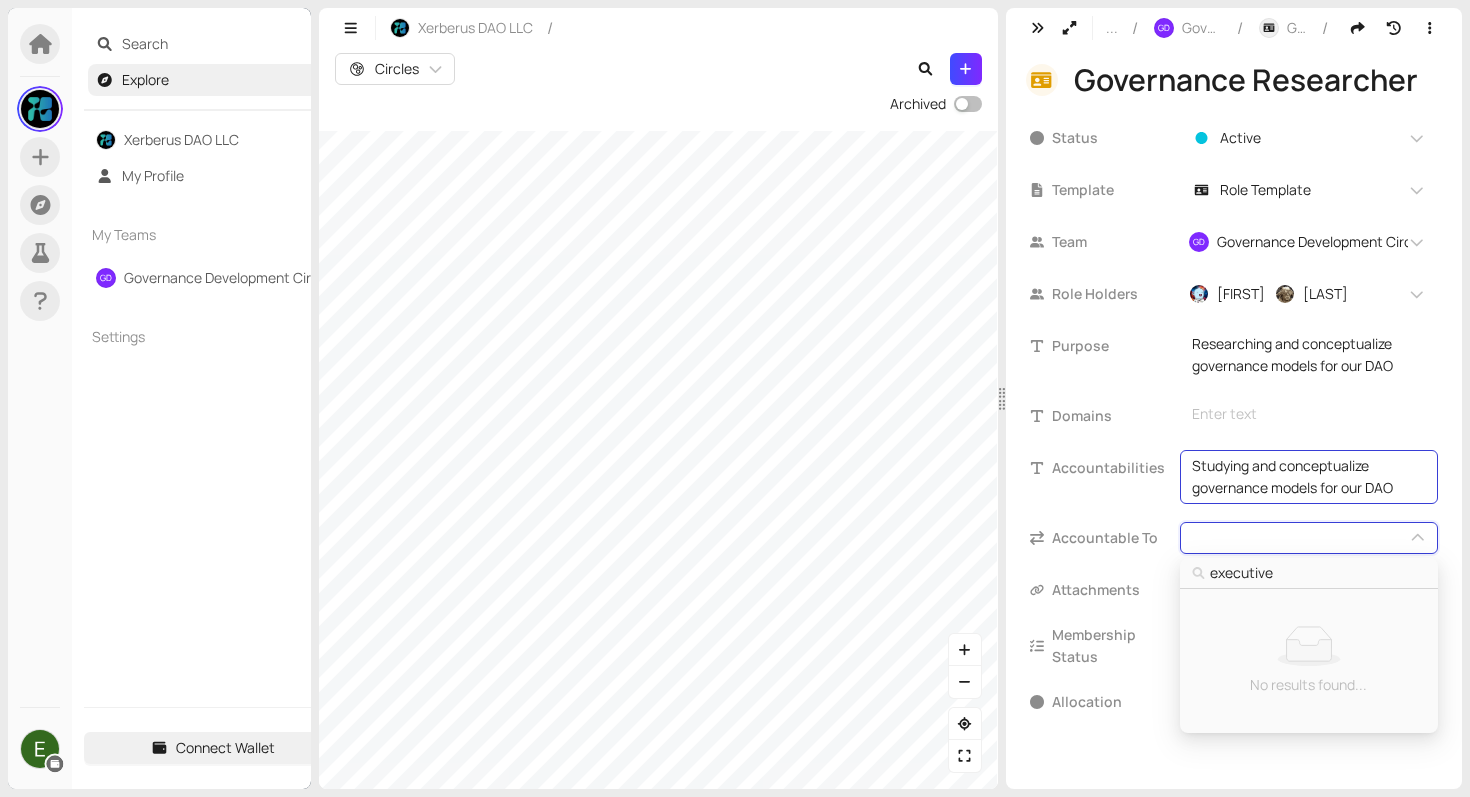 type on "executive m" 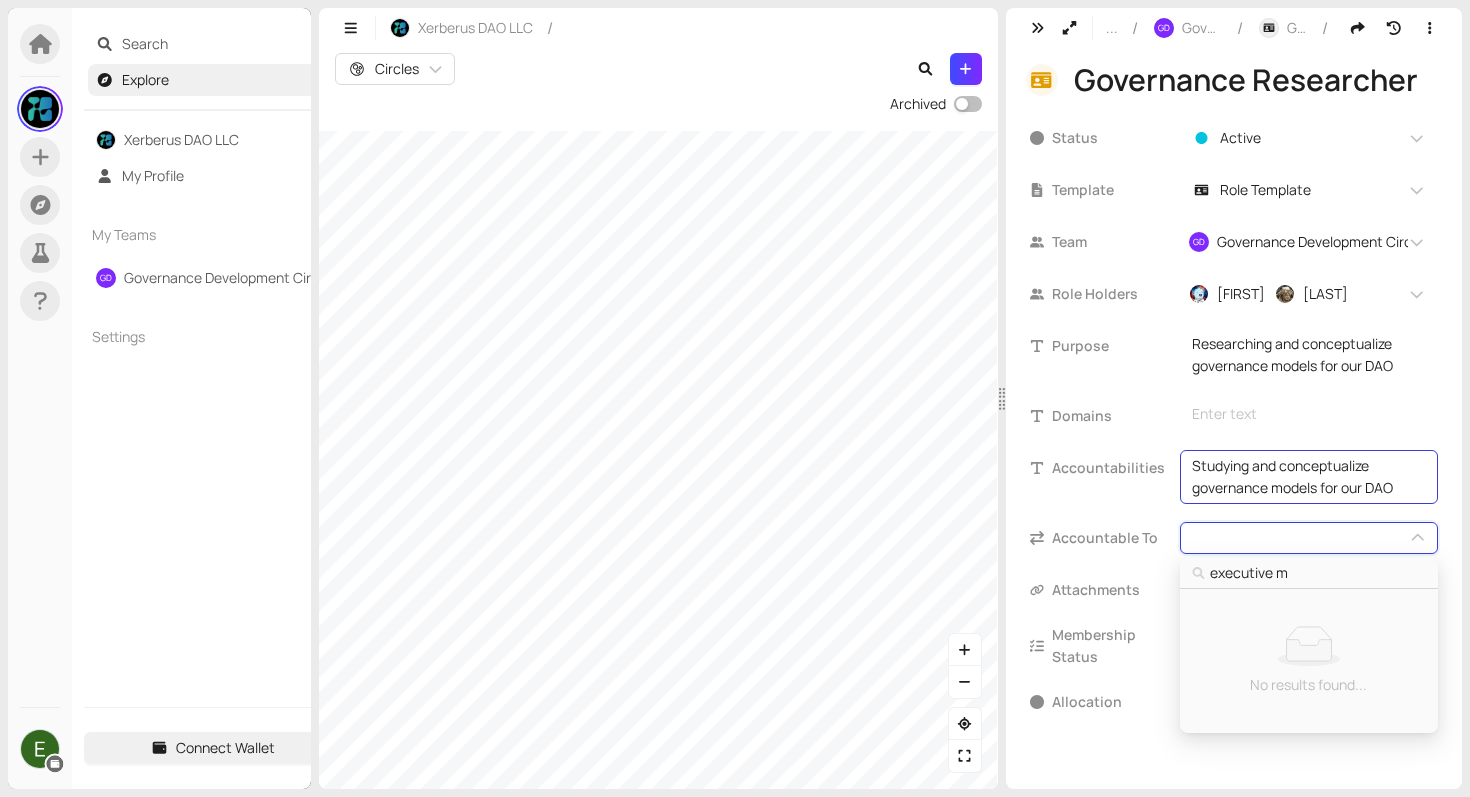 type on "executive me" 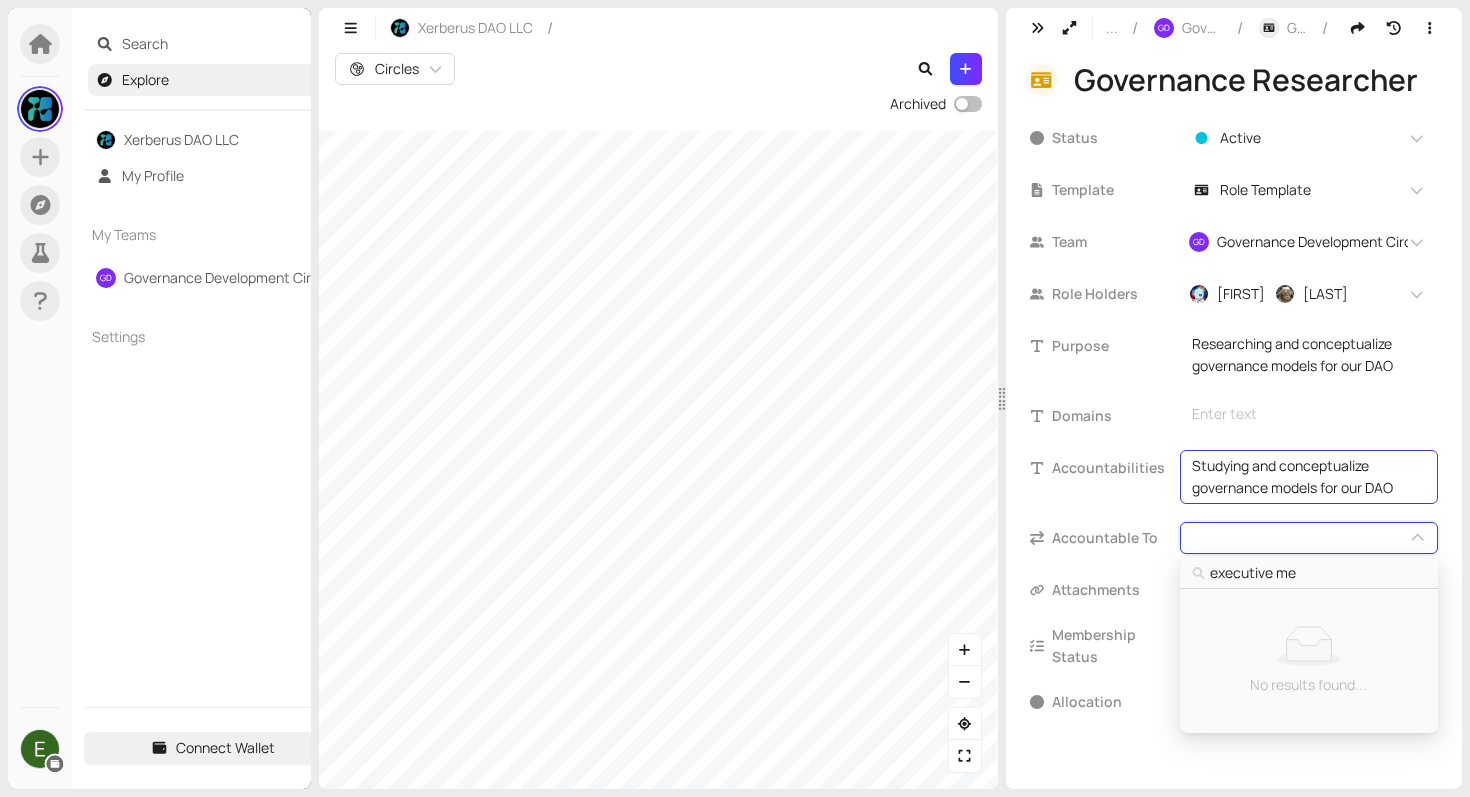 type on "executive mem" 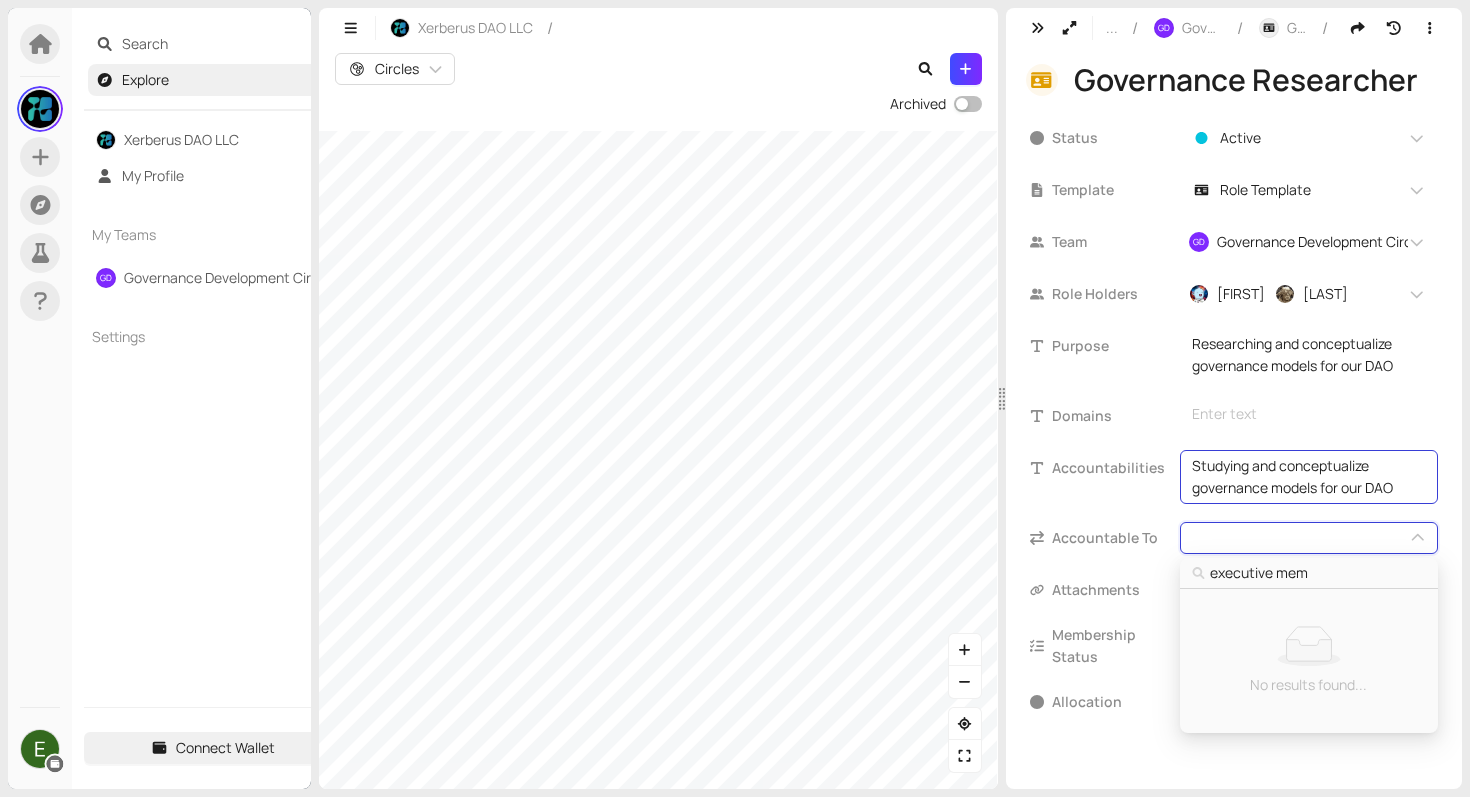 type on "executive me" 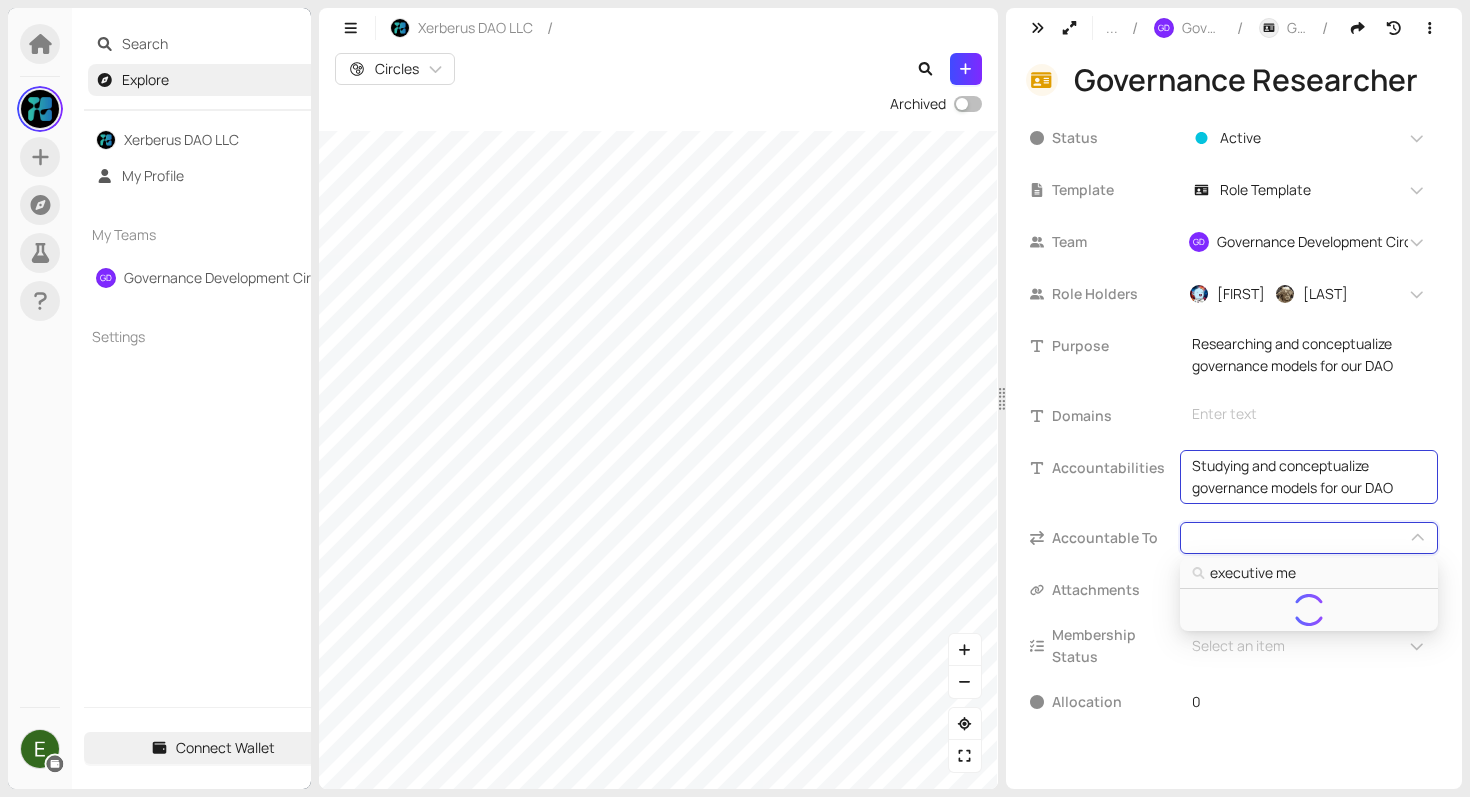 type on "executive m" 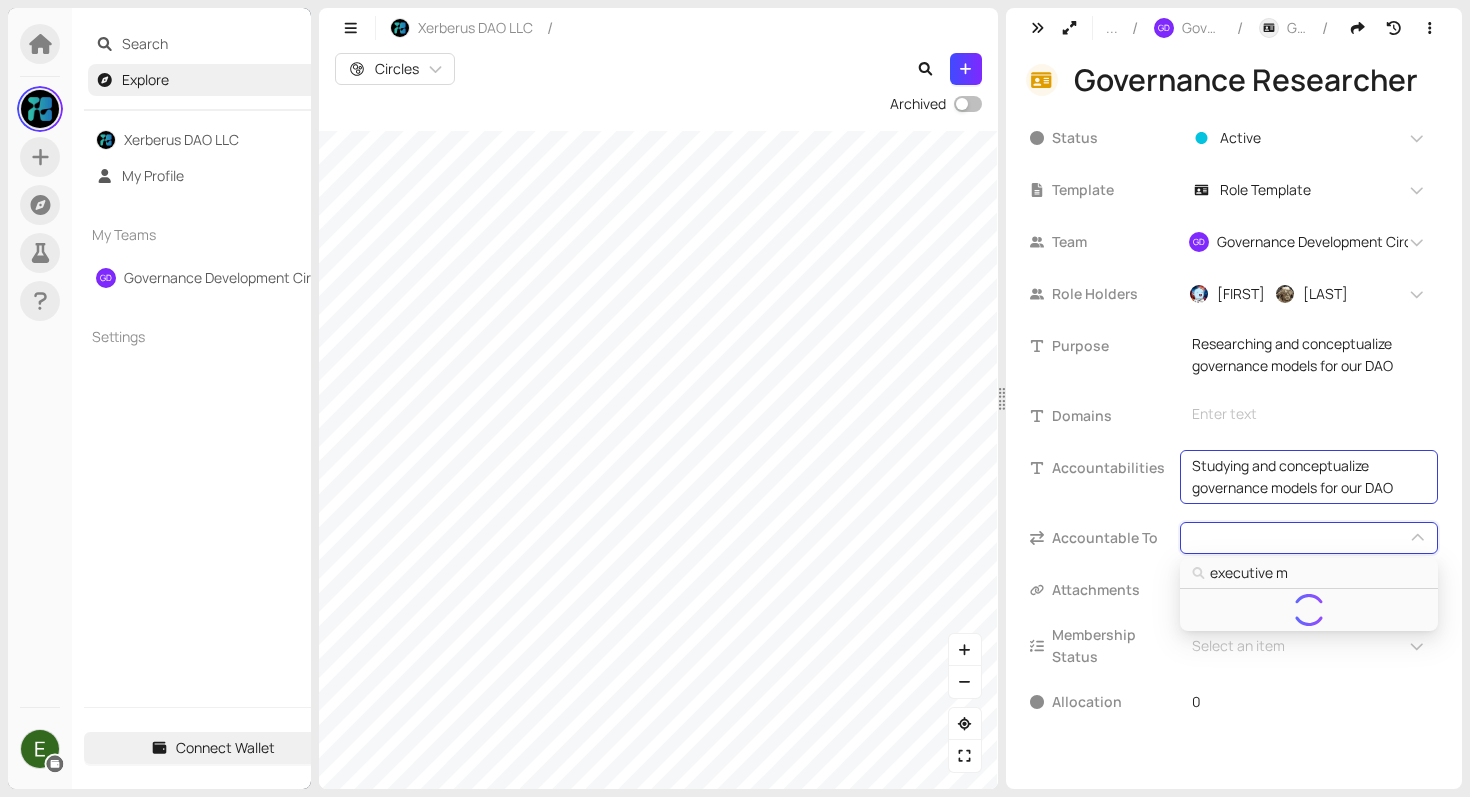 type on "executive" 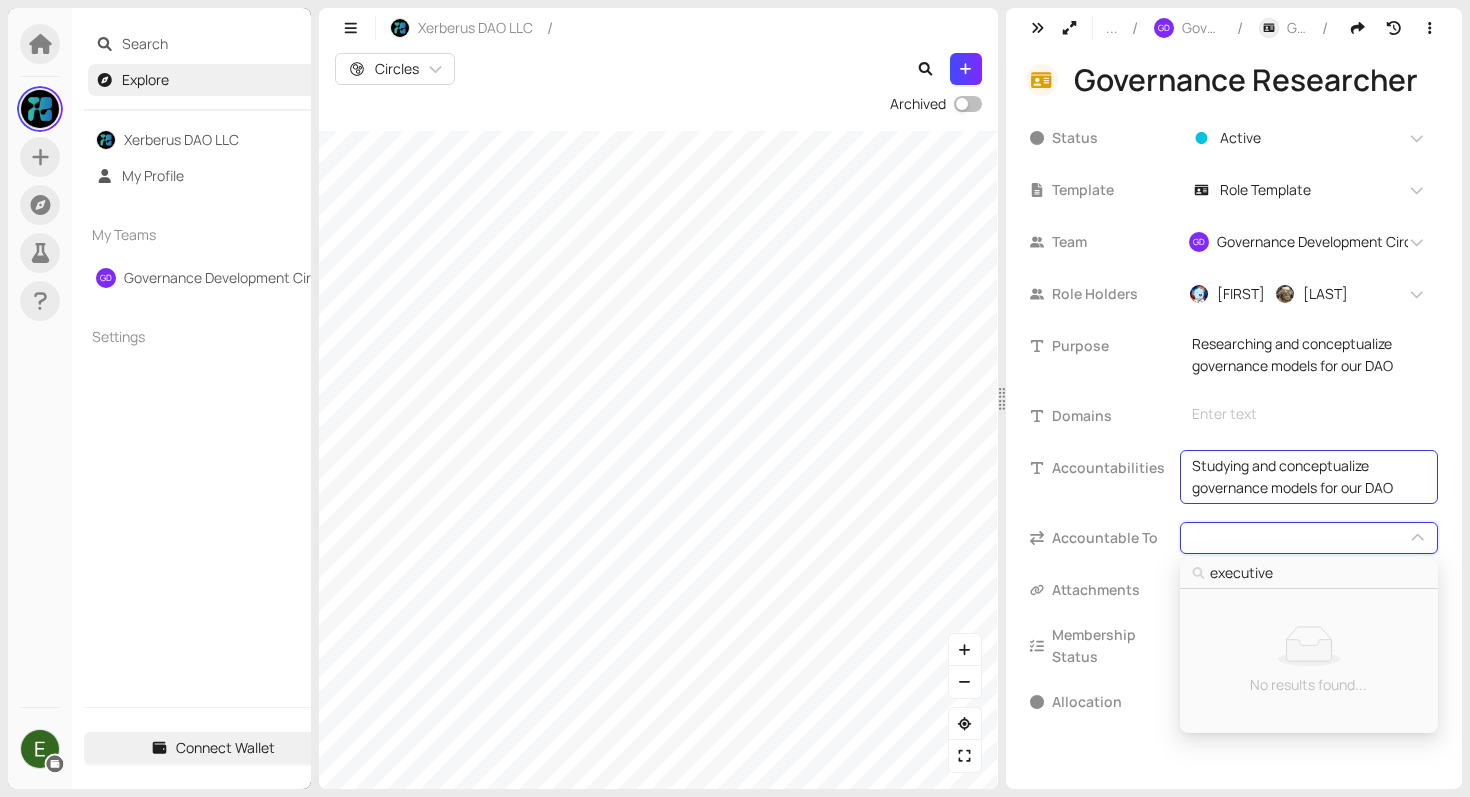 type on "executive" 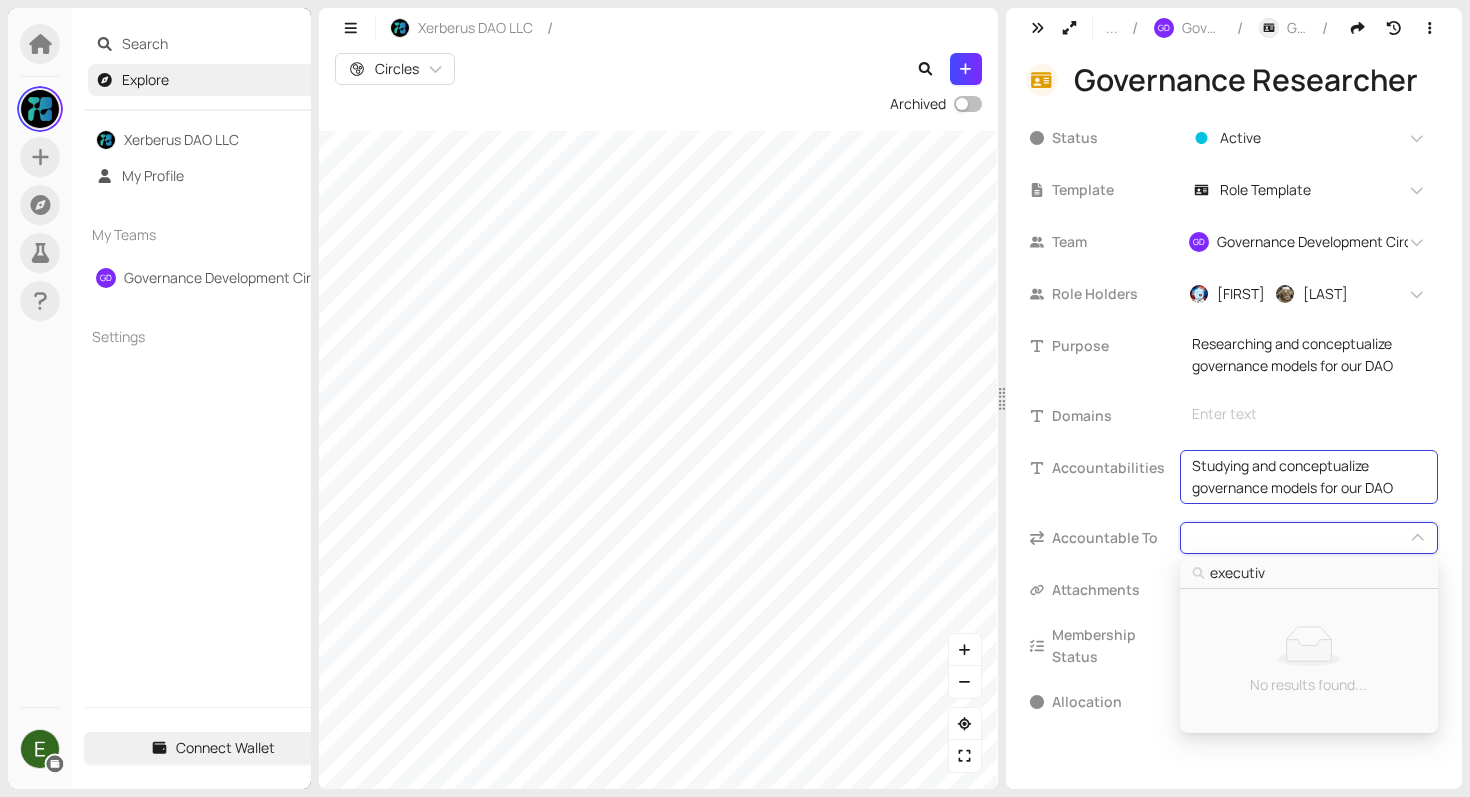 type on "executi" 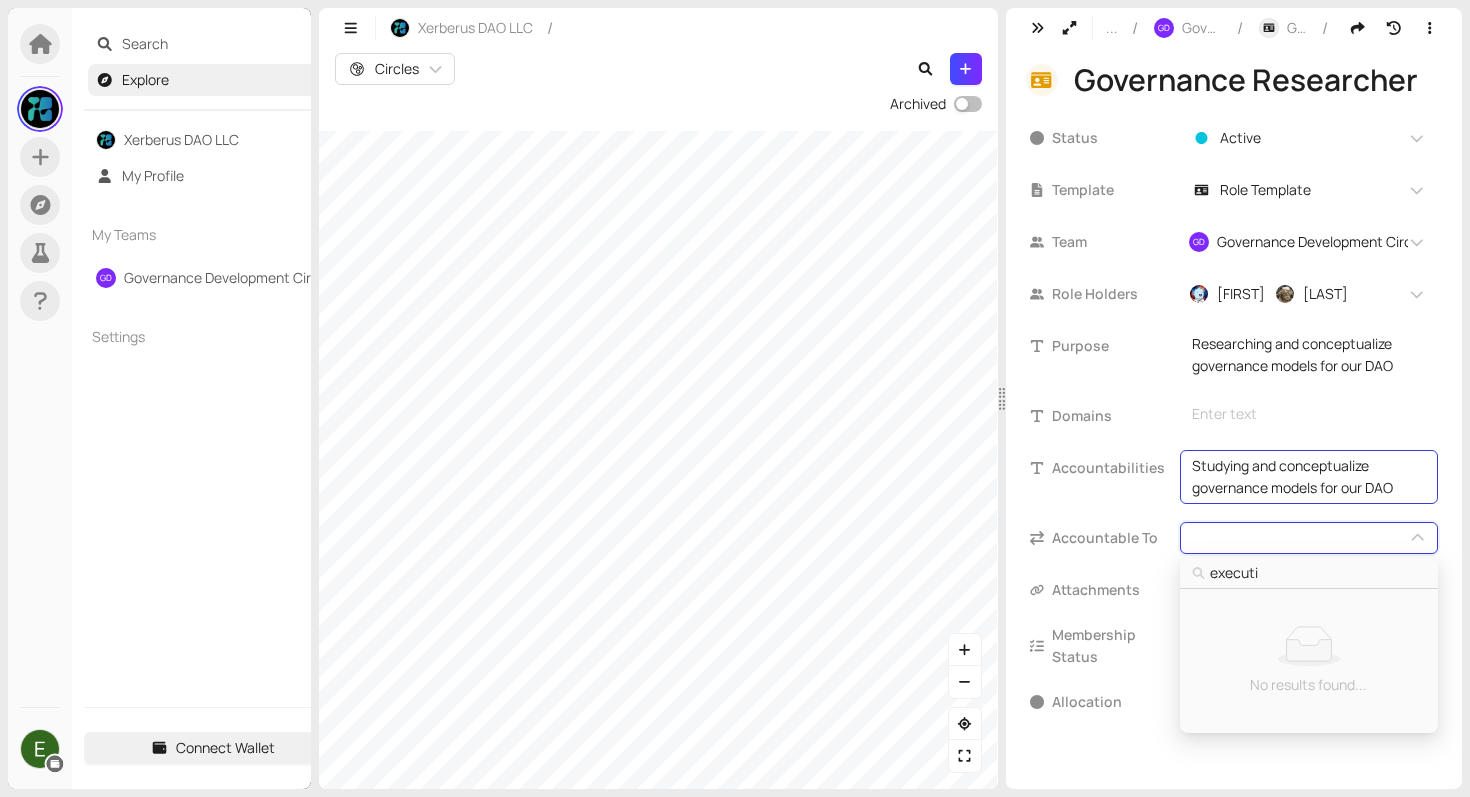 type on "execut" 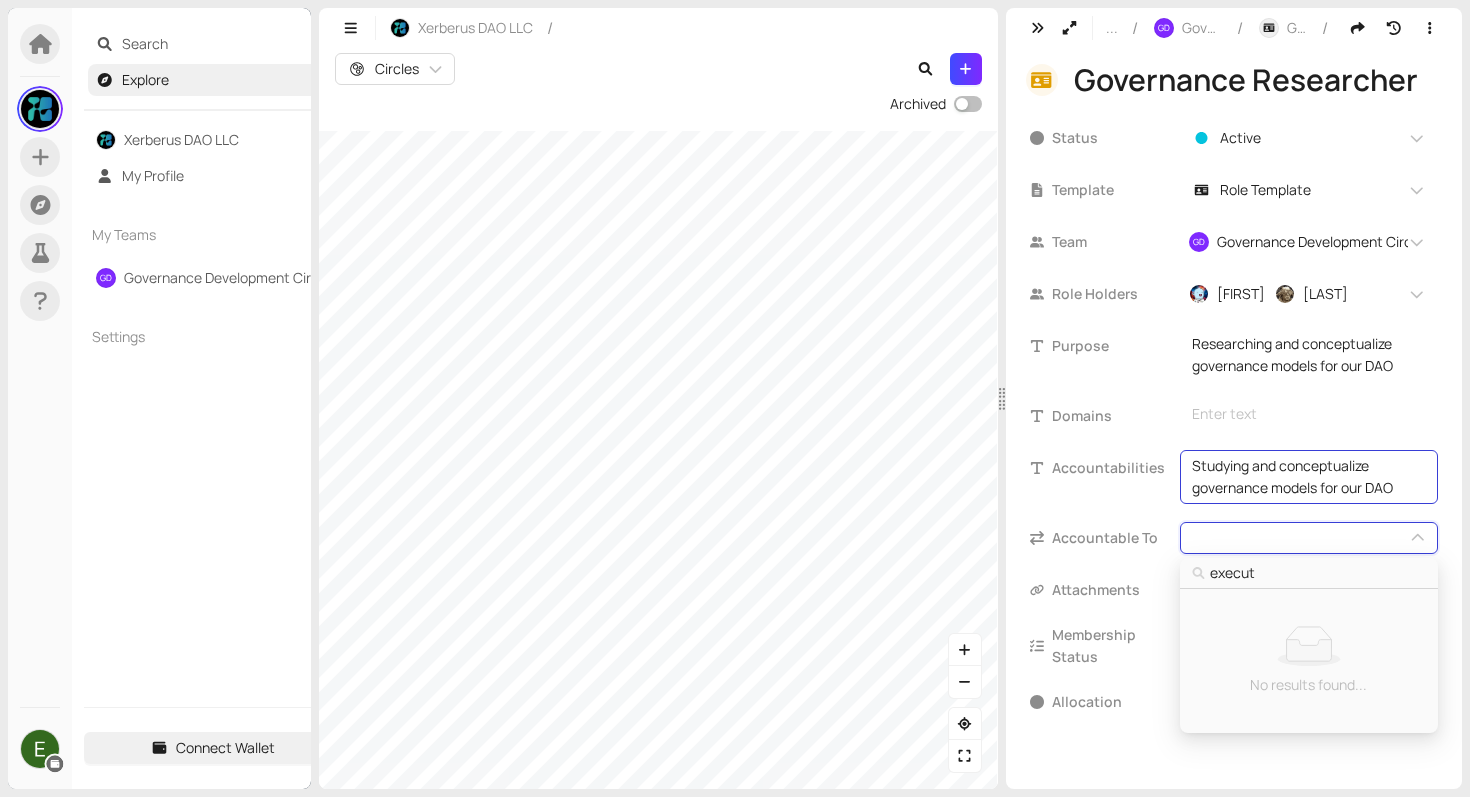 type on "execu" 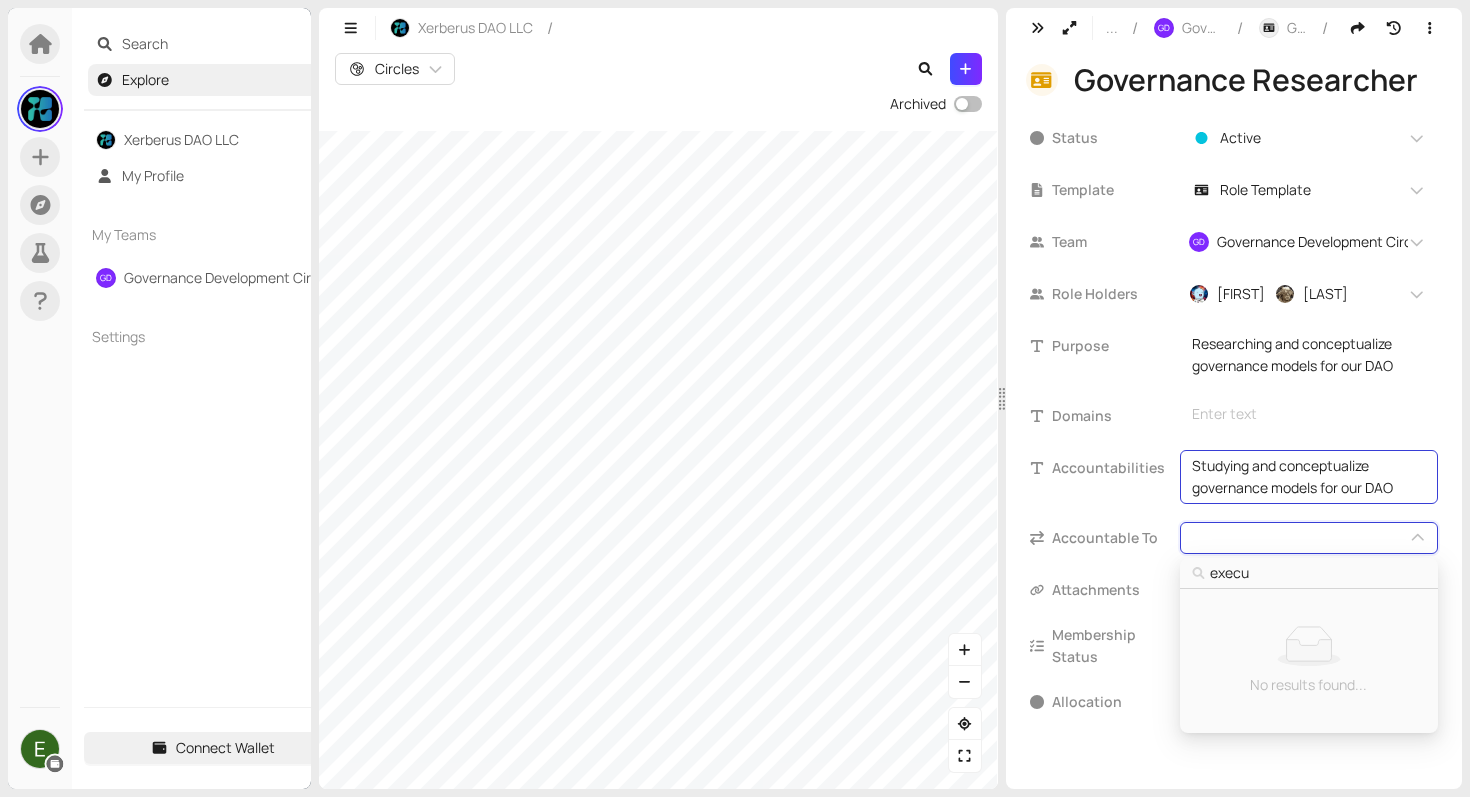 type on "exec" 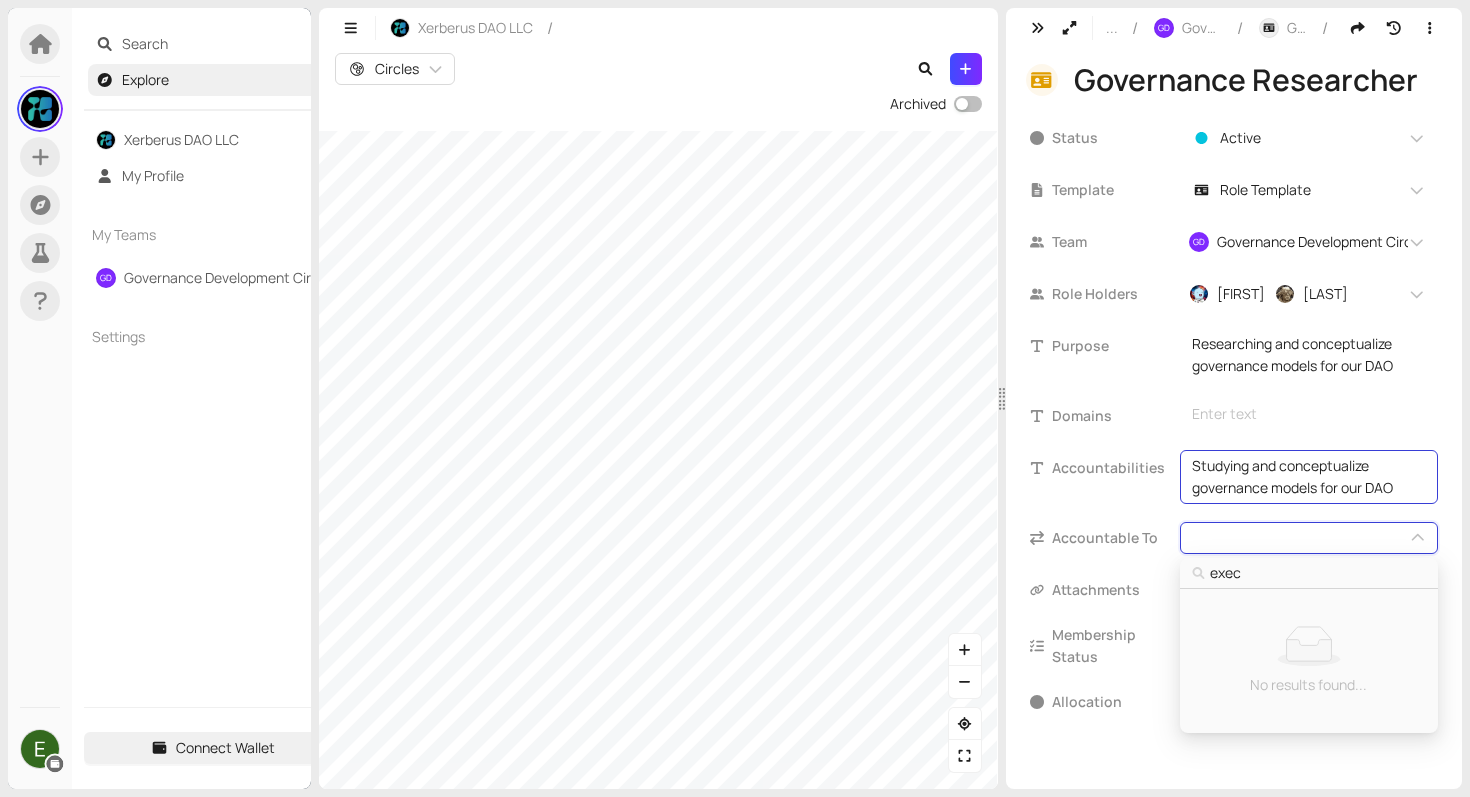 type on "exe" 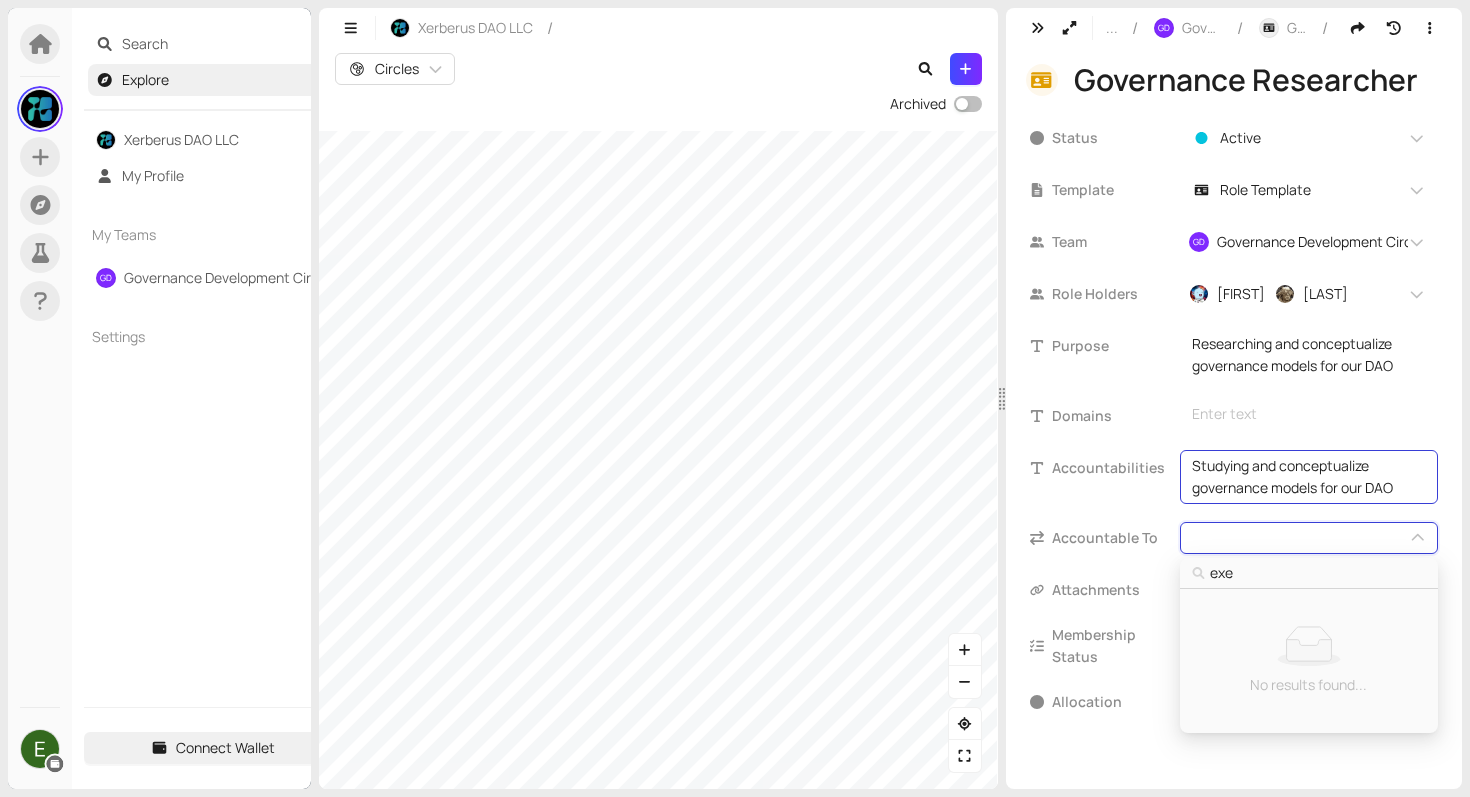 type on "ex" 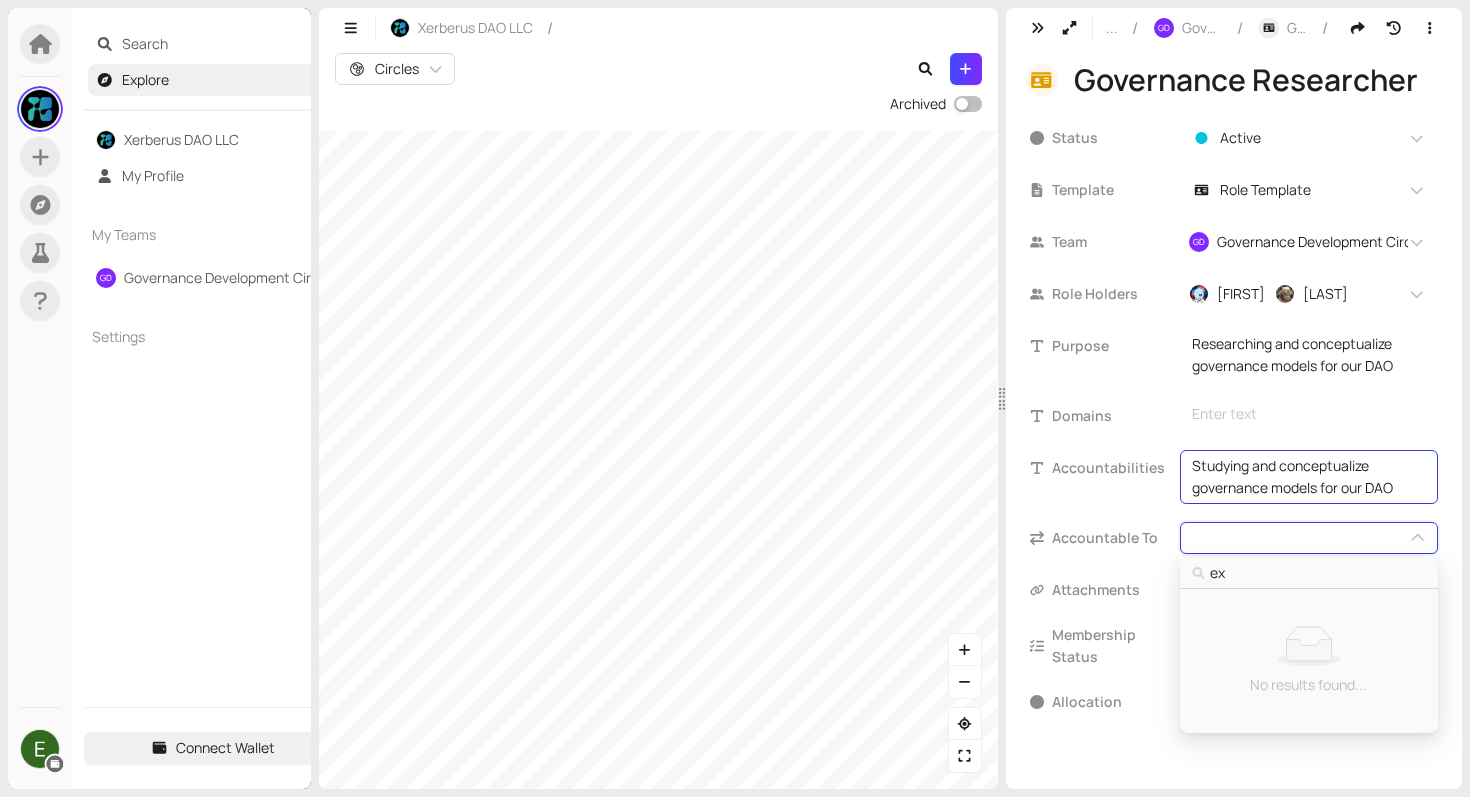 type on "e" 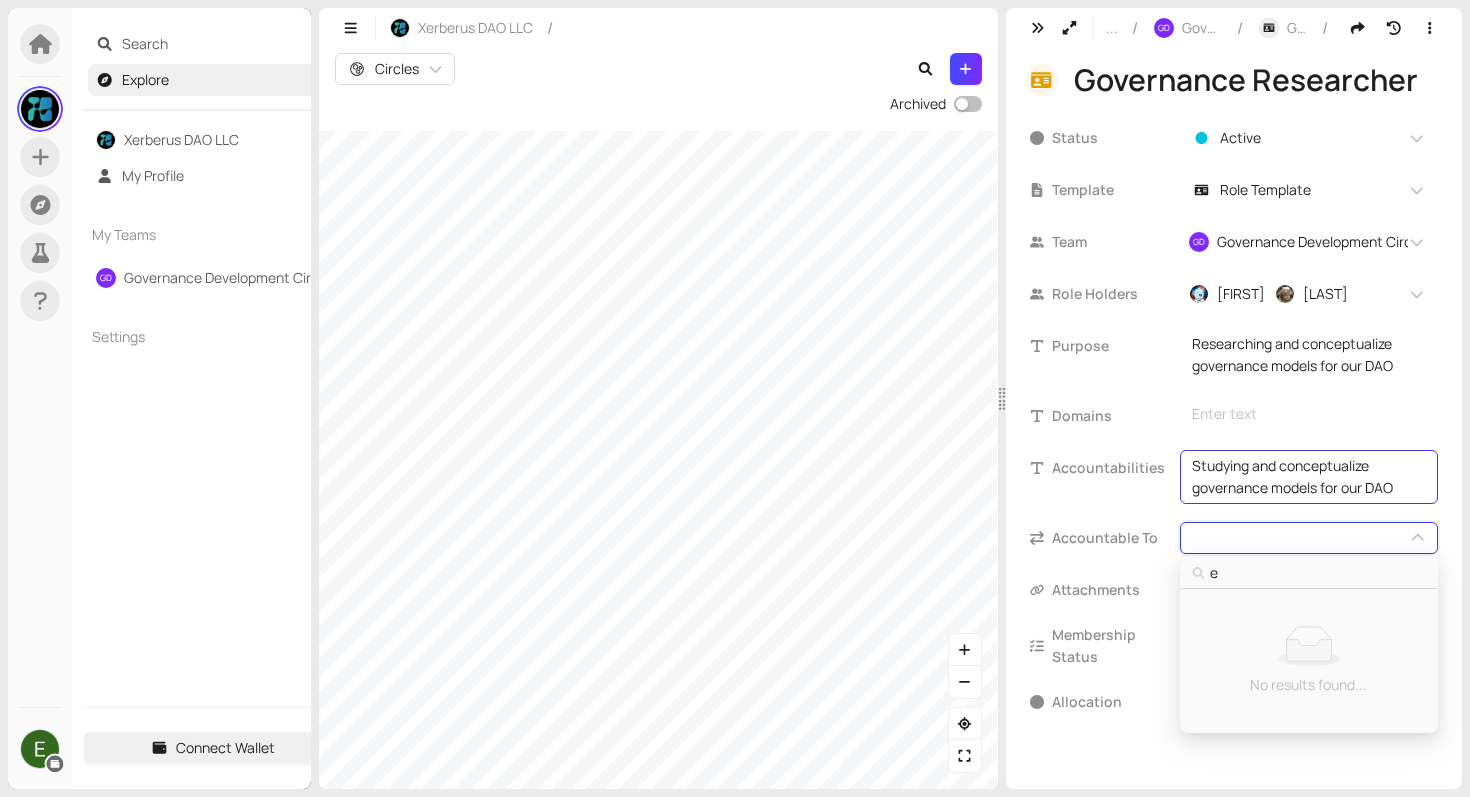 type 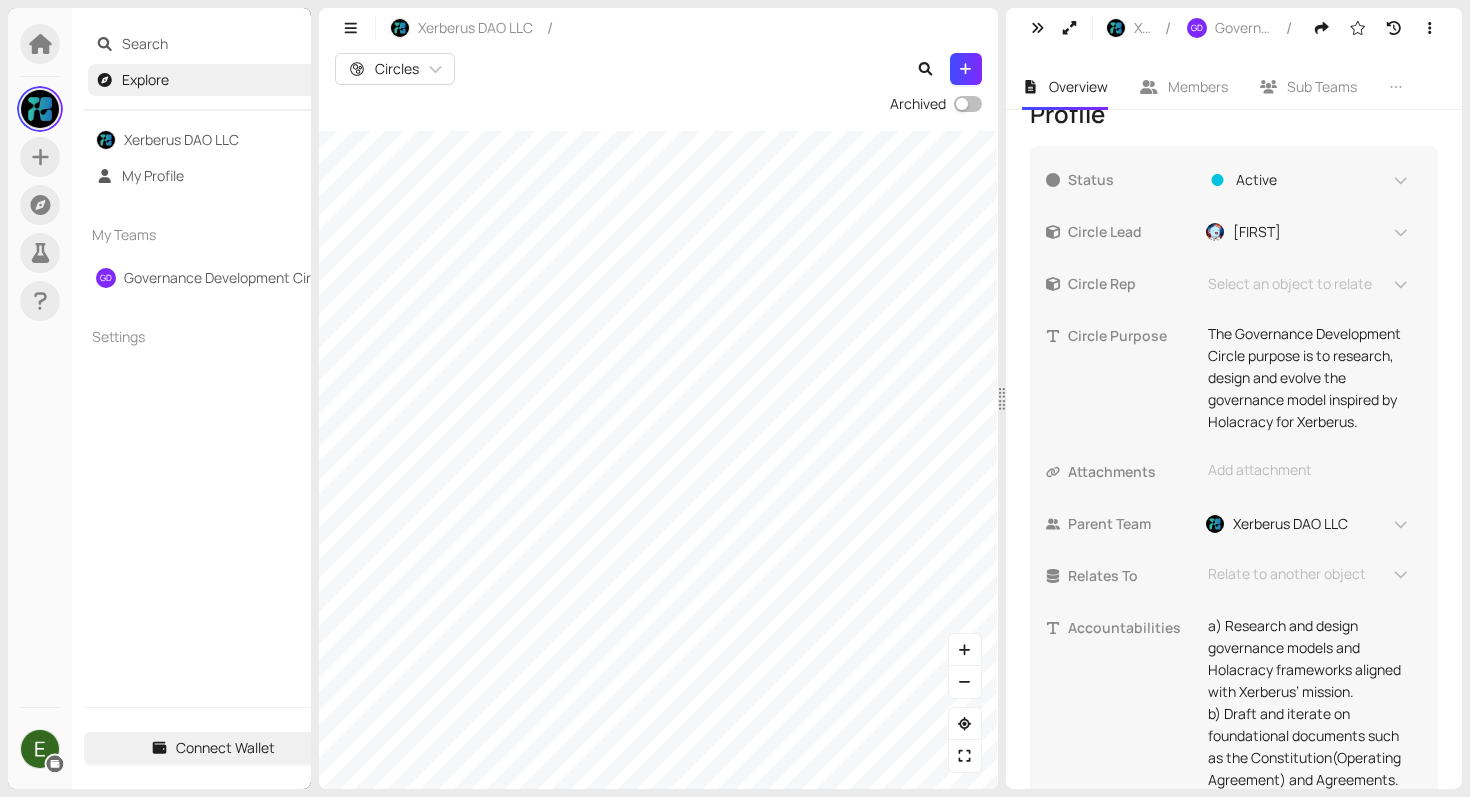 scroll, scrollTop: 712, scrollLeft: 0, axis: vertical 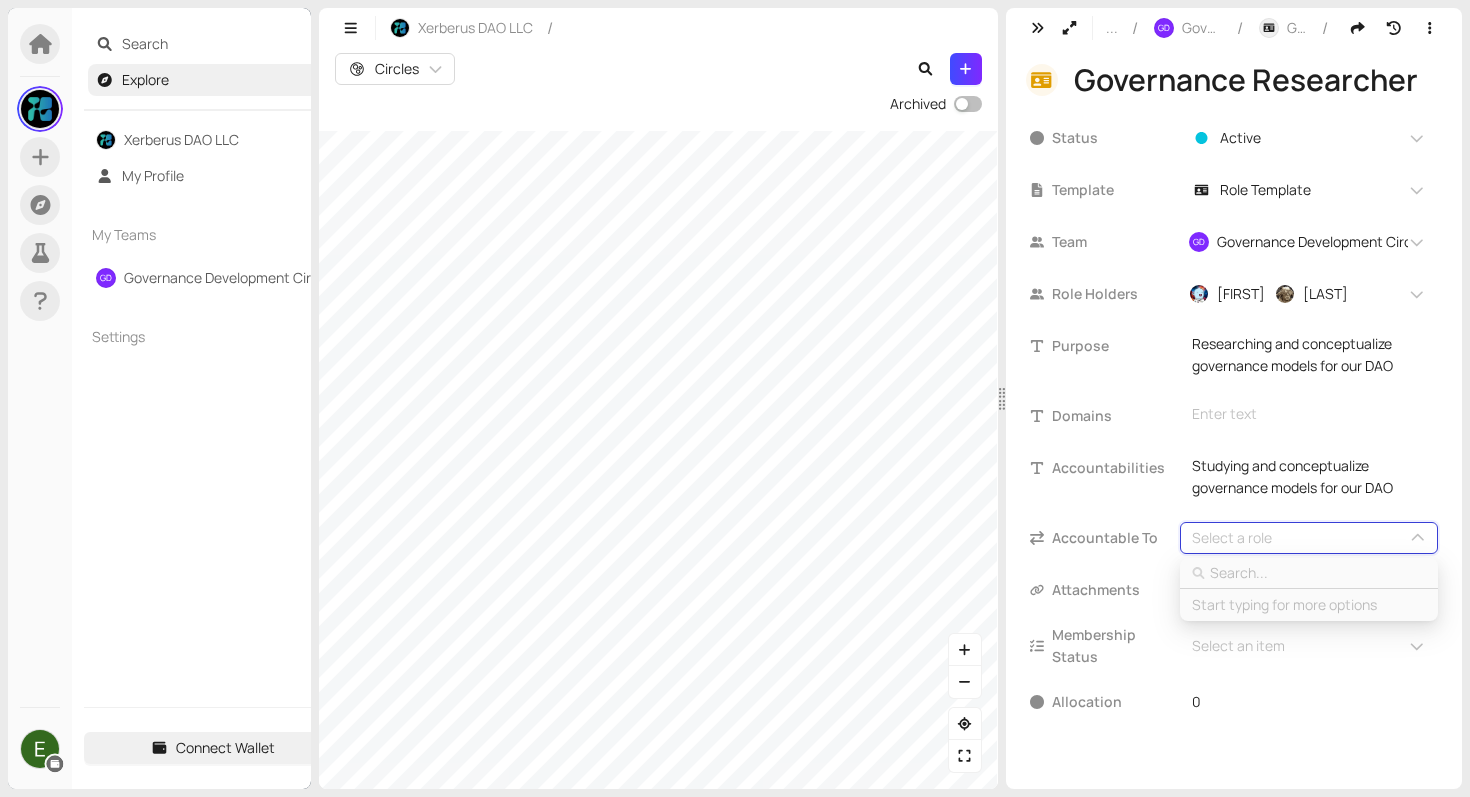 type on "m" 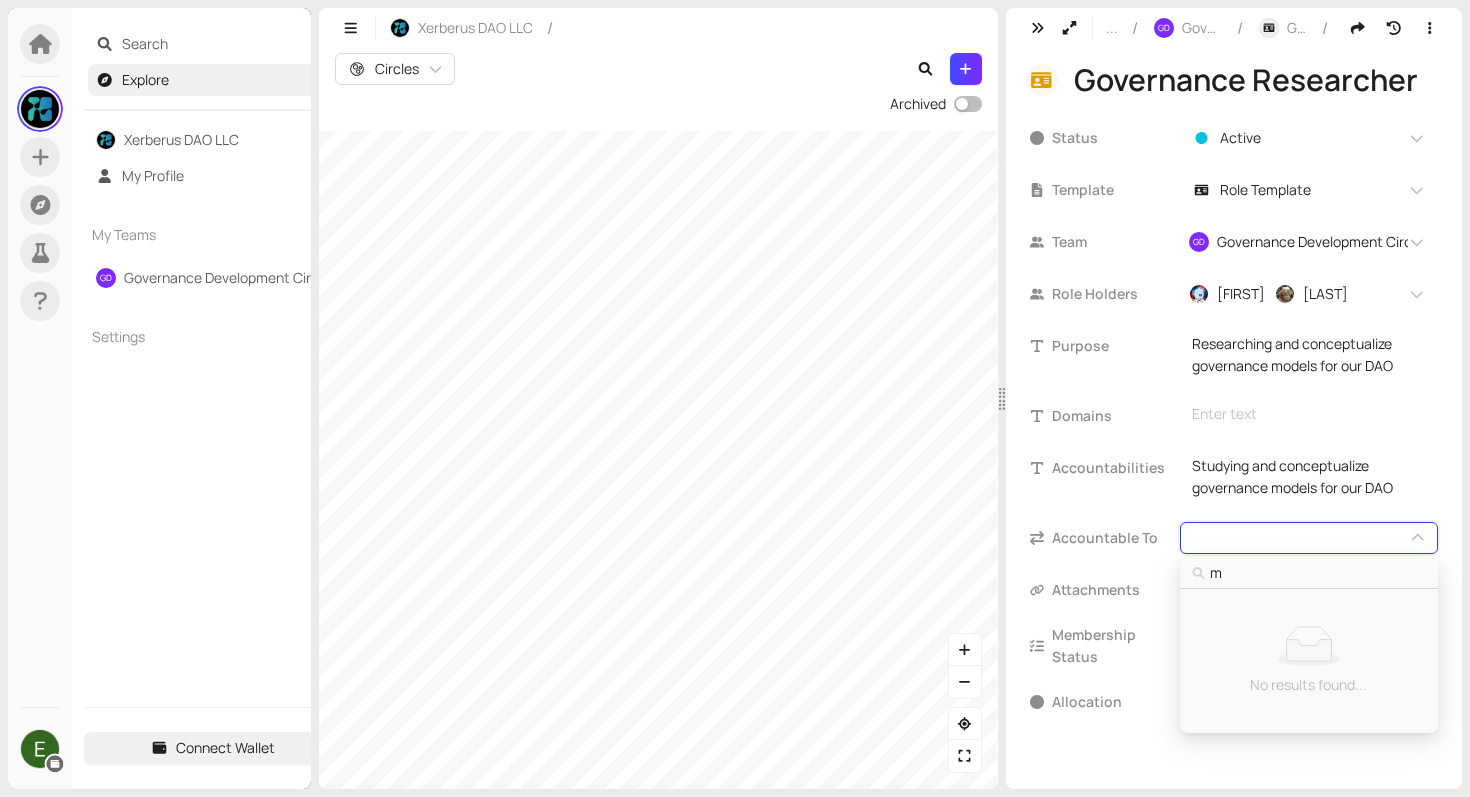 type on "ma" 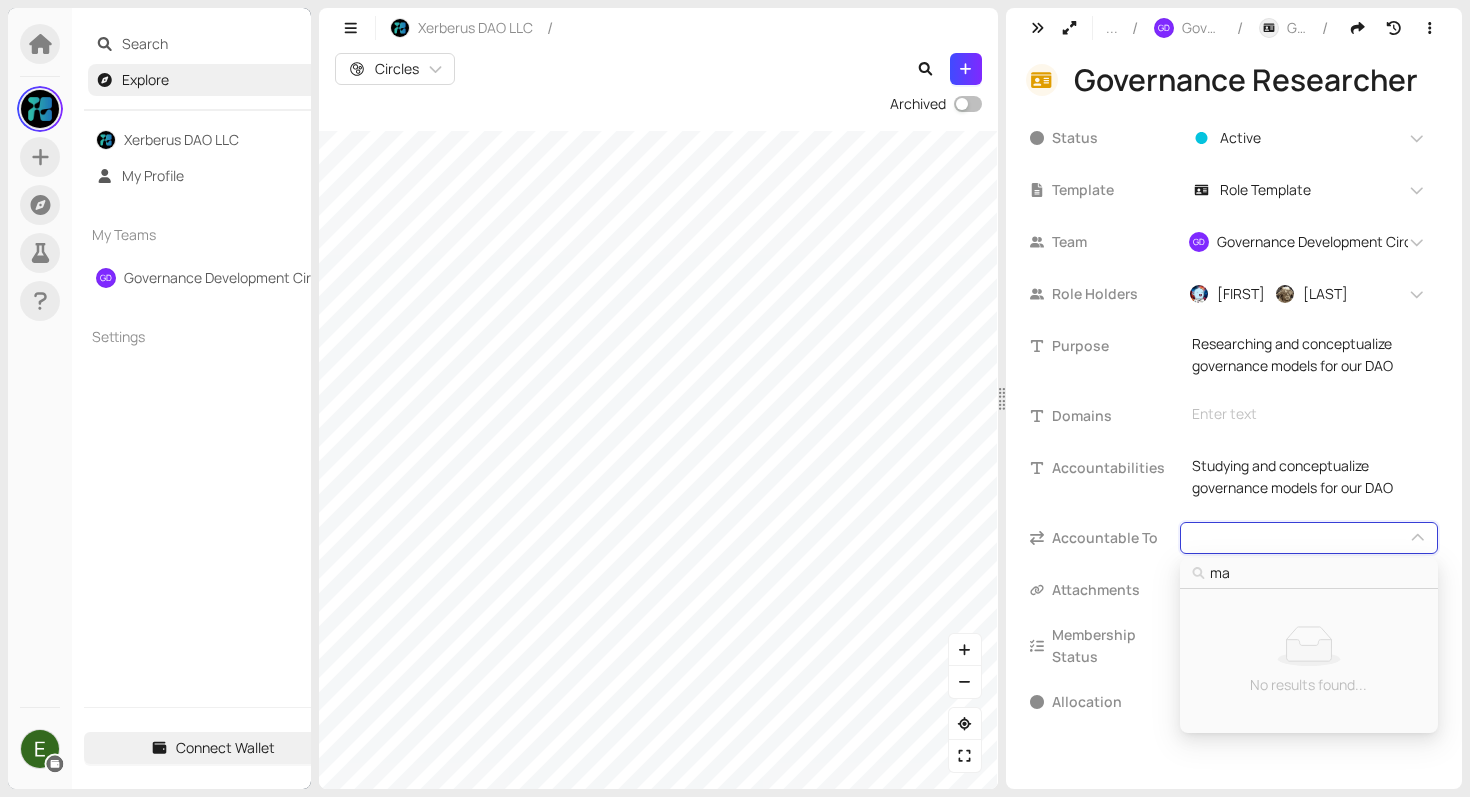type on "man" 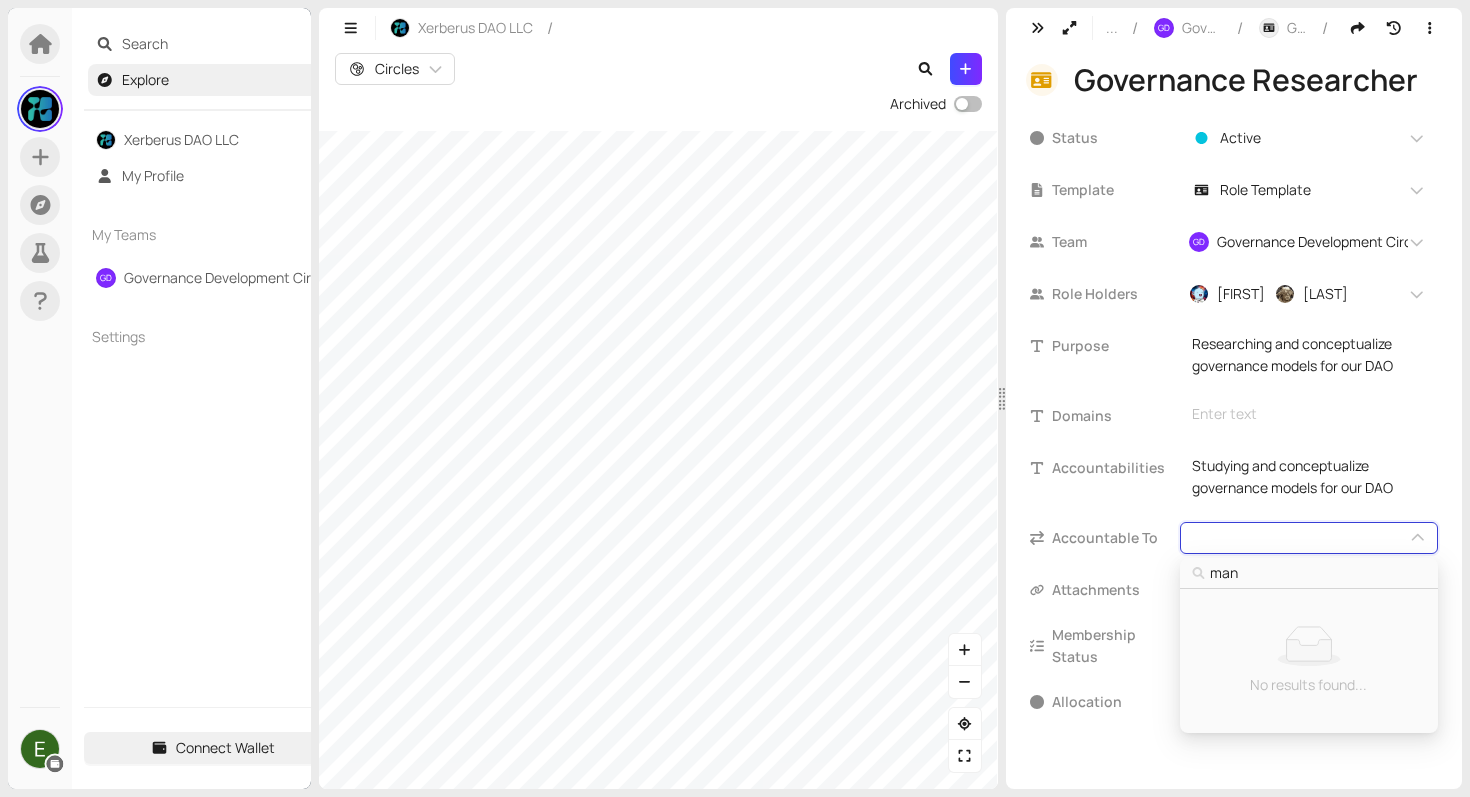type on "mana" 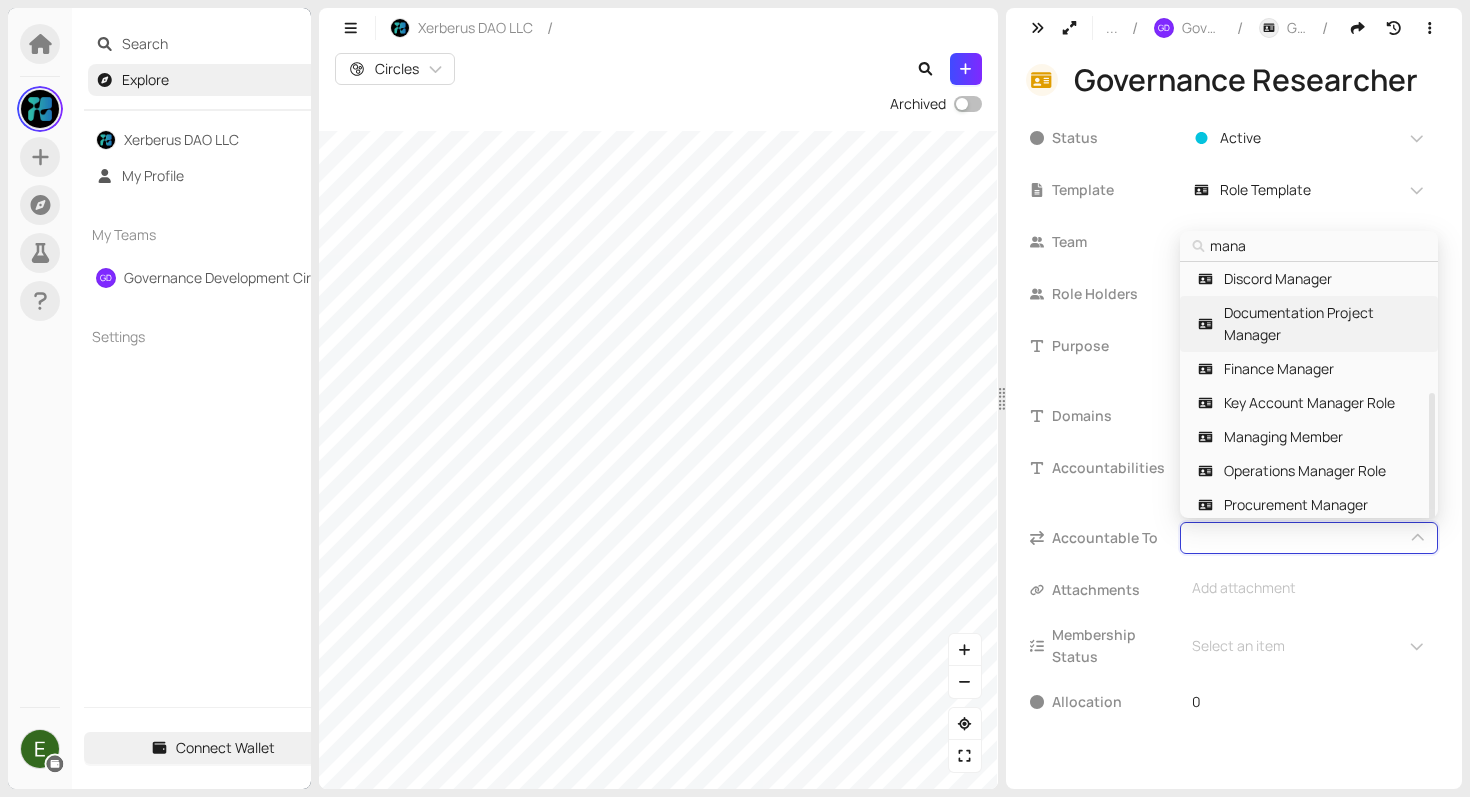 scroll, scrollTop: 106, scrollLeft: 0, axis: vertical 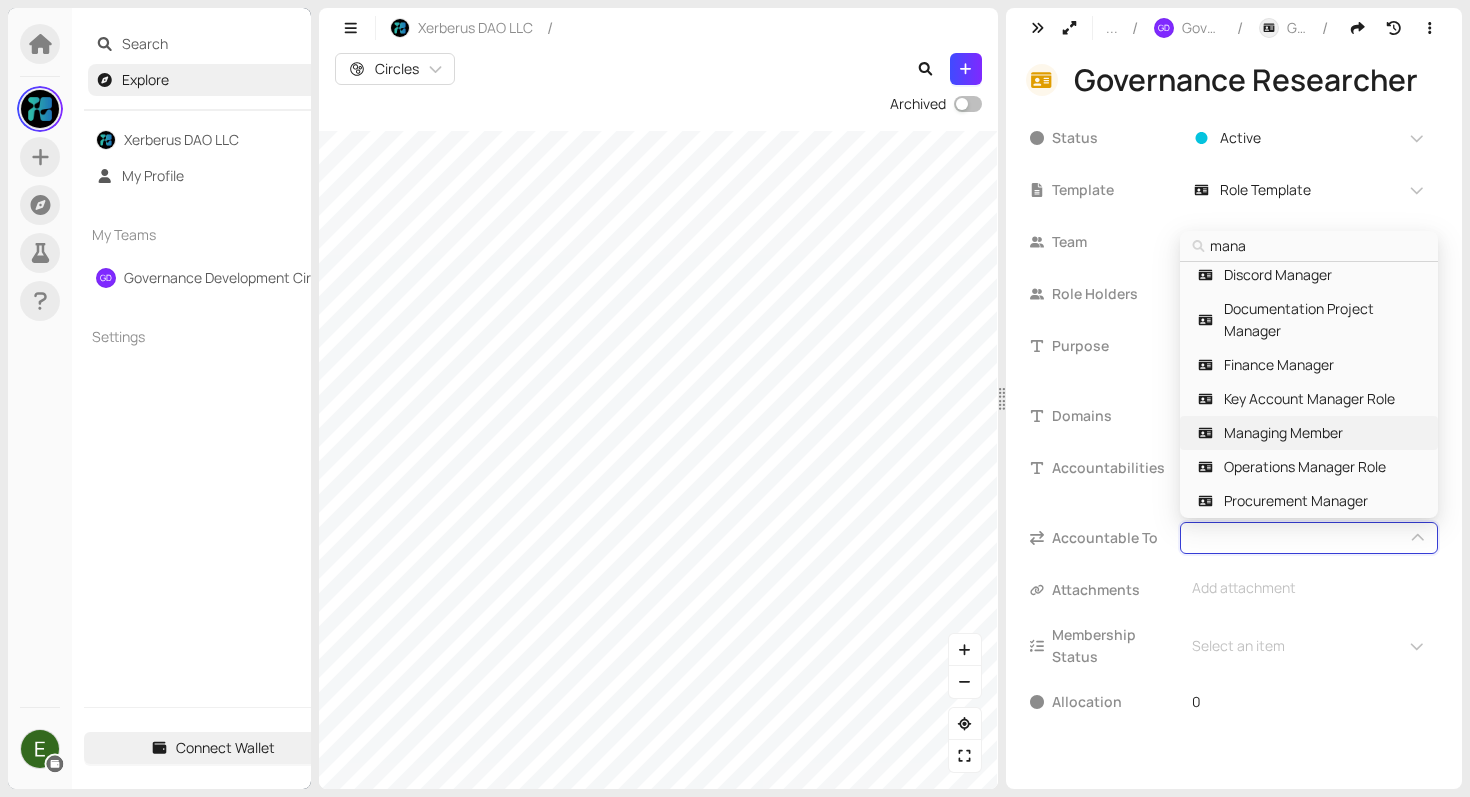 click on "Managing Member" at bounding box center (1283, 433) 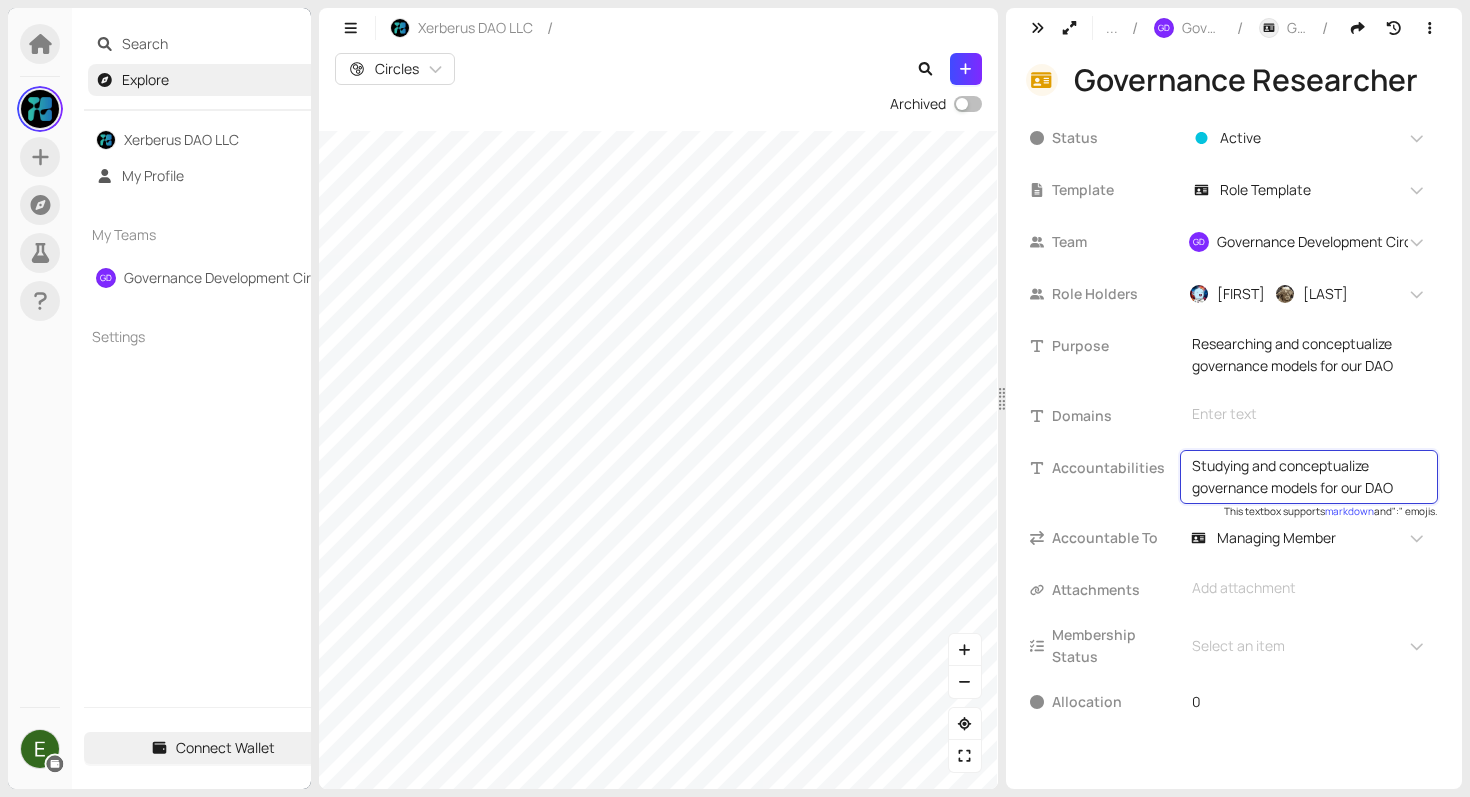 drag, startPoint x: 1195, startPoint y: 469, endPoint x: 1415, endPoint y: 489, distance: 220.90723 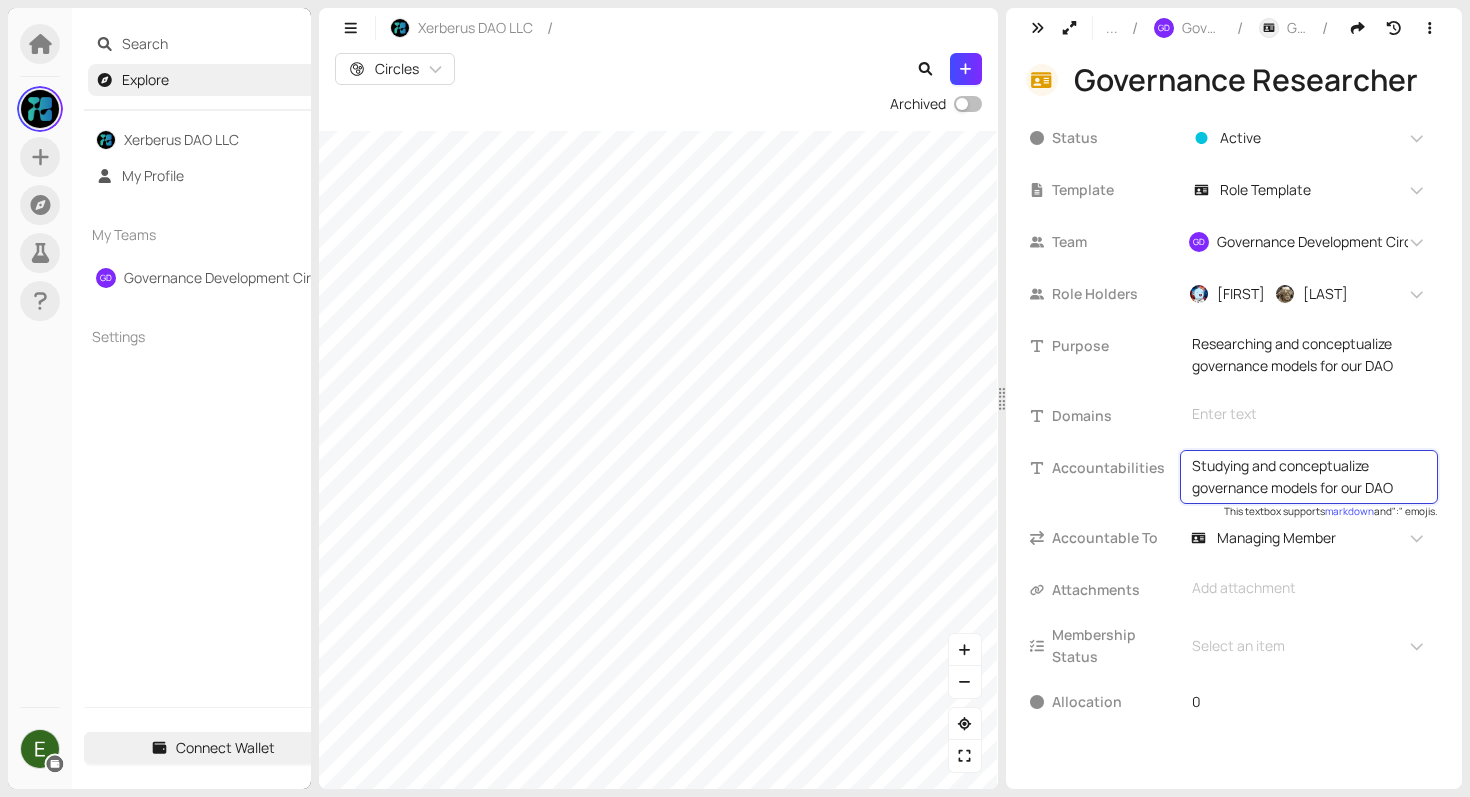 drag, startPoint x: 1415, startPoint y: 489, endPoint x: 1188, endPoint y: 458, distance: 229.10696 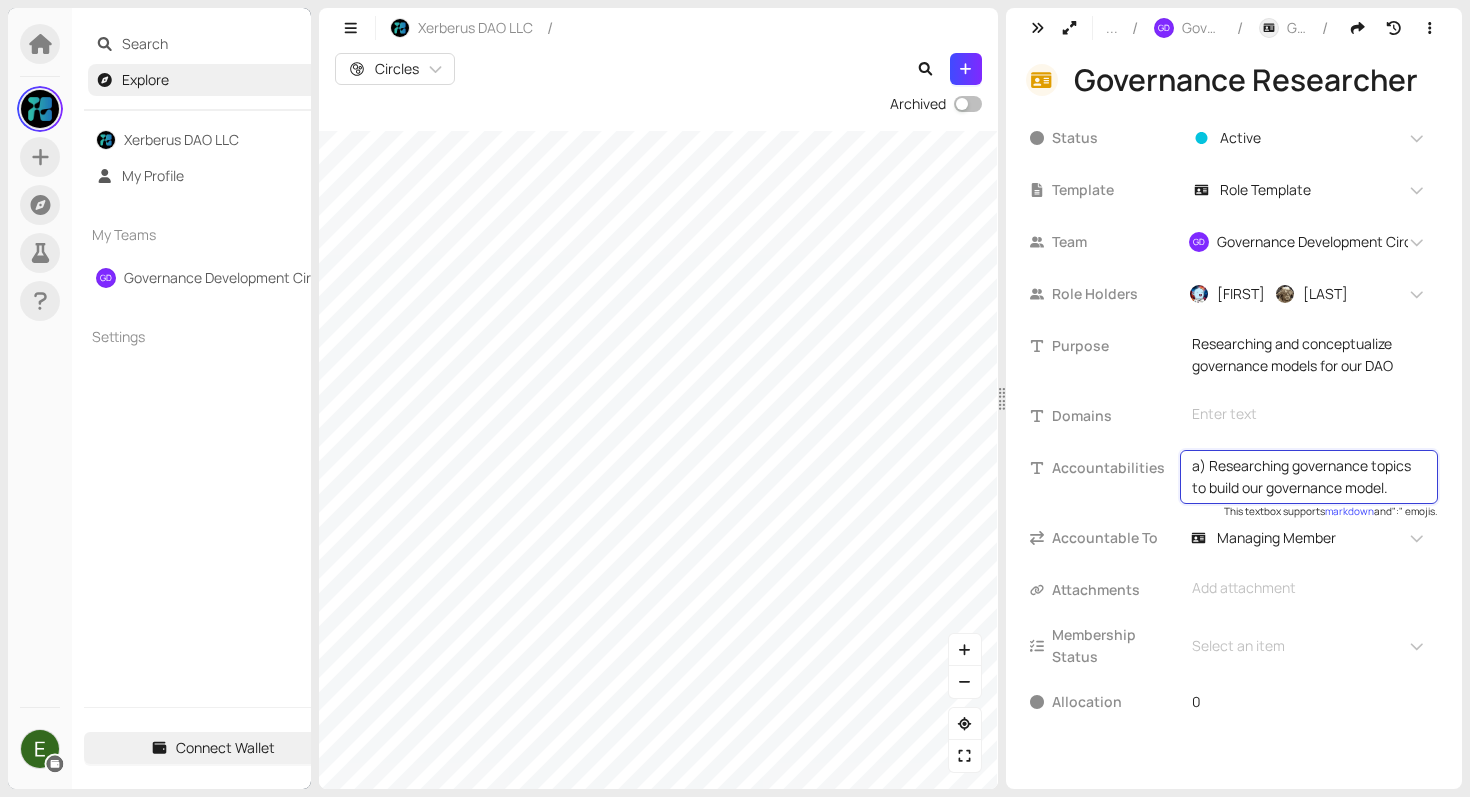 scroll, scrollTop: 20, scrollLeft: 0, axis: vertical 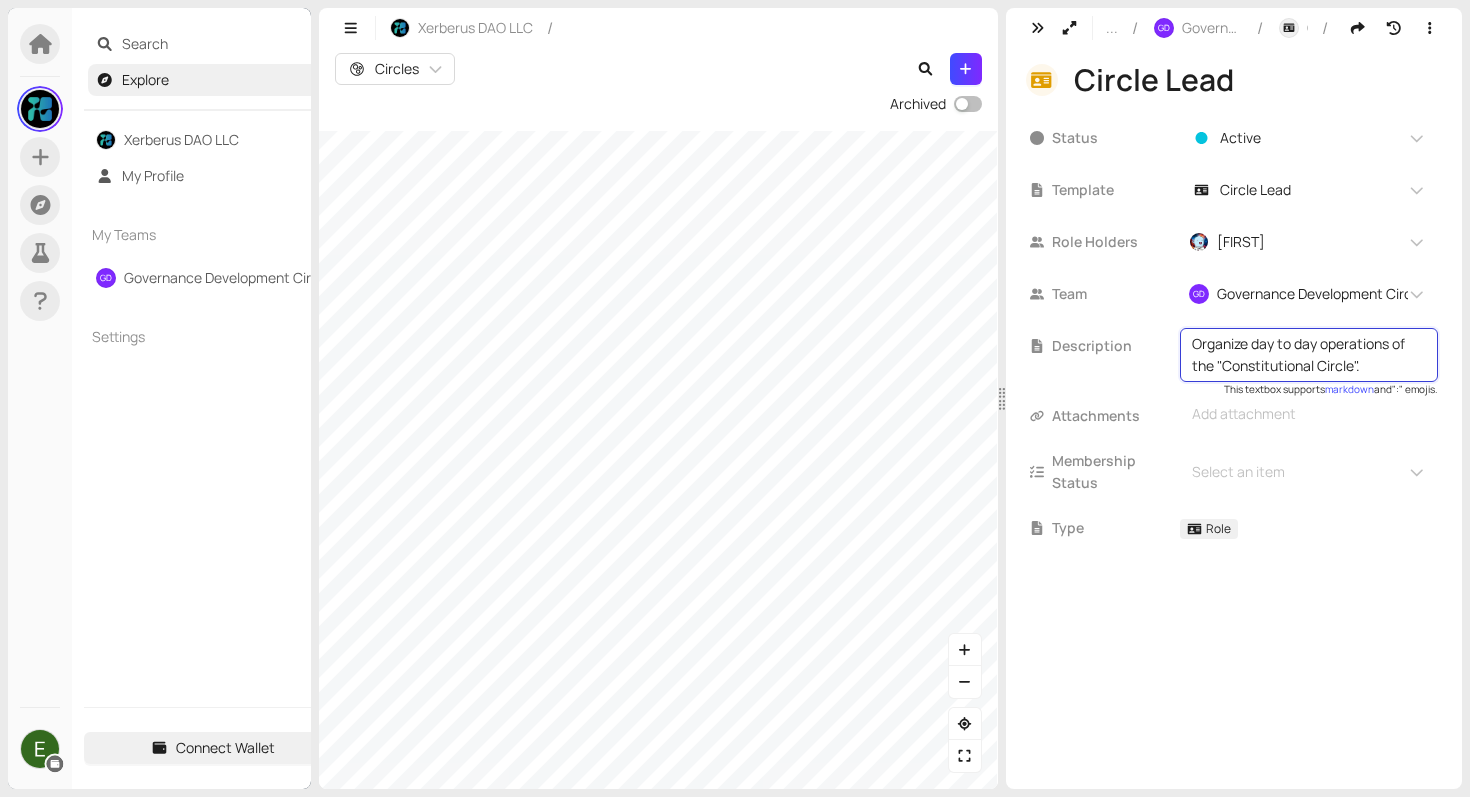 drag, startPoint x: 1217, startPoint y: 366, endPoint x: 1315, endPoint y: 366, distance: 98 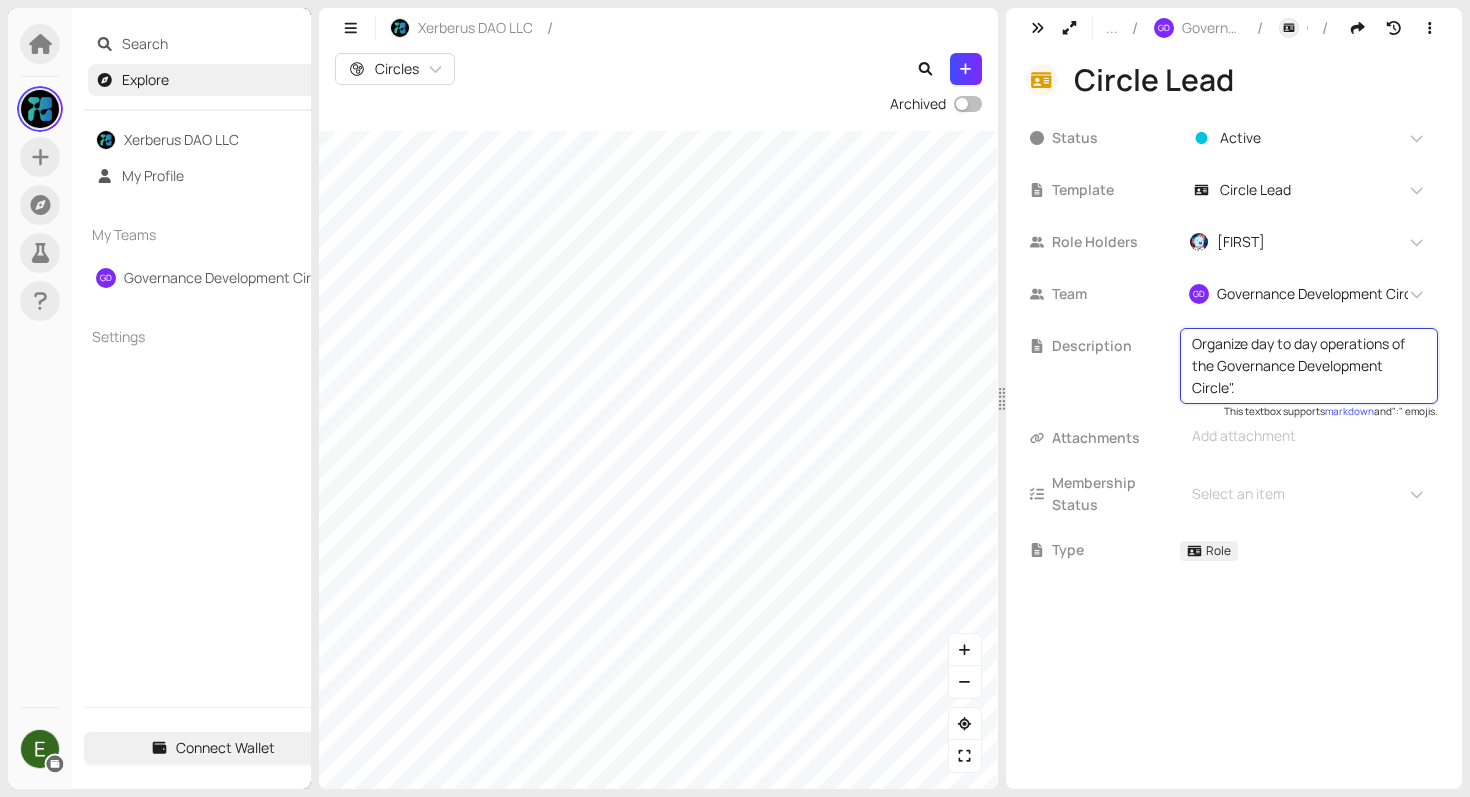 click on "Organize day to day operations of the Governance Development Circle"." at bounding box center [1309, 366] 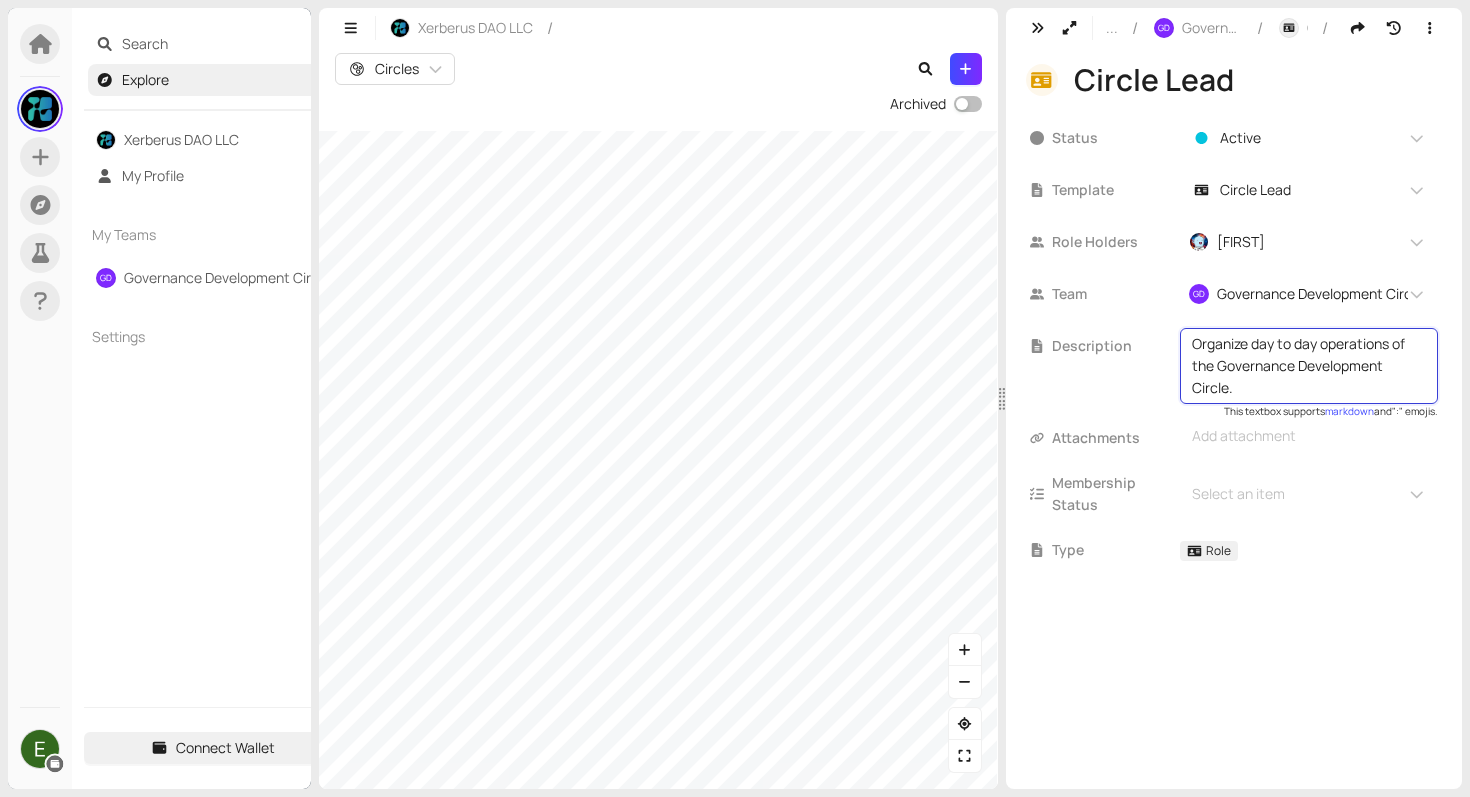 click on "Organize day to day operations of the Governance Development Circle." at bounding box center (1309, 366) 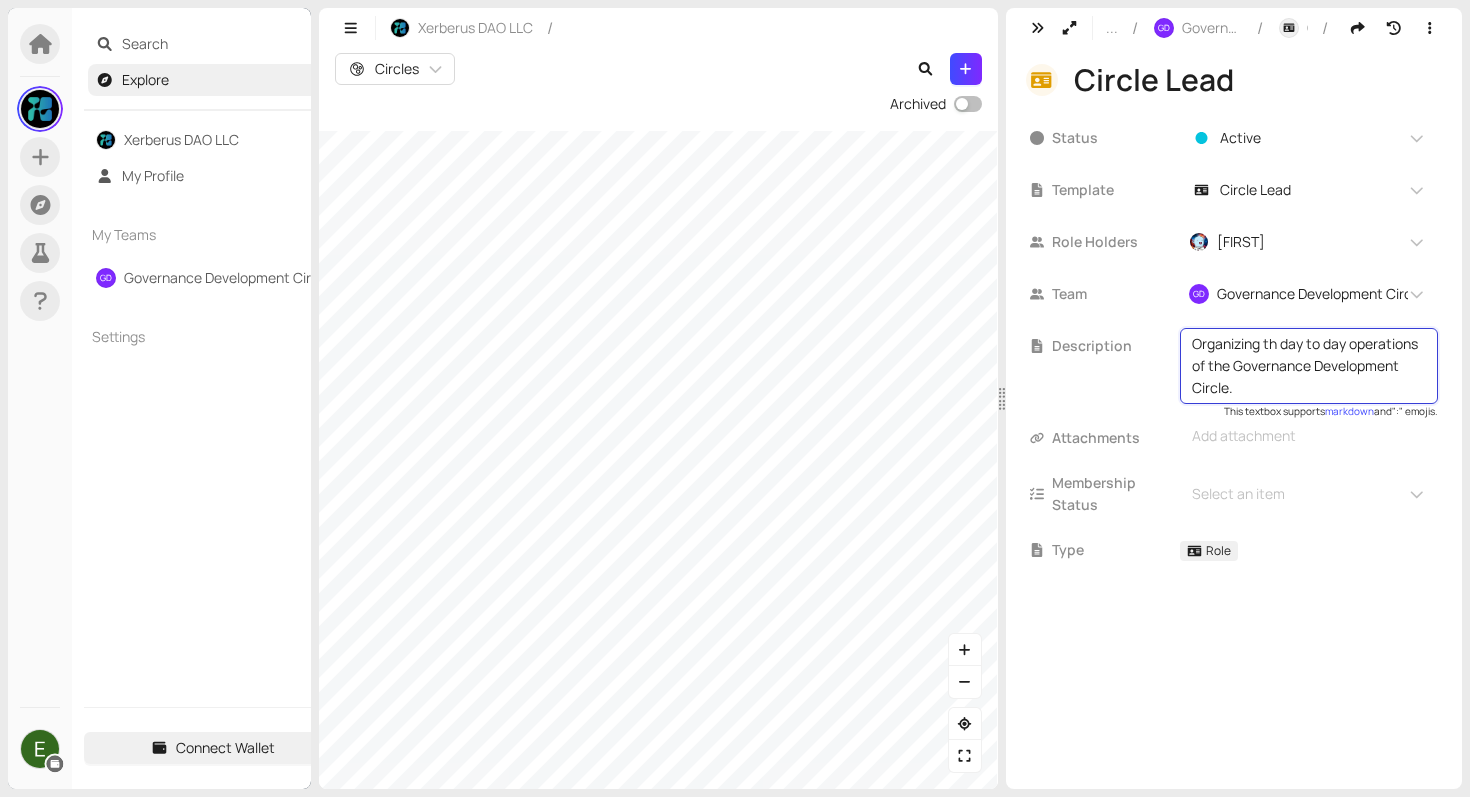 type on "Organizing the day to day operations of the Governance Development Circle." 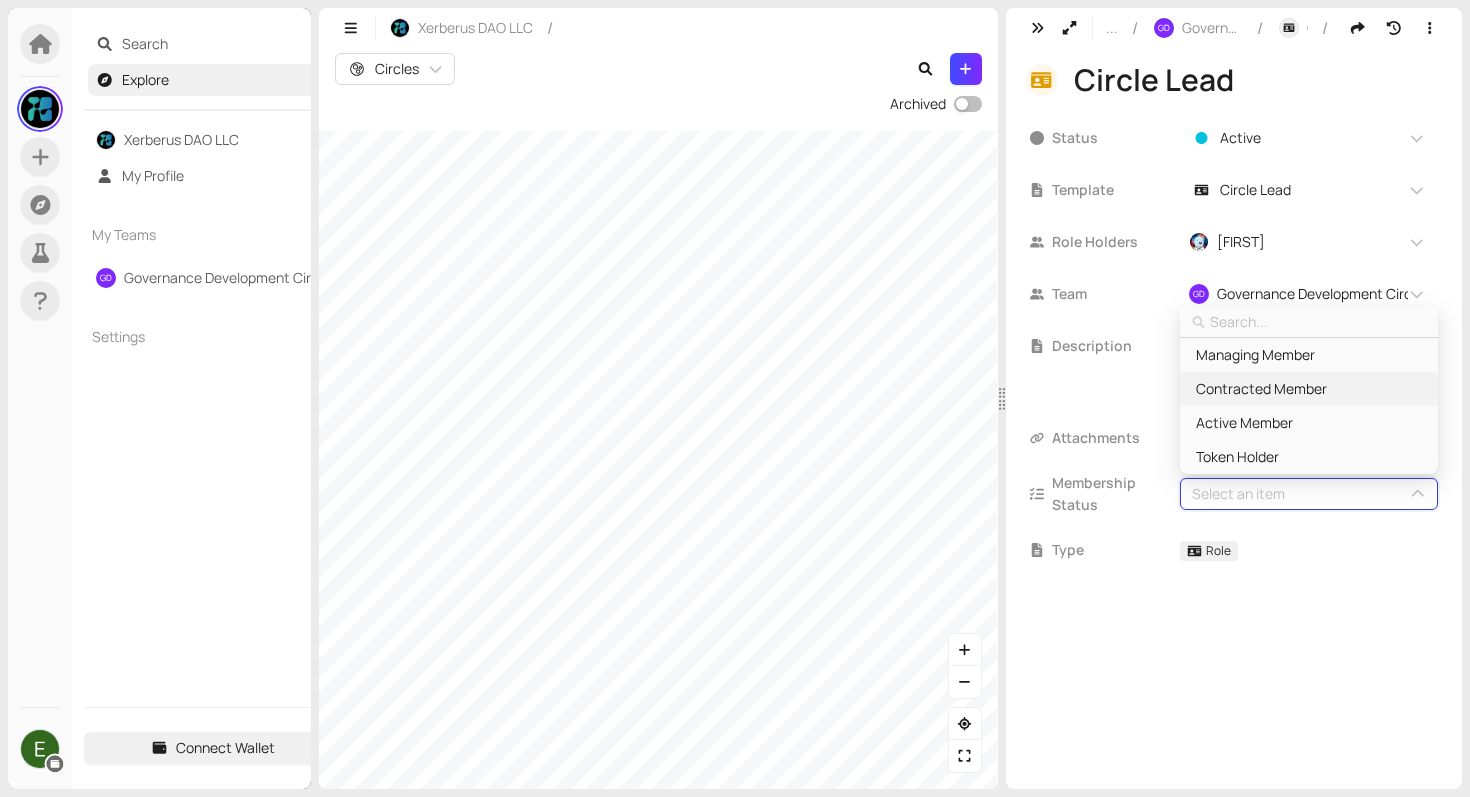 click on "Contracted Member" at bounding box center (1261, 389) 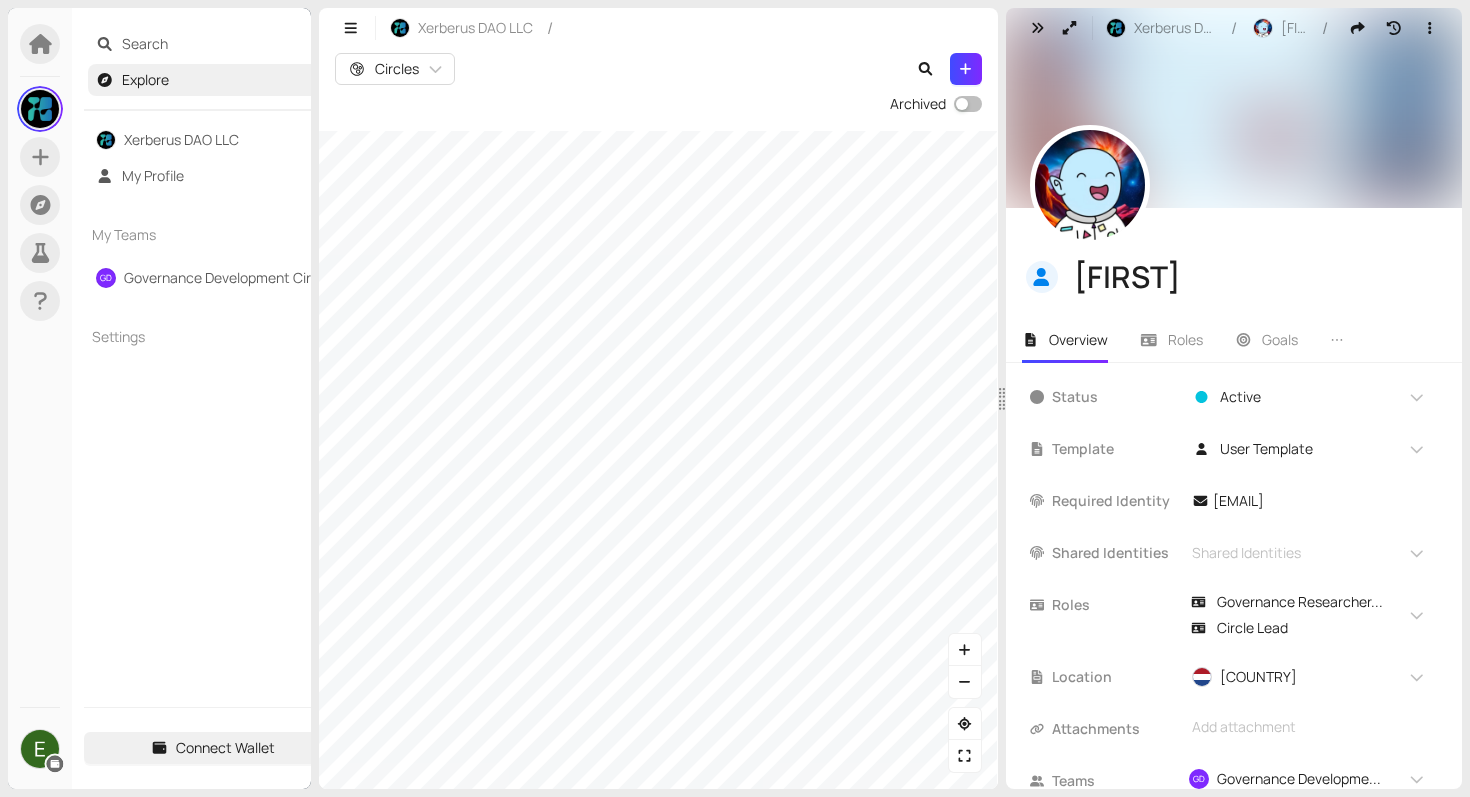 scroll, scrollTop: 50, scrollLeft: 0, axis: vertical 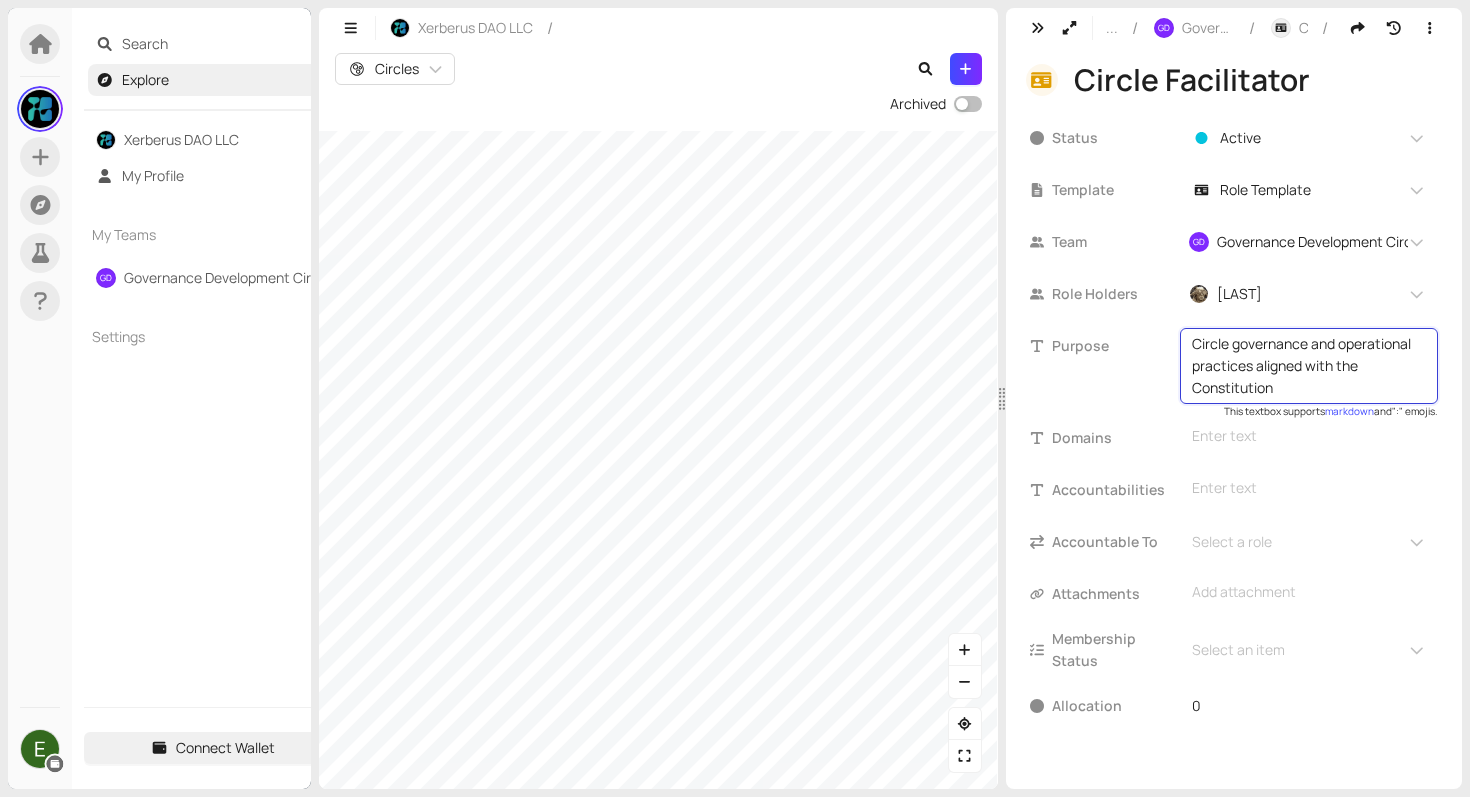 click on "Circle governance and operational practices aligned with the Constitution" at bounding box center [1309, 366] 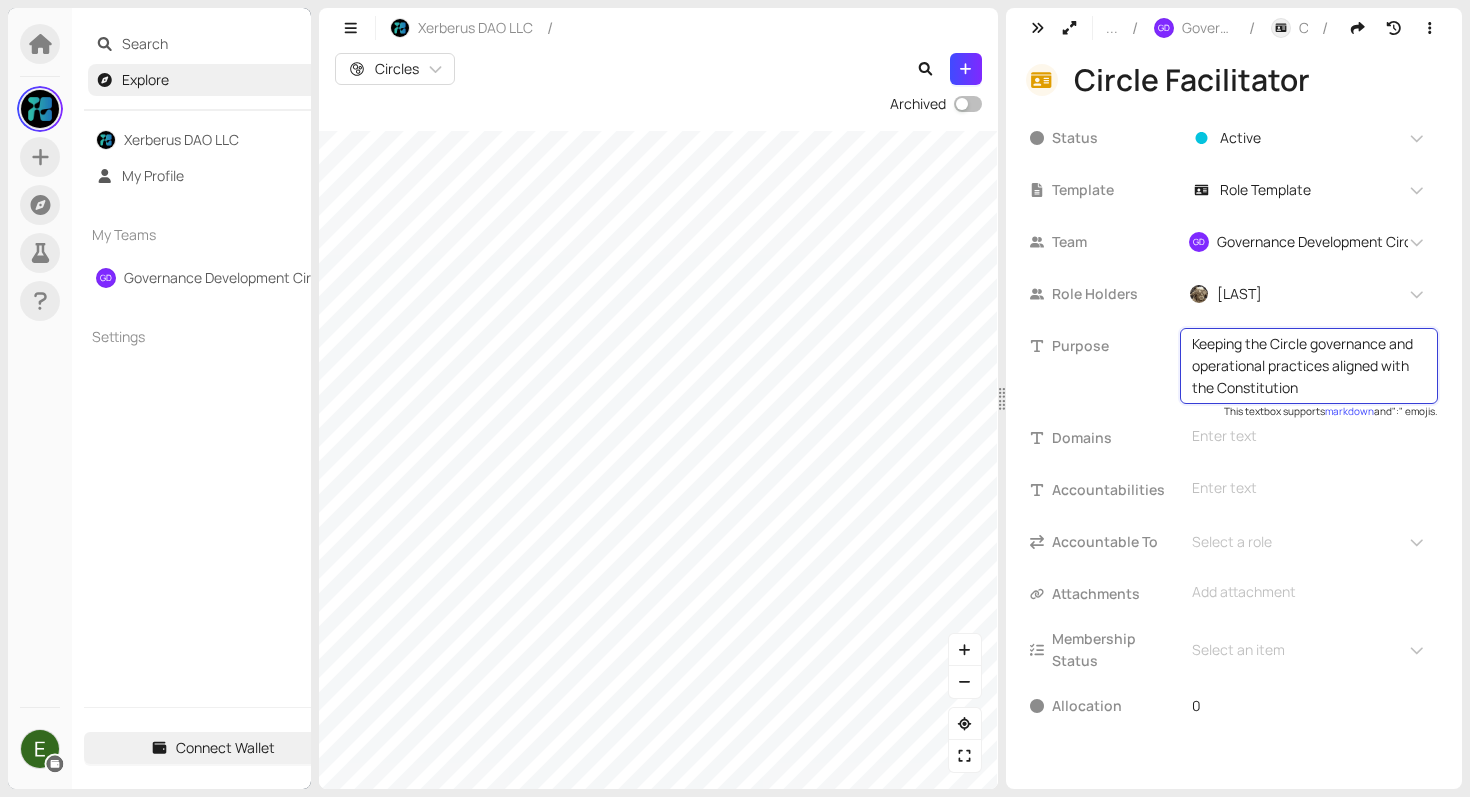 click on "Keeping the Circle governance and operational practices aligned with the Constitution" at bounding box center [1309, 366] 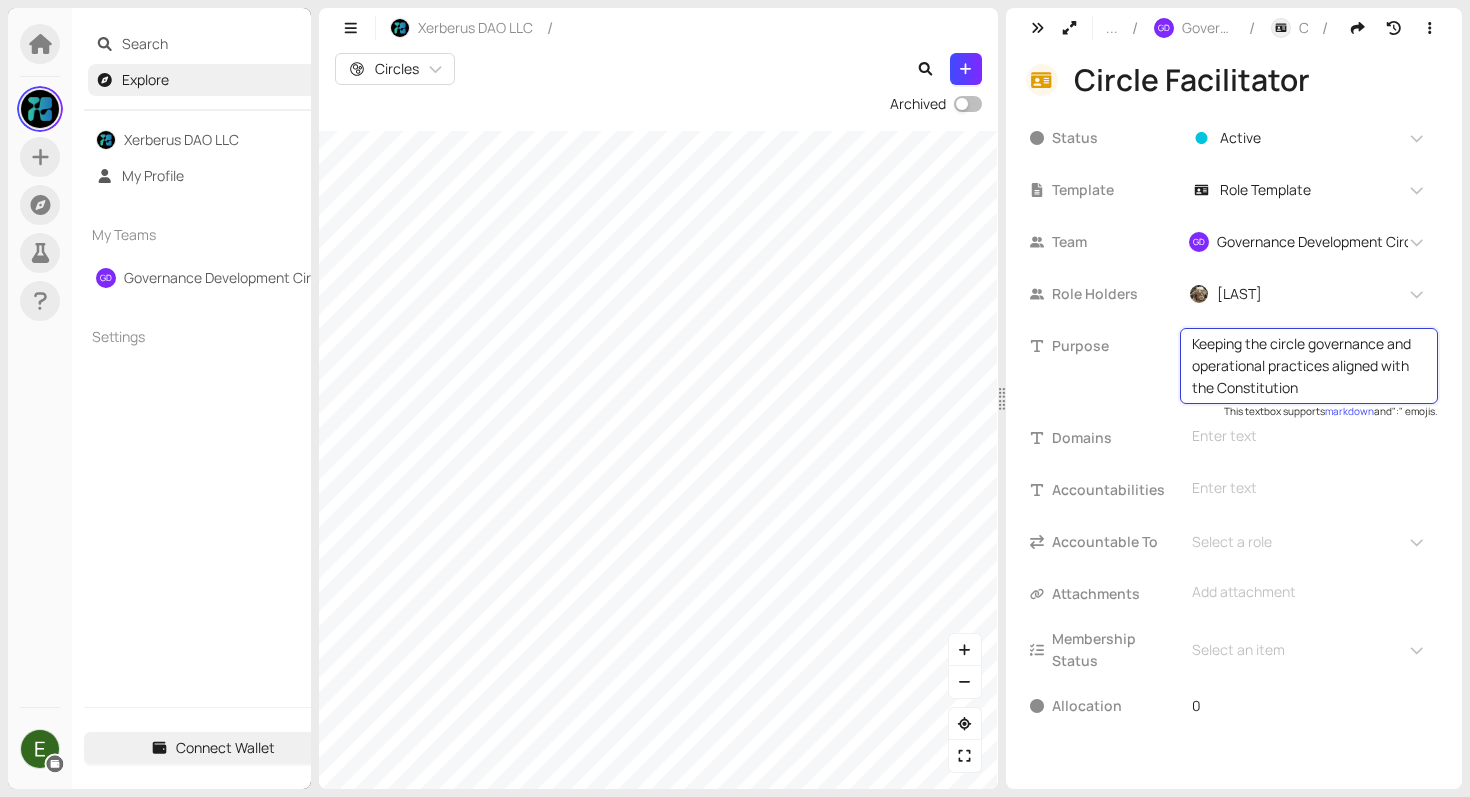 click on "Keeping the circle governance and operational practices aligned with the Constitution" at bounding box center [1309, 366] 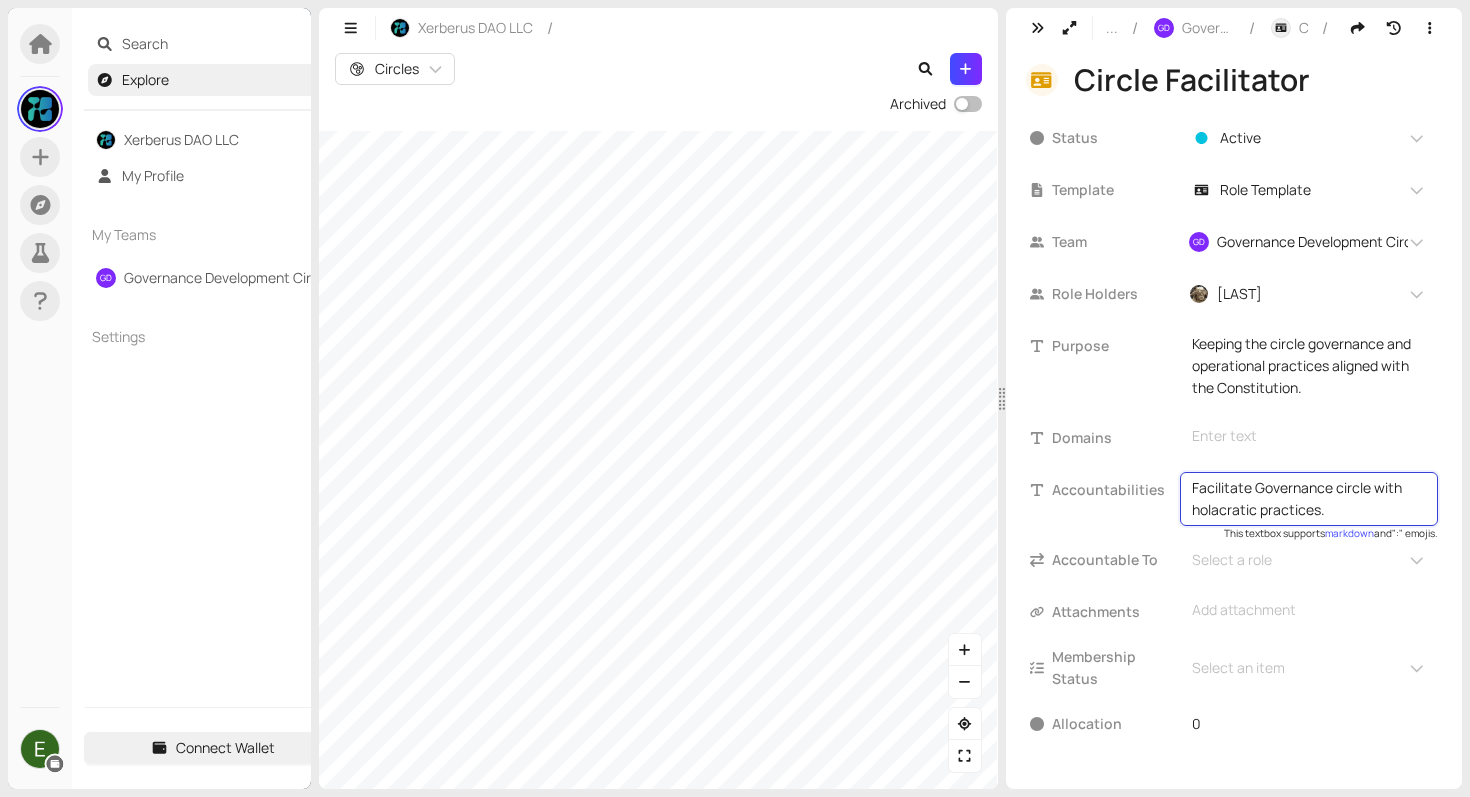 click on "Facilitate Governance circle with holacratic practices." at bounding box center (1309, 499) 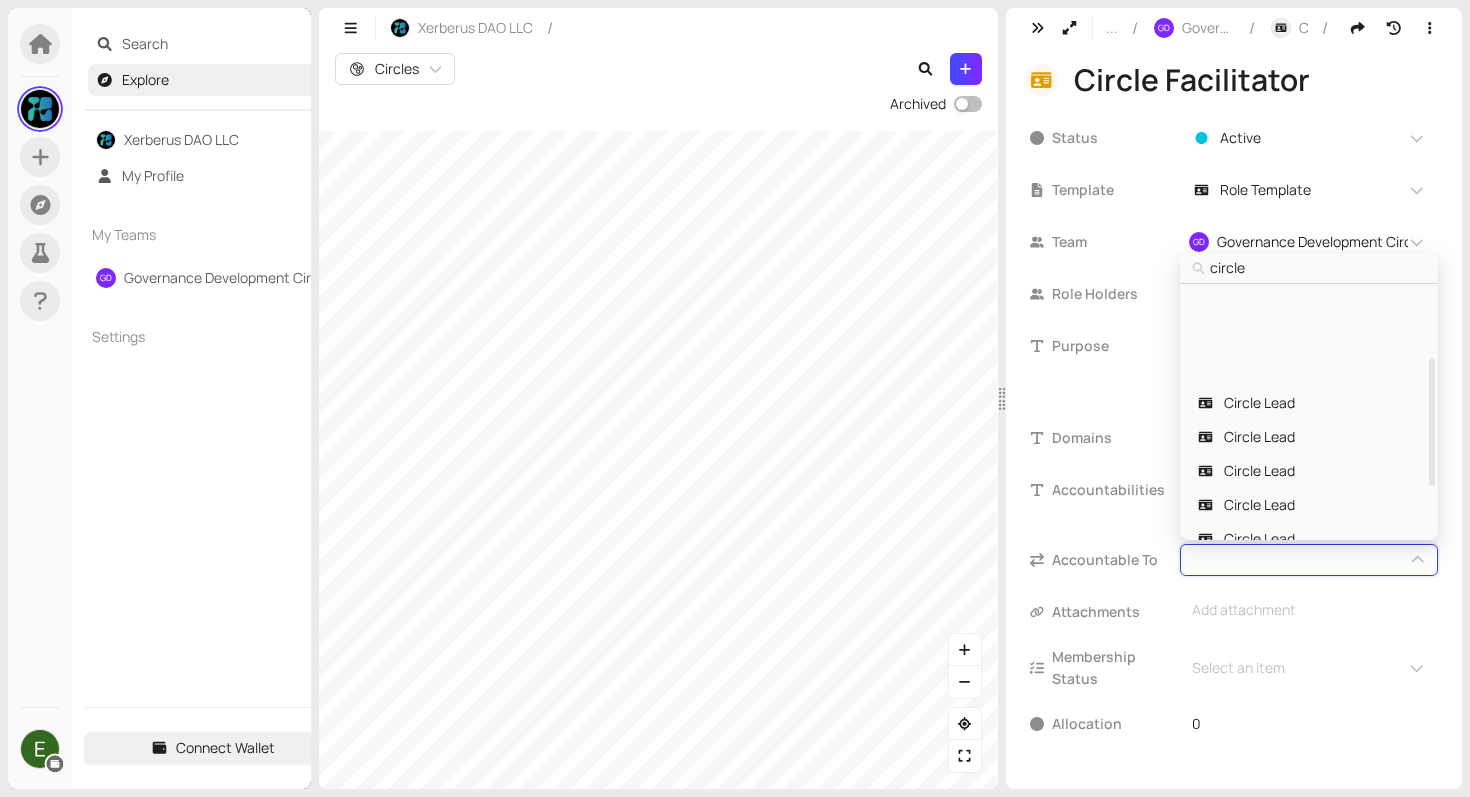 scroll, scrollTop: 0, scrollLeft: 0, axis: both 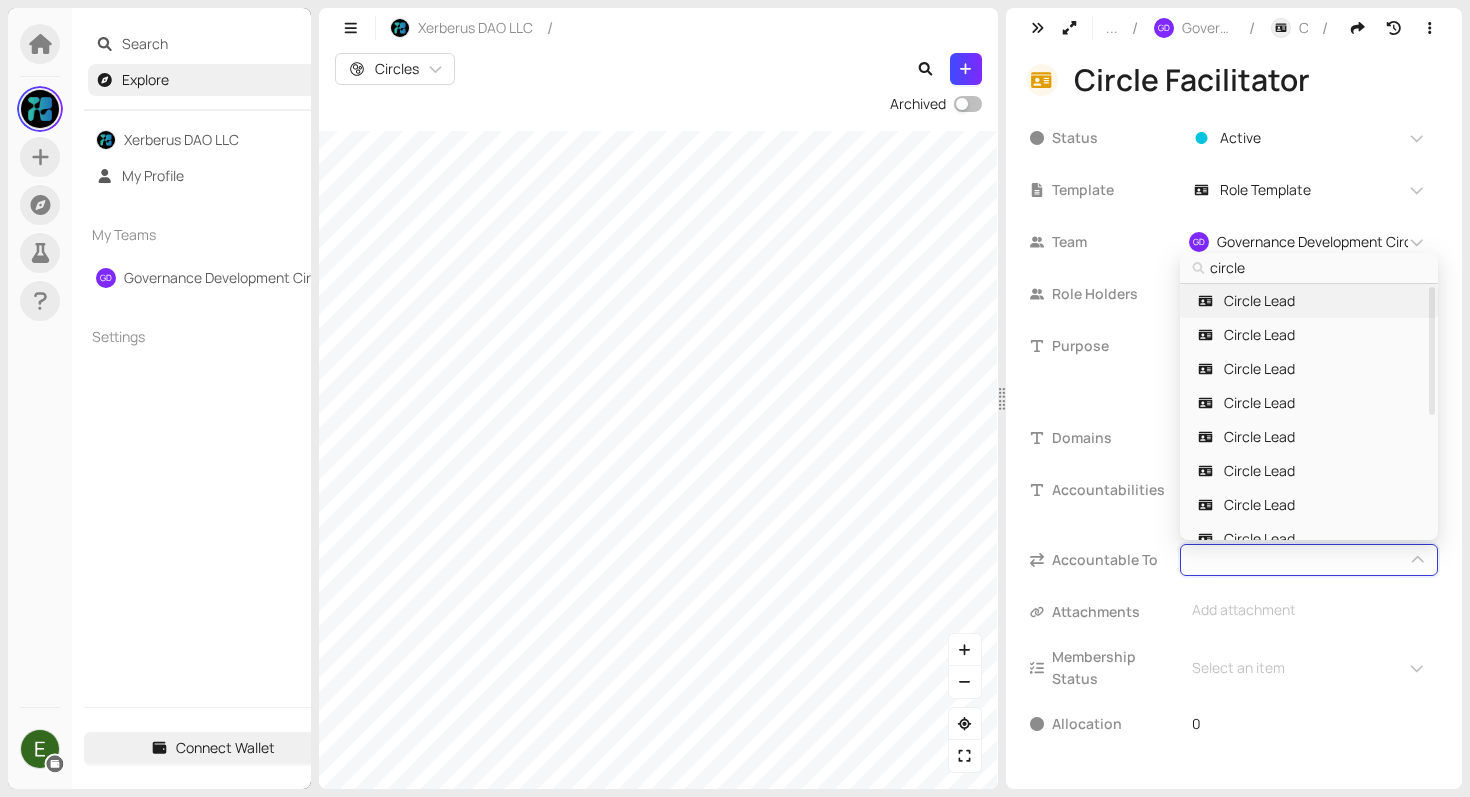 click on "Circle Lead" at bounding box center (1259, 301) 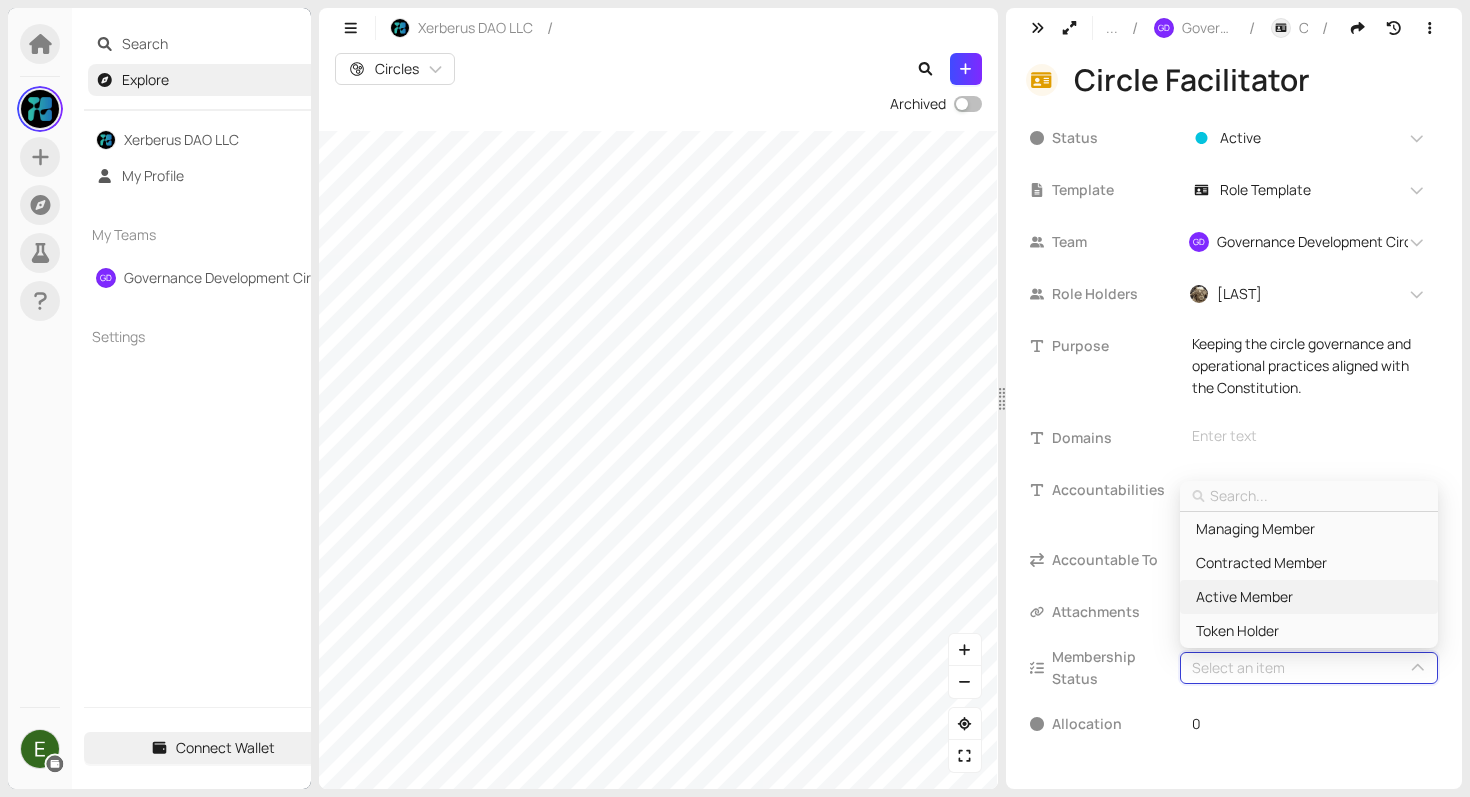 click on "Active Member" at bounding box center (1244, 597) 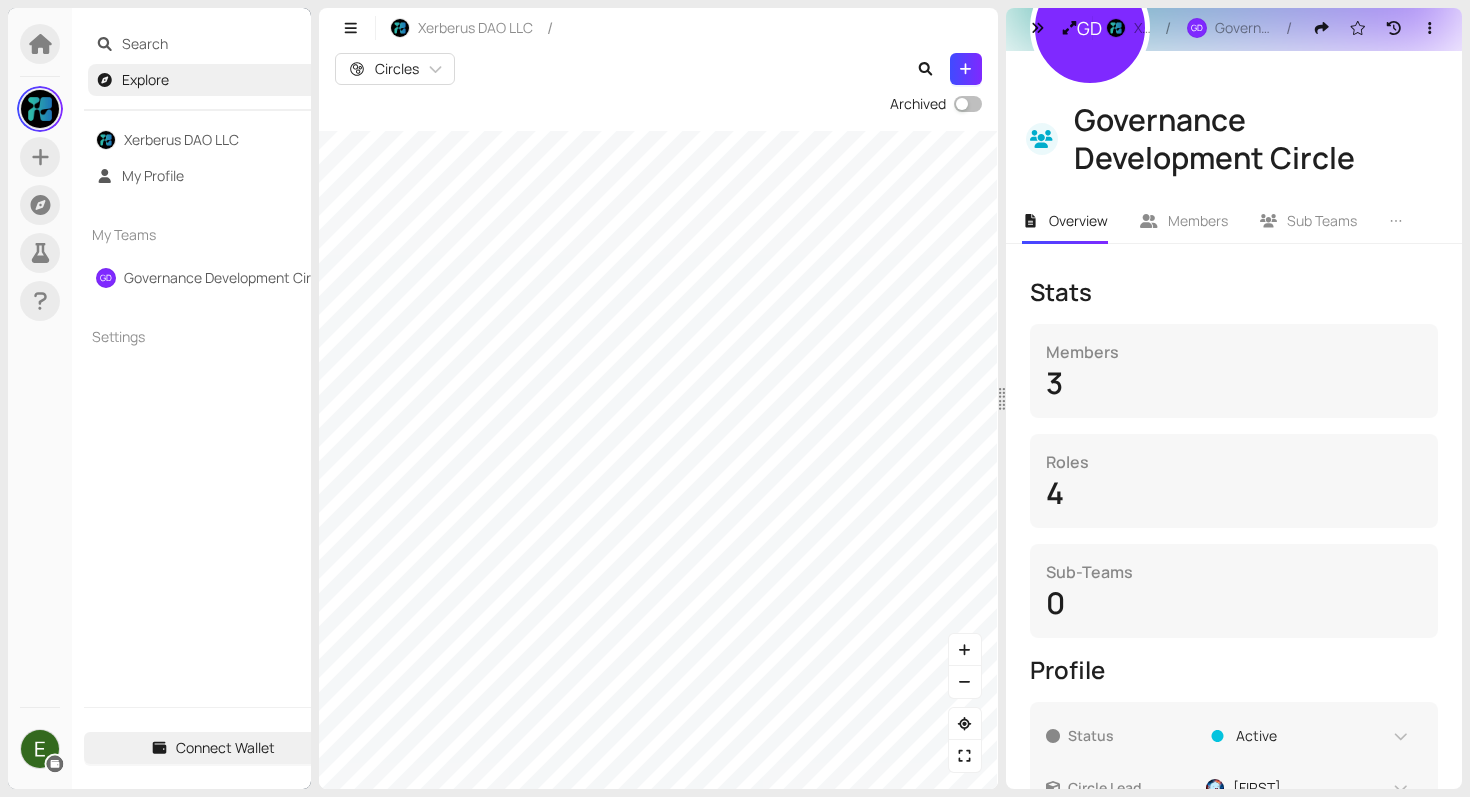 scroll, scrollTop: 0, scrollLeft: 0, axis: both 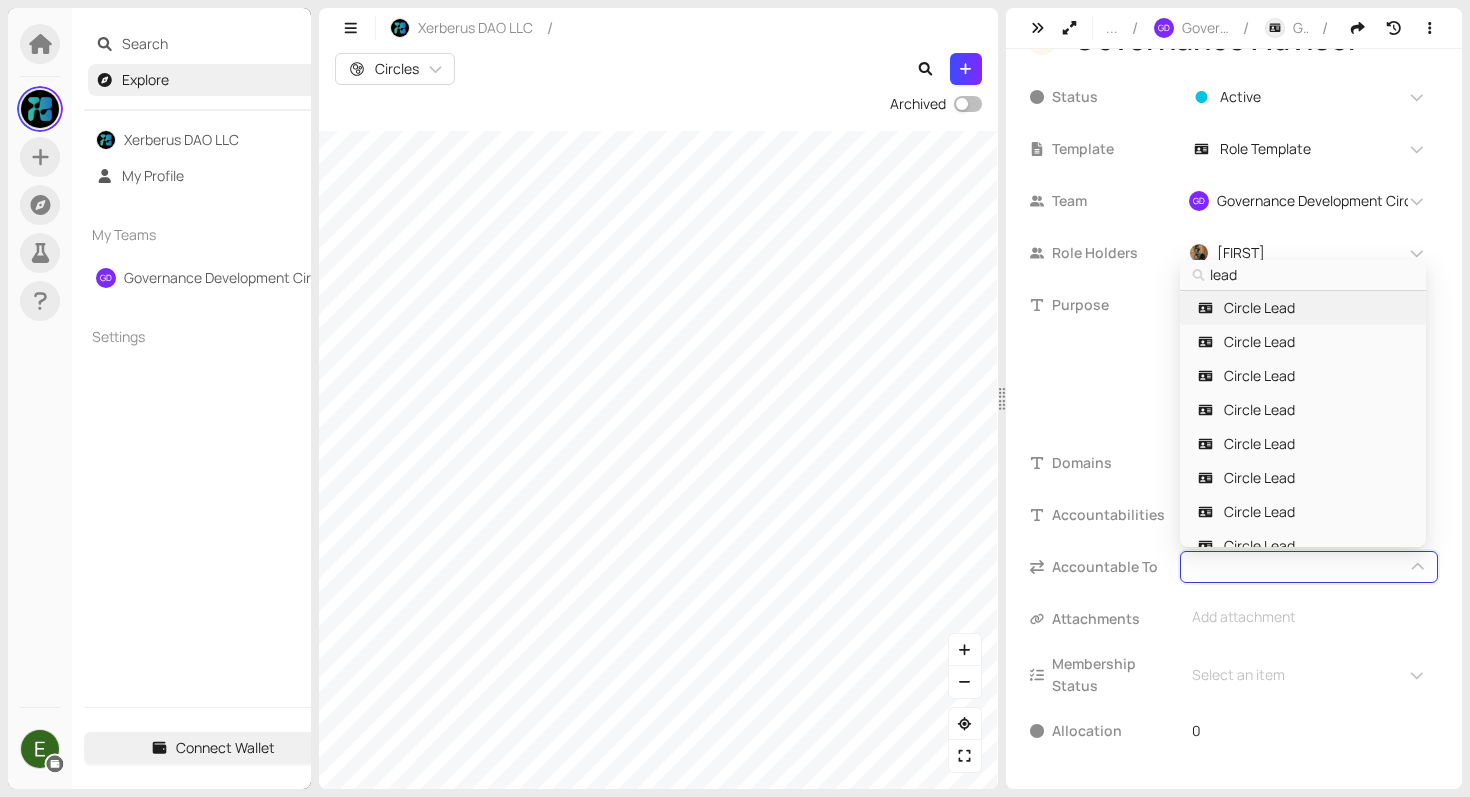 click on "Circle Lead" at bounding box center [1259, 308] 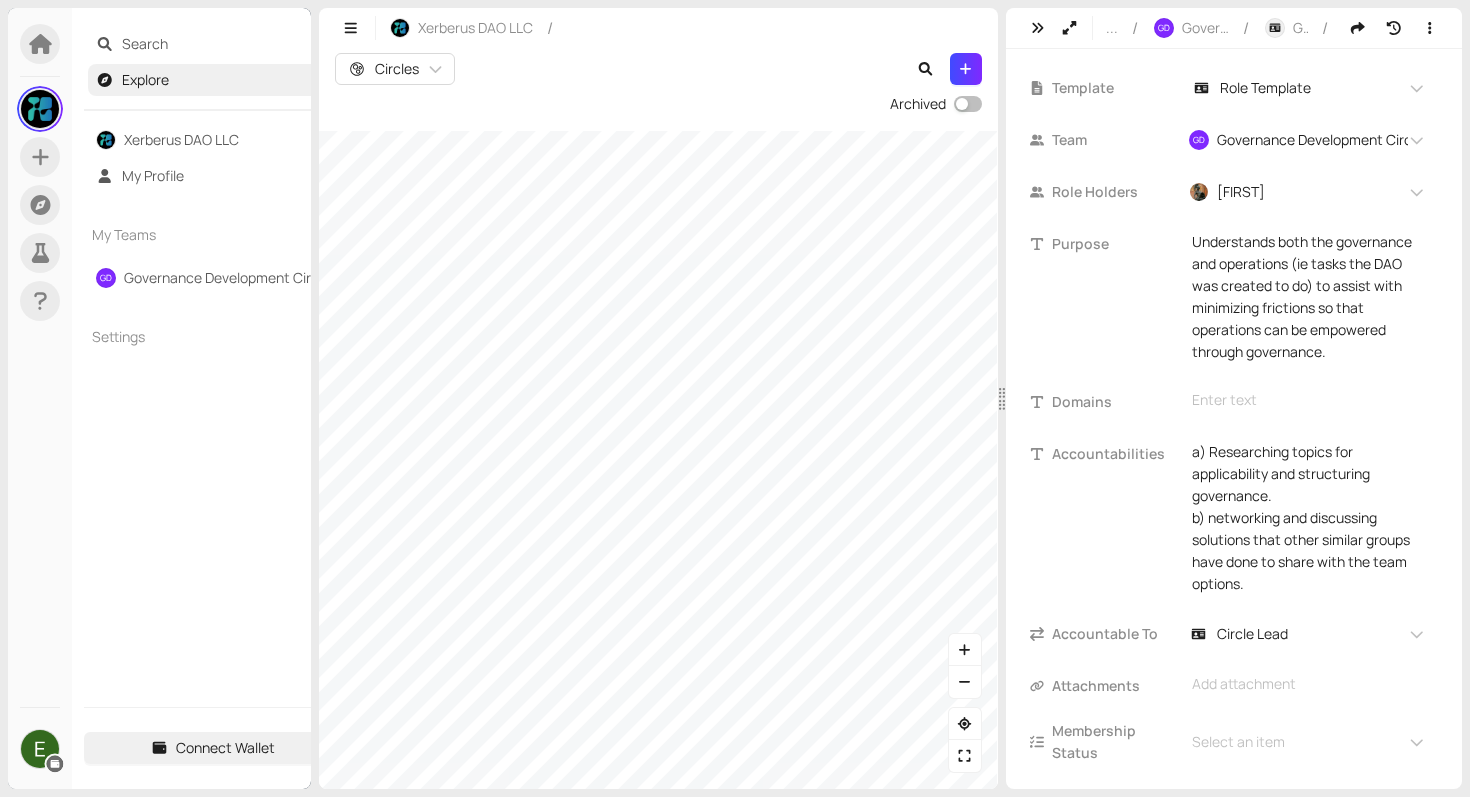 scroll, scrollTop: 99, scrollLeft: 0, axis: vertical 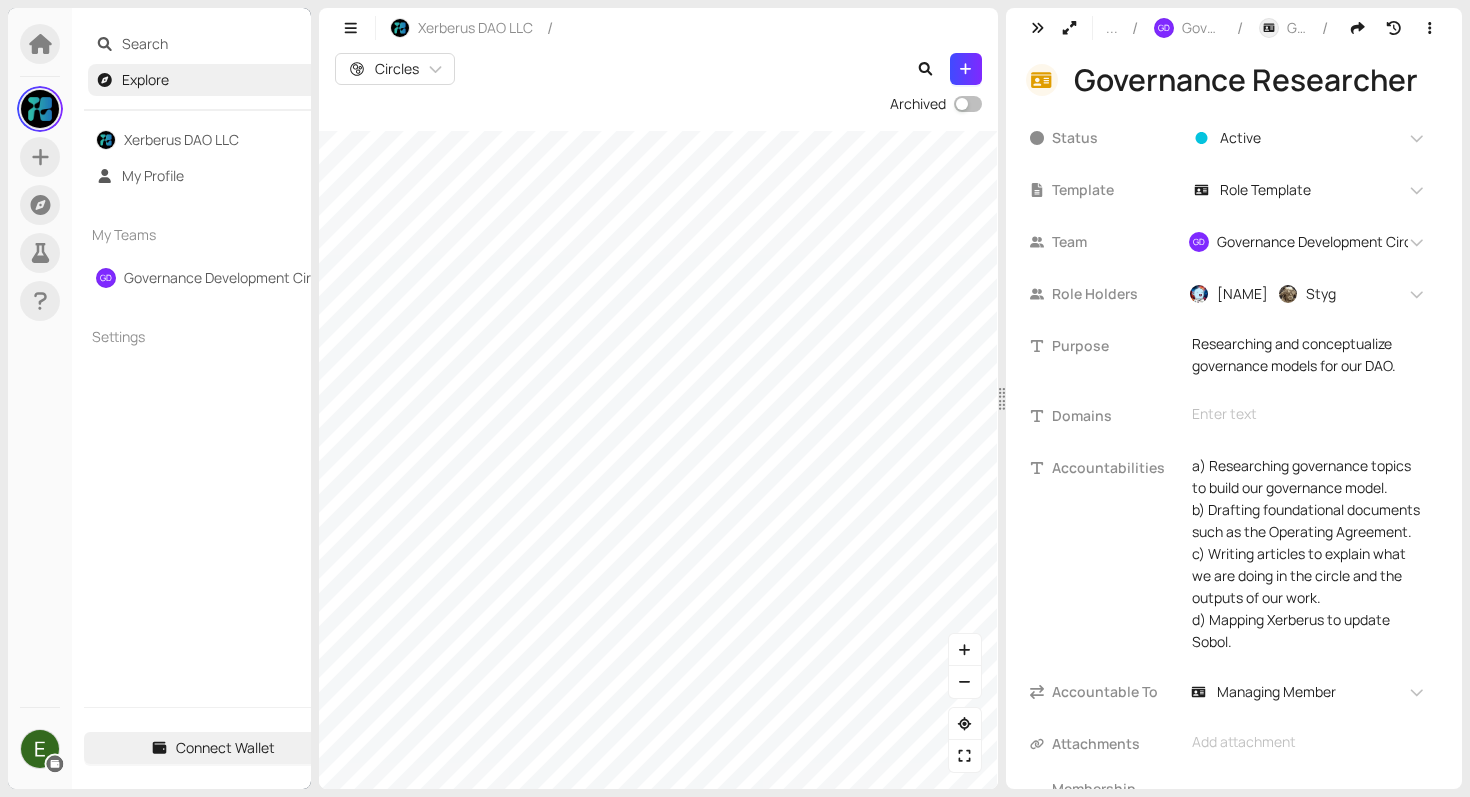 click on "Circles Archived" at bounding box center (658, 418) 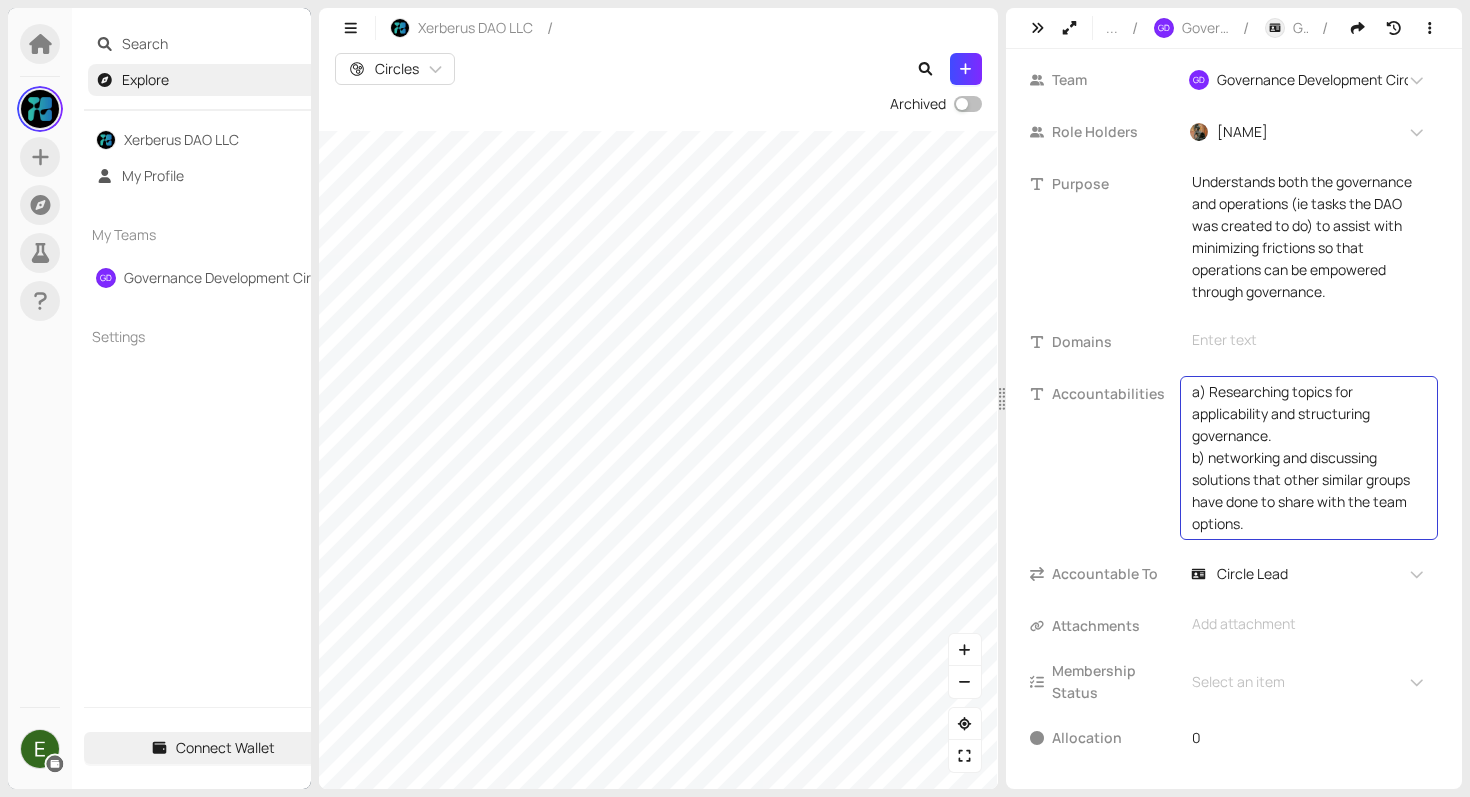 scroll, scrollTop: 170, scrollLeft: 0, axis: vertical 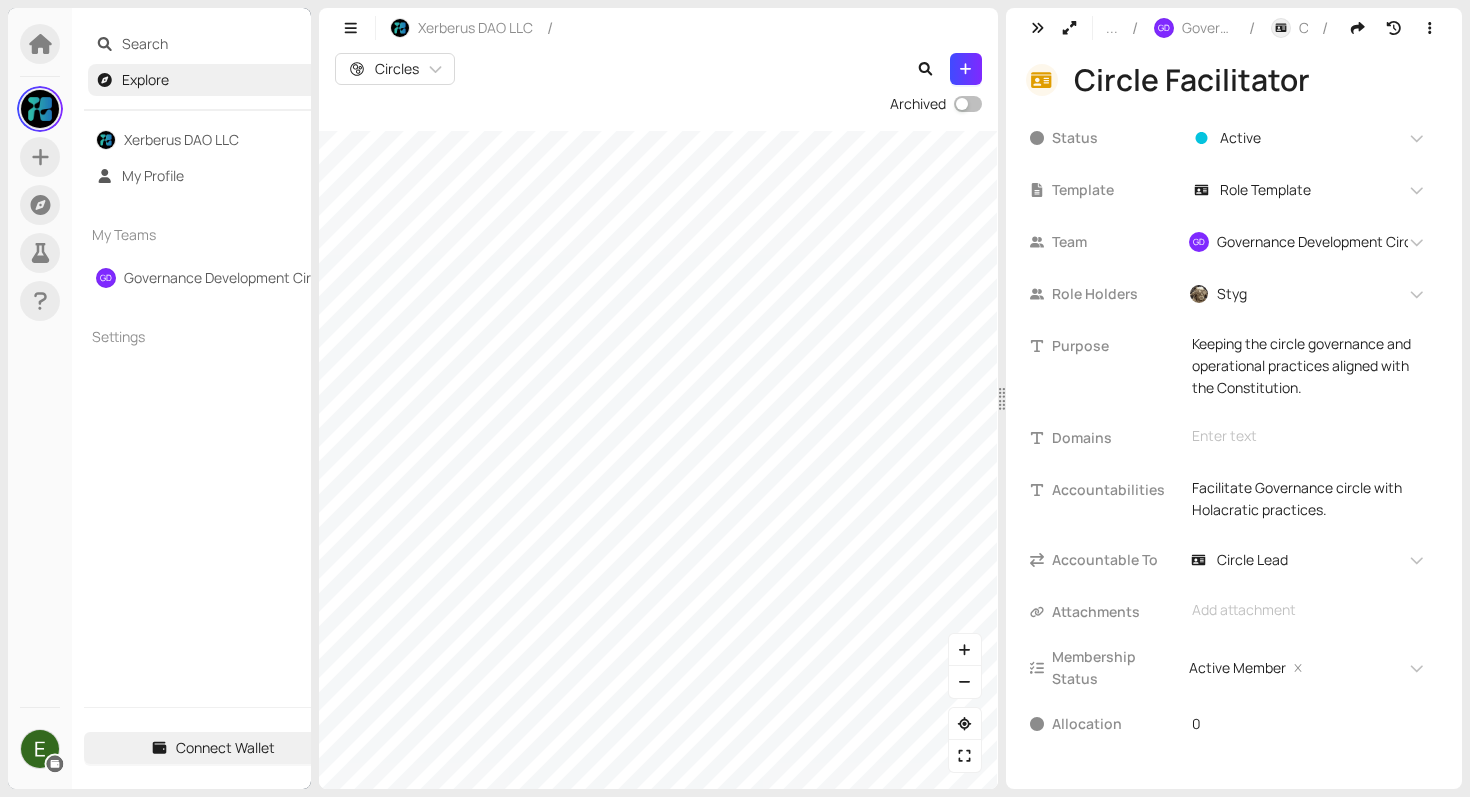 click on "Circles Archived" at bounding box center [658, 418] 